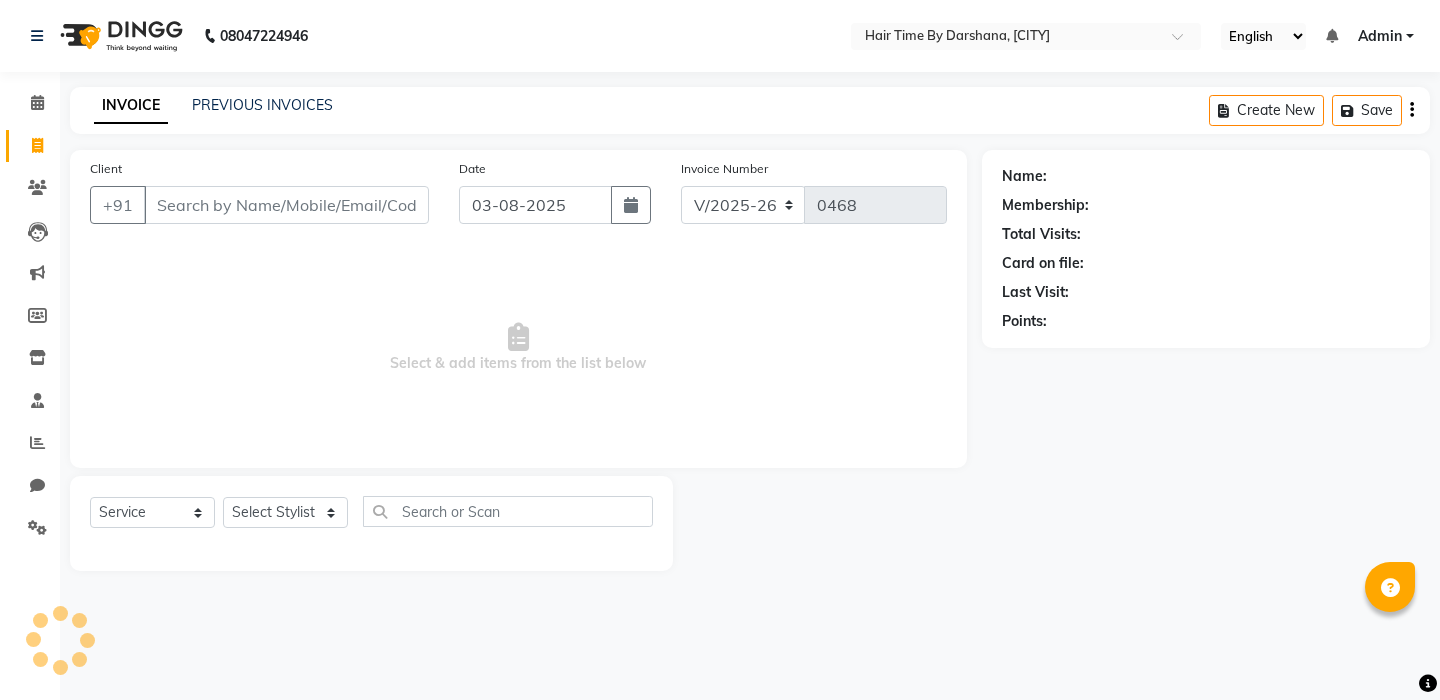 select on "8131" 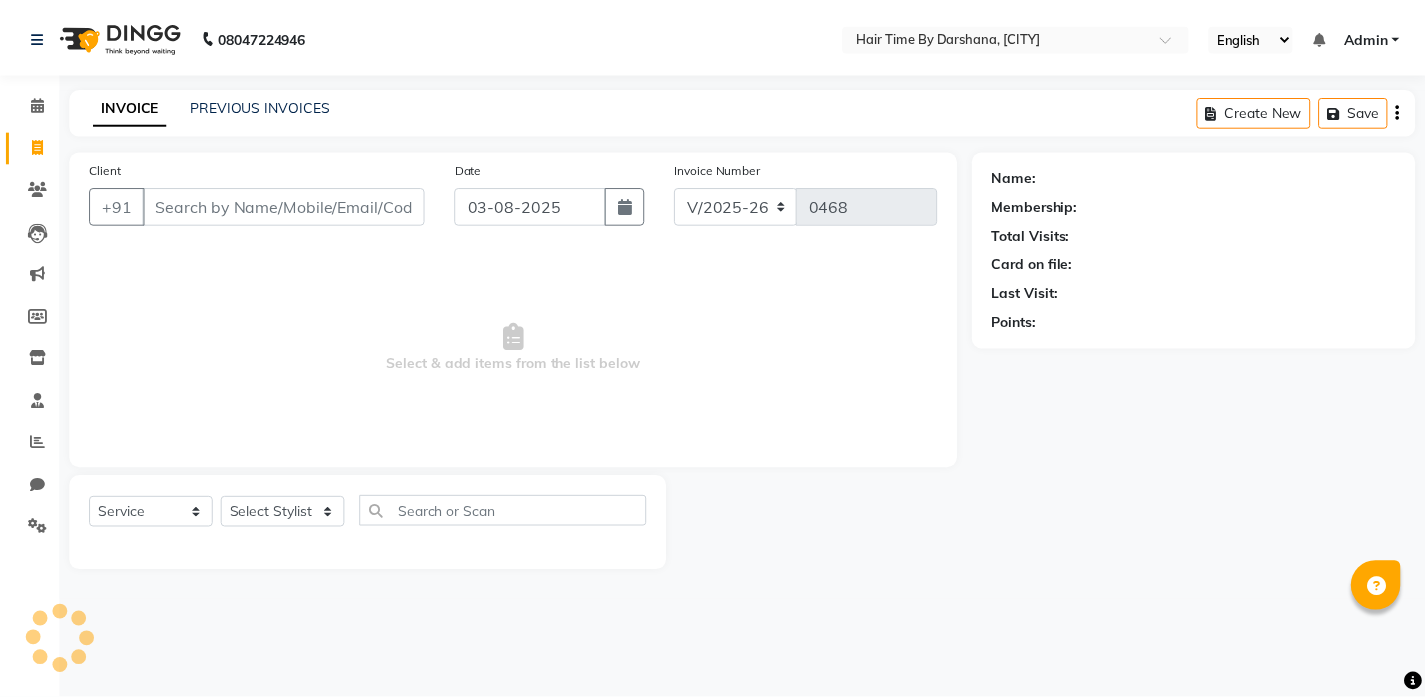 scroll, scrollTop: 0, scrollLeft: 0, axis: both 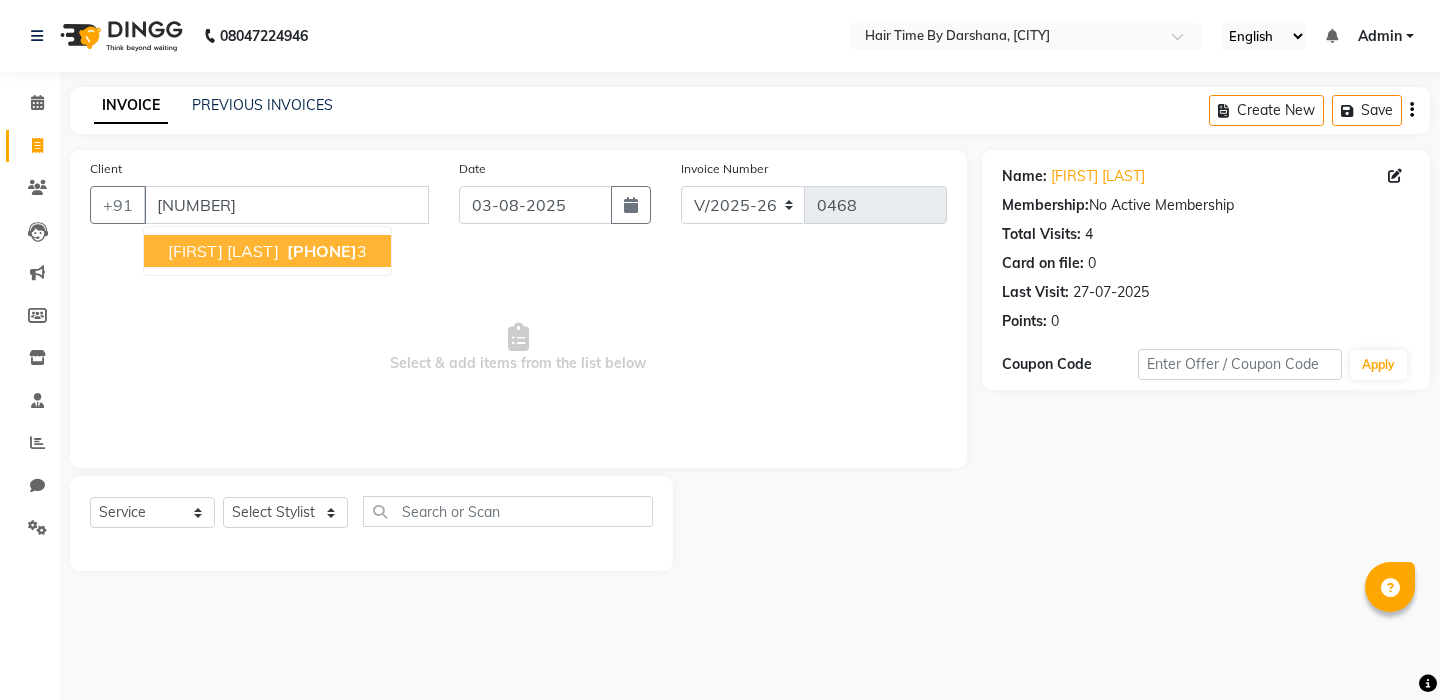 click on "[FIRST] [LAST]" at bounding box center [223, 251] 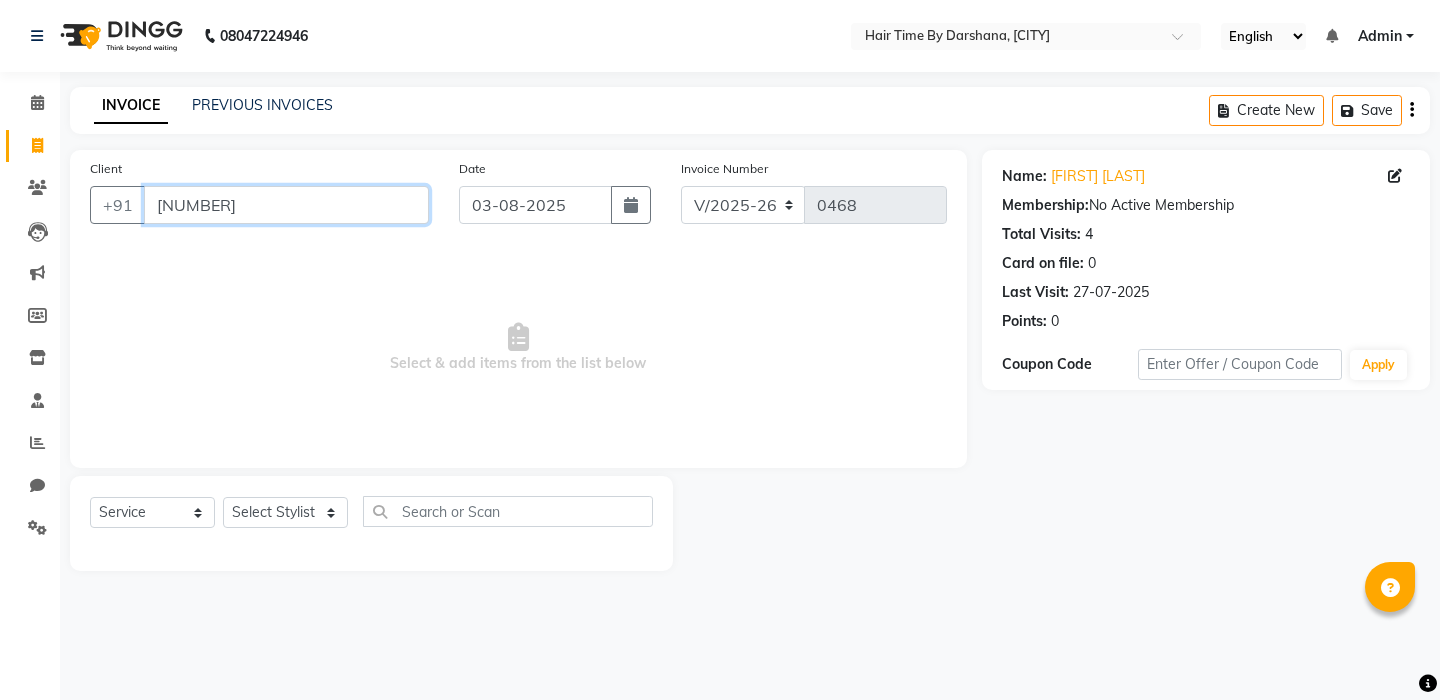 click on "[NUMBER]" at bounding box center [286, 205] 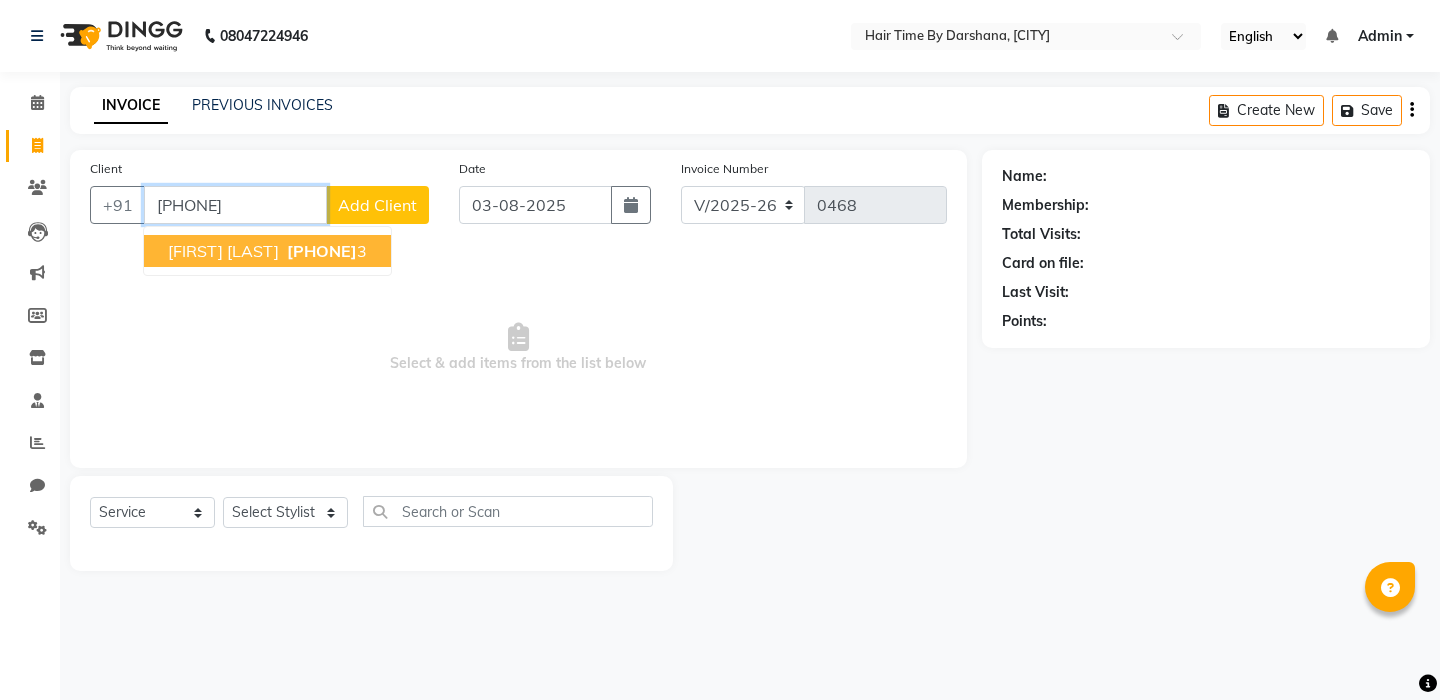 click on "[PHONE]" at bounding box center [322, 251] 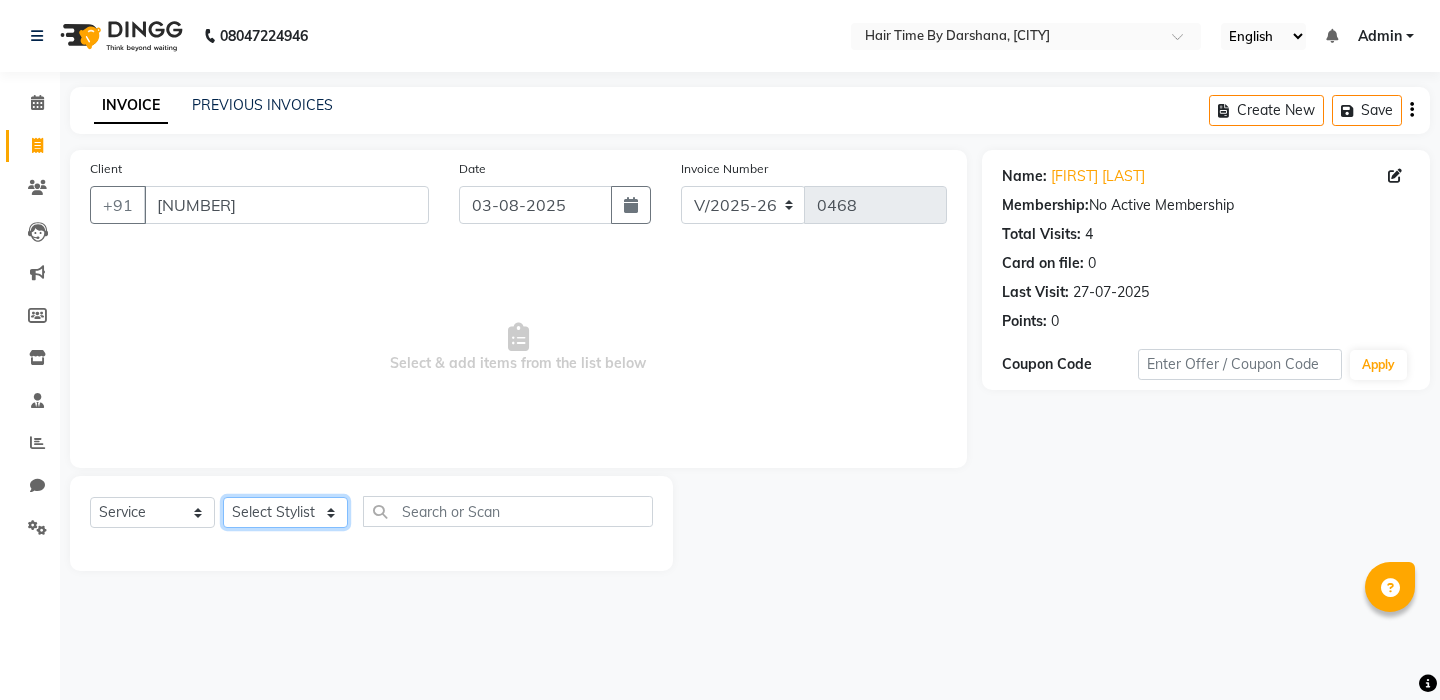 select on "75791" 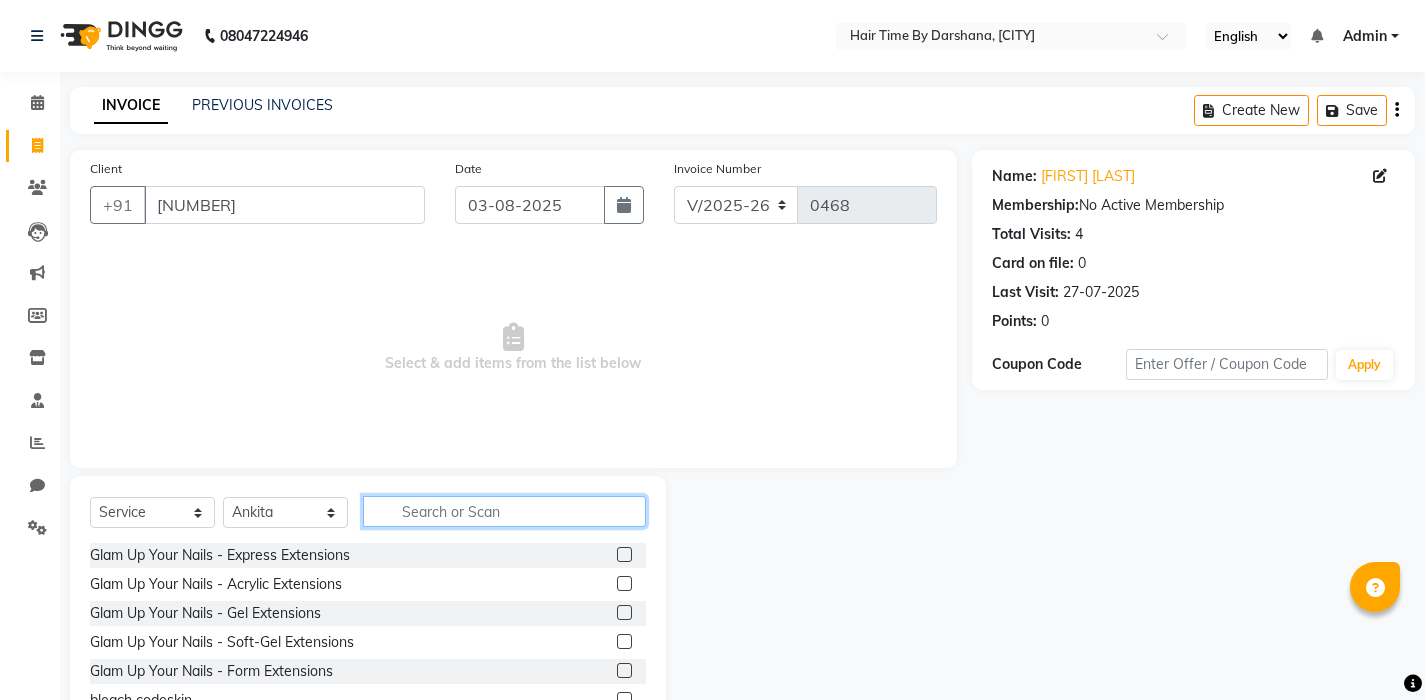 click 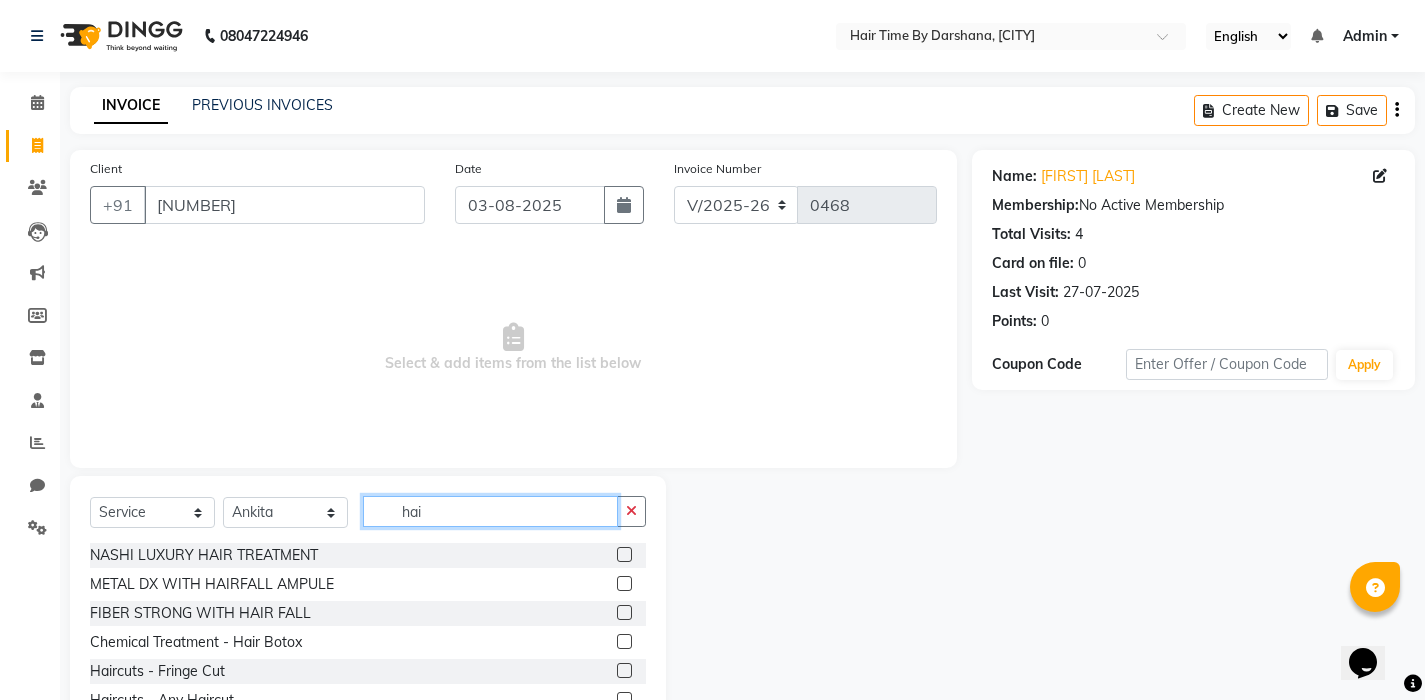 scroll, scrollTop: 0, scrollLeft: 0, axis: both 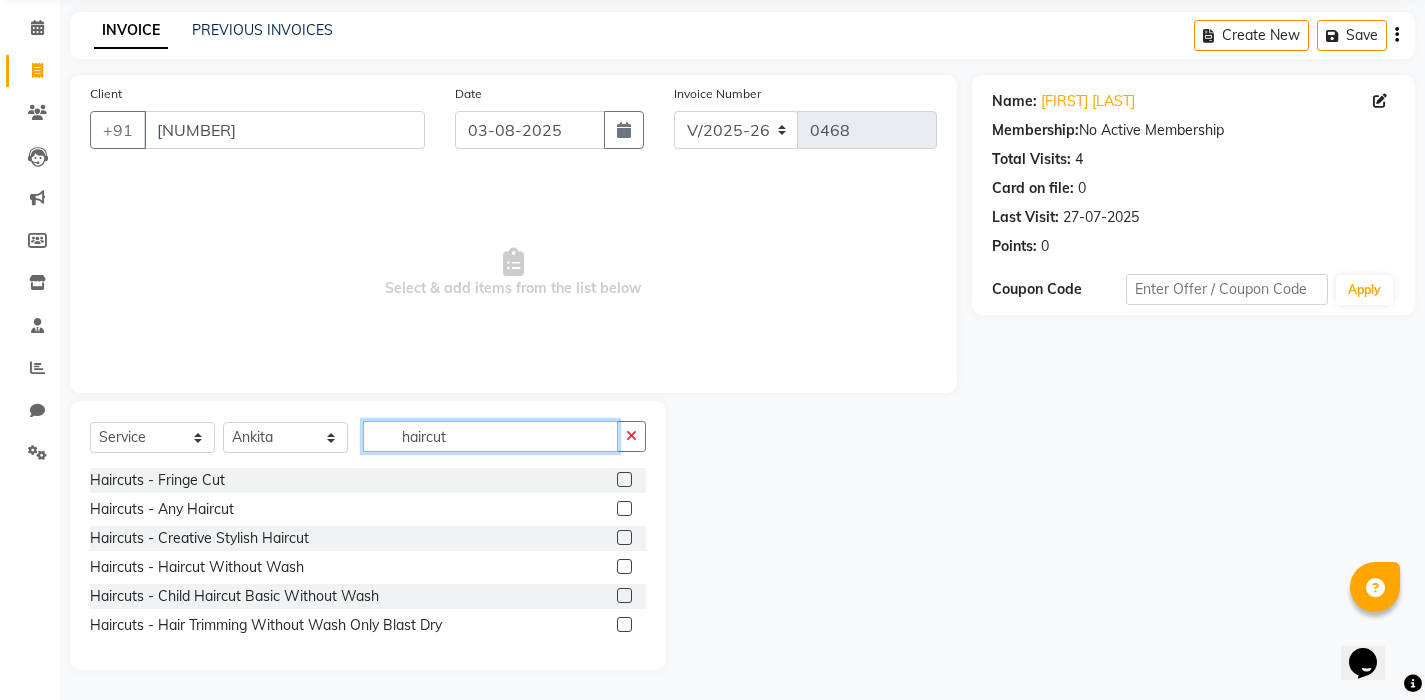 type on "haircut" 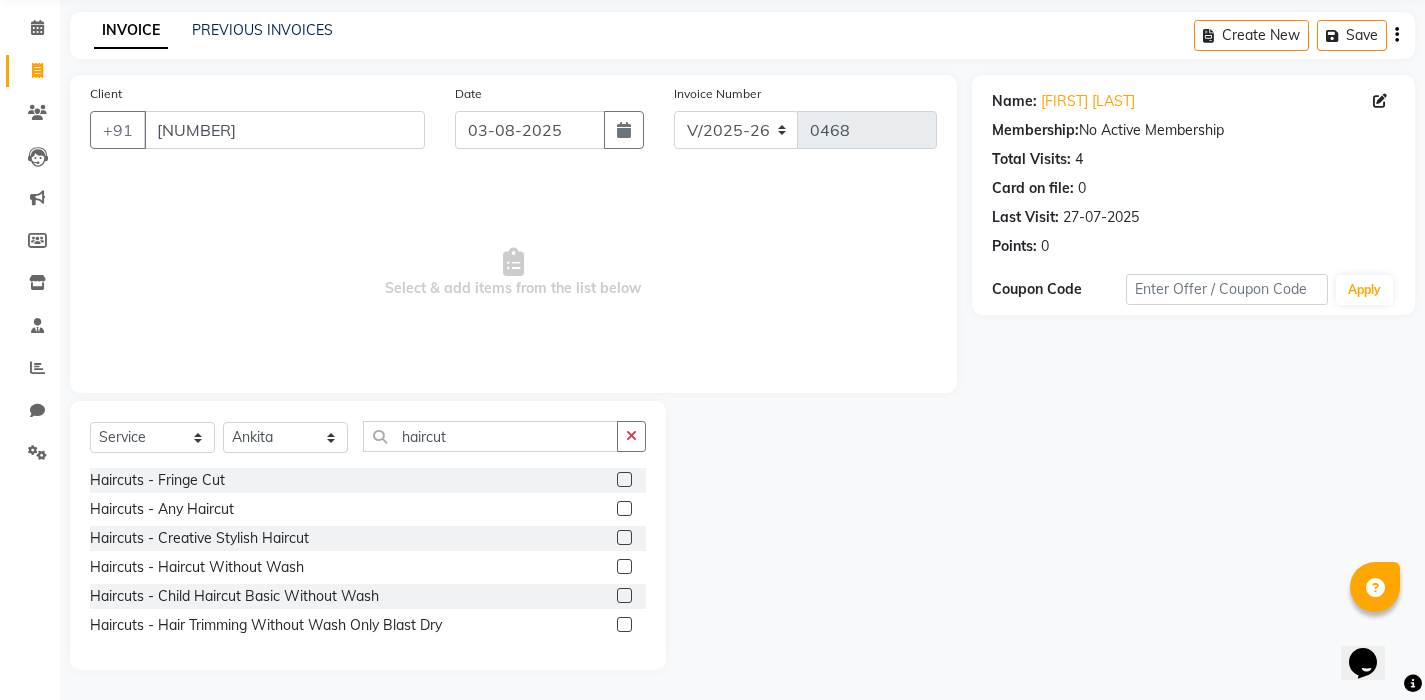 click 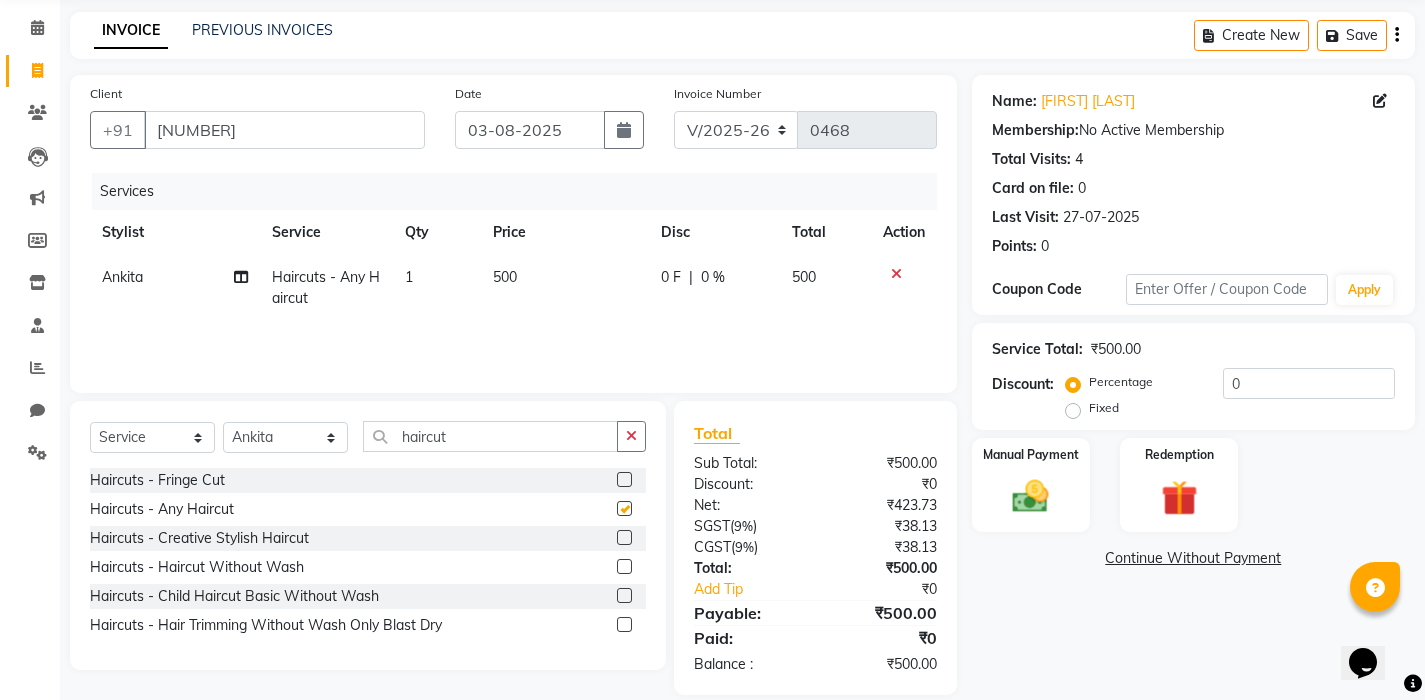 checkbox on "false" 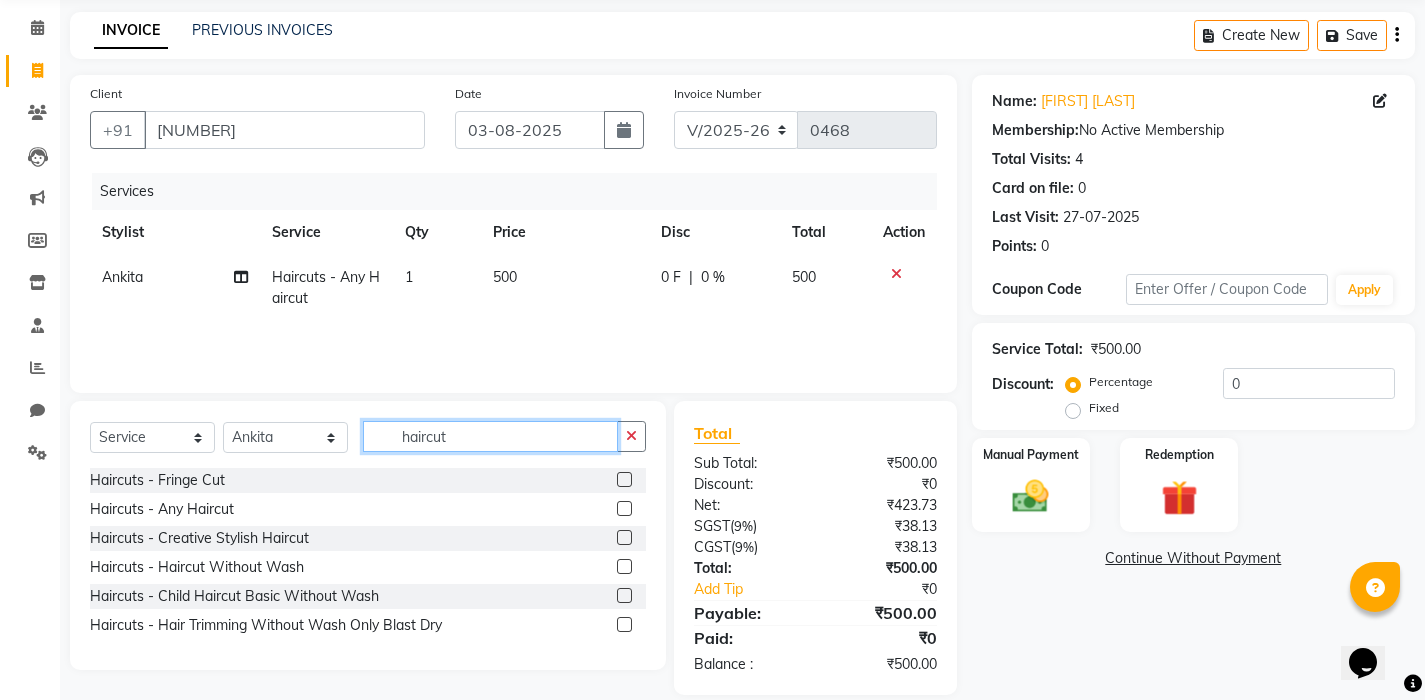 click on "haircut" 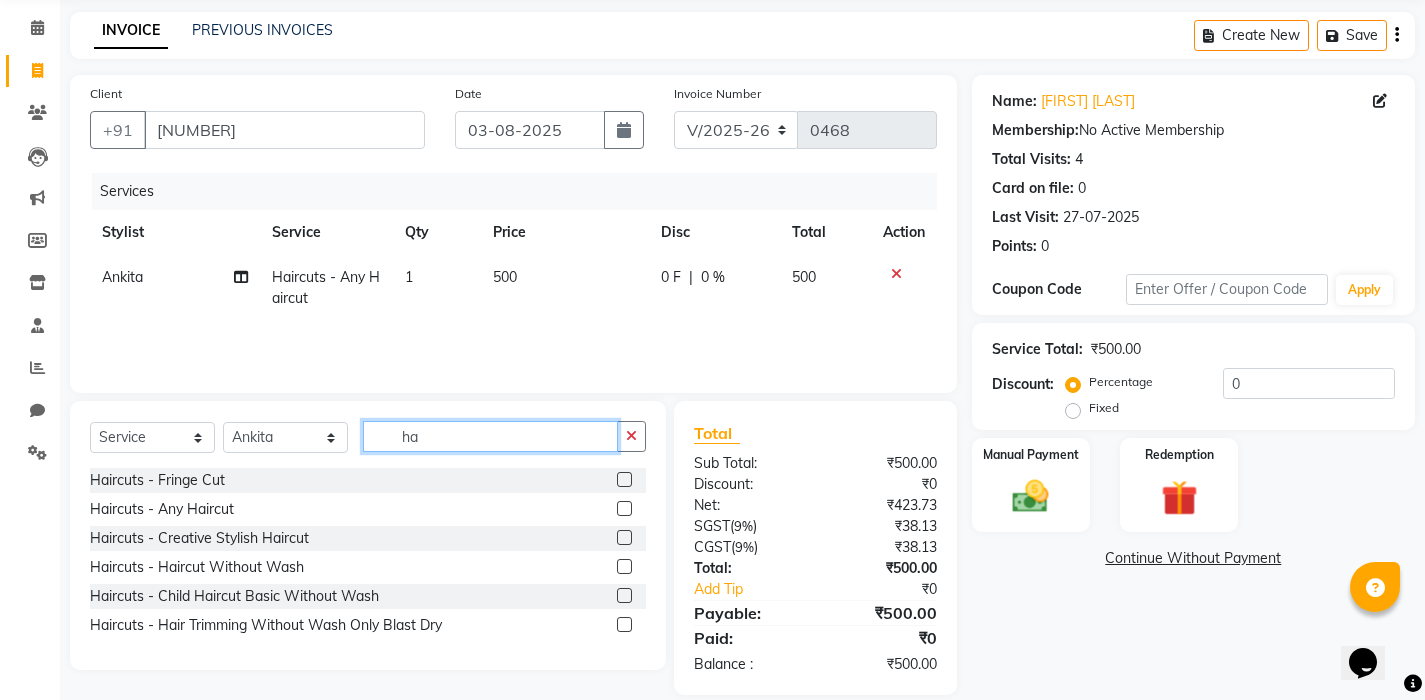 type on "h" 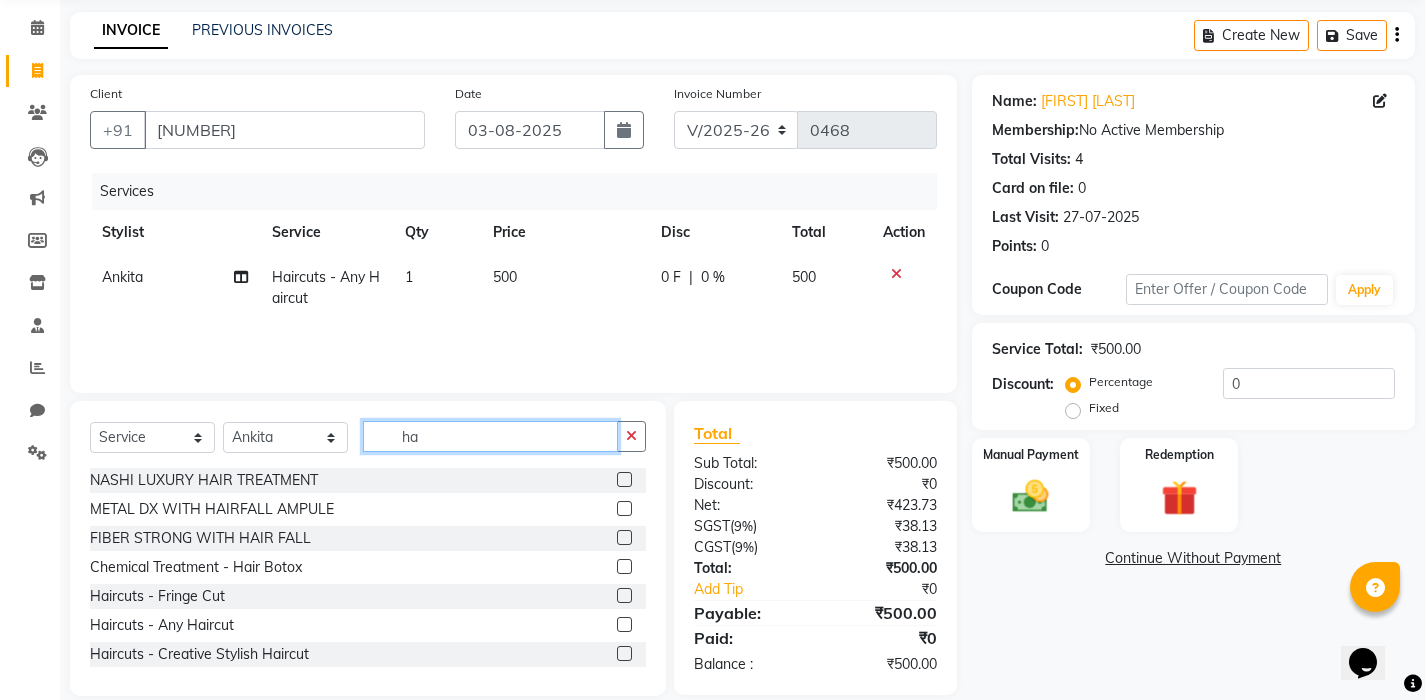 type on "h" 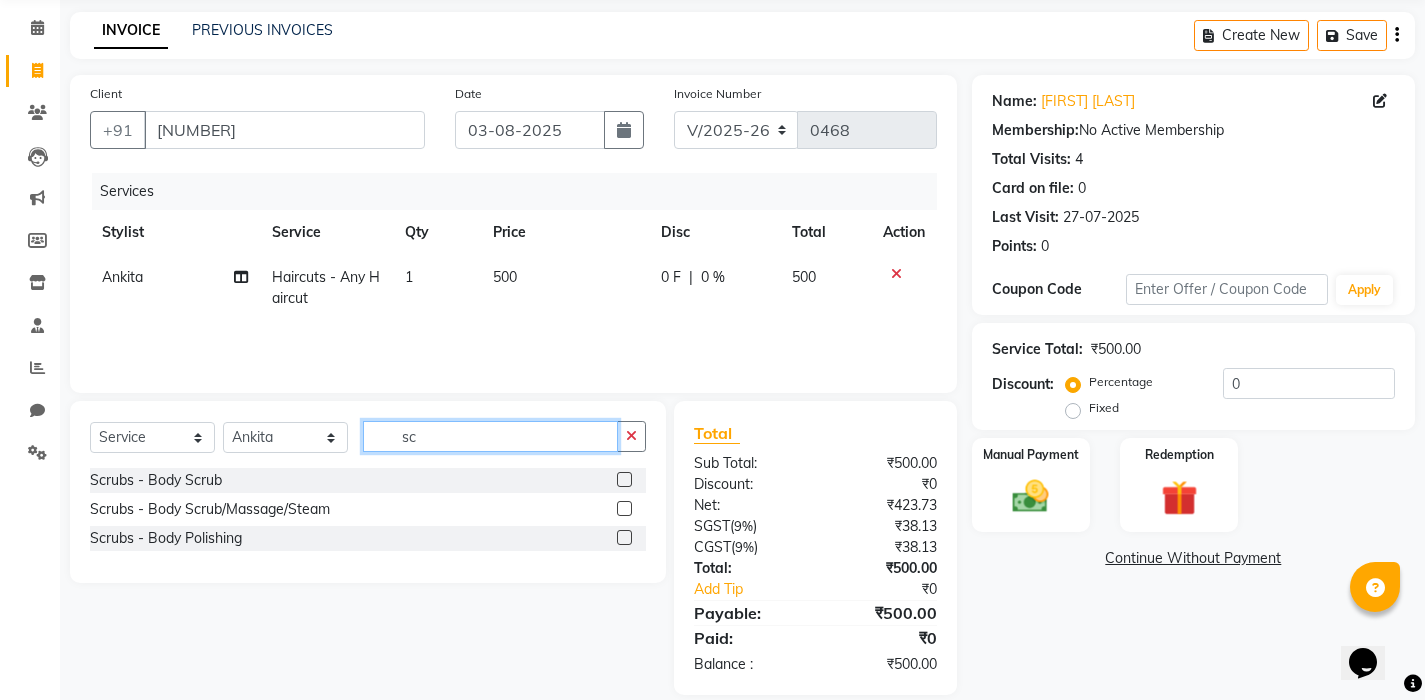 type on "s" 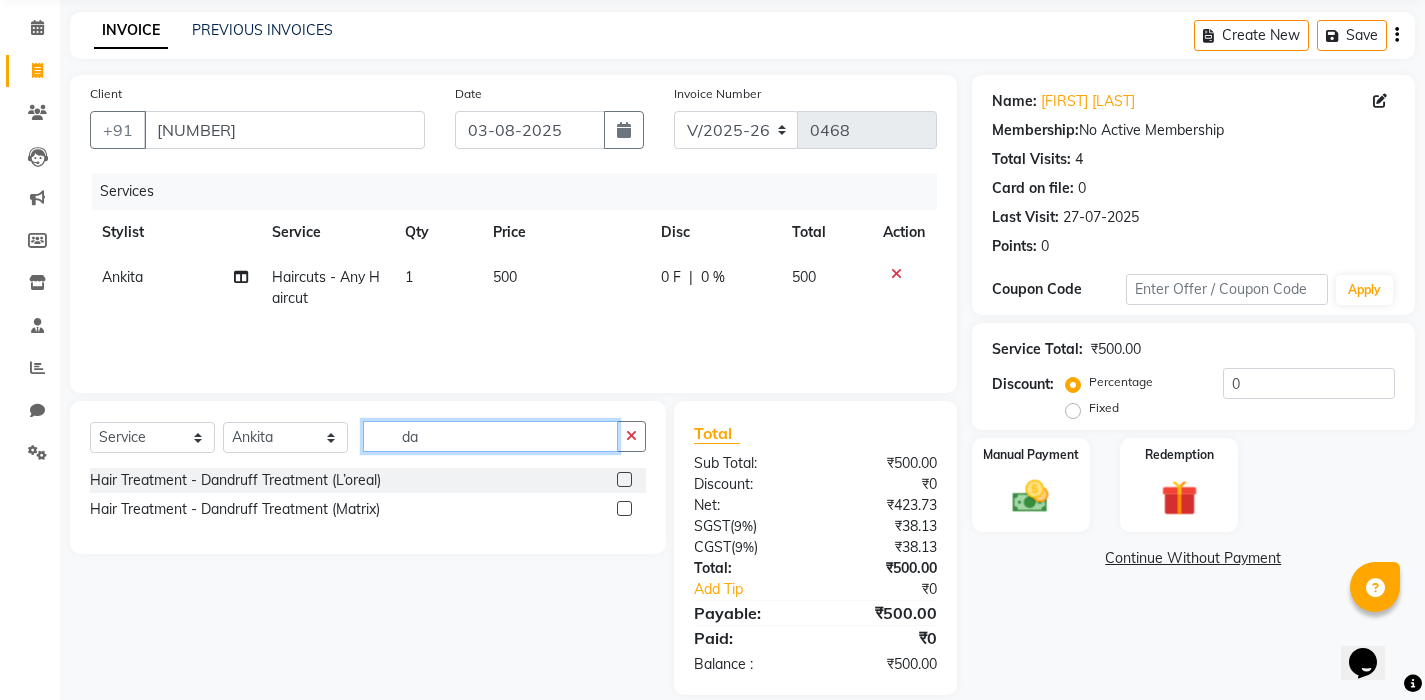 type on "d" 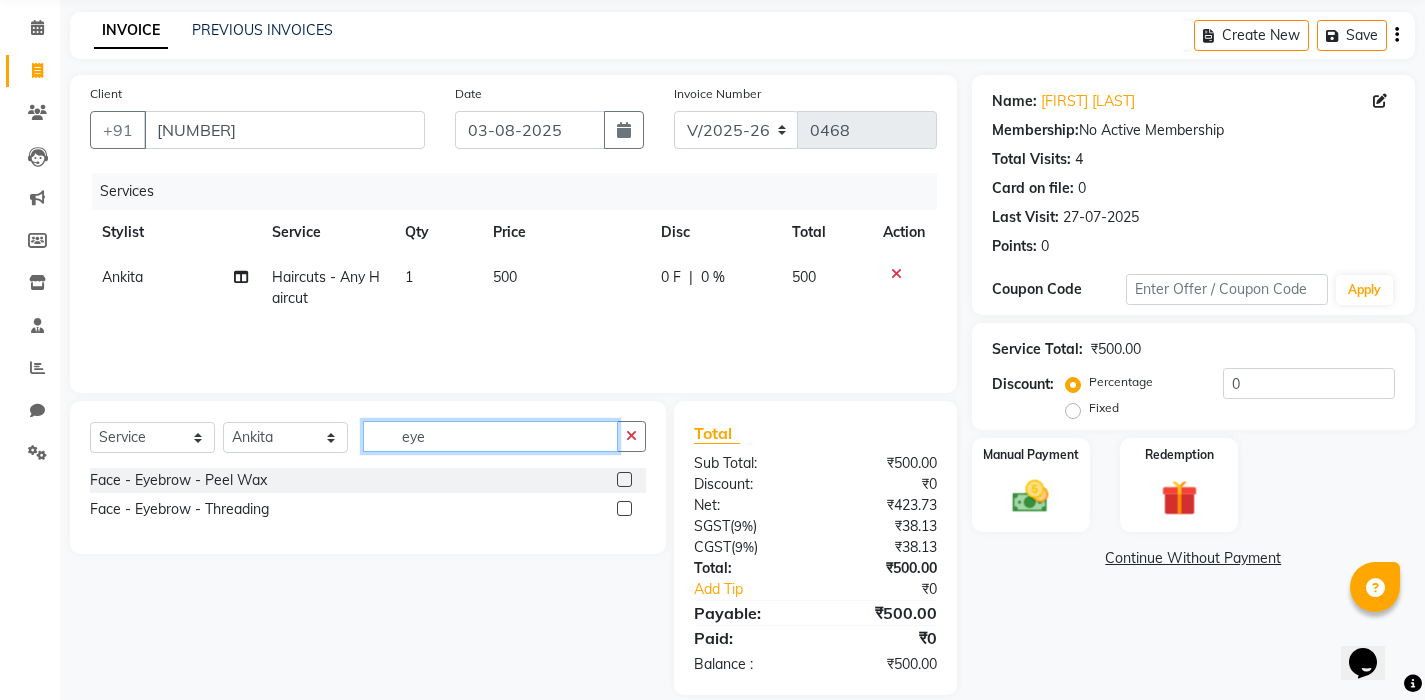 type on "eye" 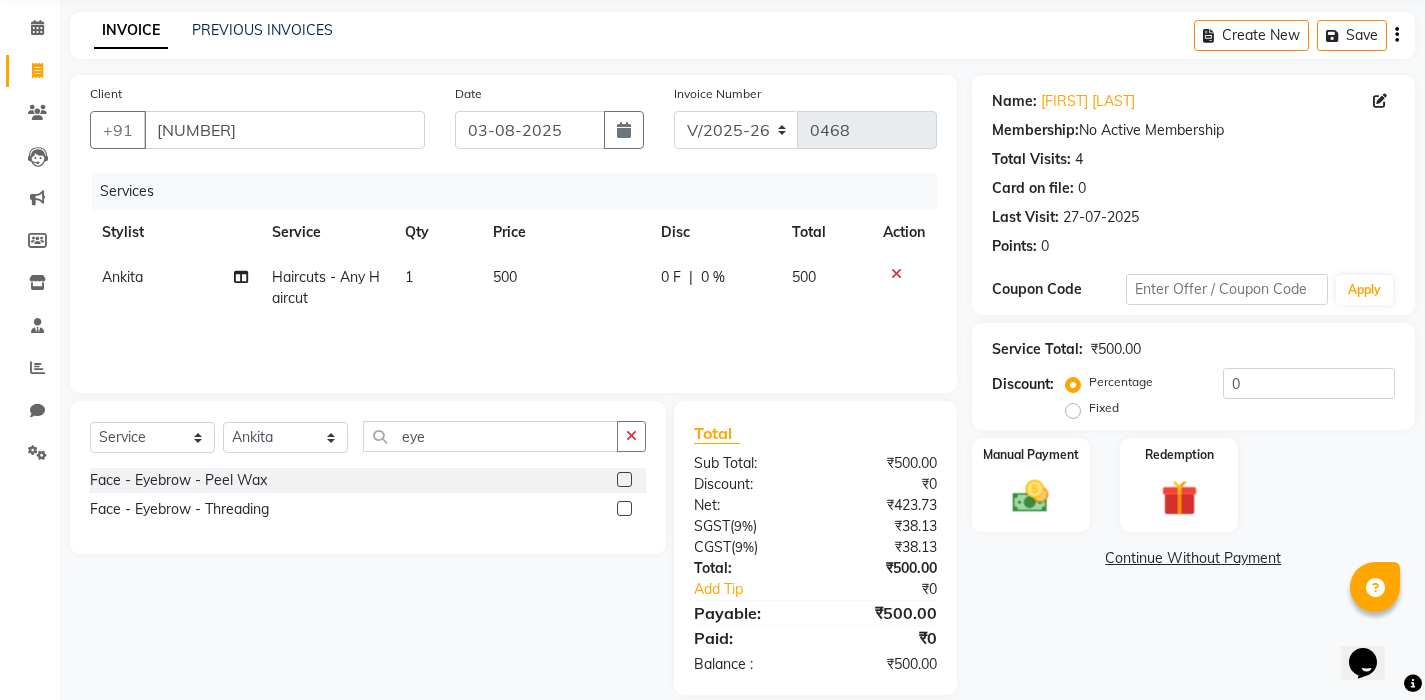 click 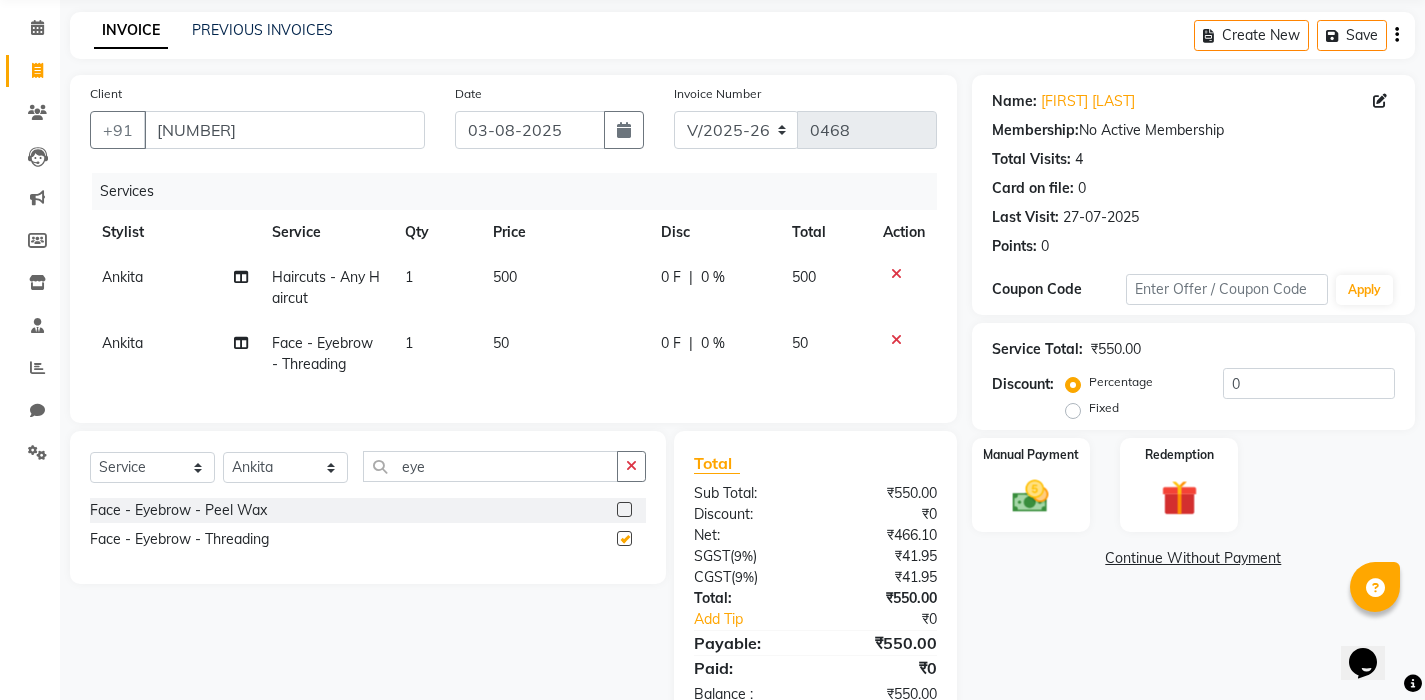 checkbox on "false" 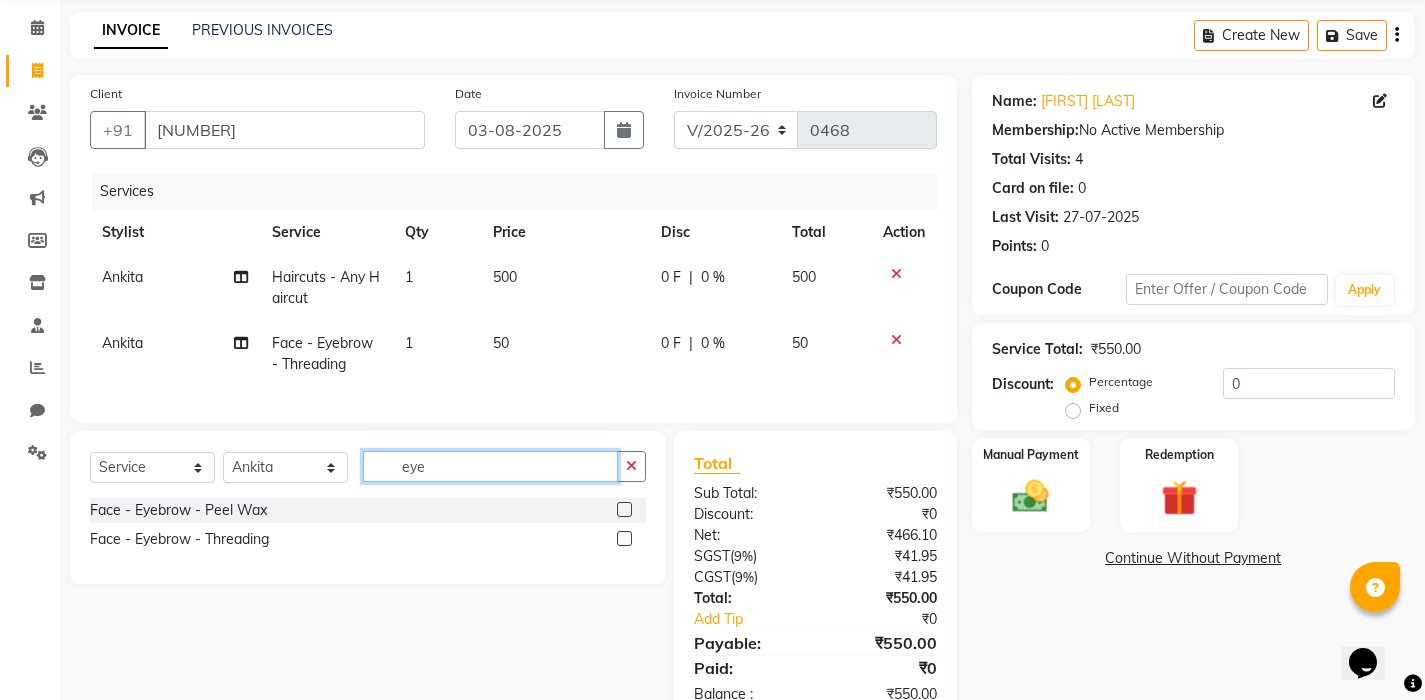 click on "eye" 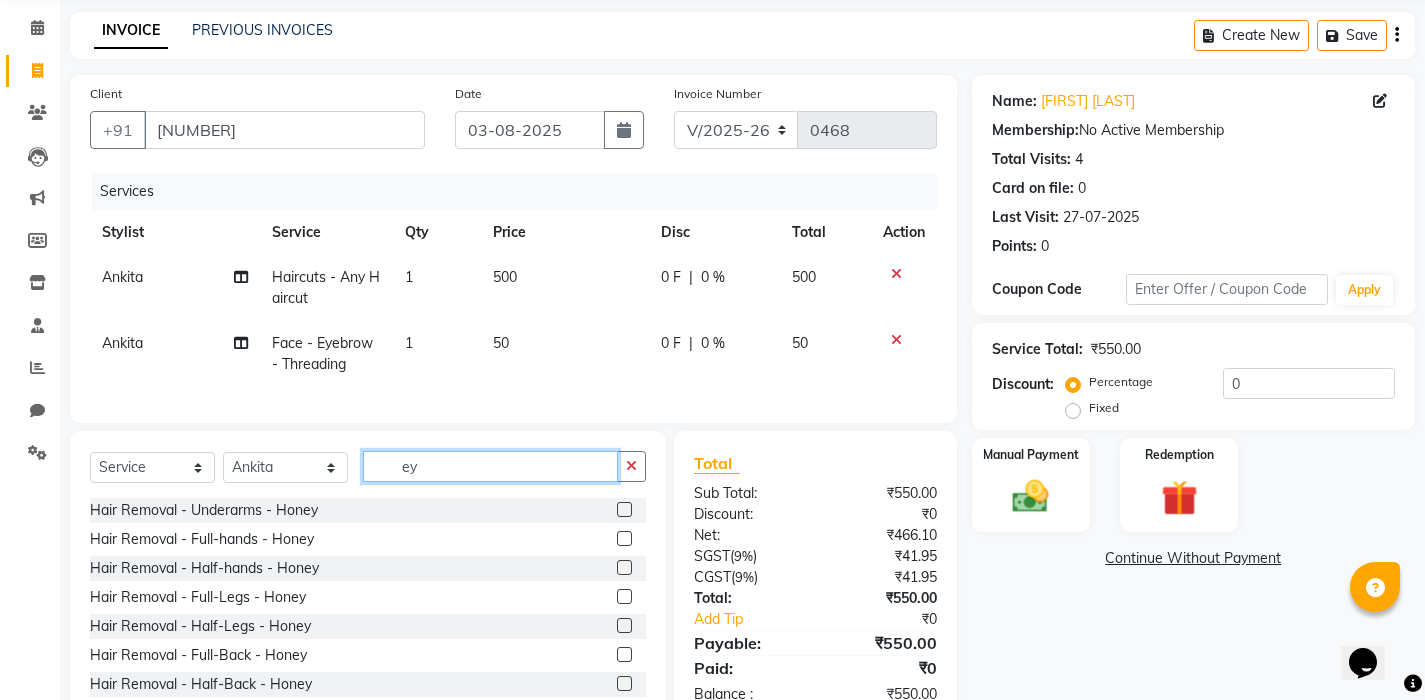 type on "e" 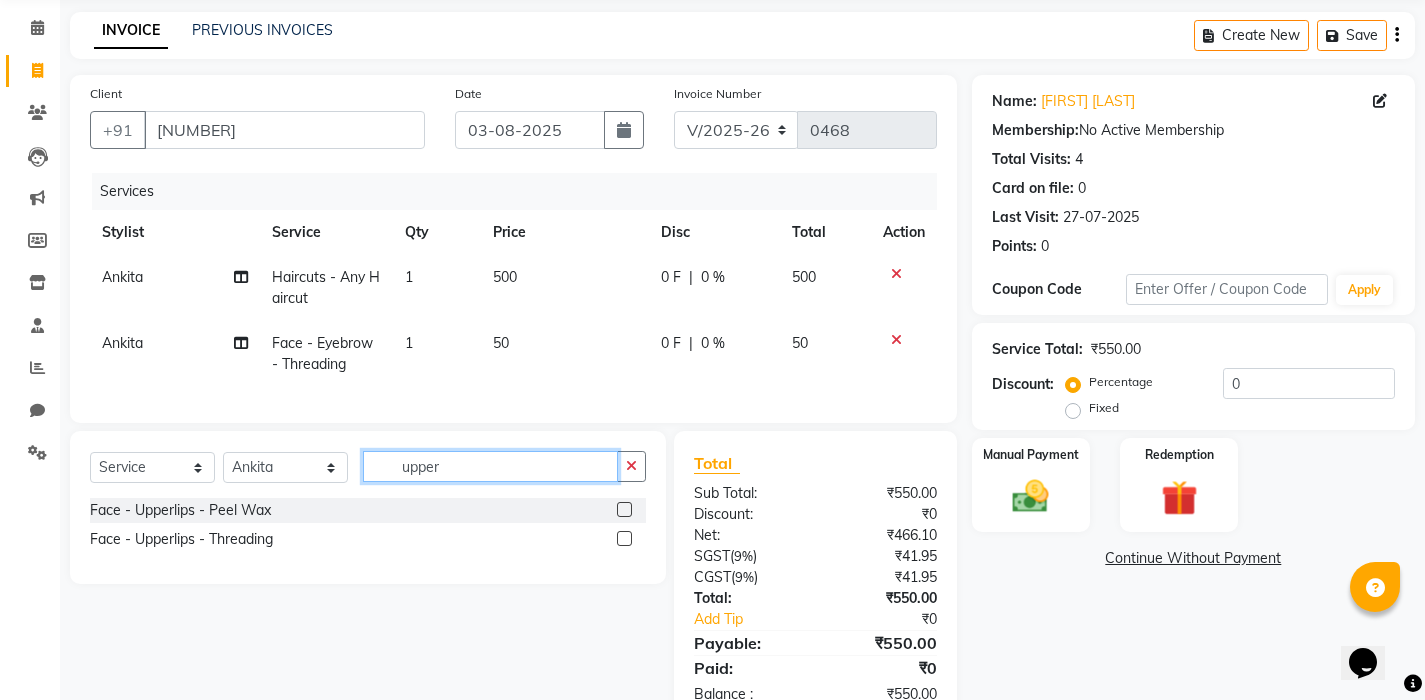 type on "upper" 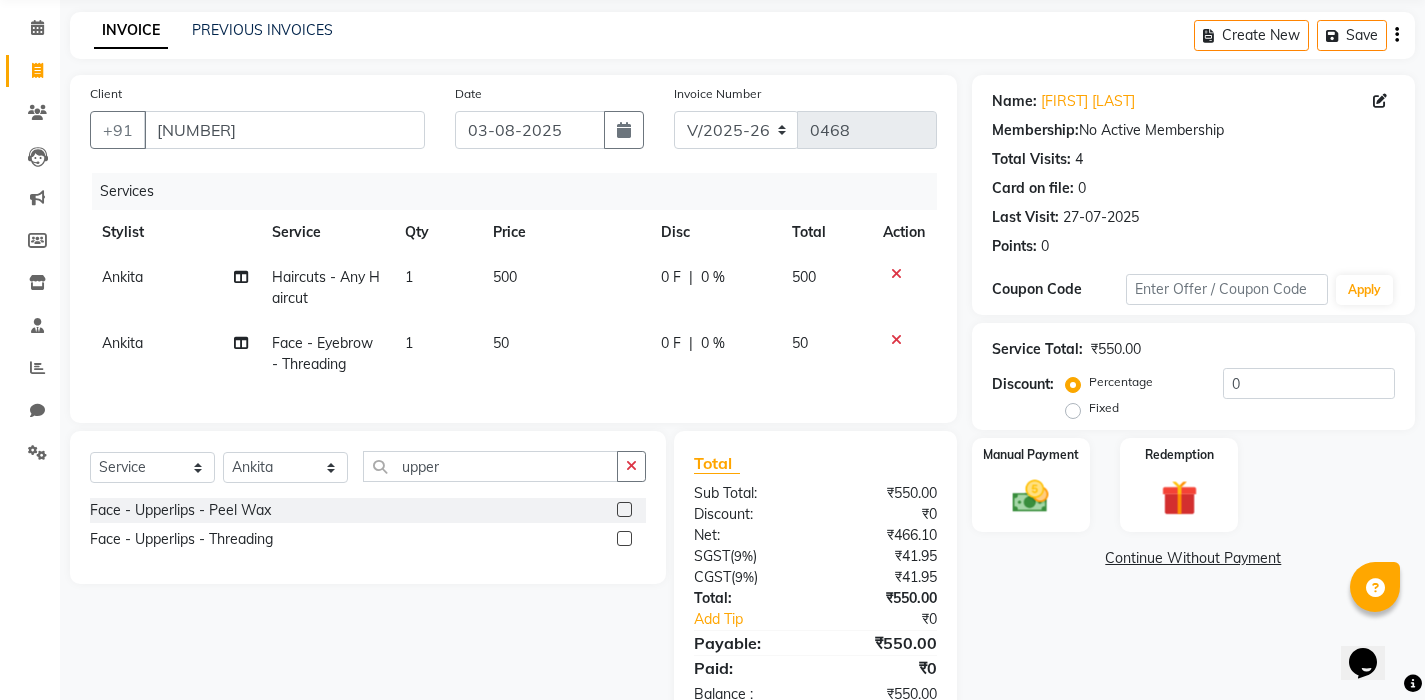 click 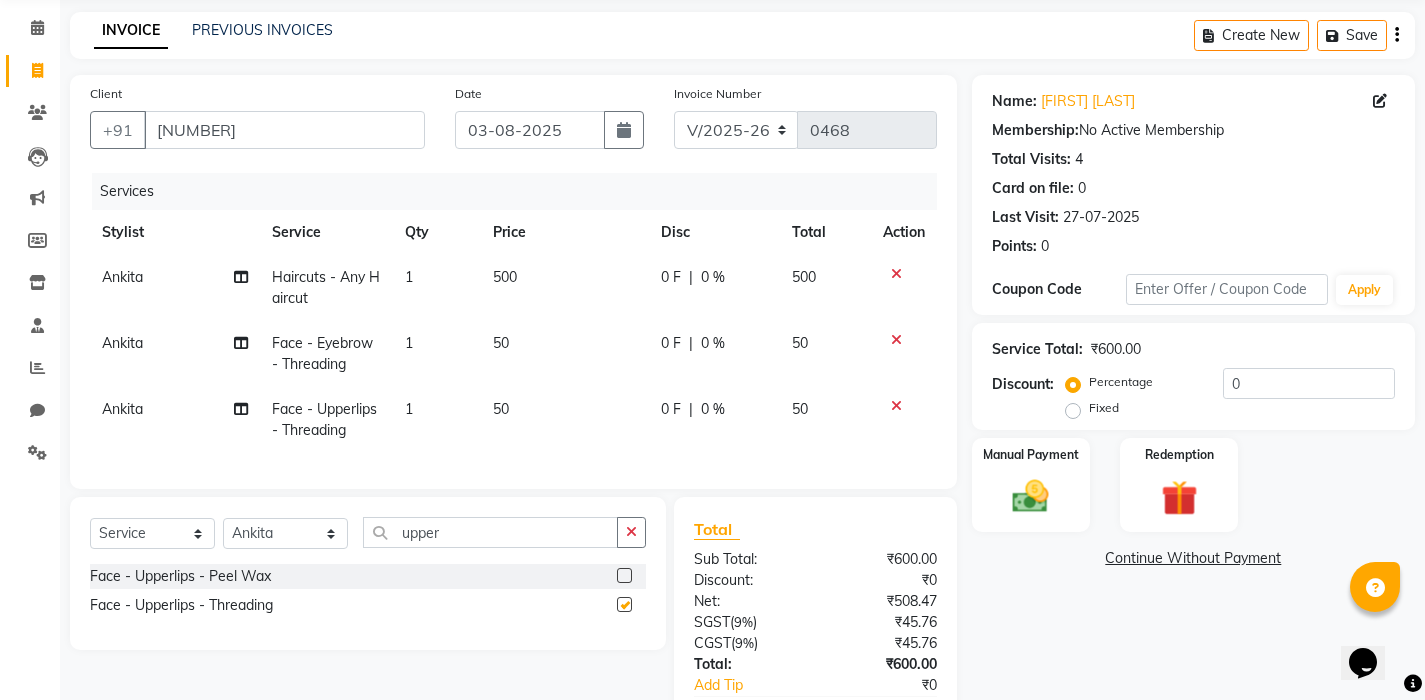 checkbox on "false" 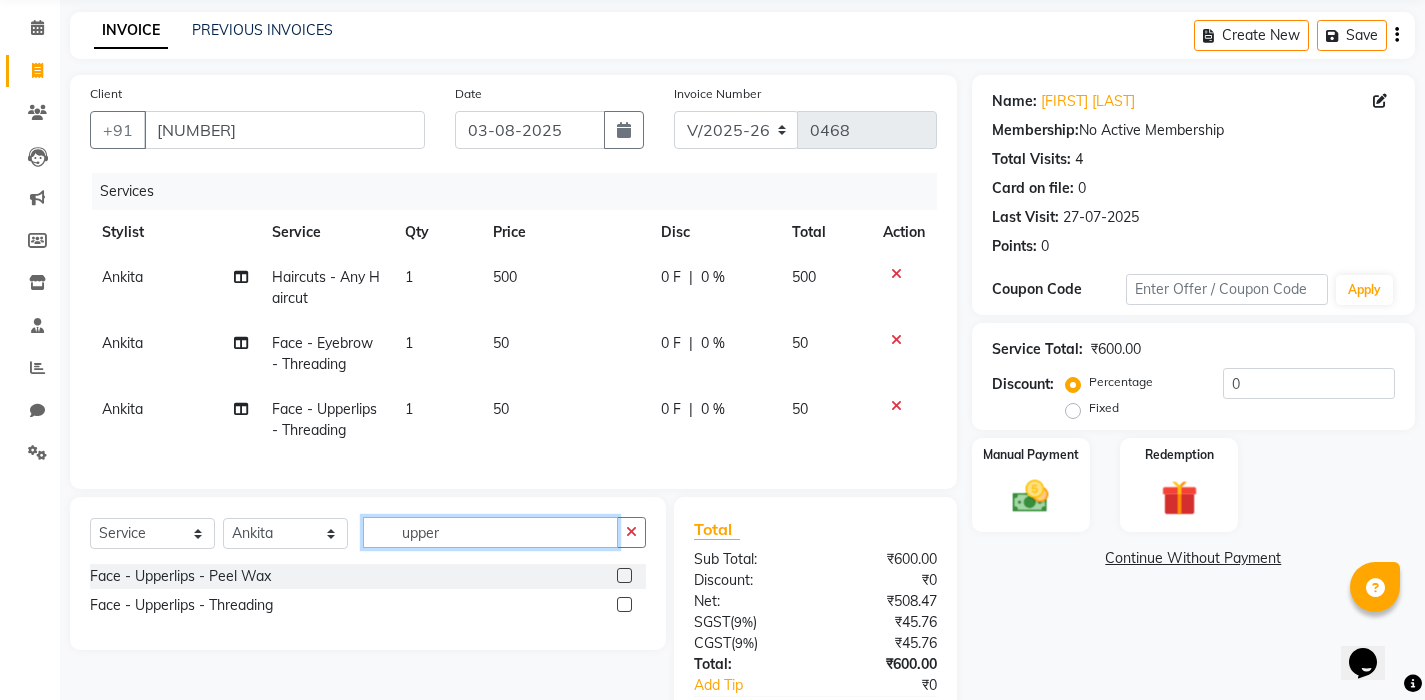 click on "upper" 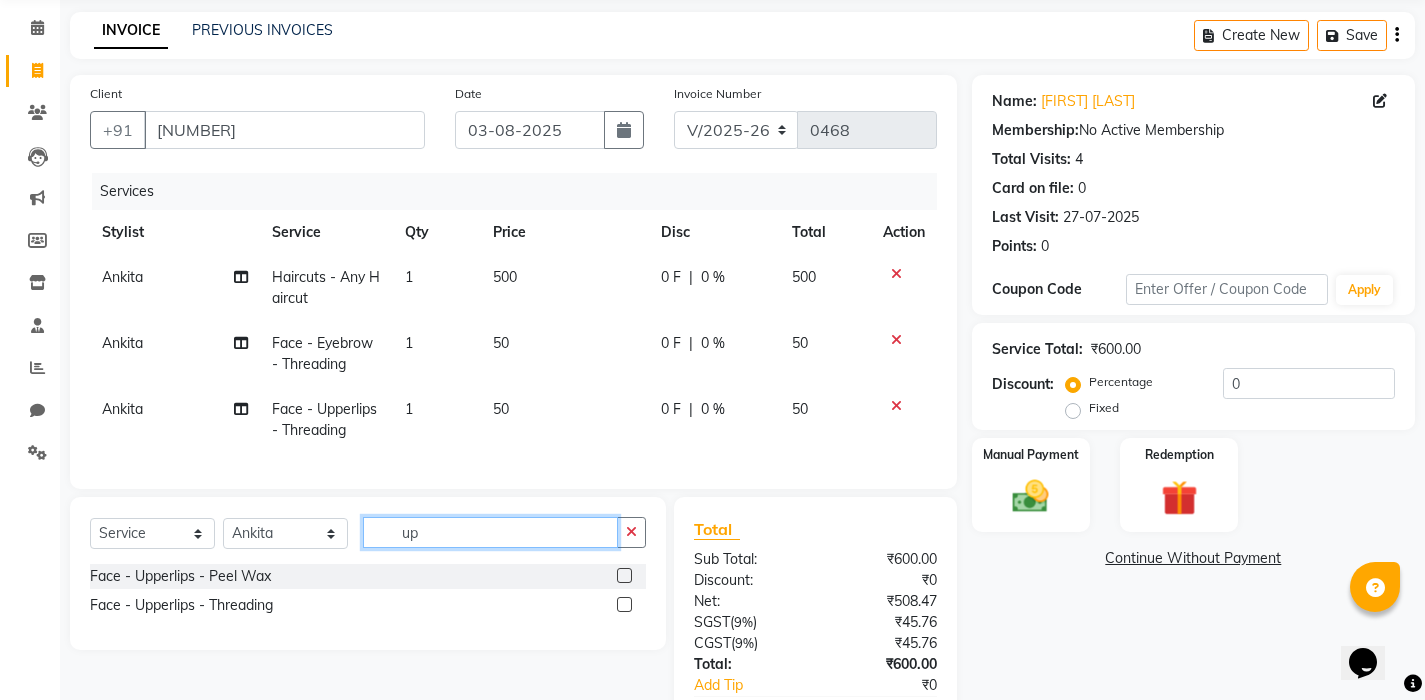 type on "u" 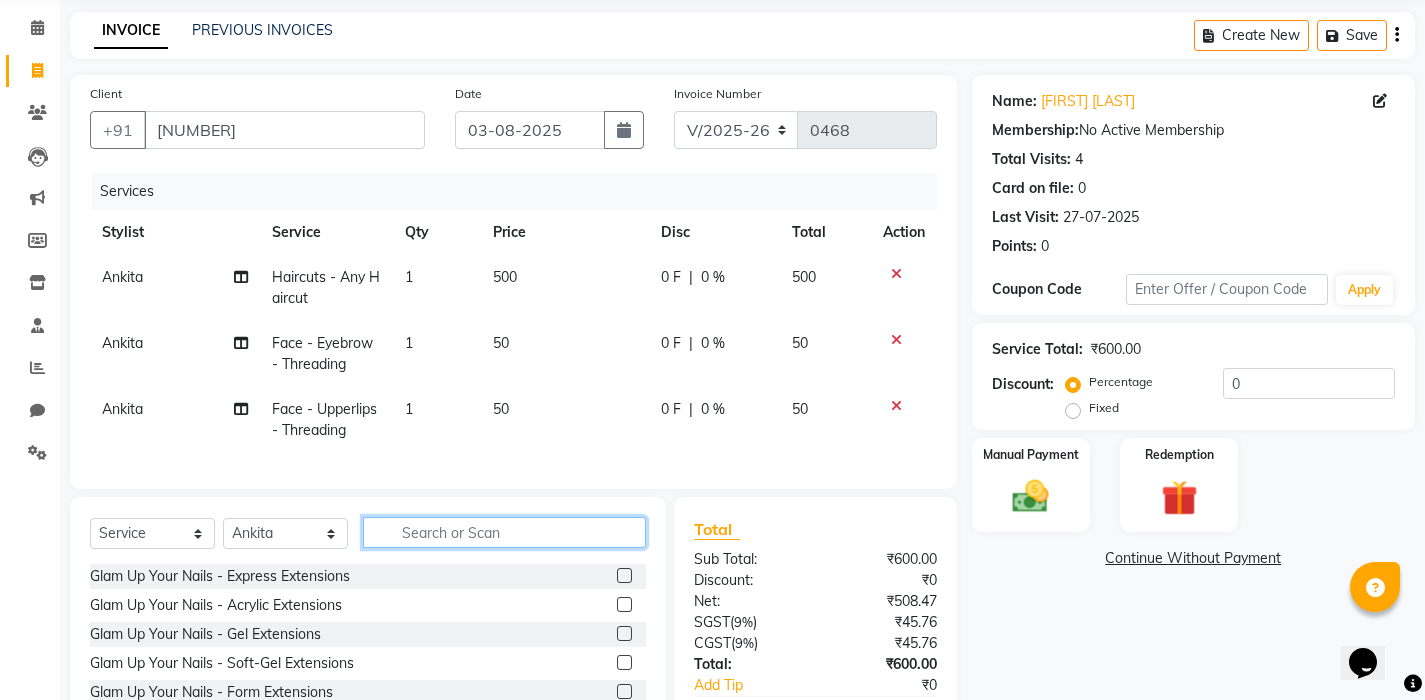 click 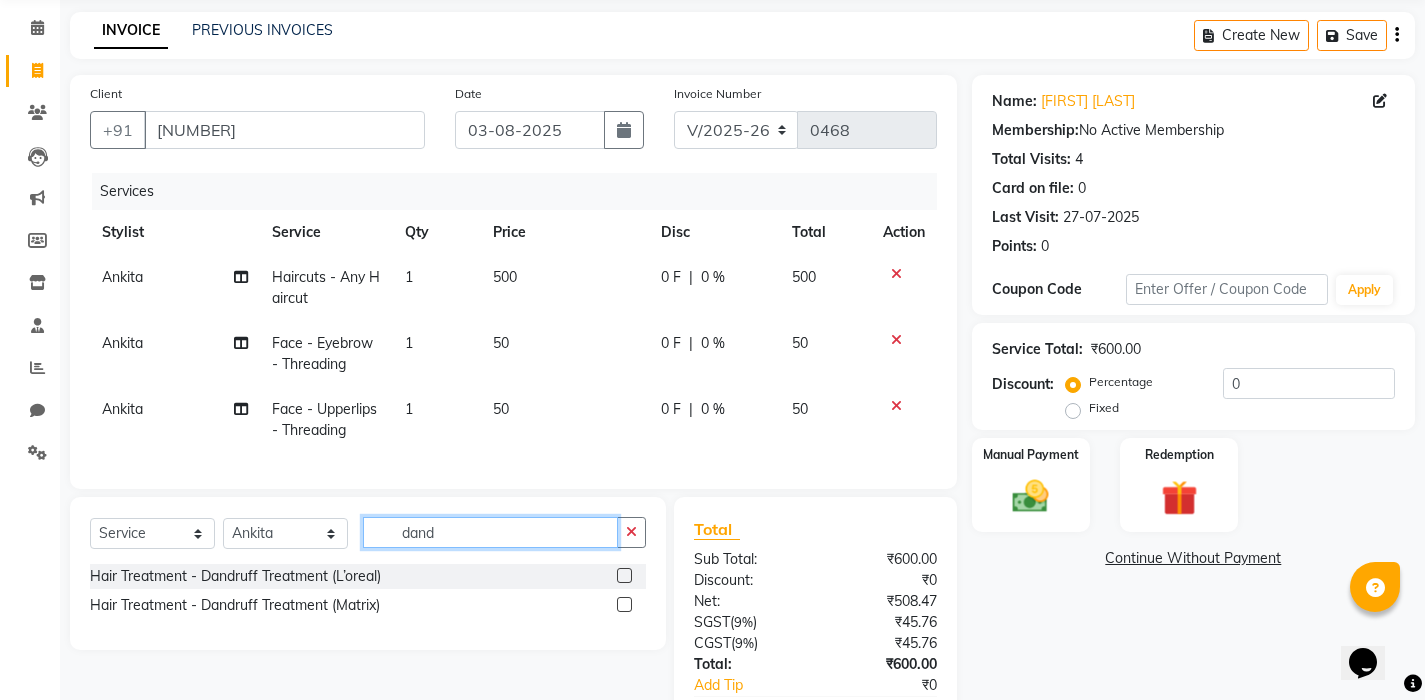 type on "and" 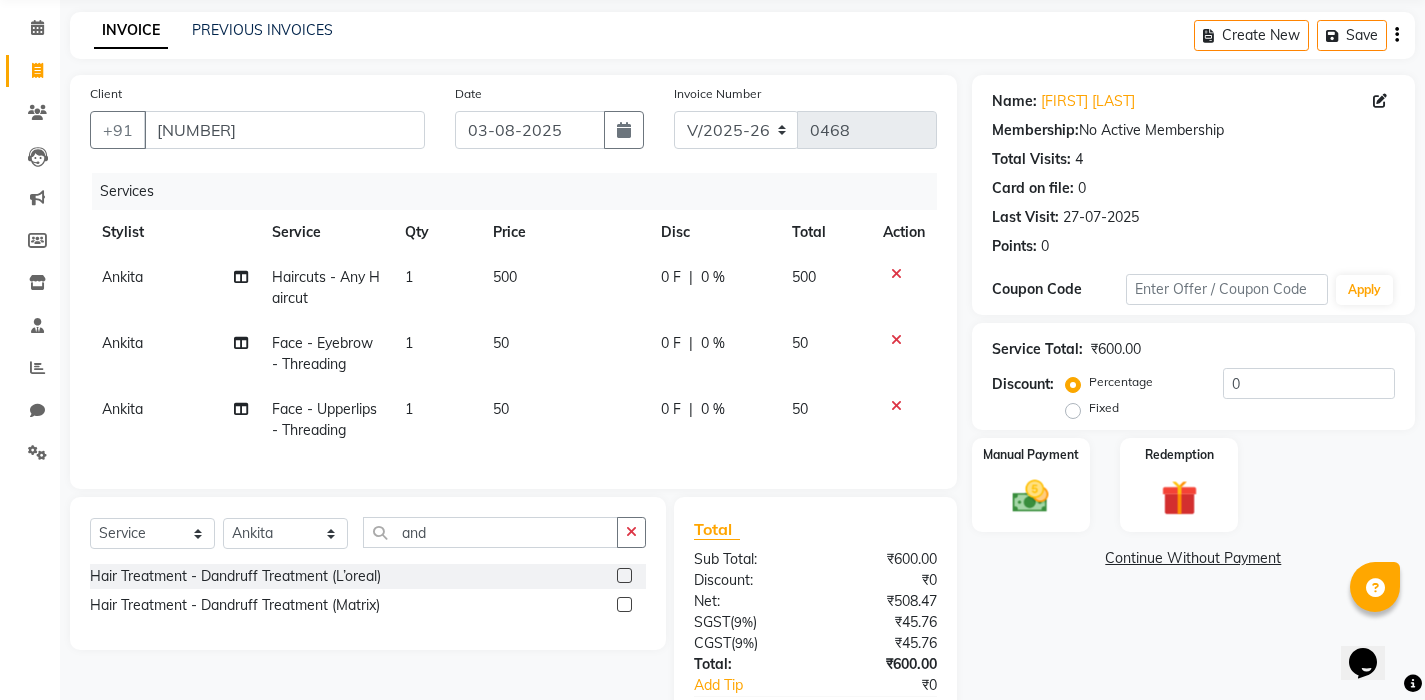 drag, startPoint x: 469, startPoint y: 540, endPoint x: 625, endPoint y: 625, distance: 177.65416 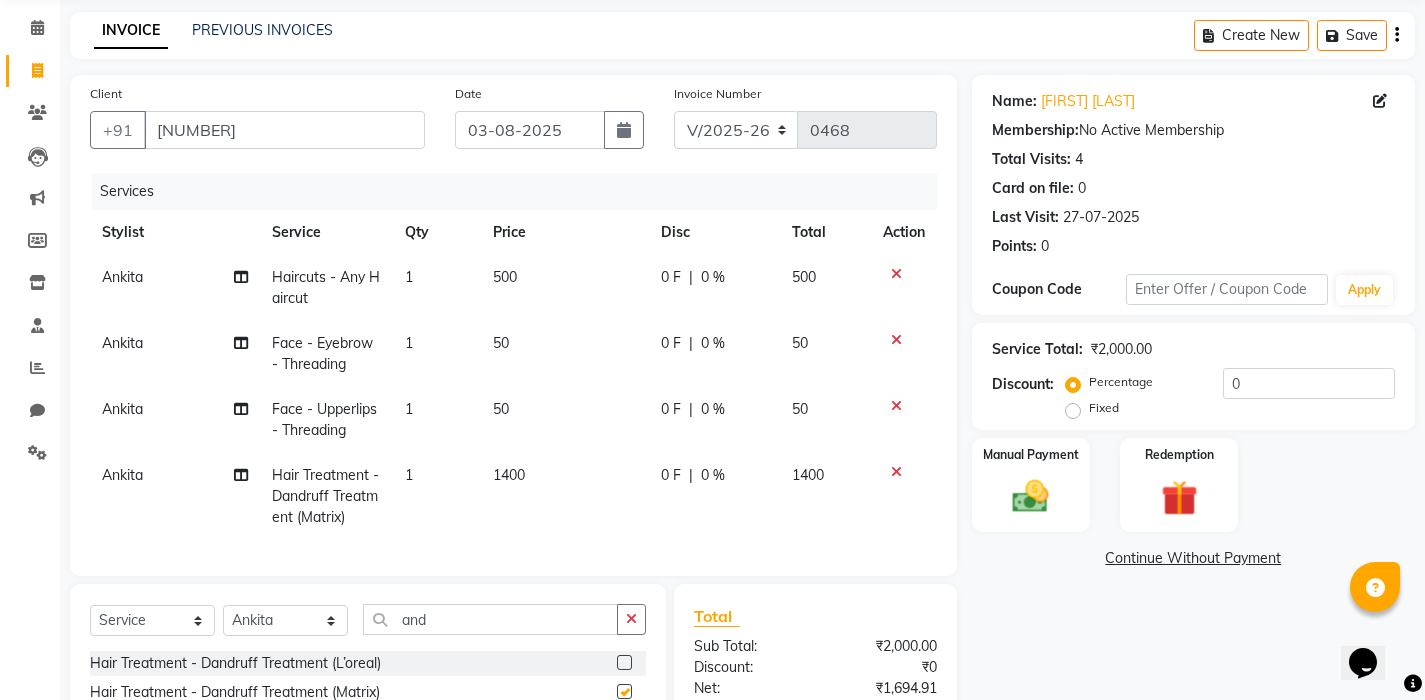 checkbox on "false" 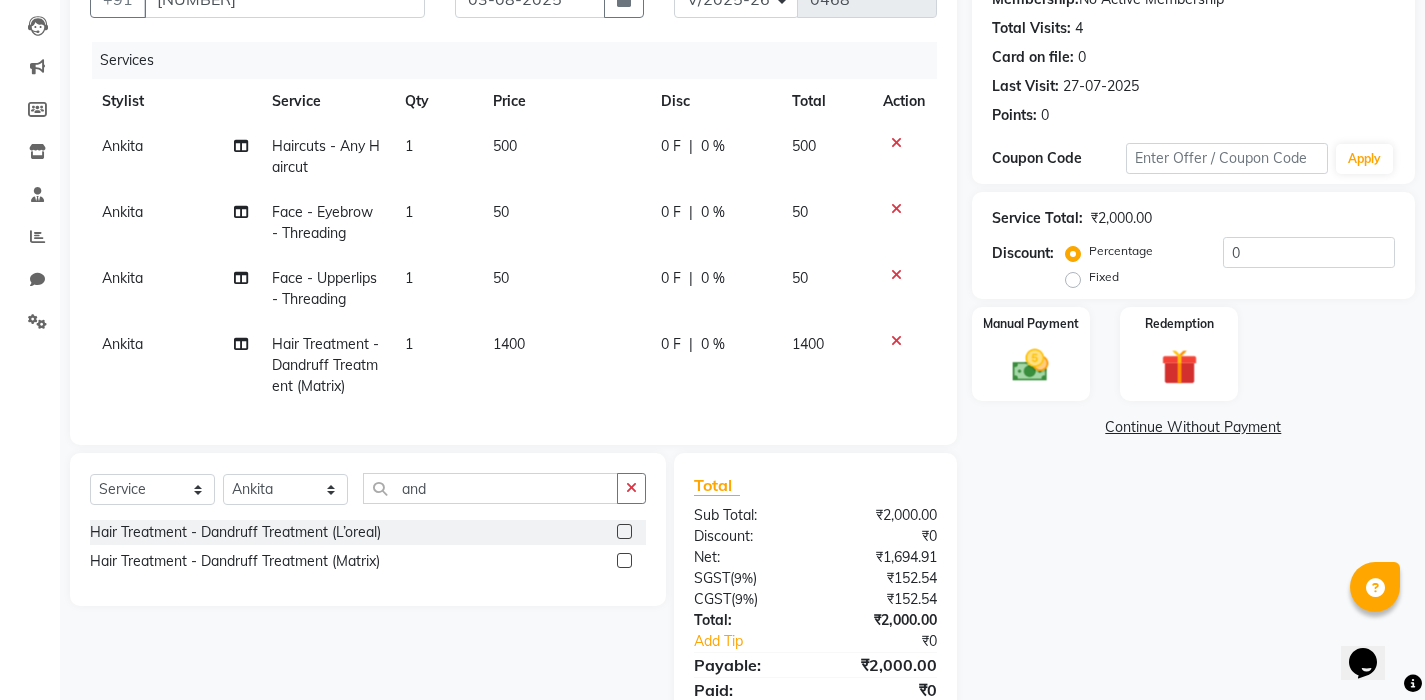 scroll, scrollTop: 244, scrollLeft: 0, axis: vertical 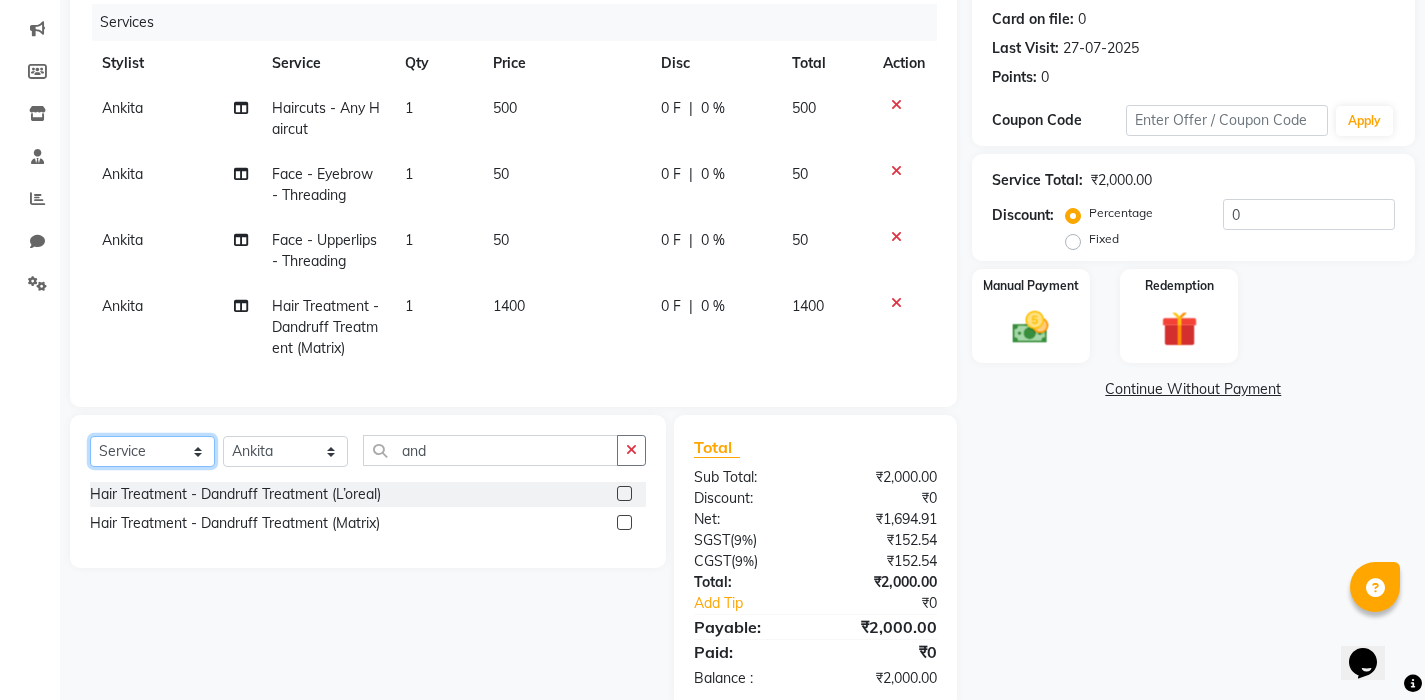 select on "product" 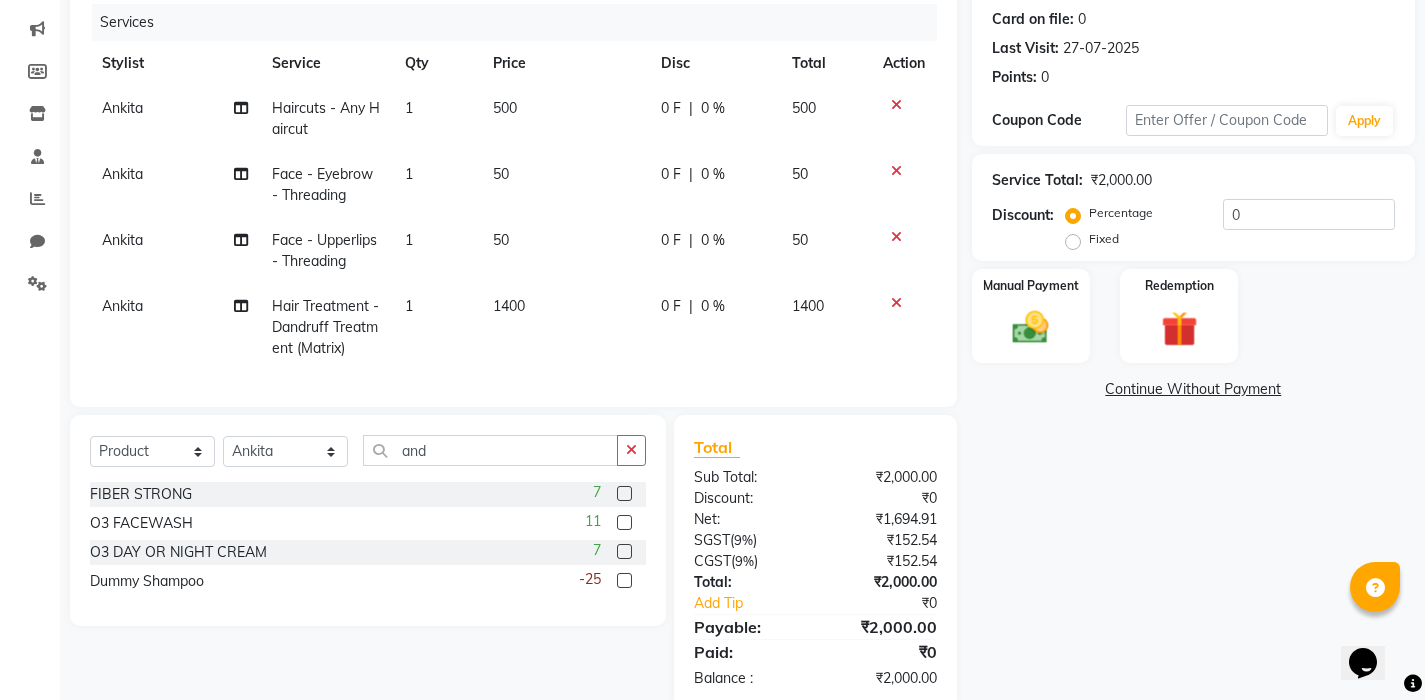 click 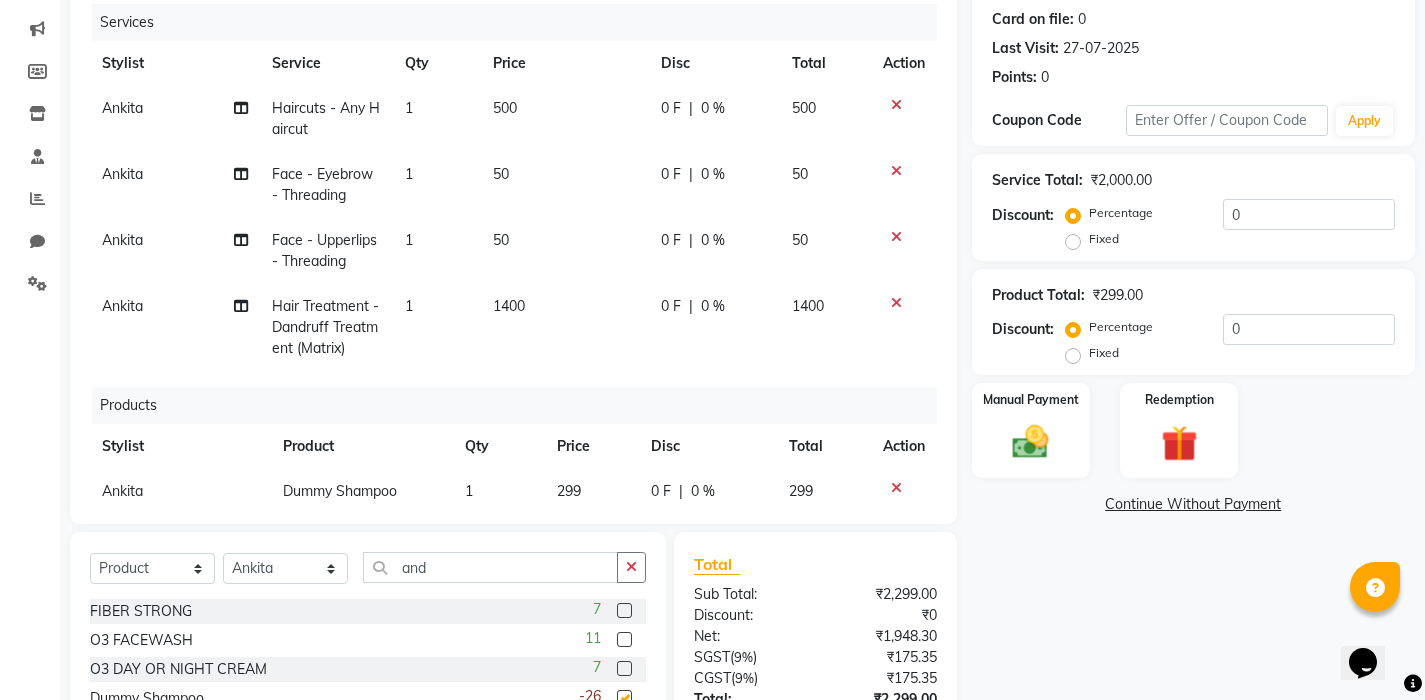 checkbox on "false" 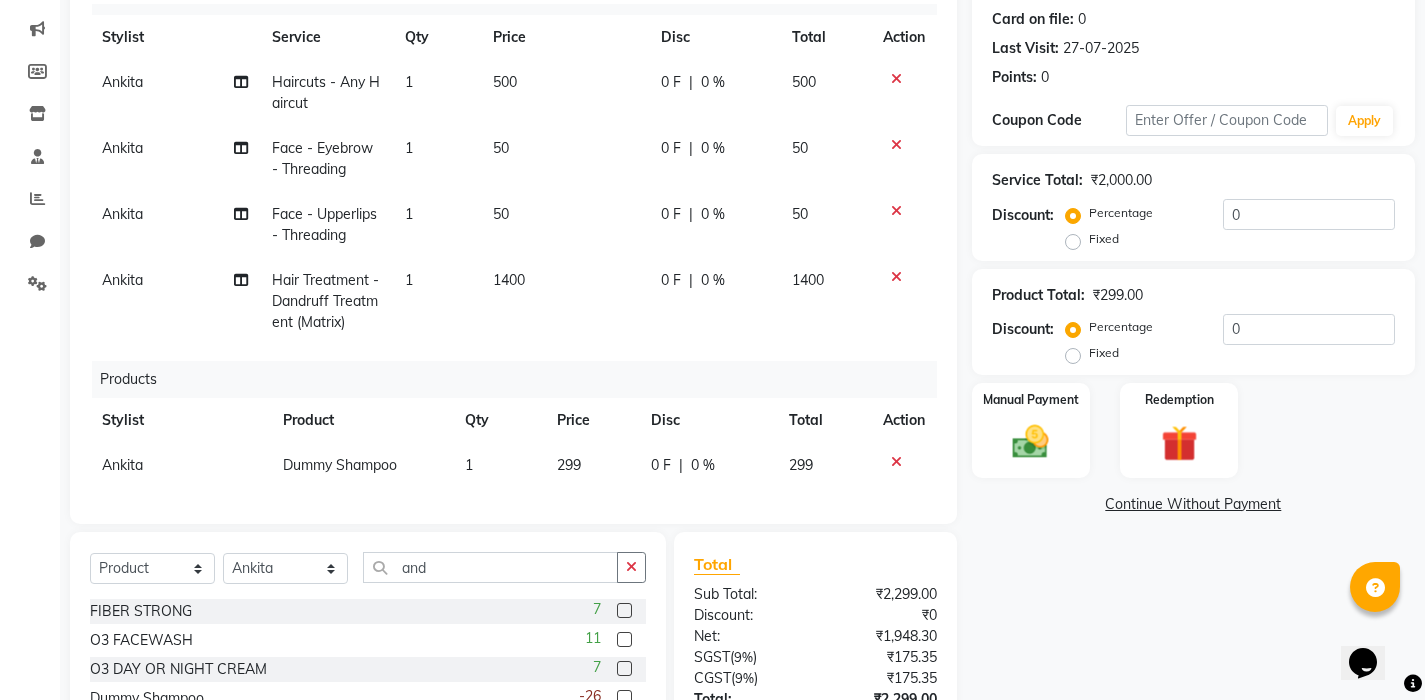 scroll, scrollTop: 41, scrollLeft: 0, axis: vertical 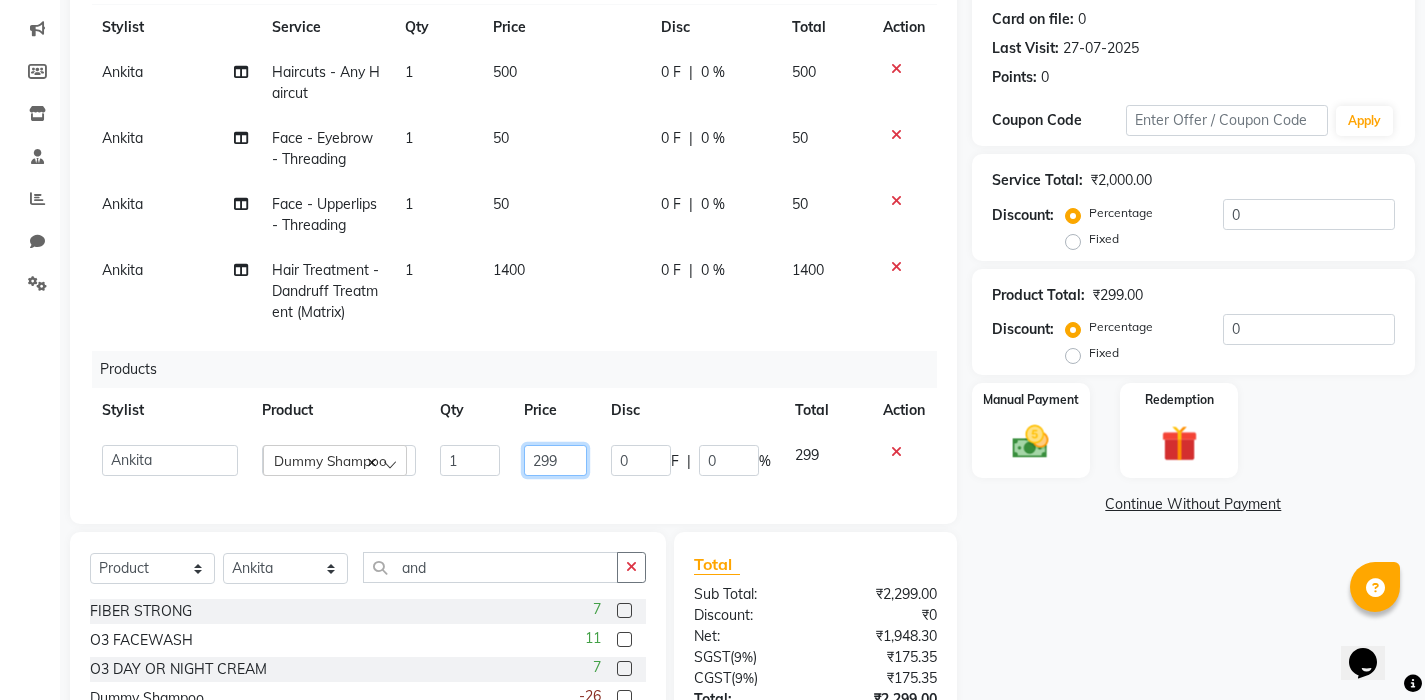 click on "299" 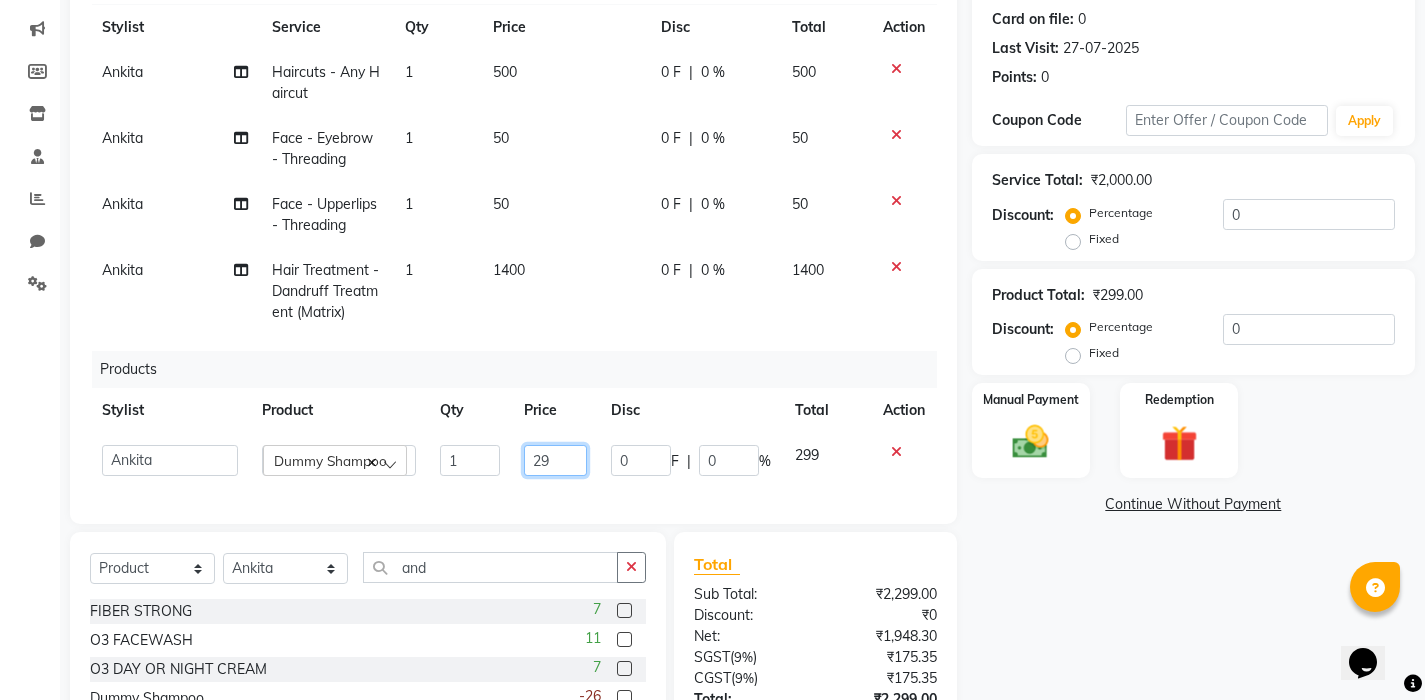 type on "2" 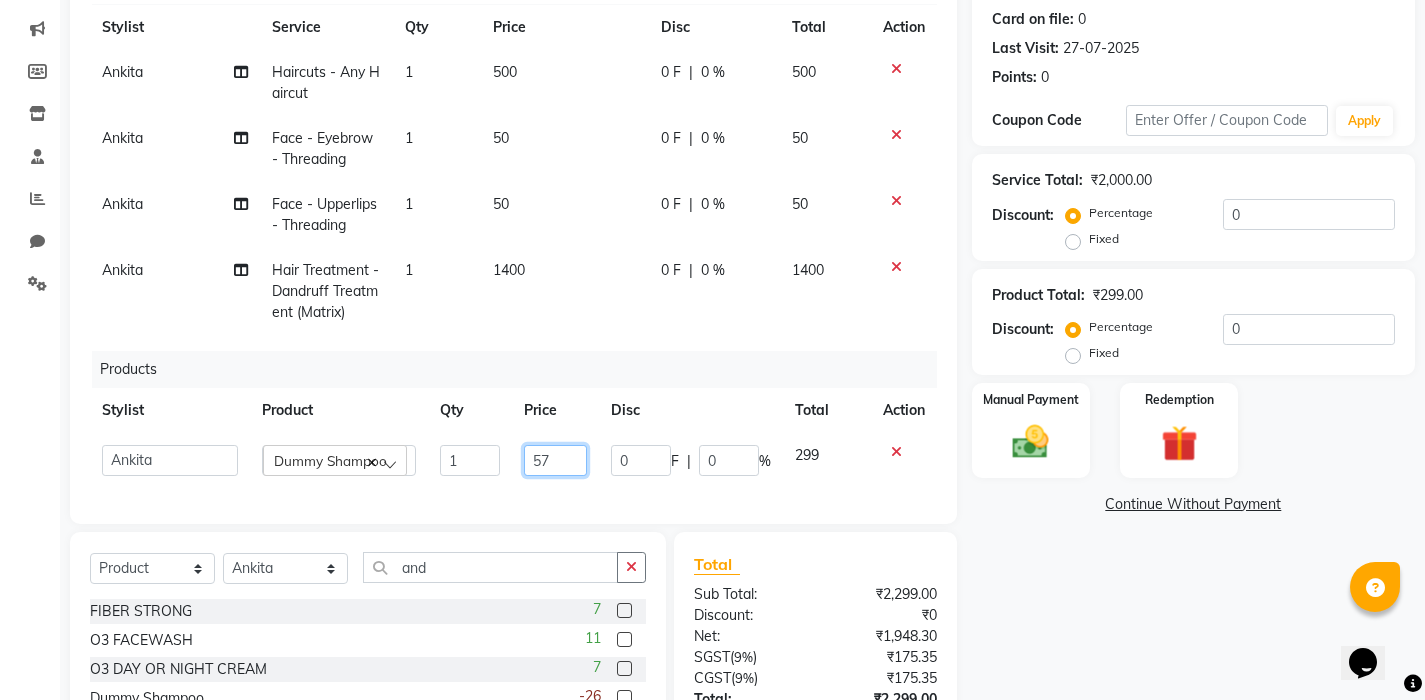 type on "570" 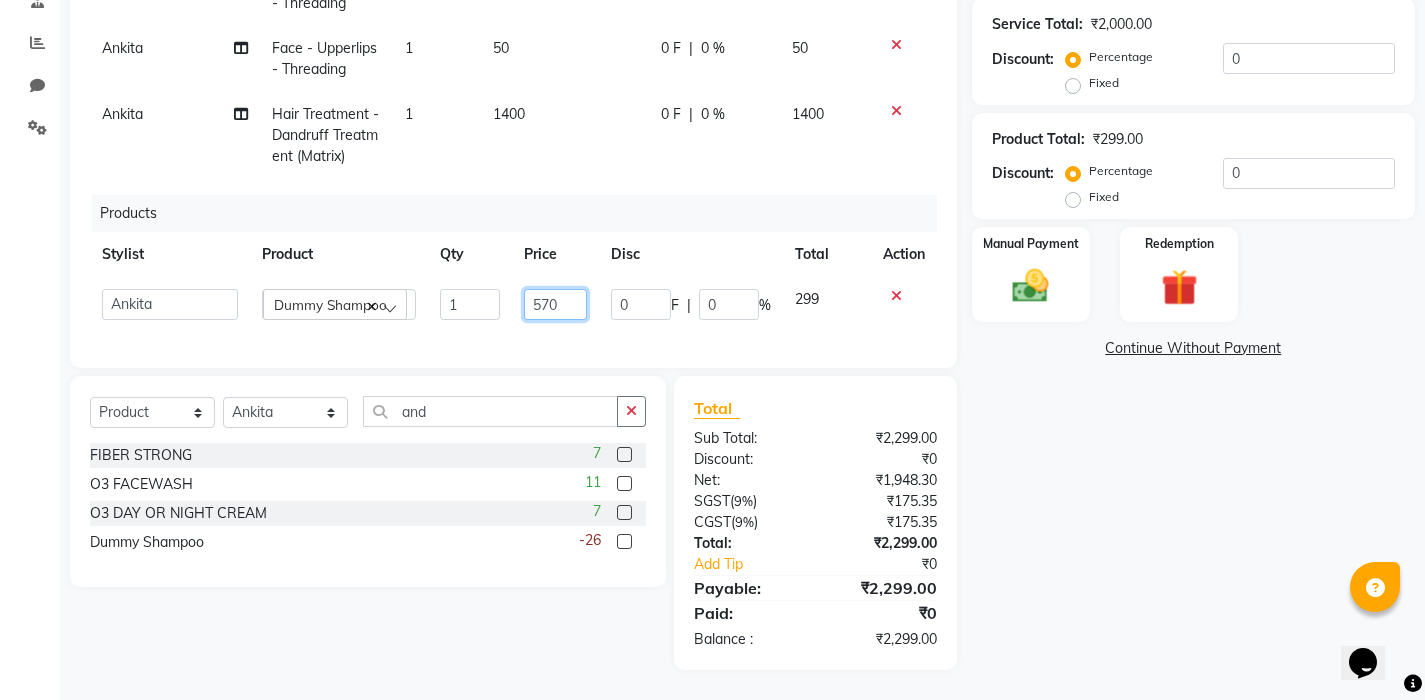 scroll, scrollTop: 400, scrollLeft: 0, axis: vertical 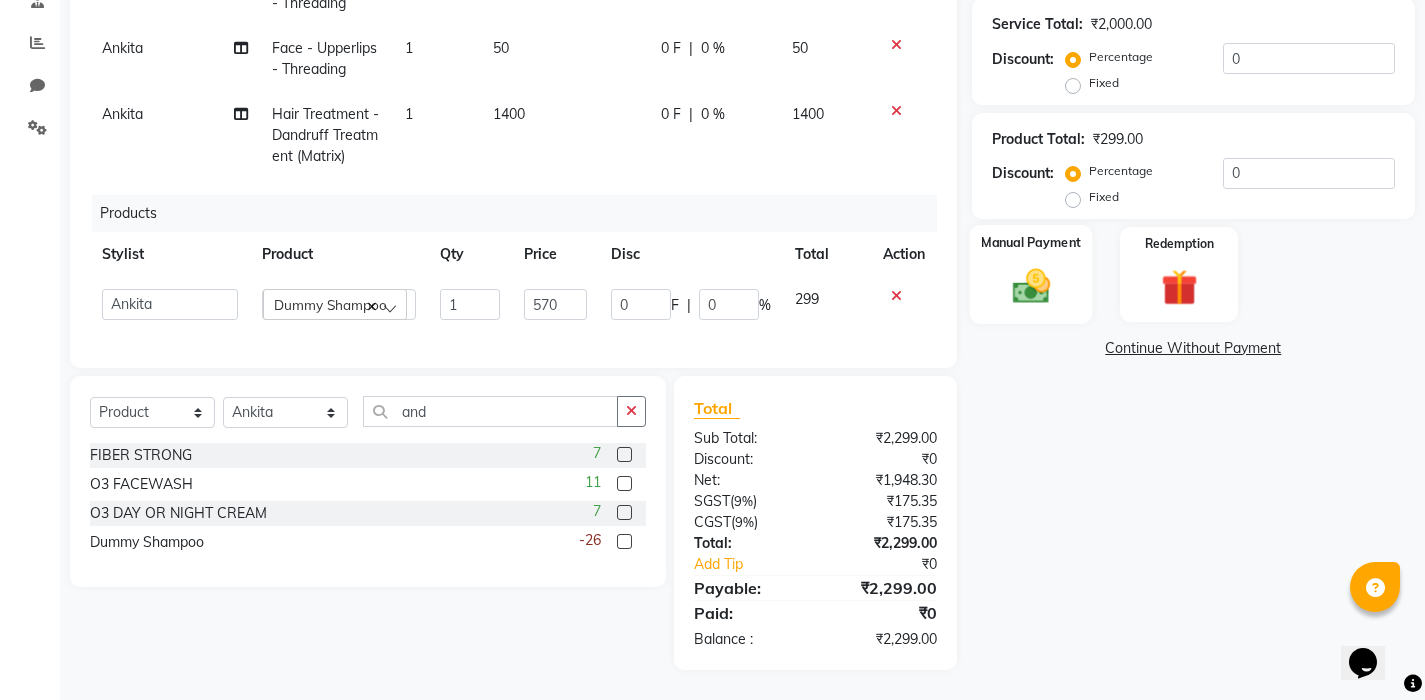 click 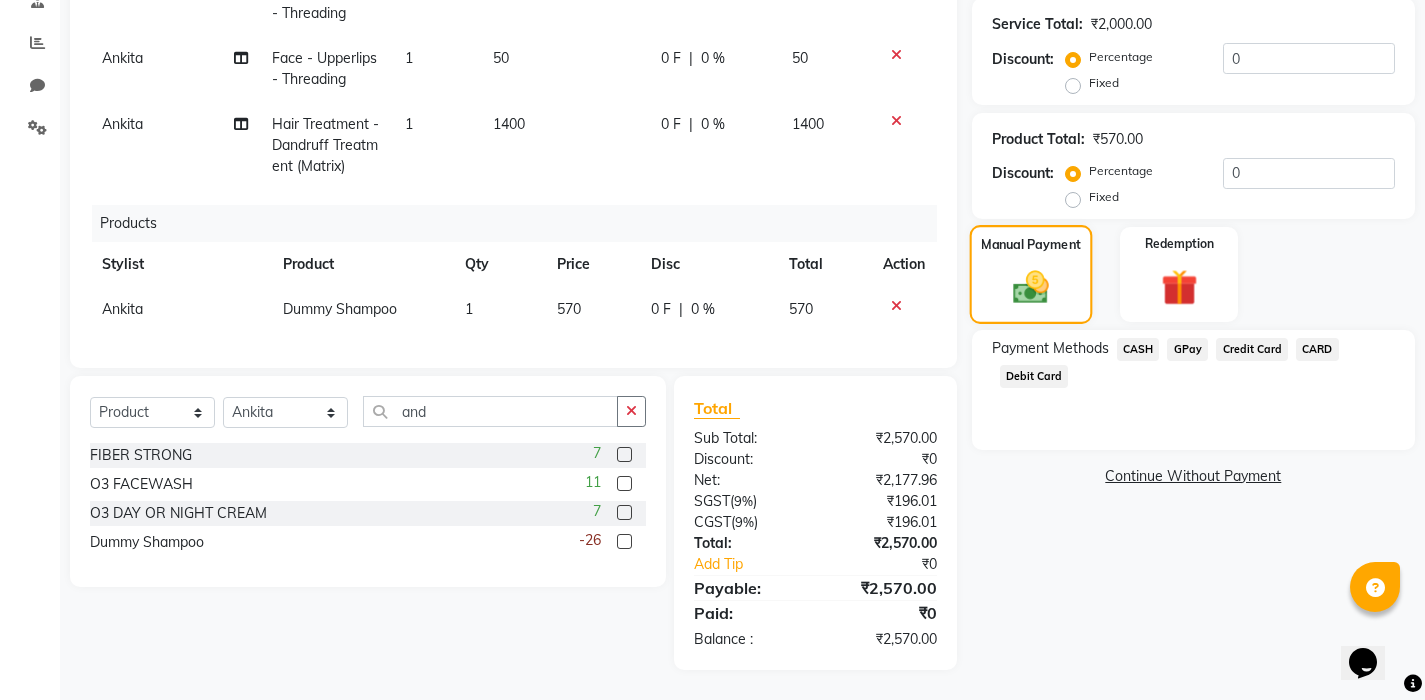 click 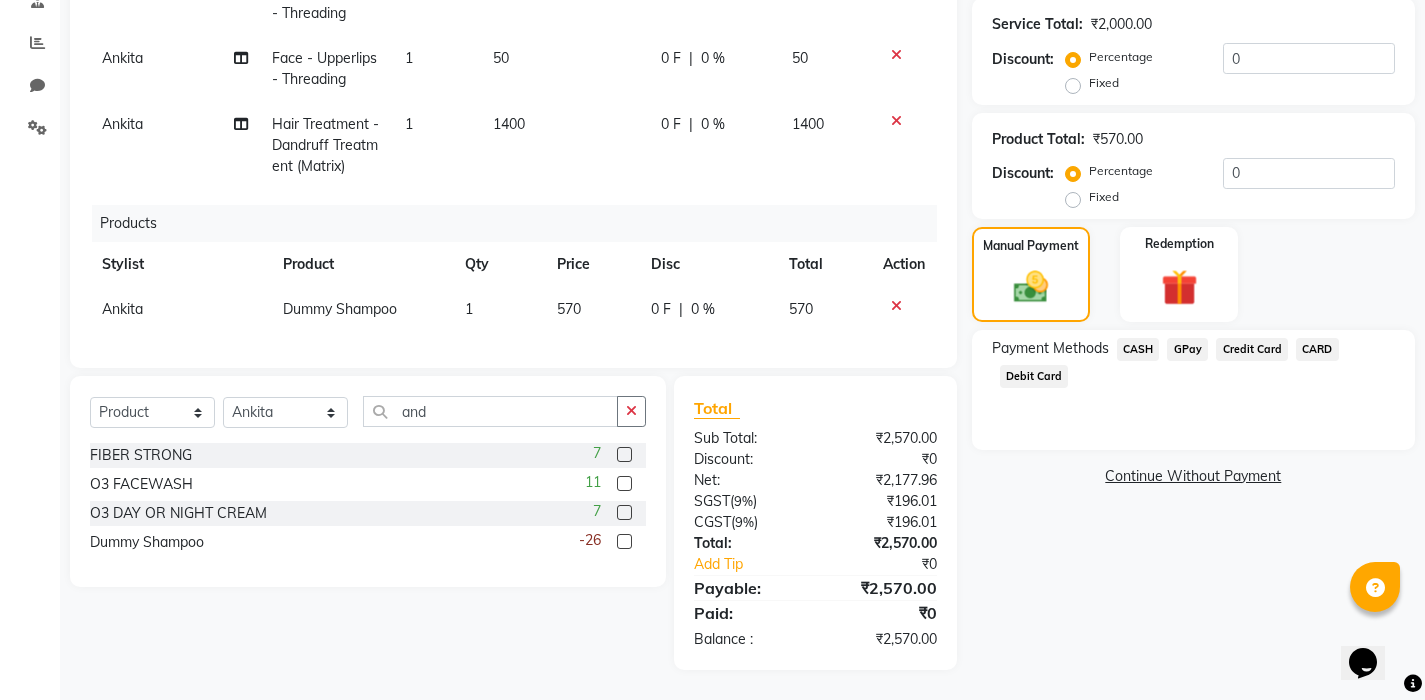 click on "GPay" 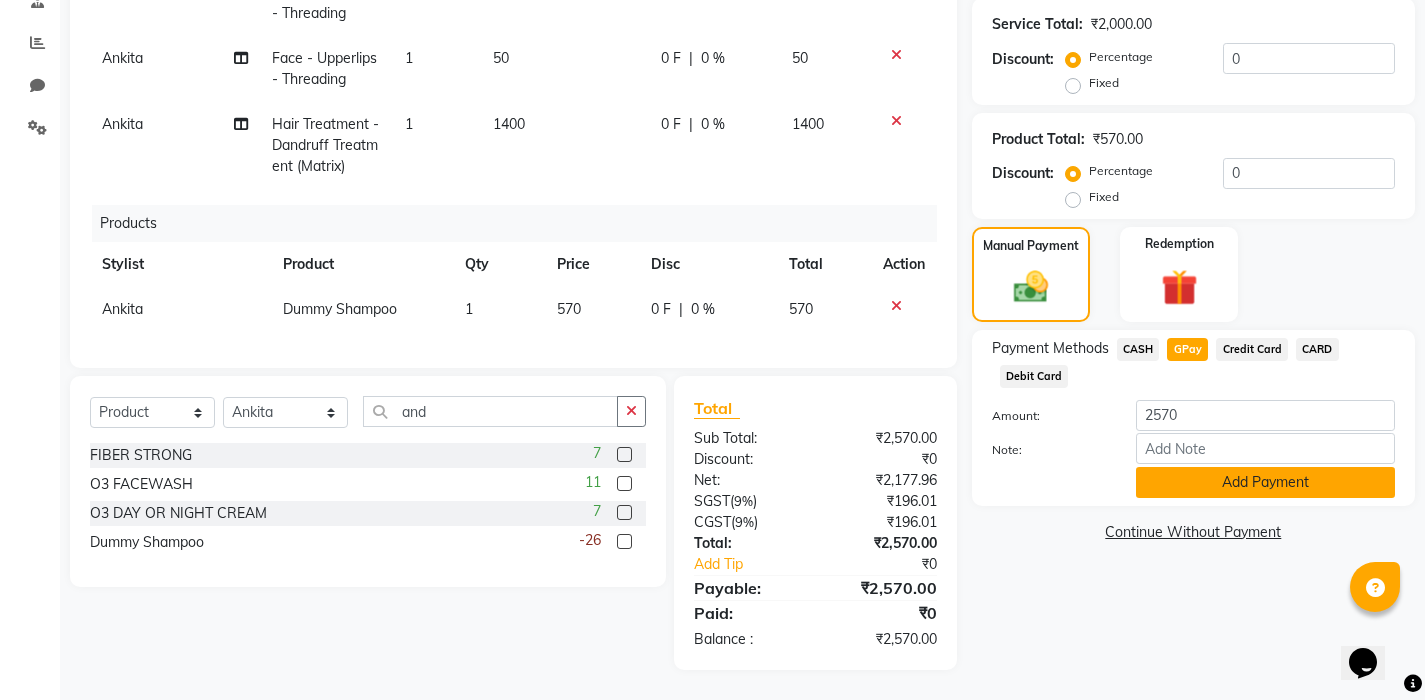 click on "Add Payment" 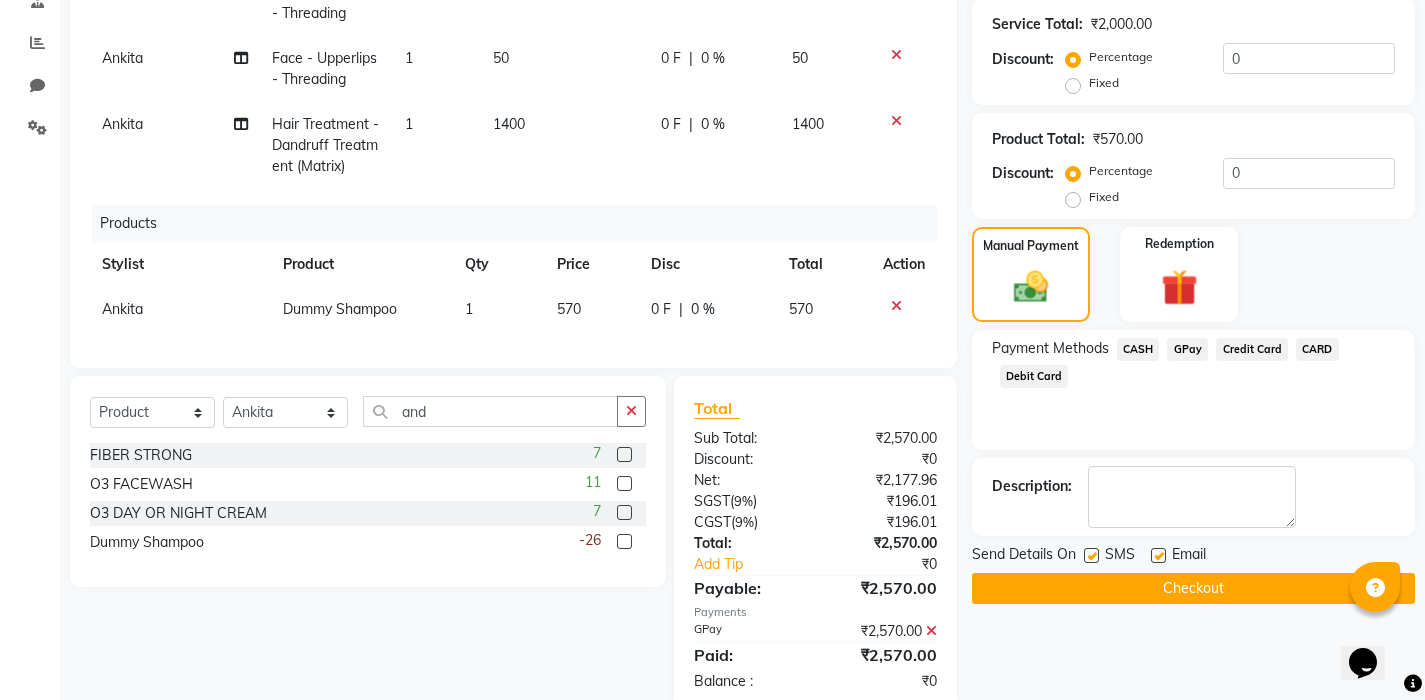 click on "Checkout" 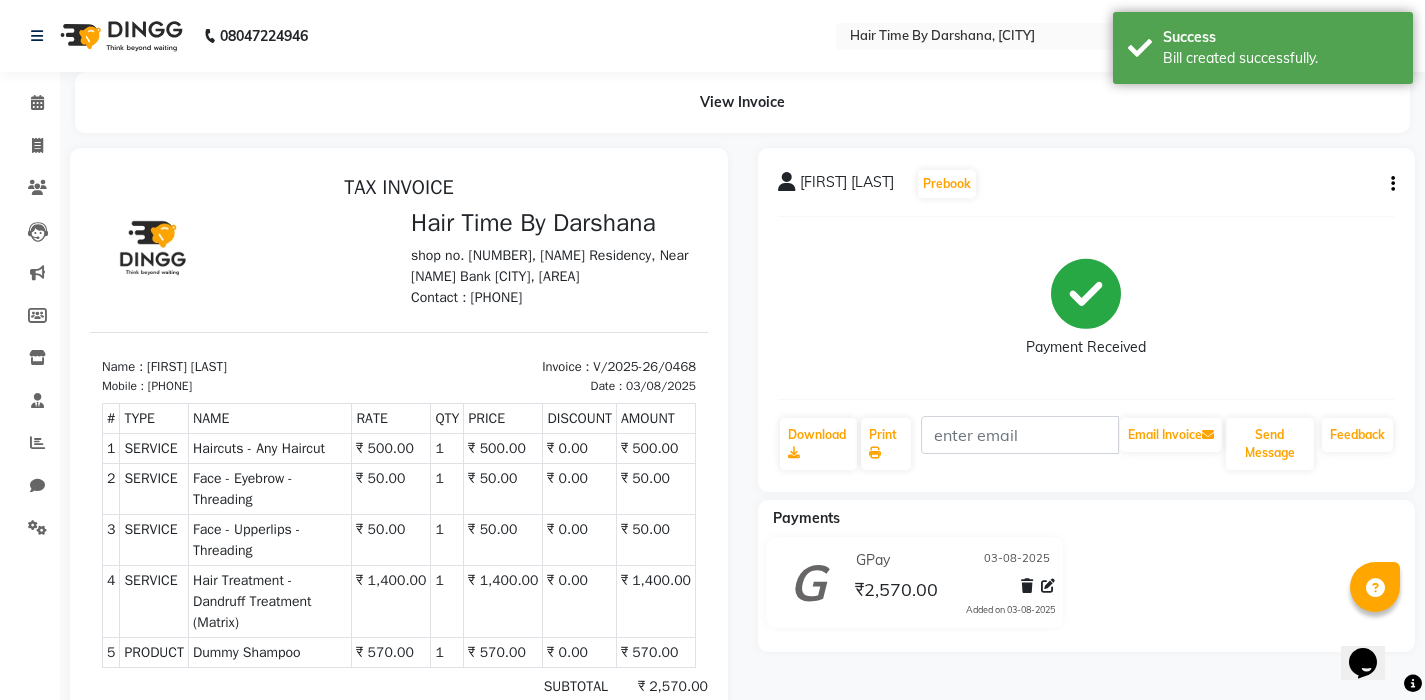 scroll, scrollTop: 0, scrollLeft: 0, axis: both 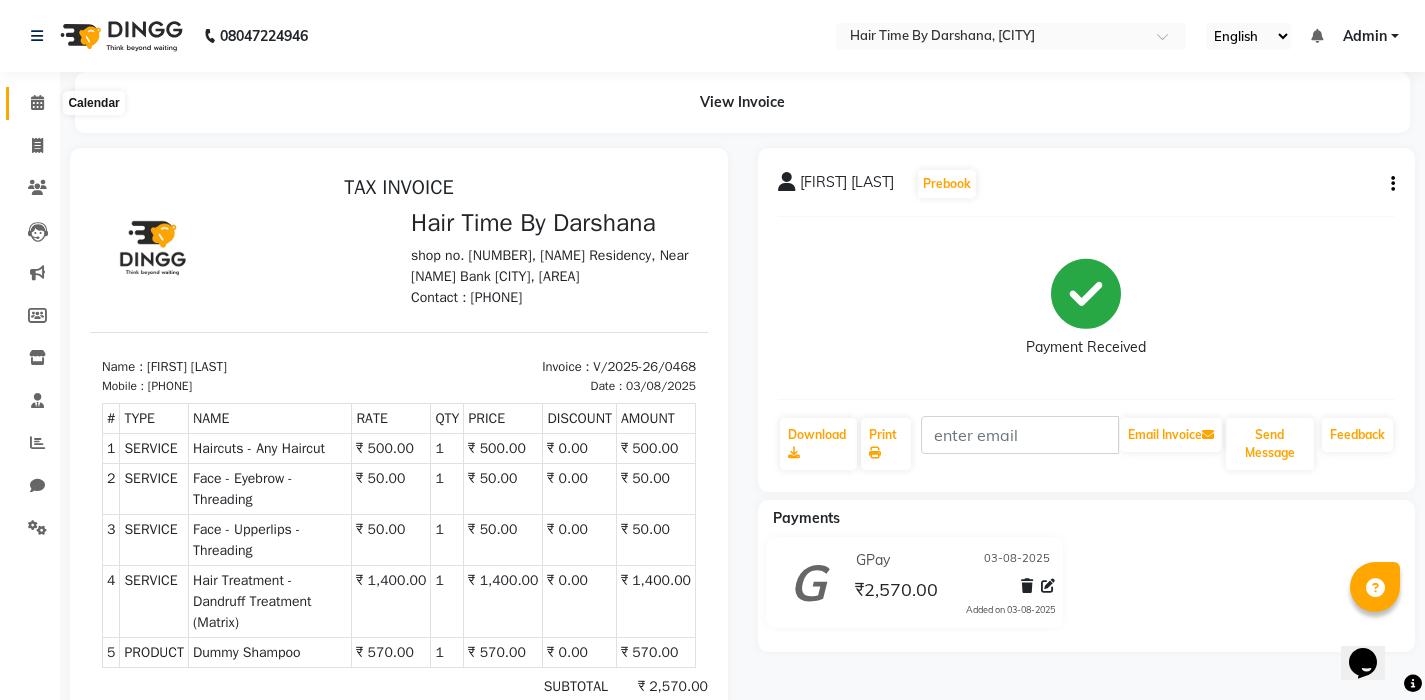 click 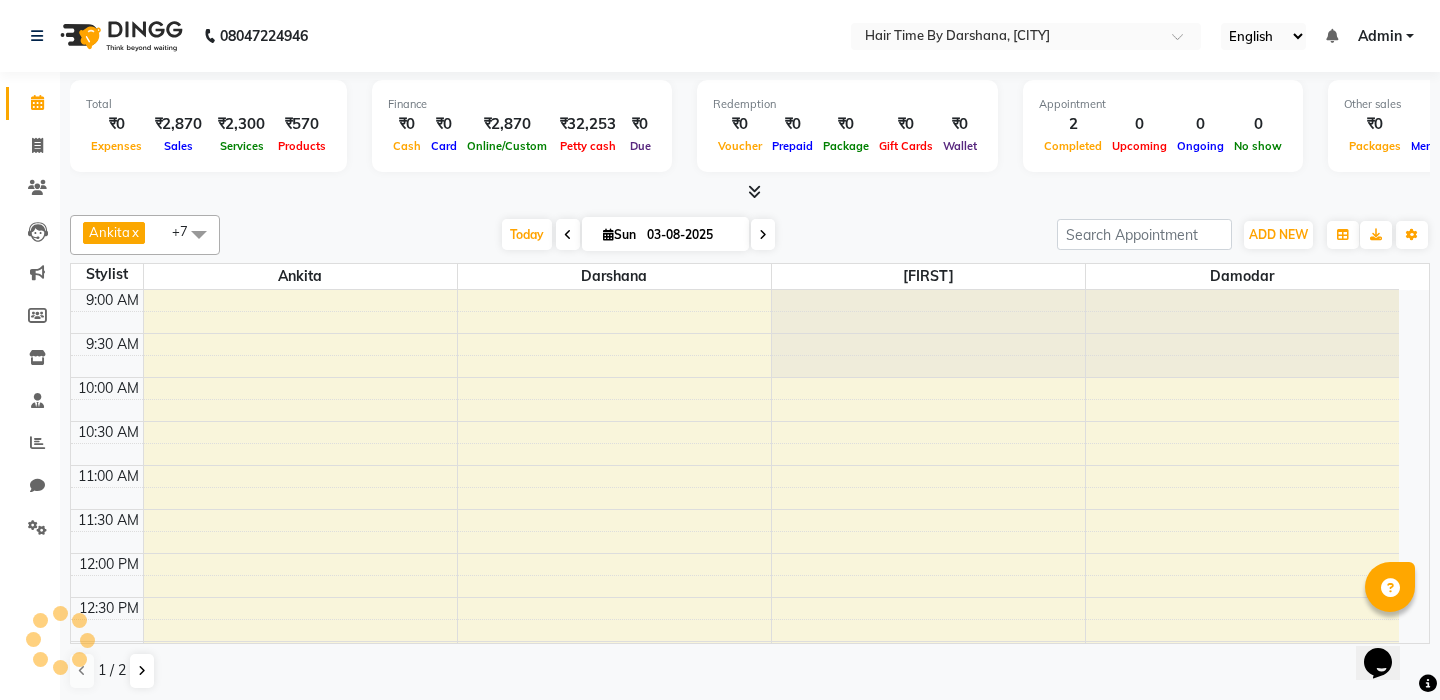 scroll, scrollTop: 705, scrollLeft: 0, axis: vertical 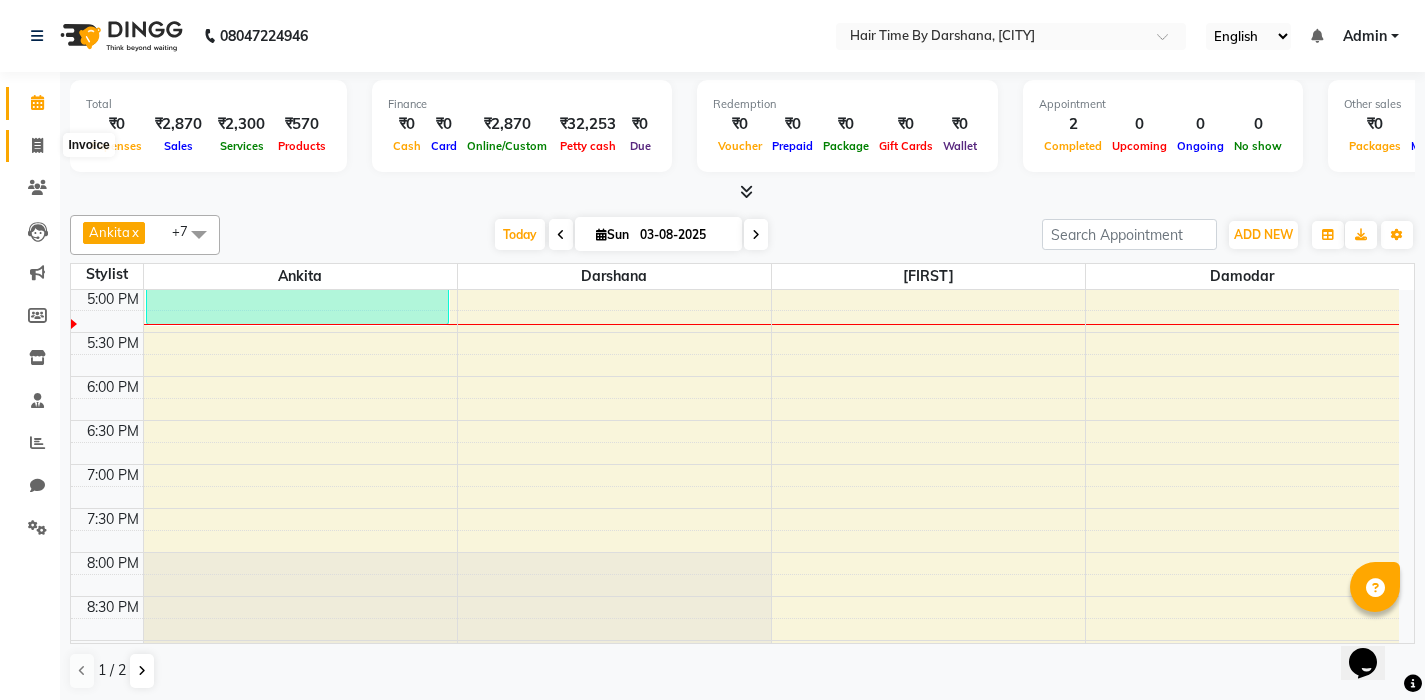 click 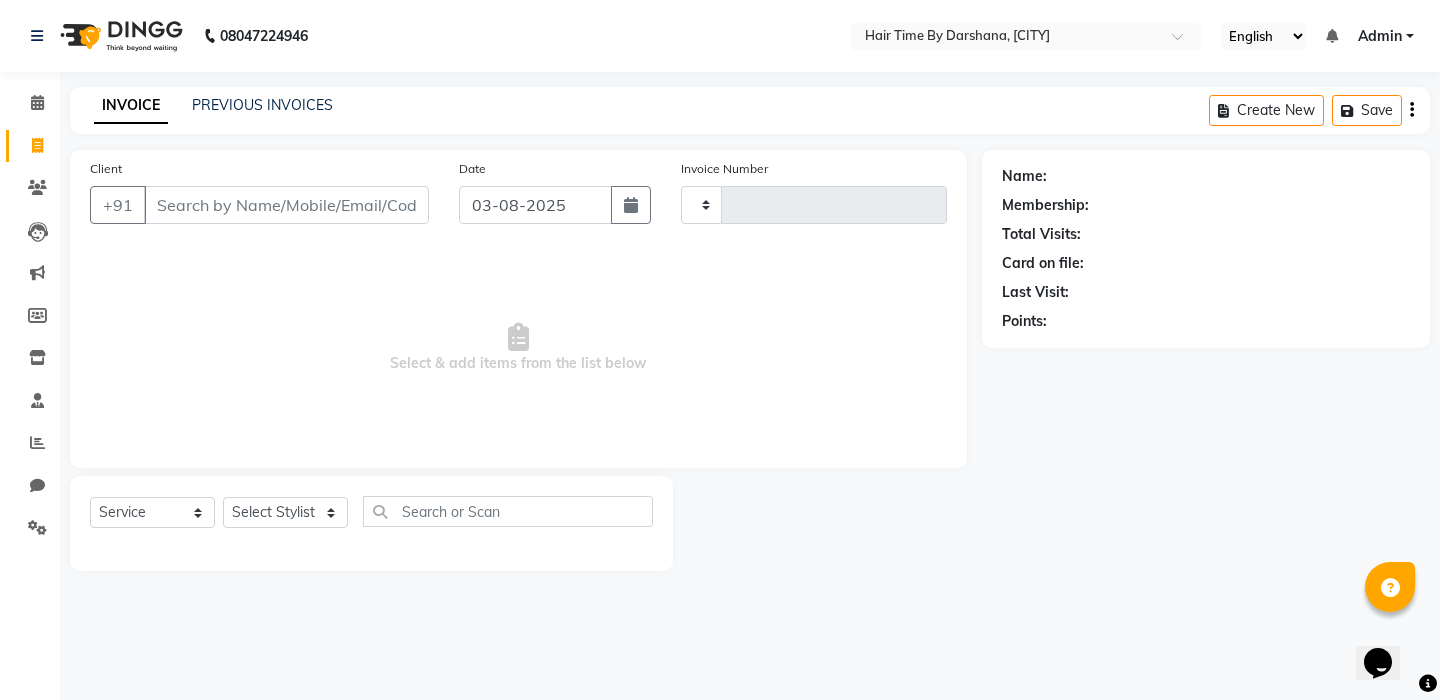 type on "0469" 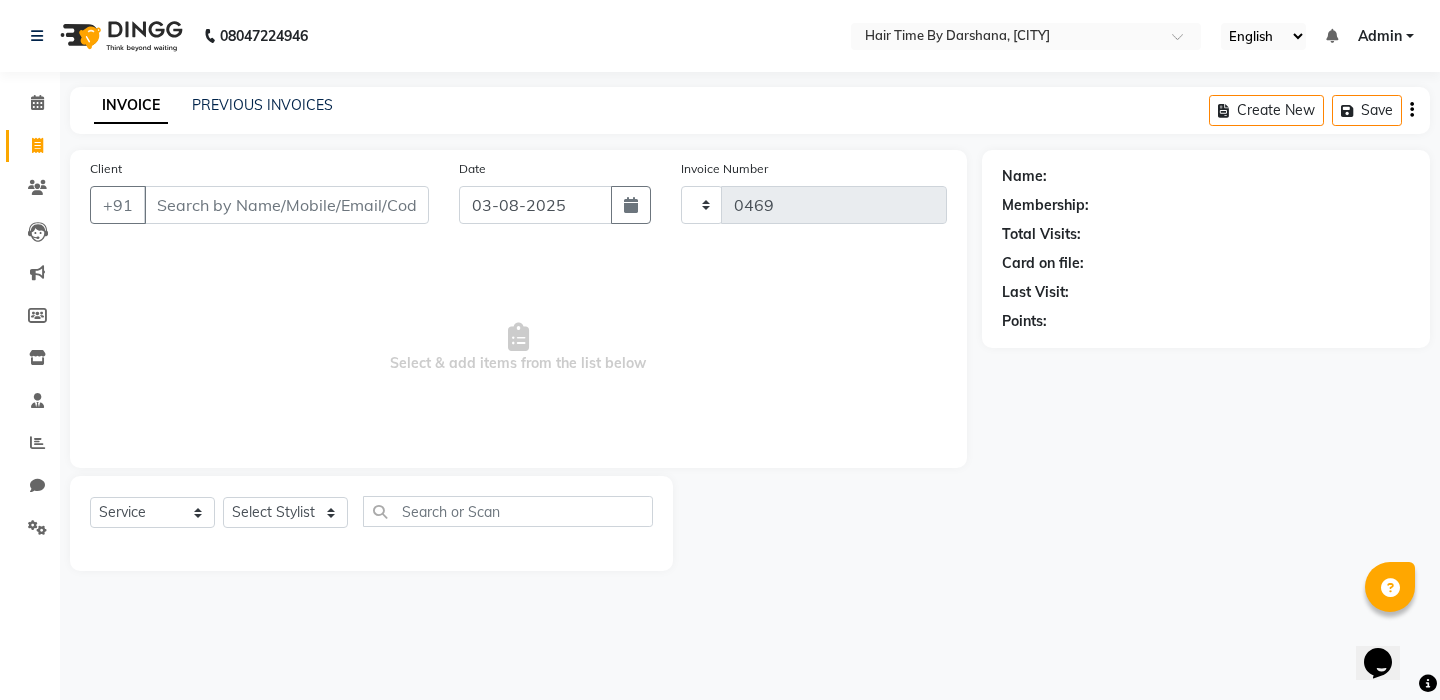 select on "8131" 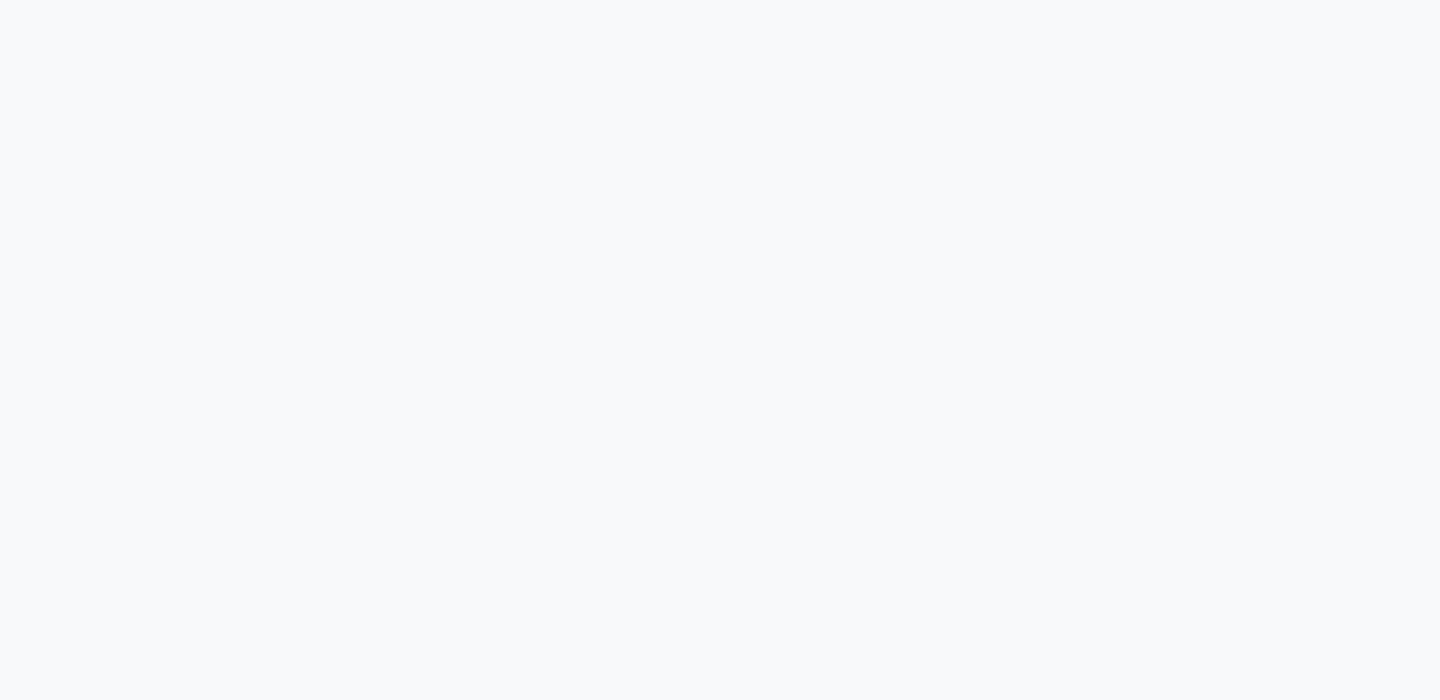 scroll, scrollTop: 0, scrollLeft: 0, axis: both 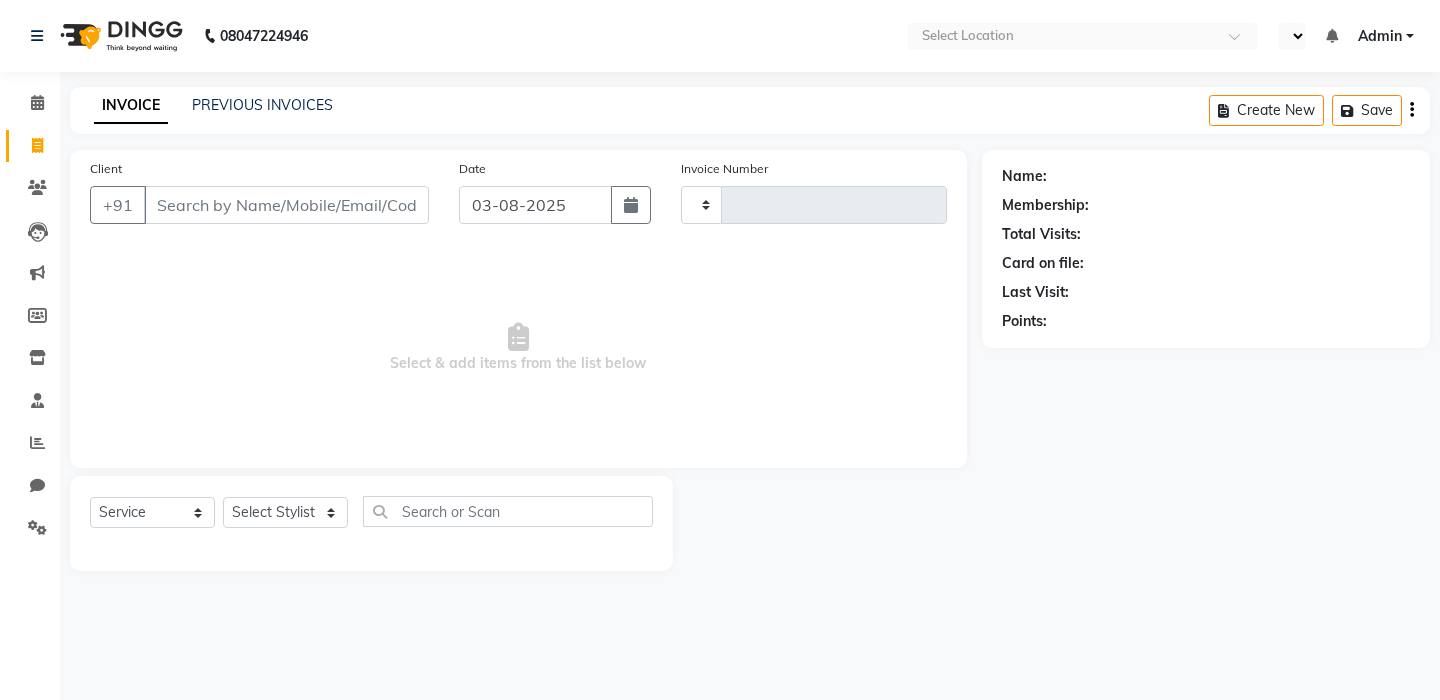 type on "0469" 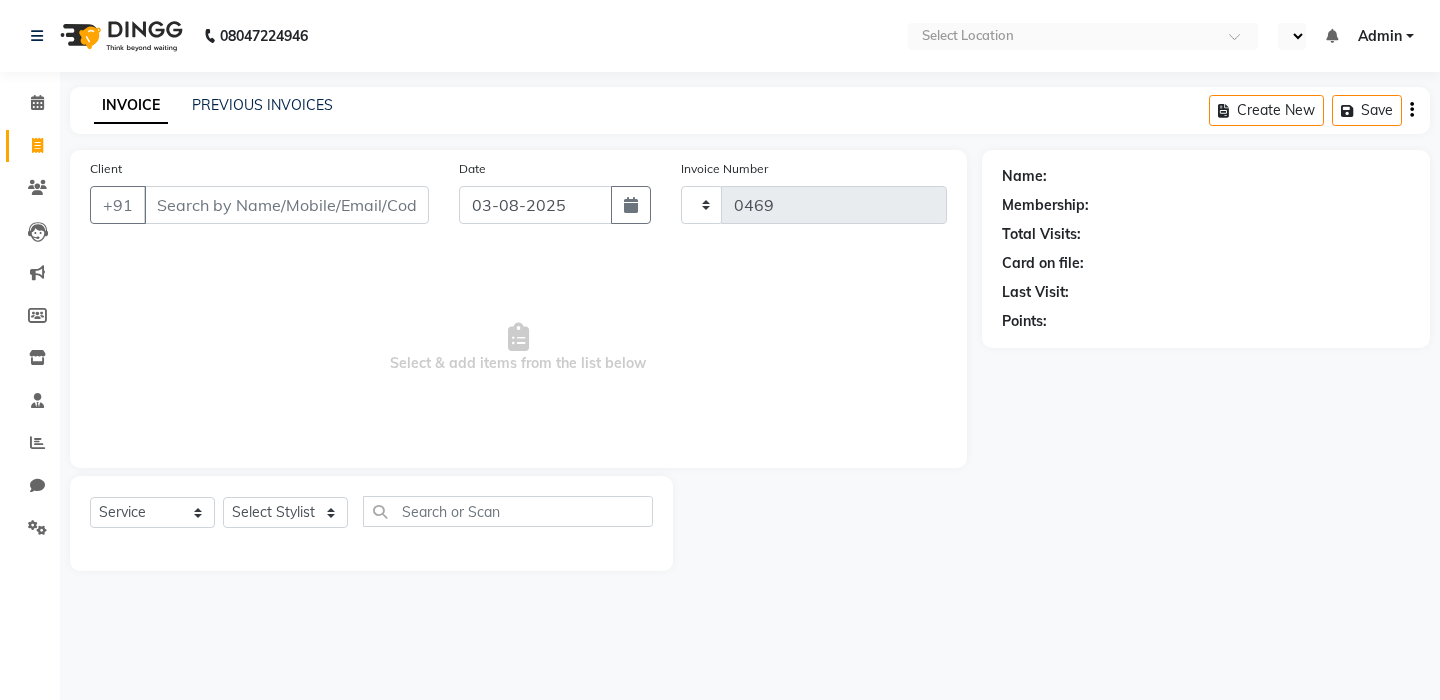 select on "en" 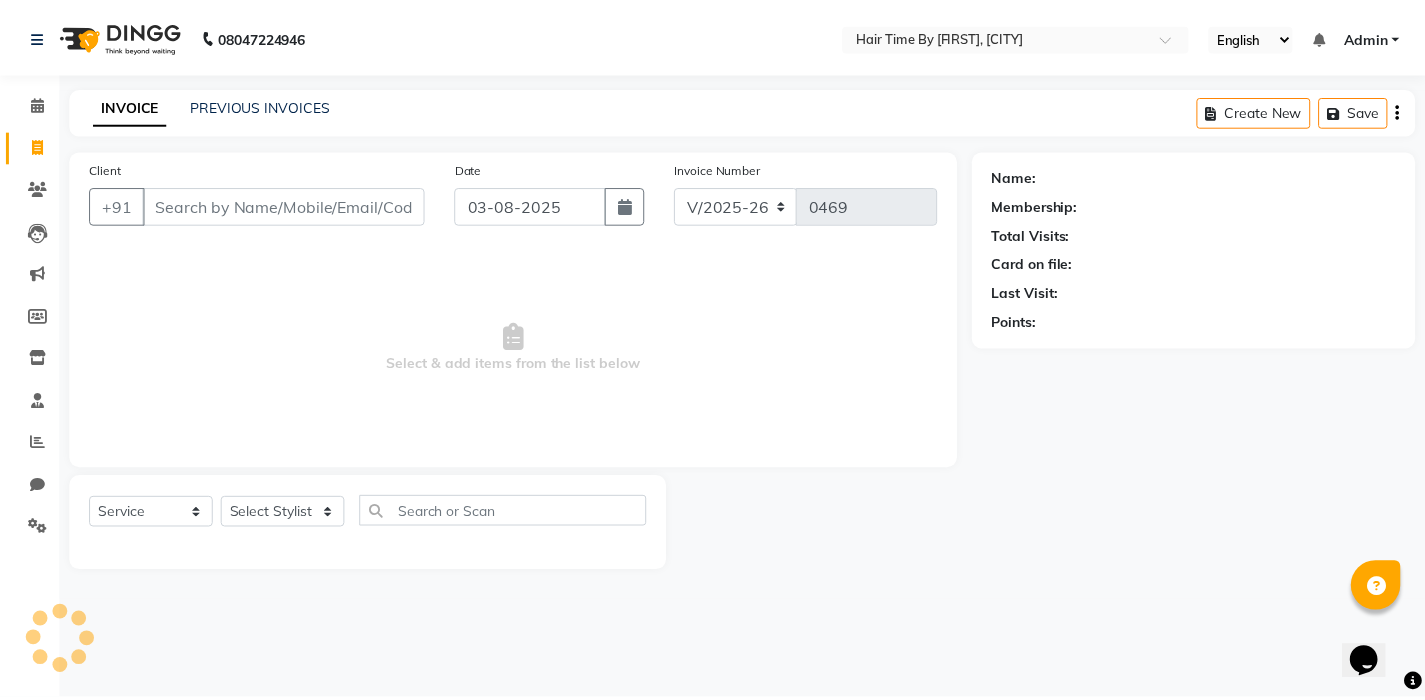 scroll, scrollTop: 0, scrollLeft: 0, axis: both 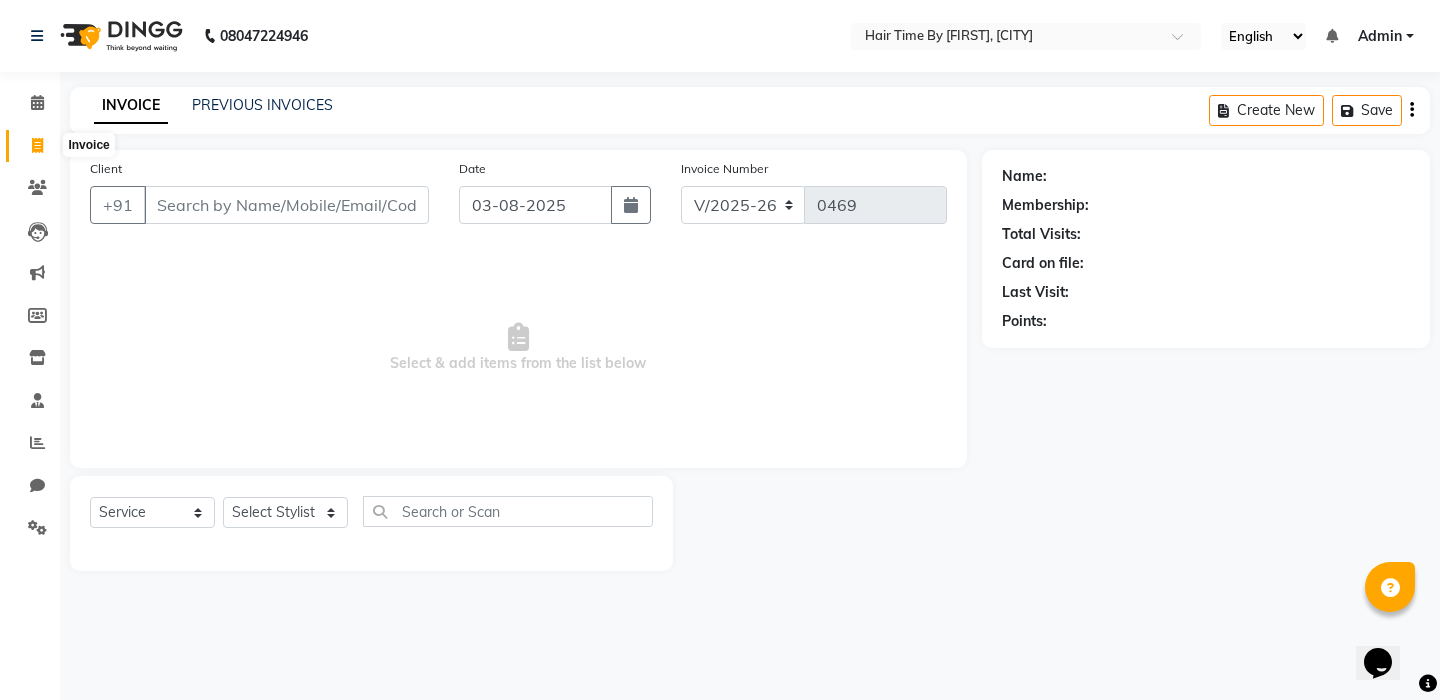 click 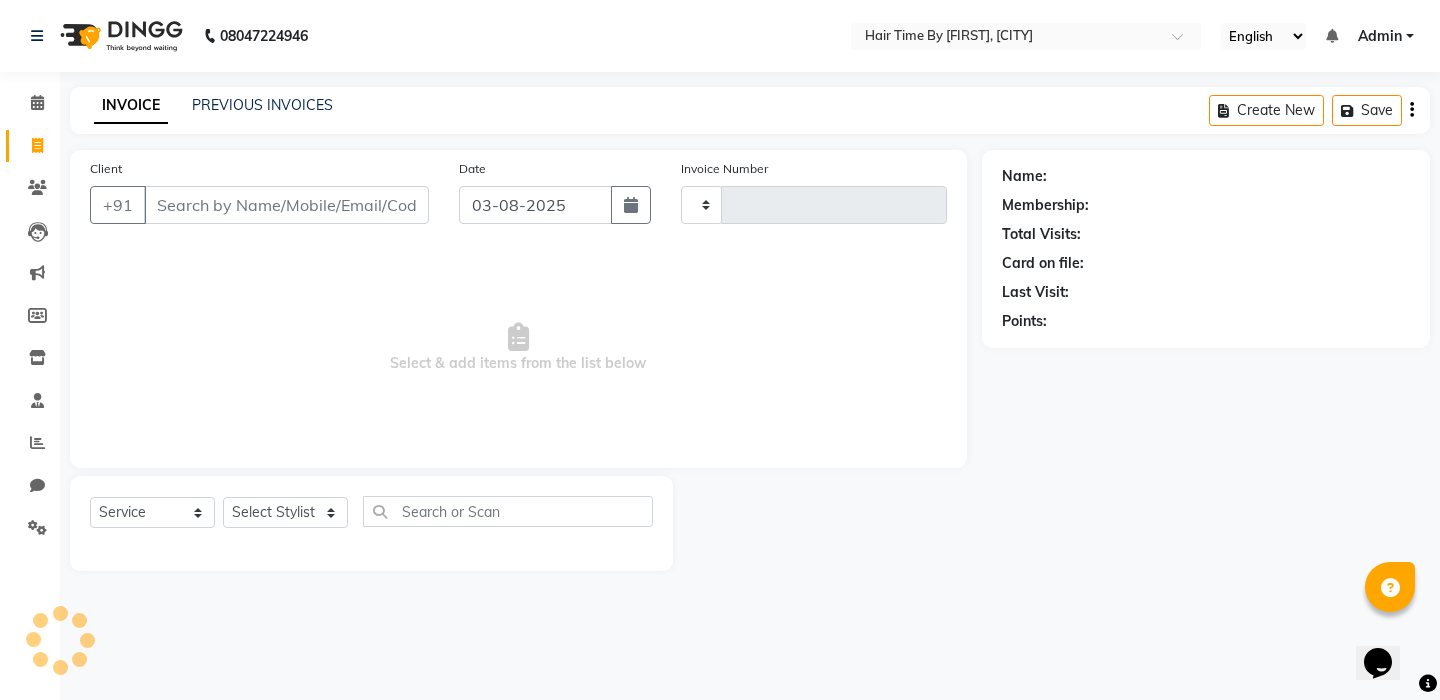 type on "0469" 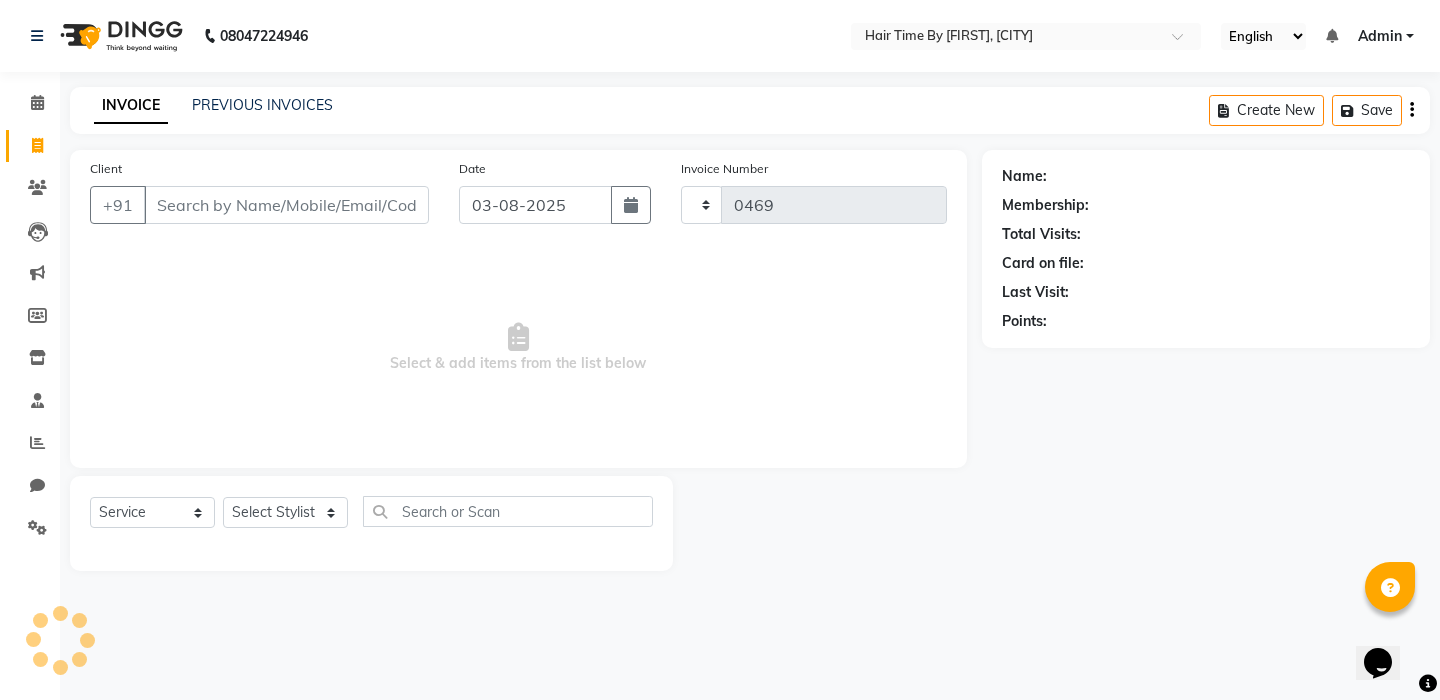 select on "8131" 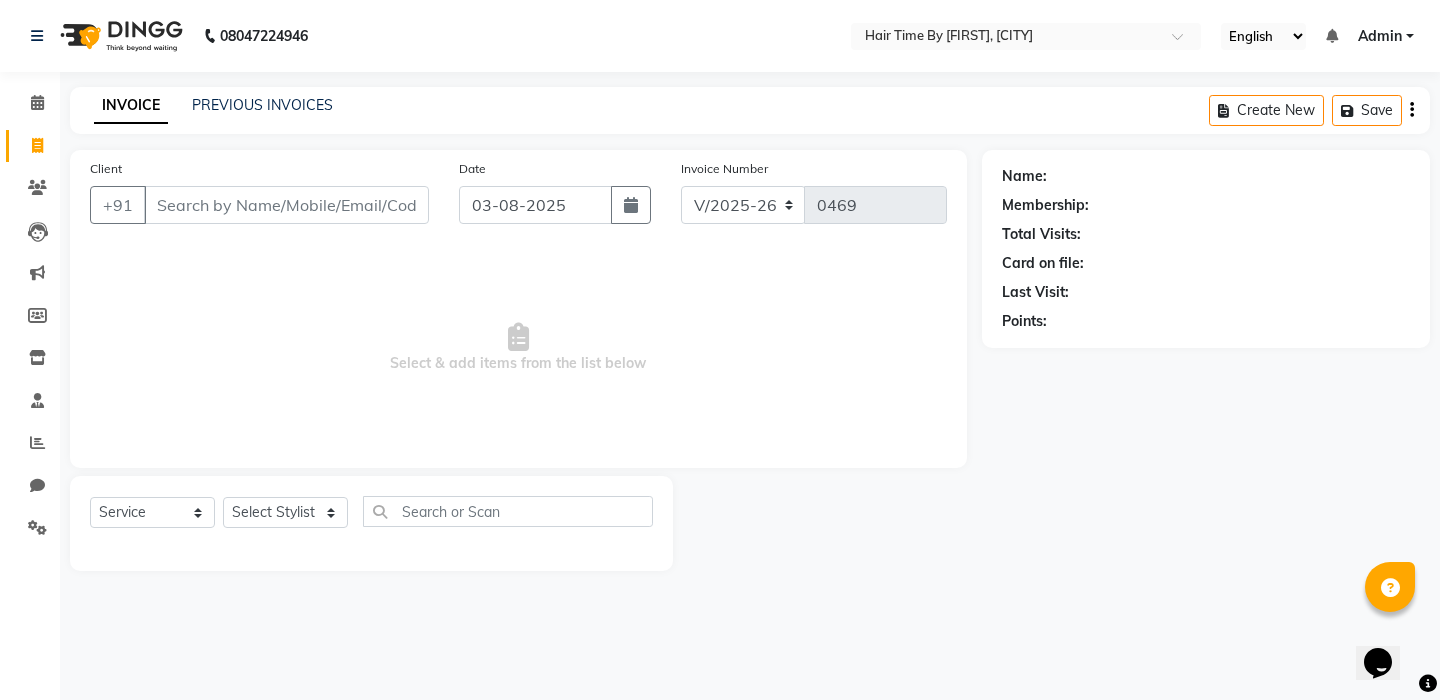 click on "INVOICE" 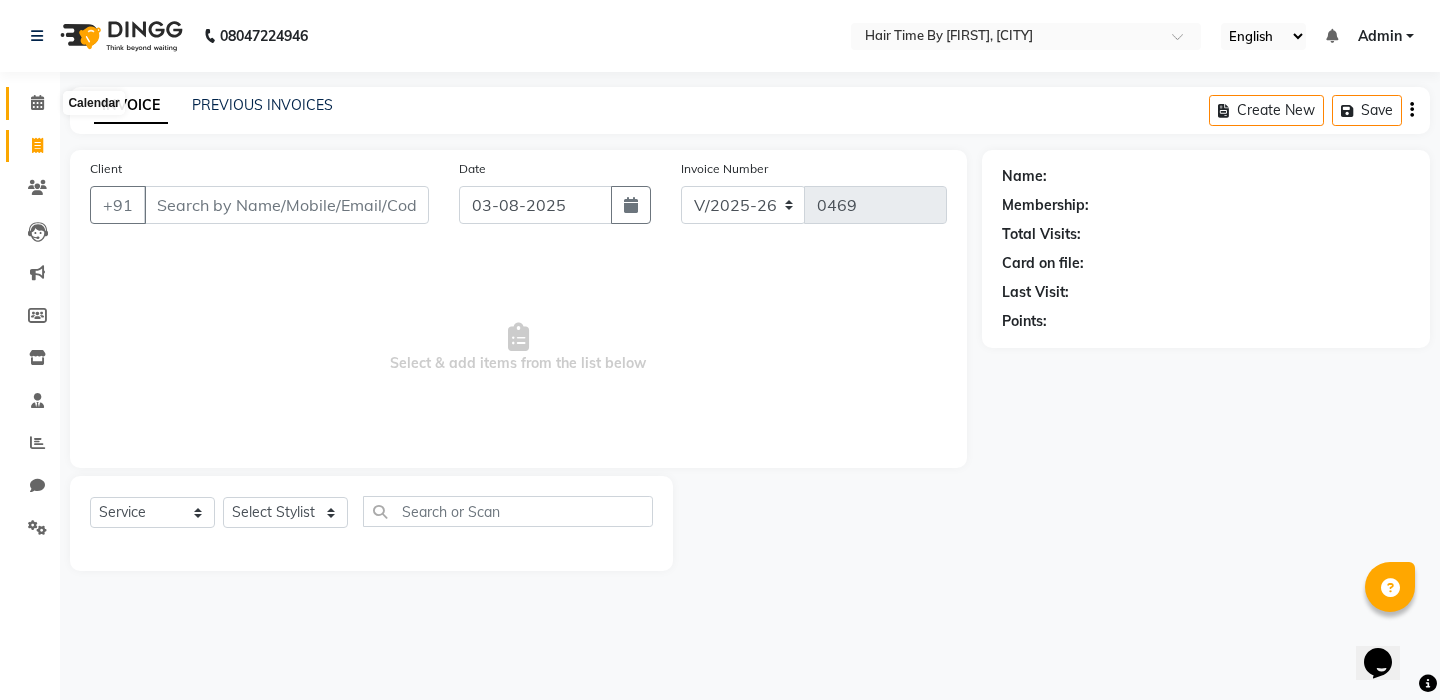 click 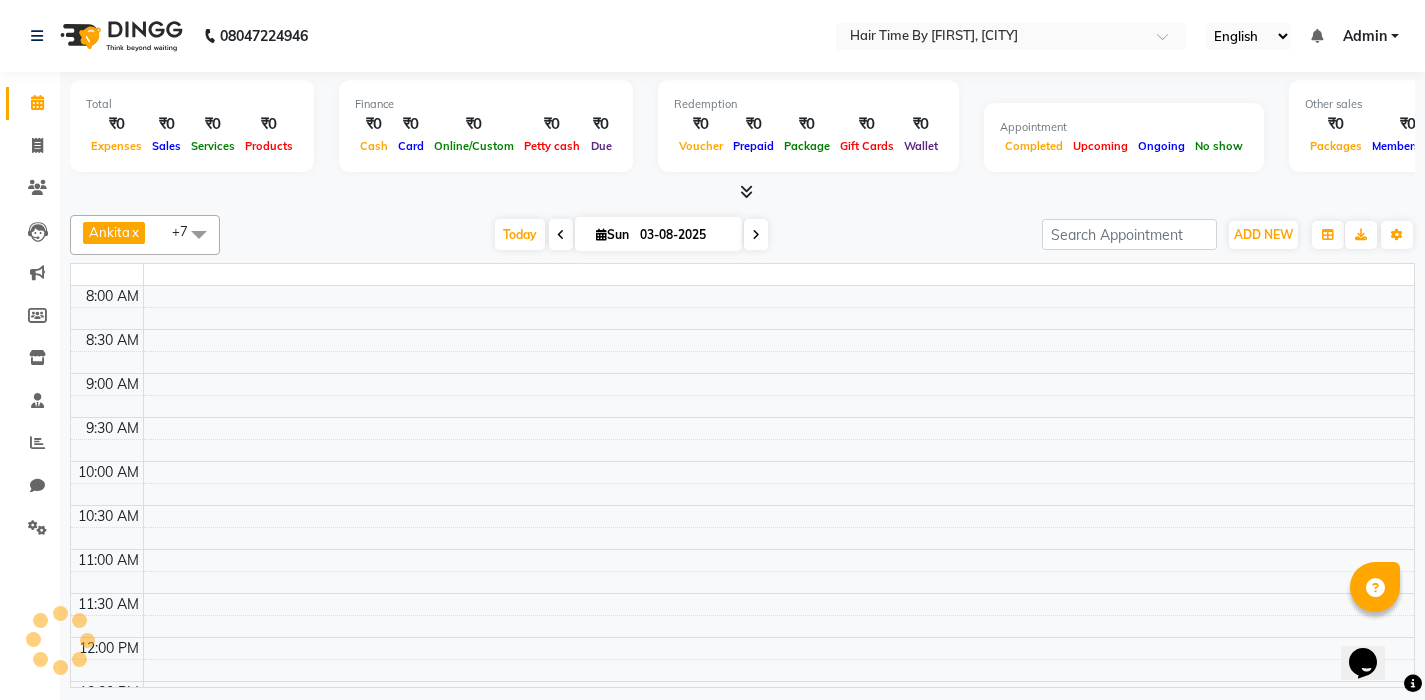 scroll, scrollTop: 0, scrollLeft: 0, axis: both 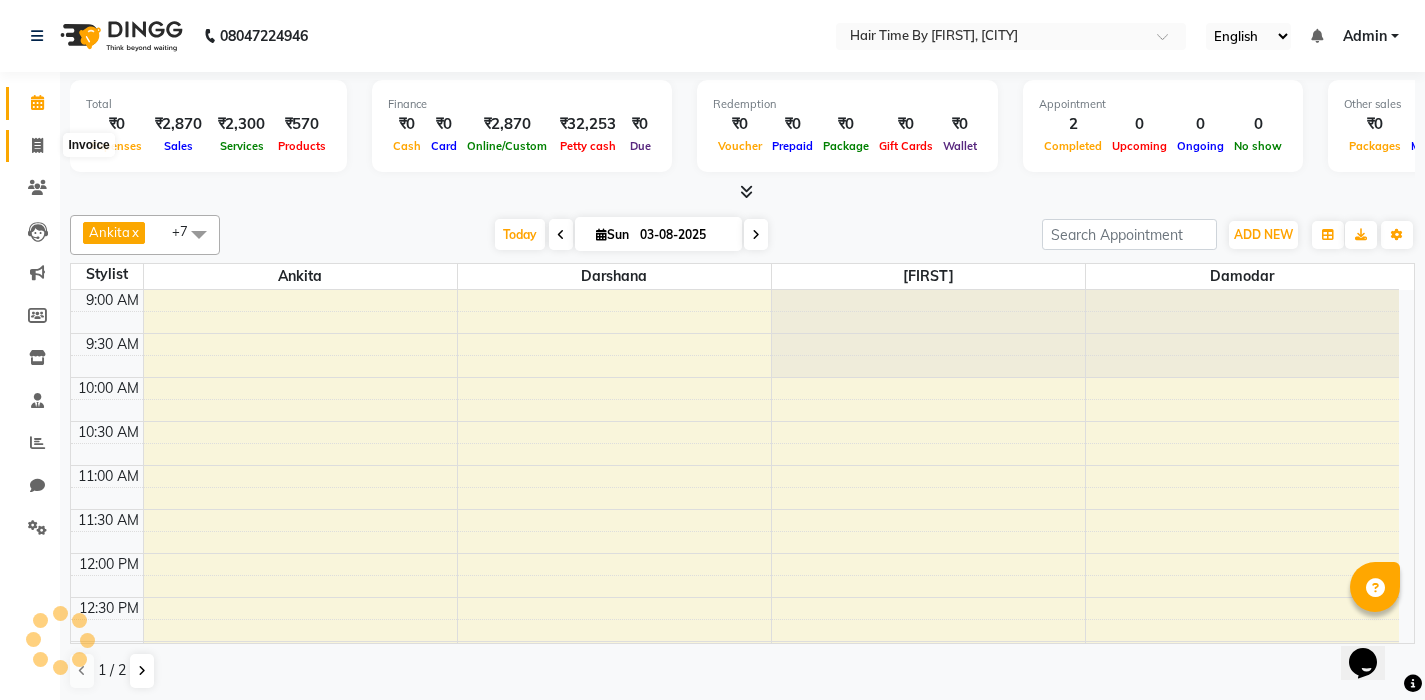 click 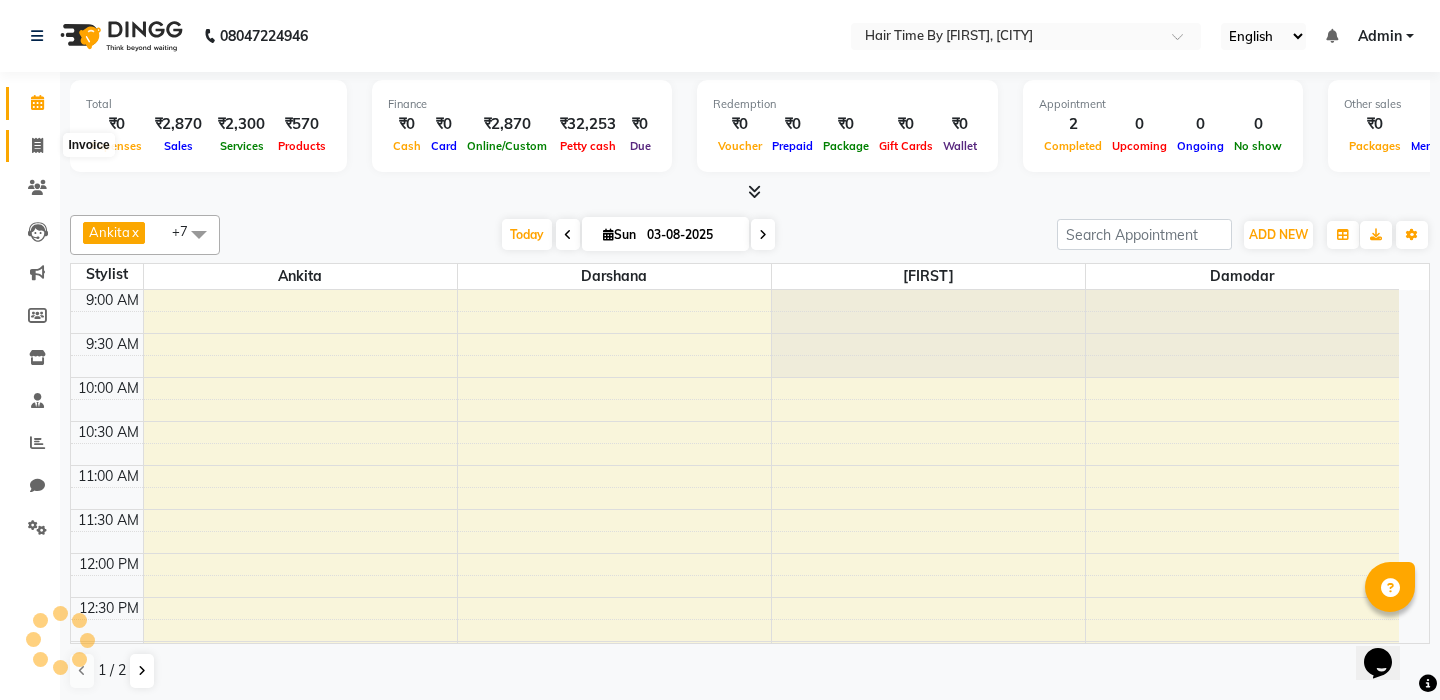 select on "8131" 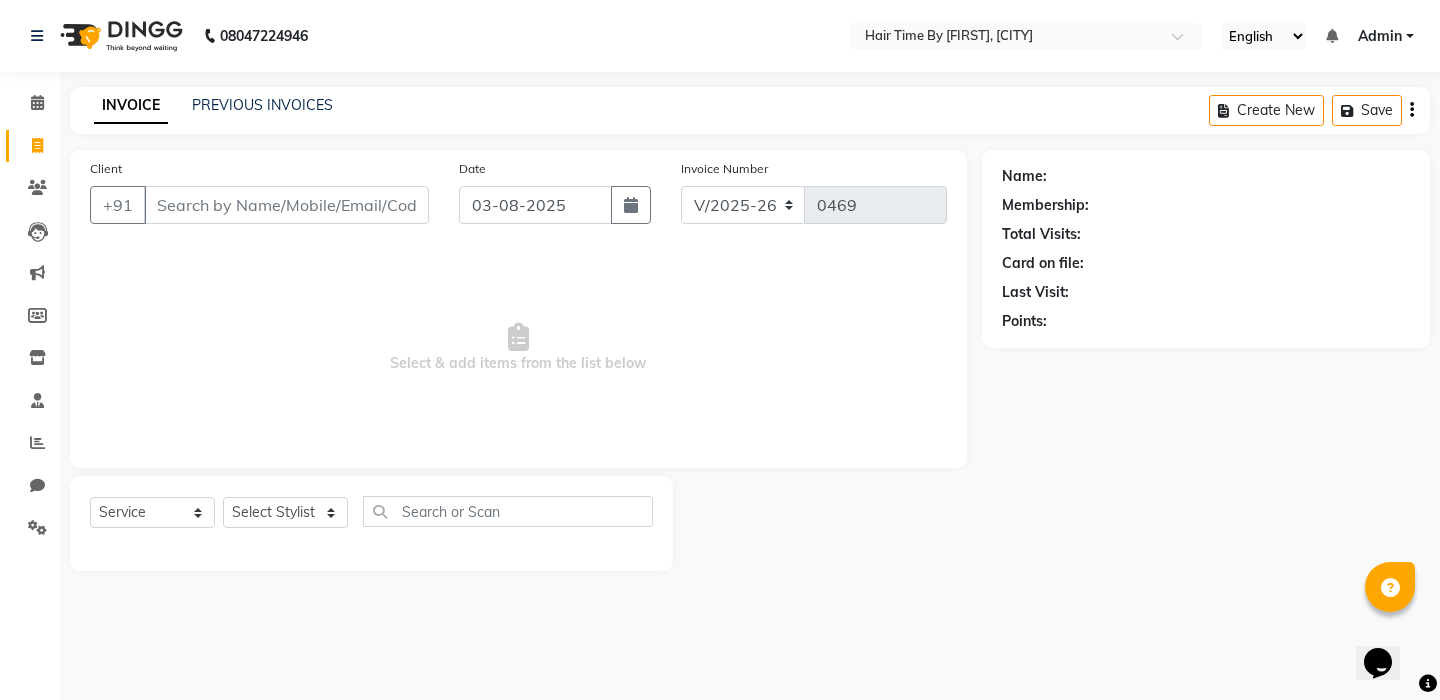 click on "Client" at bounding box center (286, 205) 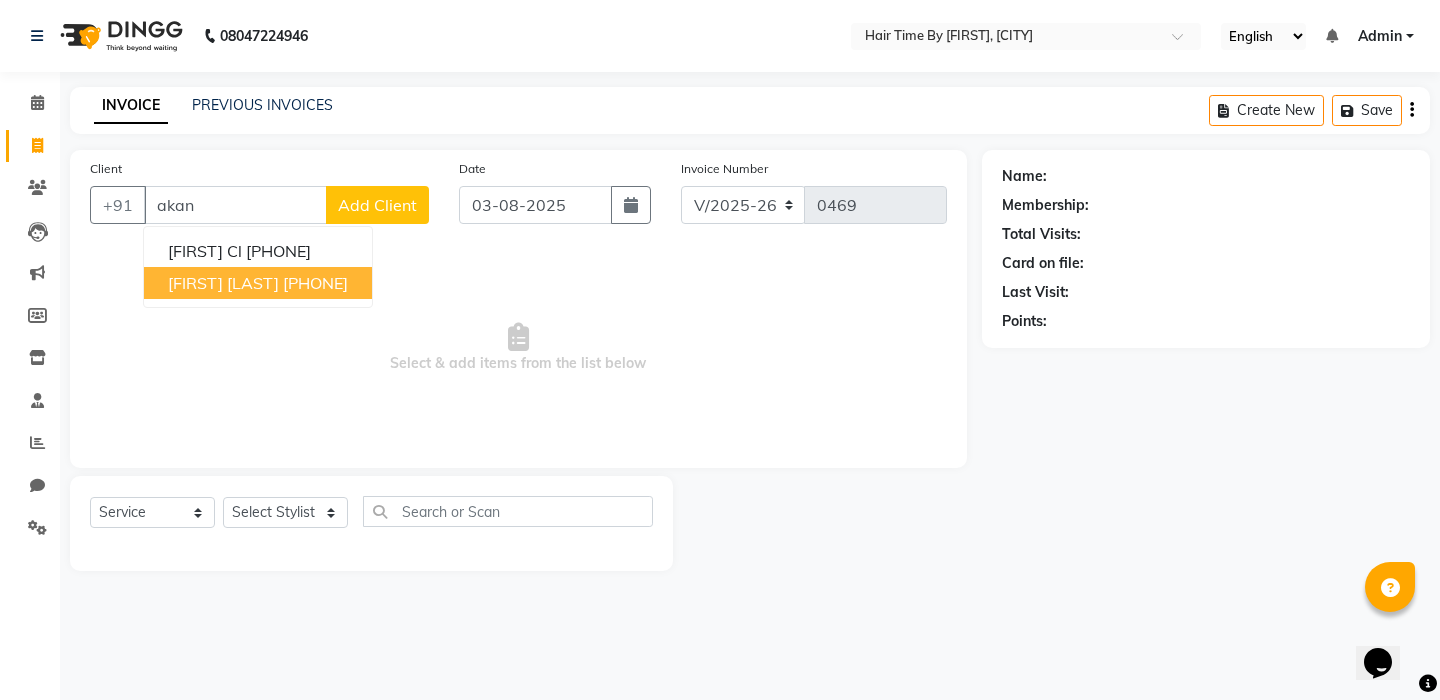 click on "[FIRST] [LAST]" at bounding box center [223, 283] 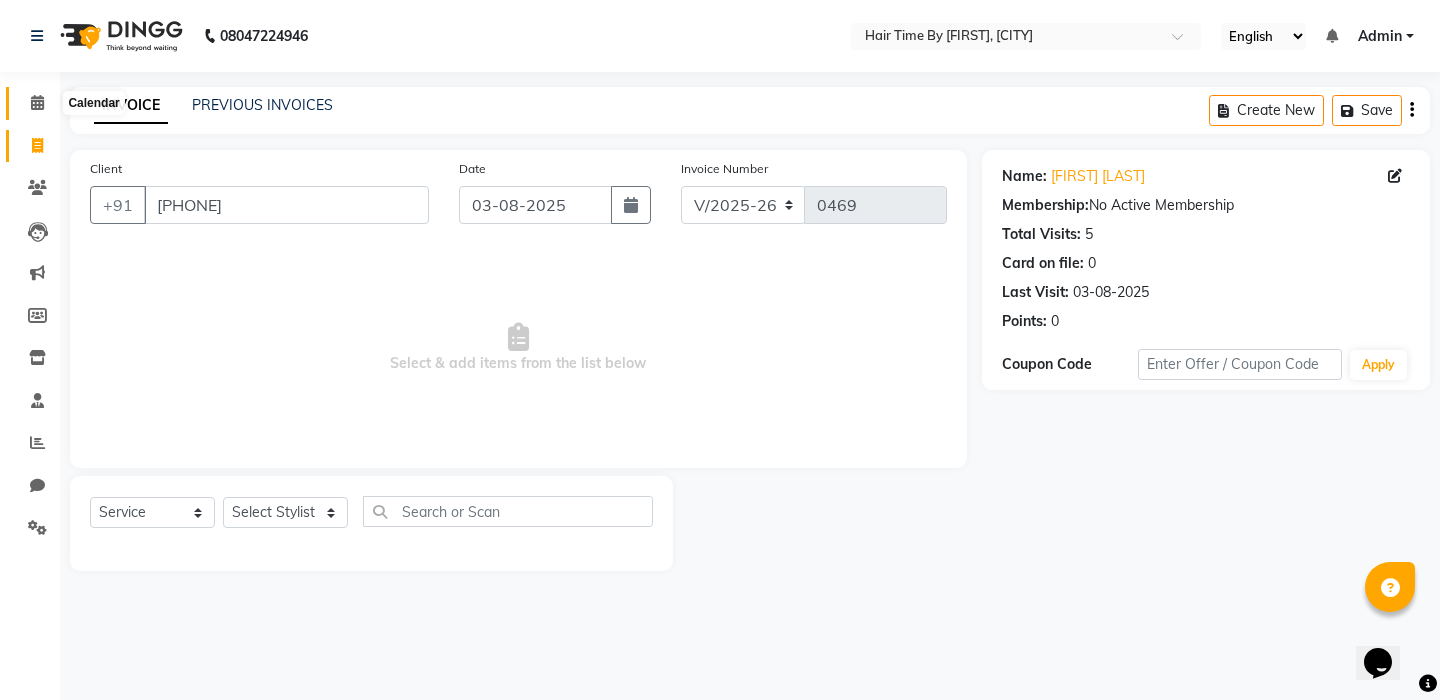 click 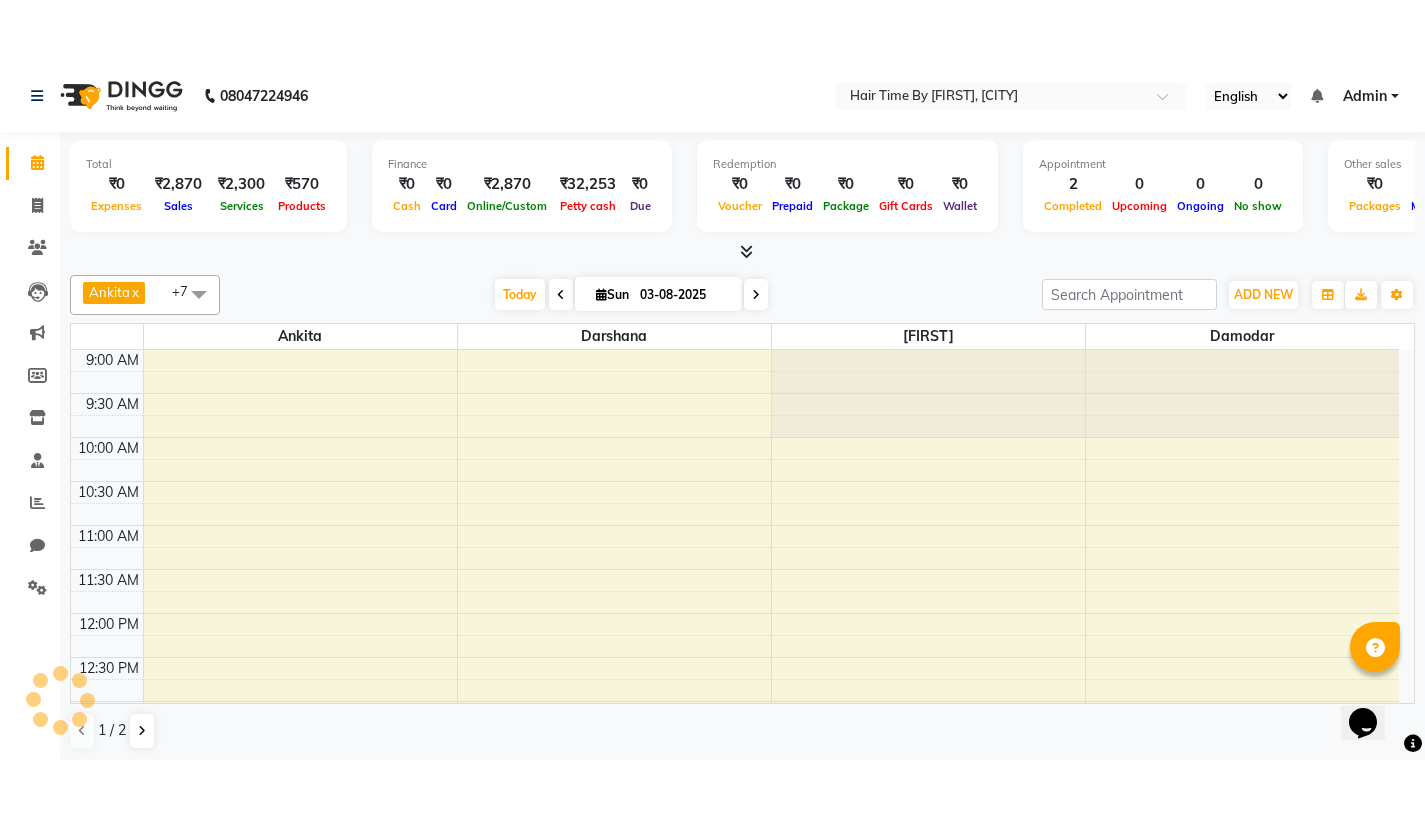 scroll, scrollTop: 0, scrollLeft: 0, axis: both 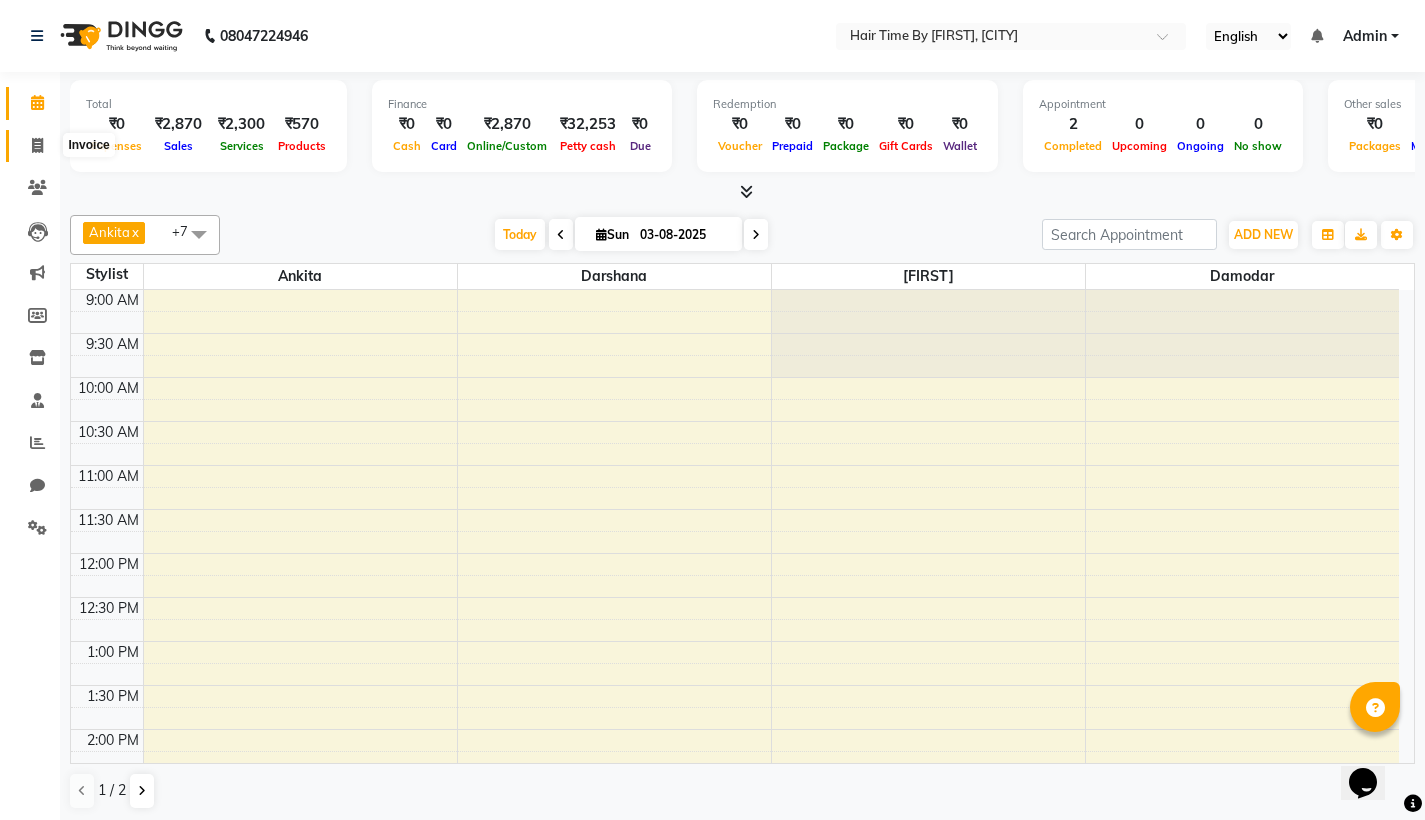 click 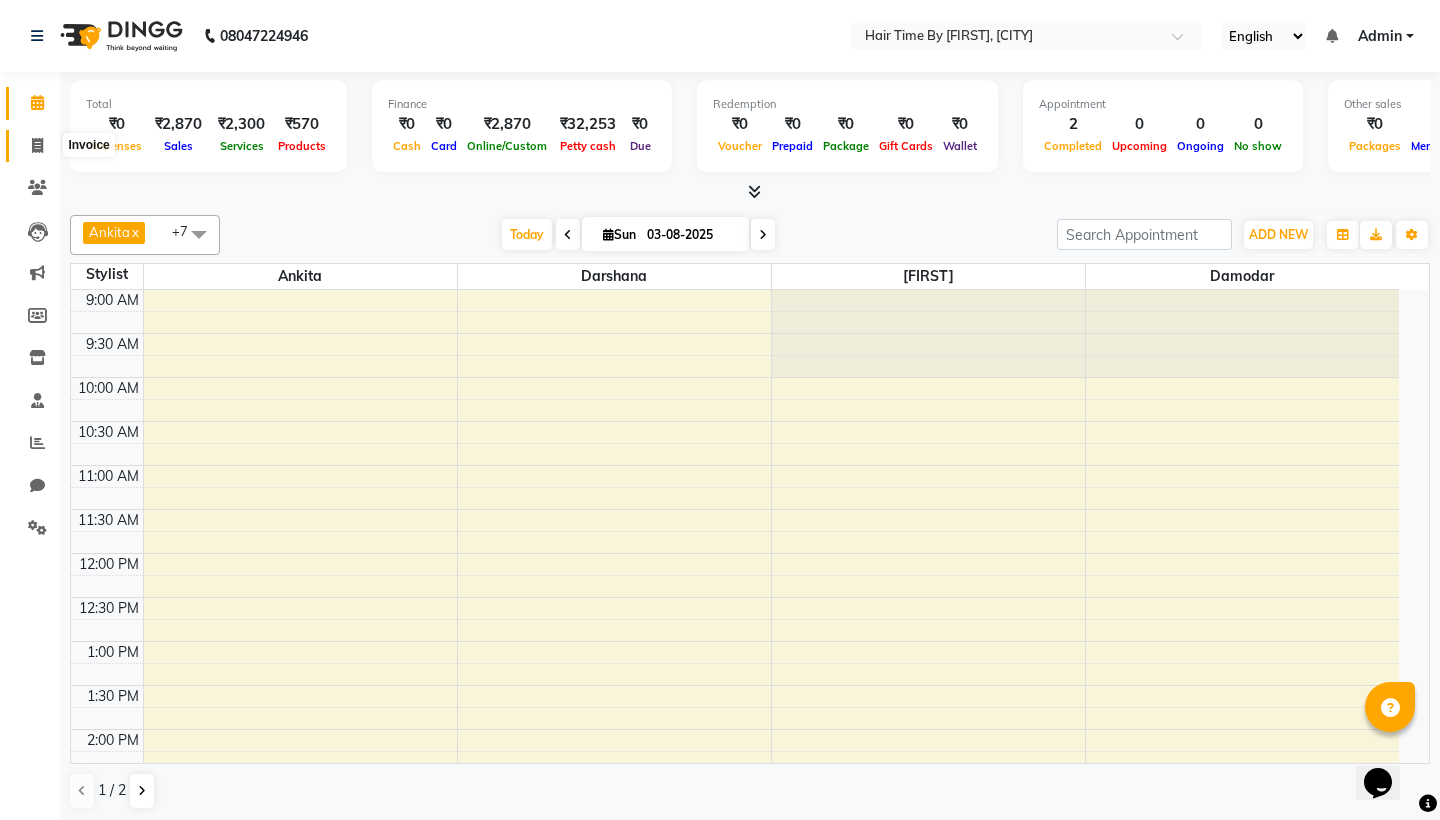 select on "8131" 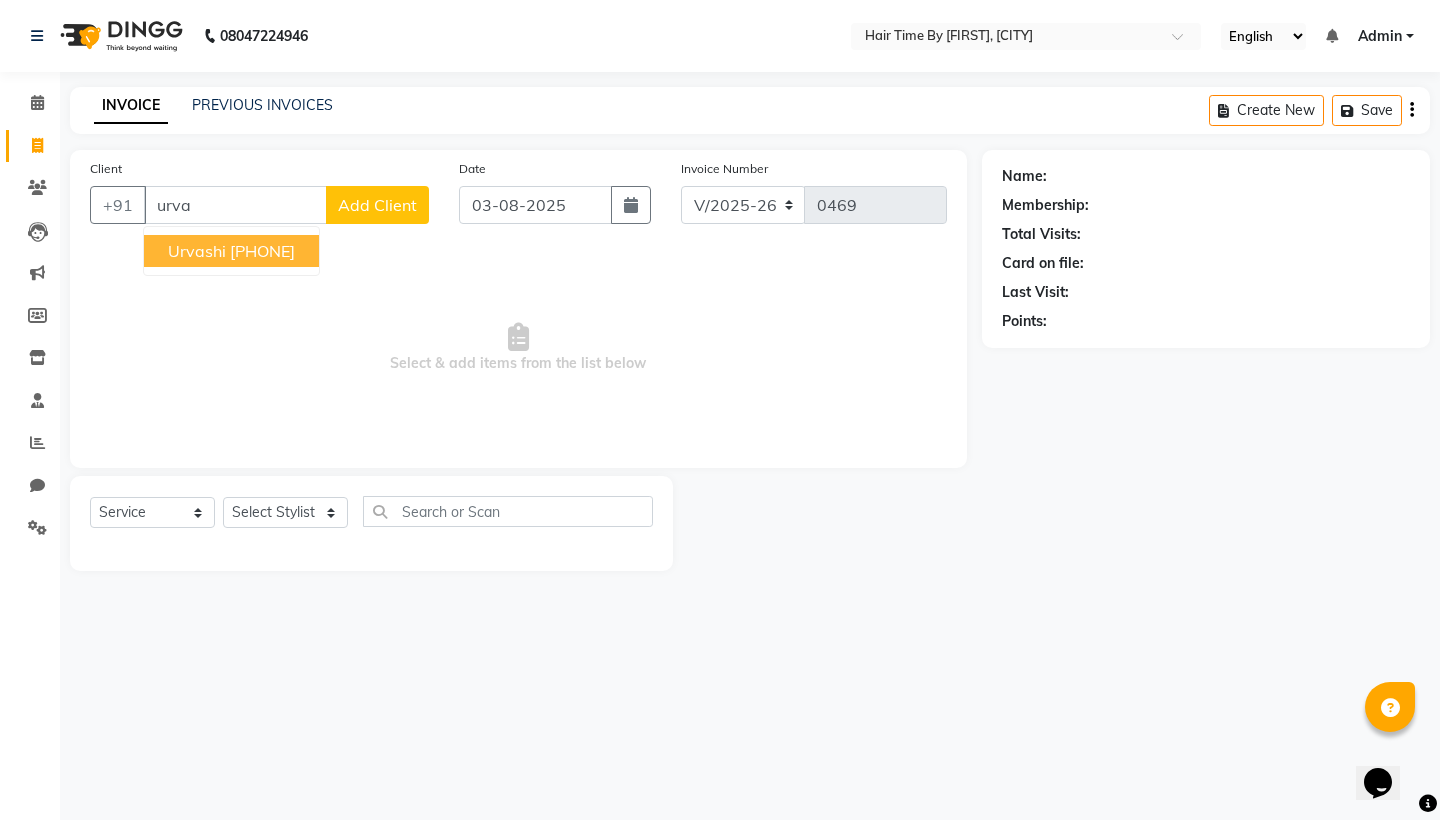type on "[PHONE]" 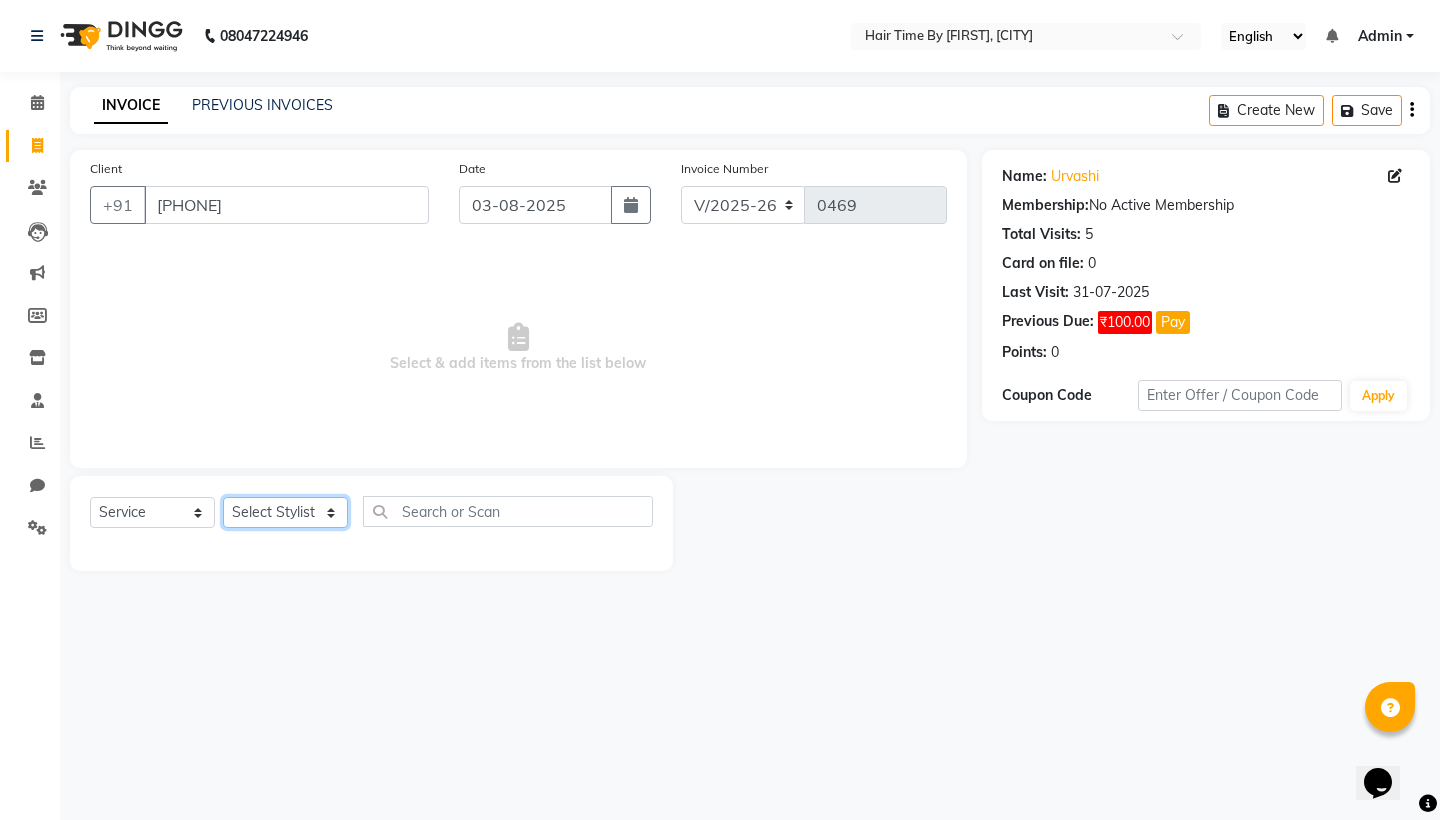 select on "75792" 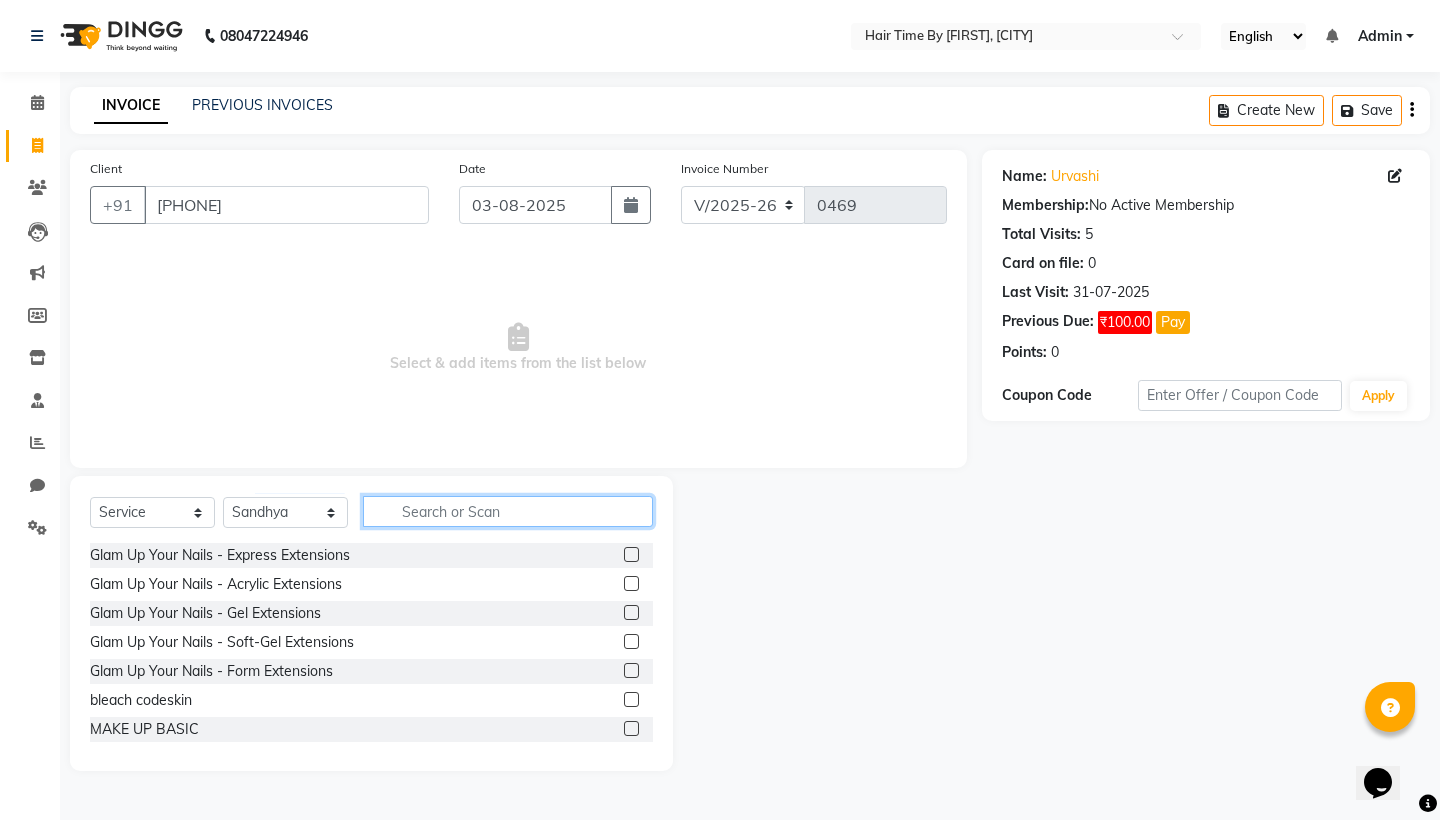 click 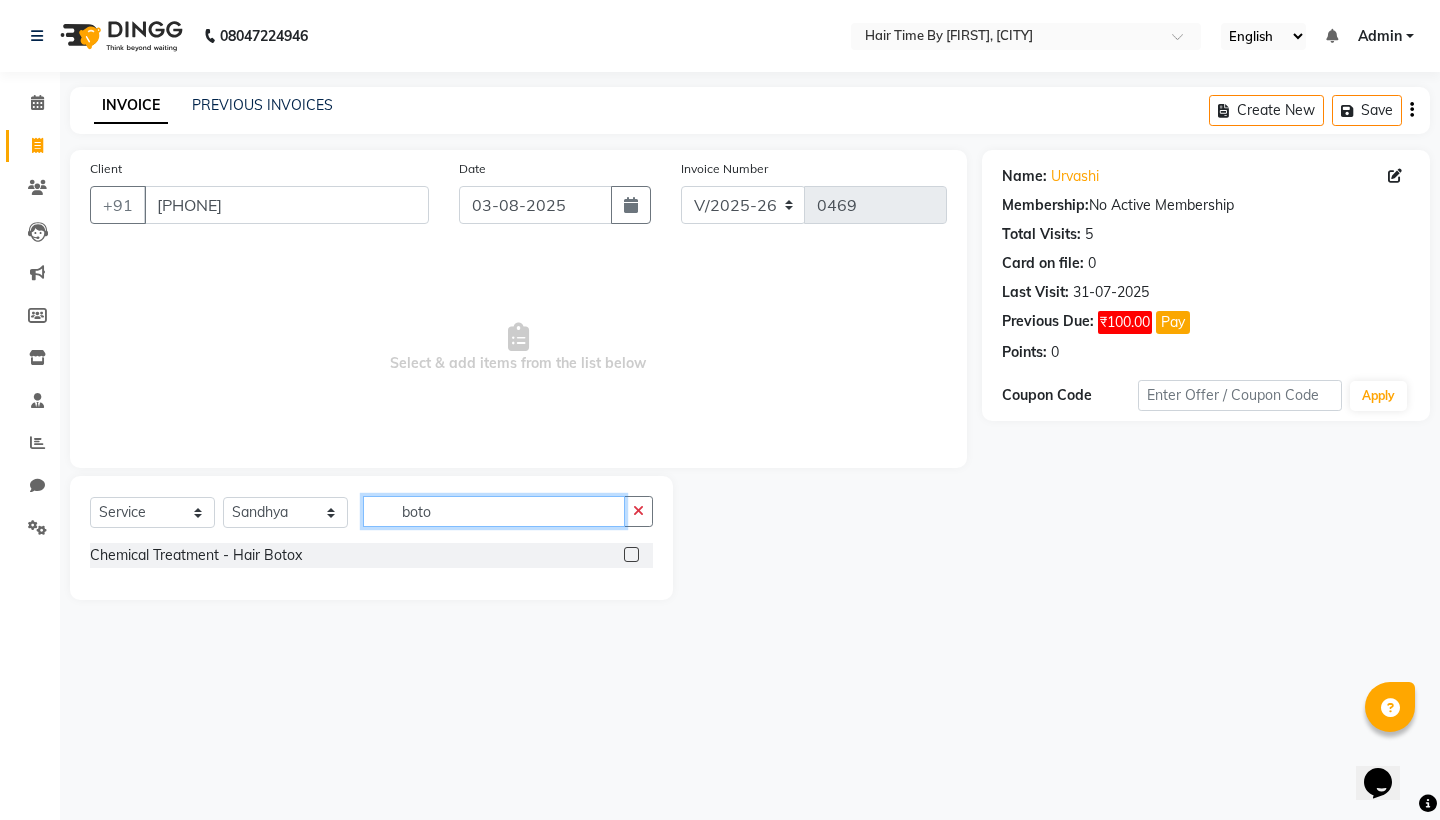 type on "boto" 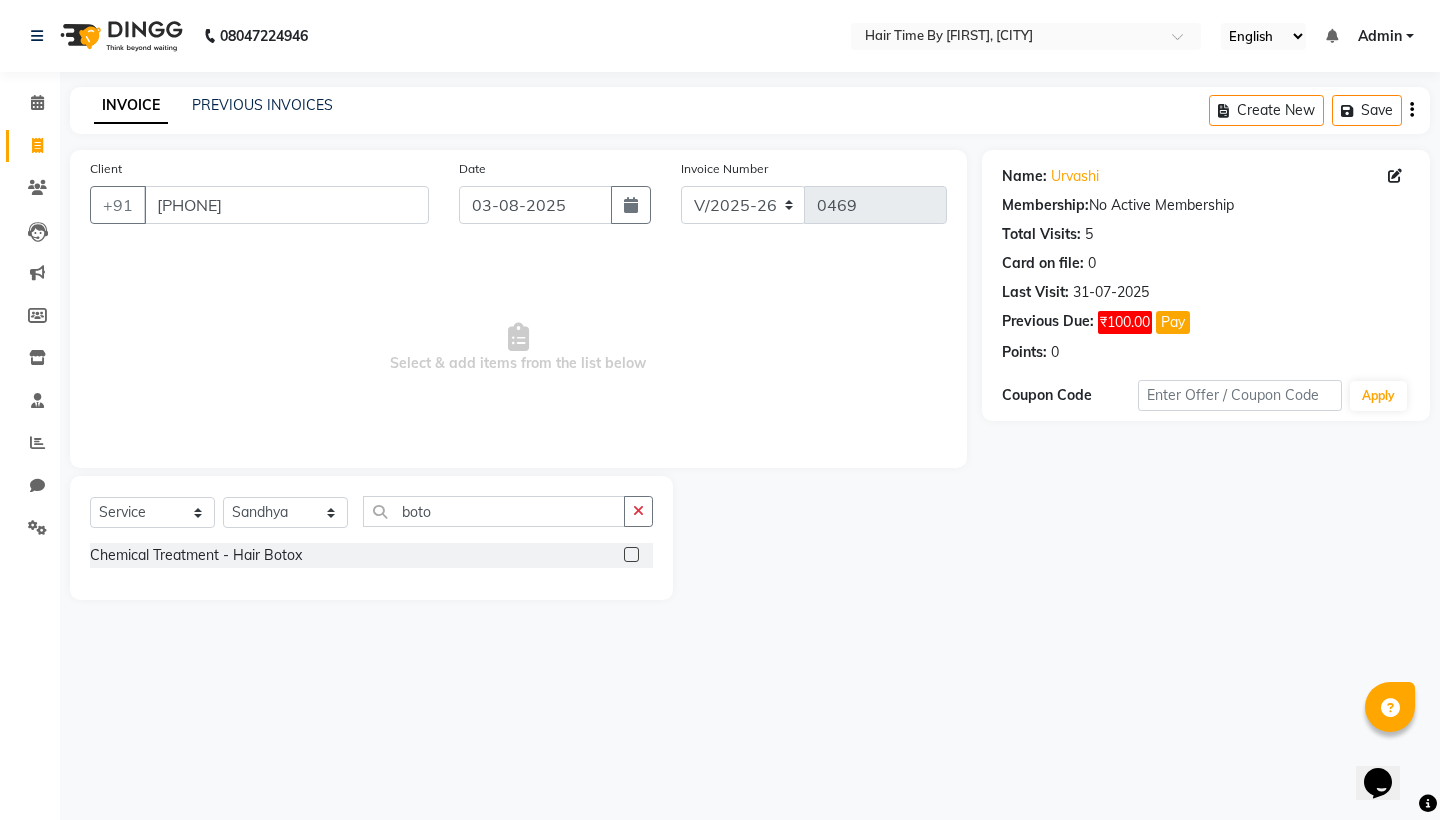 click 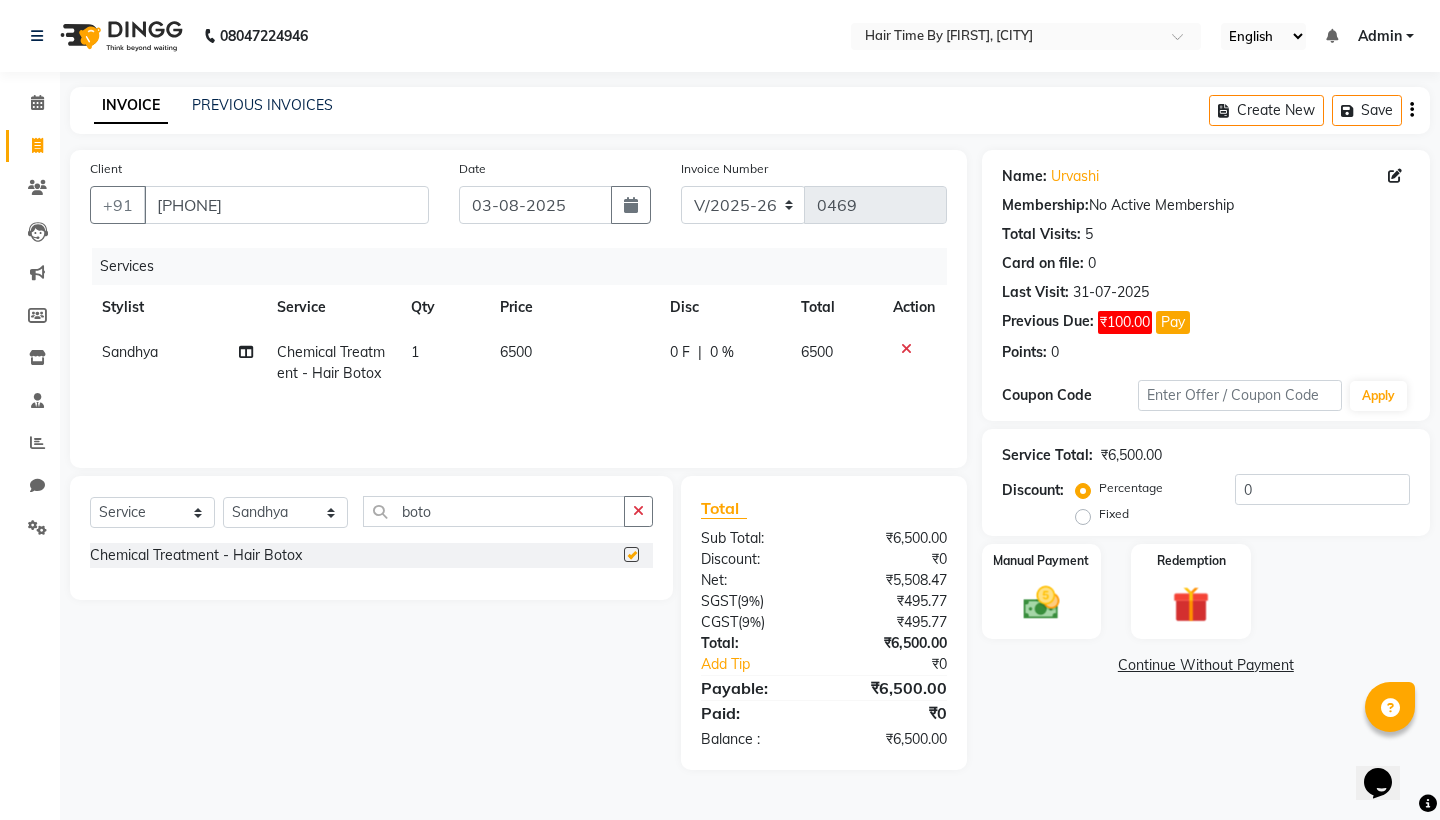 checkbox on "false" 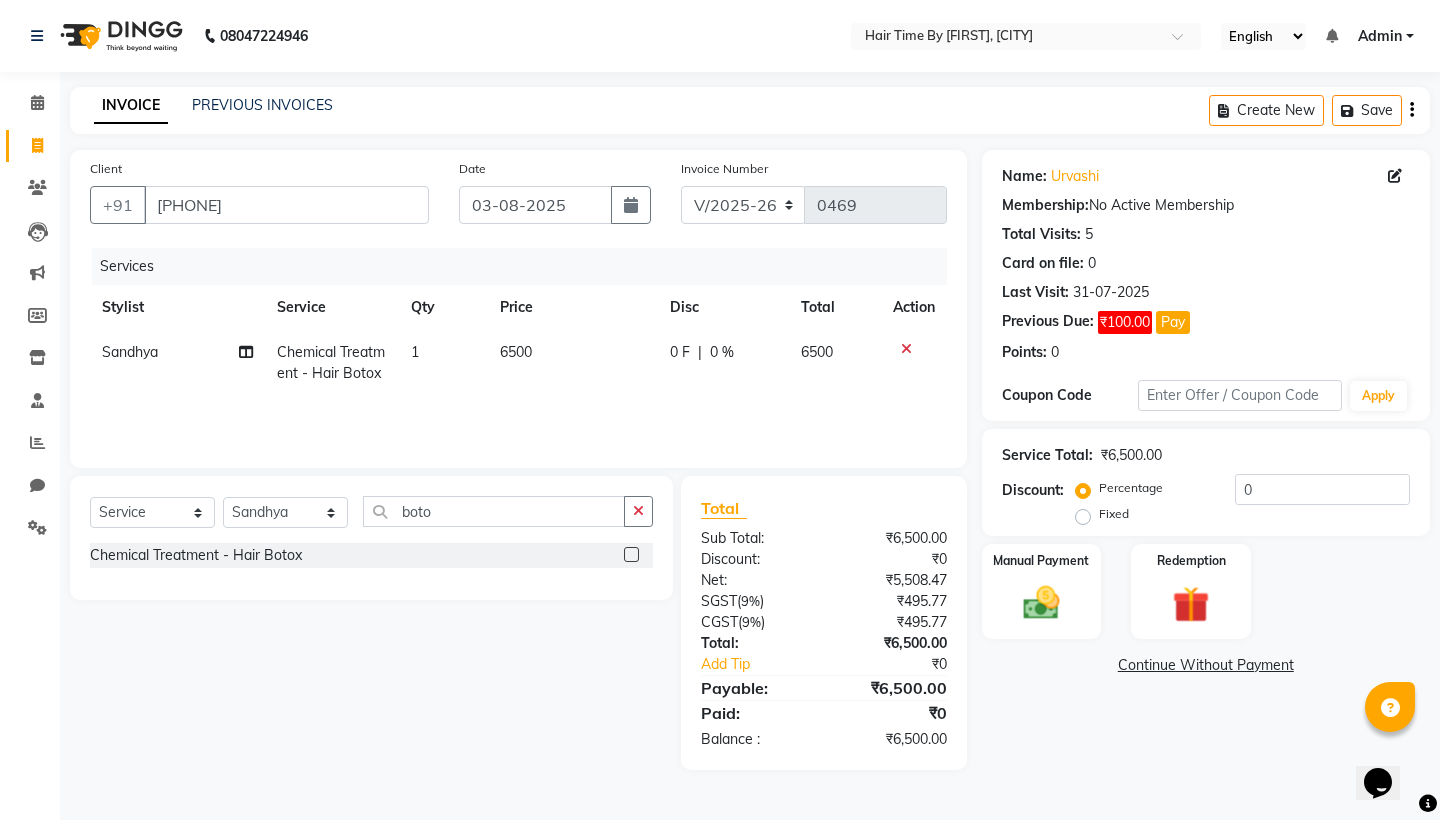click on "6500" 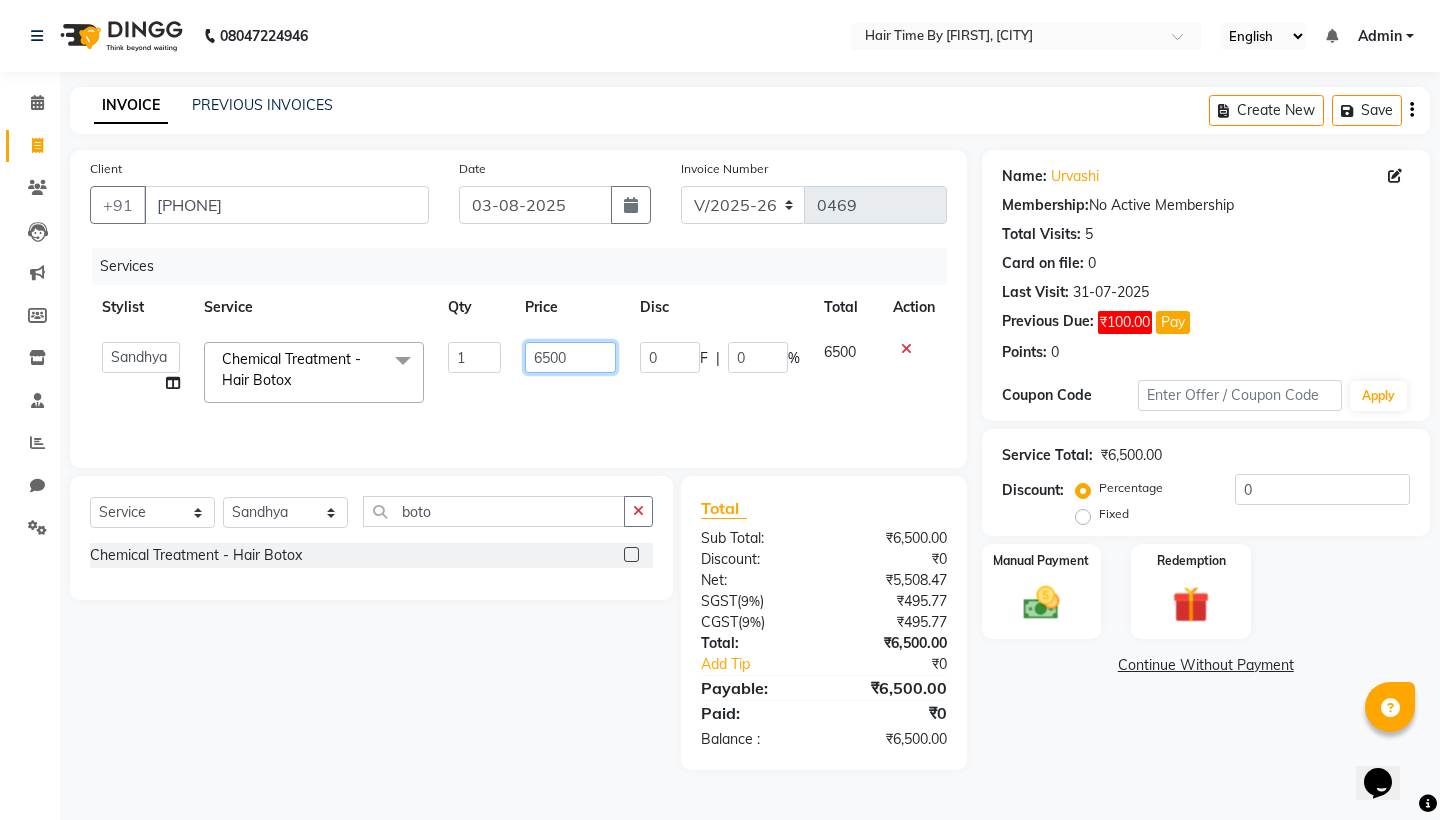 click on "6500" 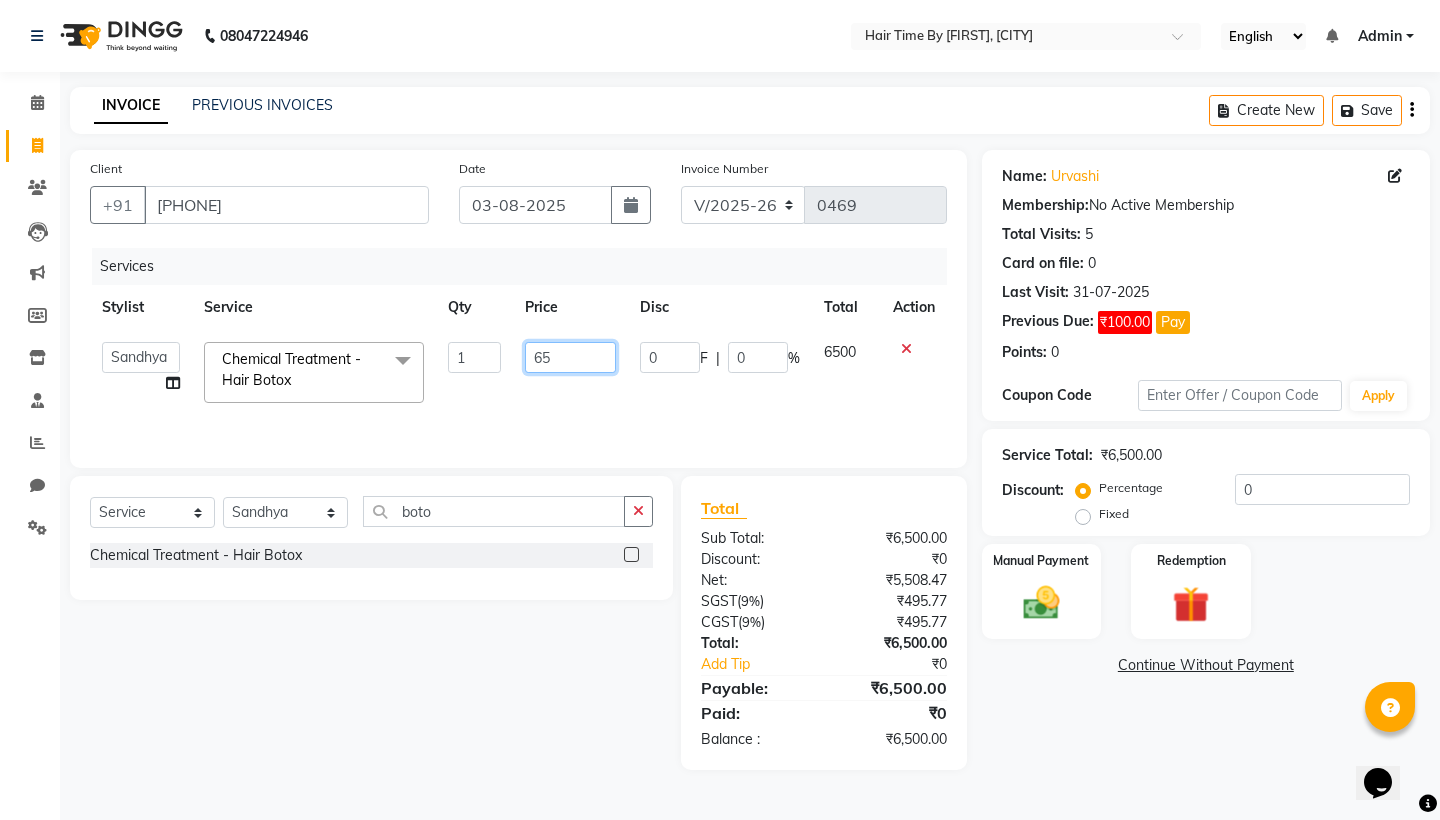 type on "6" 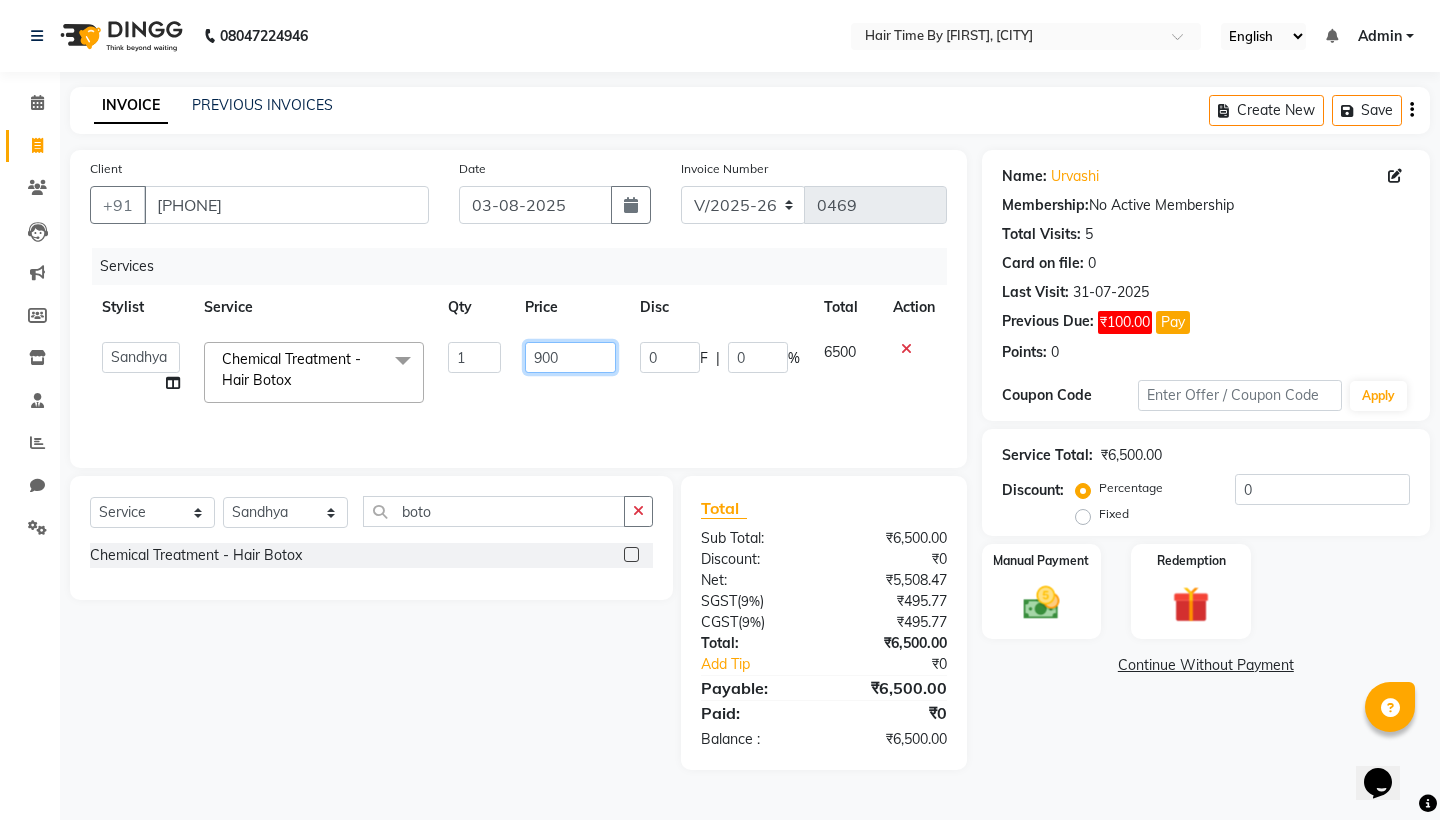 type on "9000" 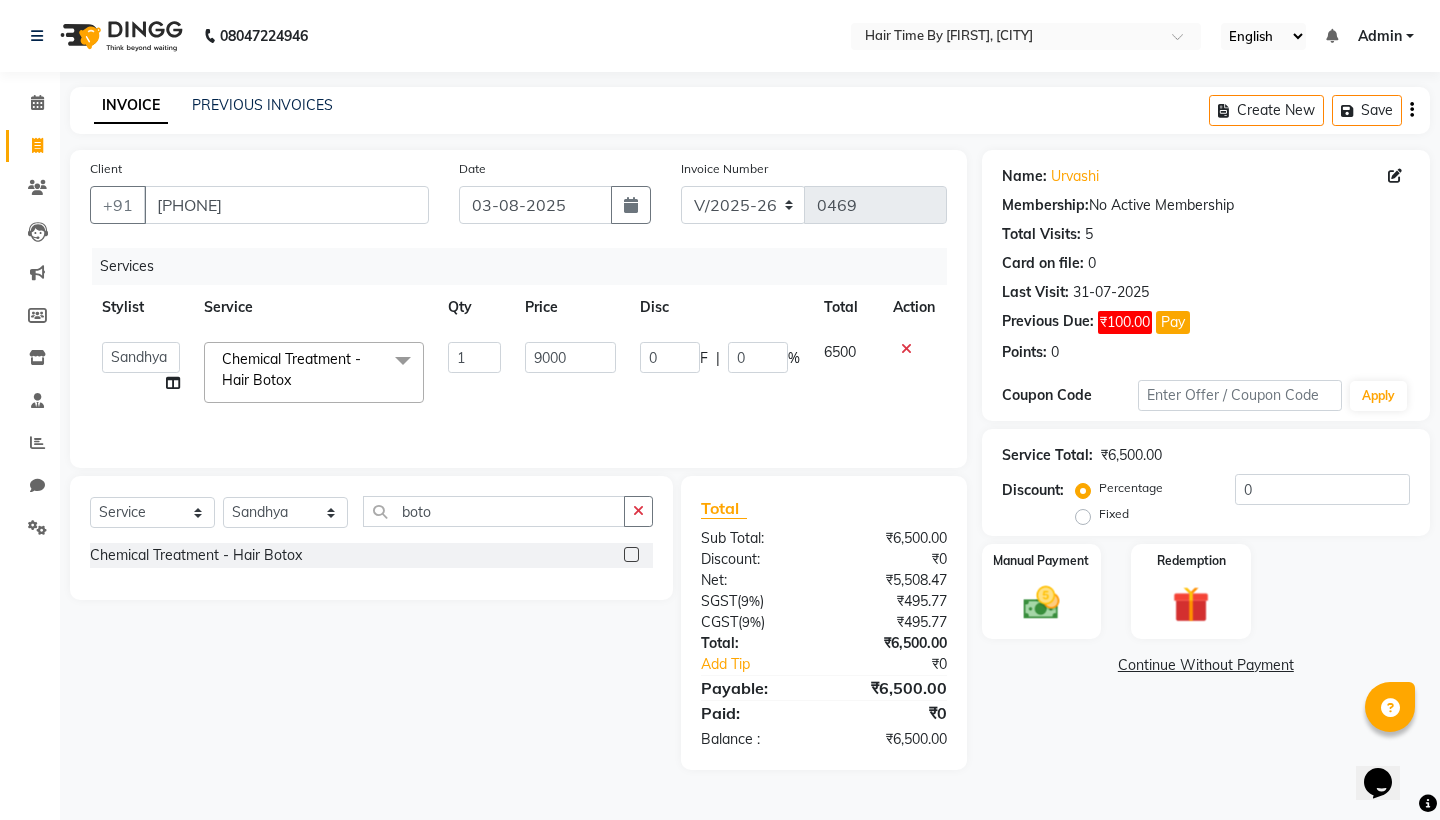 click on "Services Stylist Service Qty Price Disc Total Action  [FIRST]   [FIRST]    [FIRST]   [FIRST]   [FIRST]   [FIRST]   [FIRST]   [FIRST]  Chemical Treatment - Hair Botox  x Glam Up Your Nails - Express Extensions Glam Up Your Nails - Acrylic Extensions Glam Up Your Nails - Gel Extensions Glam Up Your Nails - Soft-Gel Extensions Glam Up Your Nails - Form Extensions bleach codeskin  MAKE UP BASIC O2R2 WITH HYDRA O3 D TAN CODE SKIN CLEAN UP AGE LOCK CLAEN UP FULL BACK BLEACH  UNDERARMS D TAN Lower Lips O3 PEEL OF MASK NASHI LUXURY HAIR TREATMENT METAL DX WITH HAIRFALL AMPULE FIBER STRONG WITH HAIR FALL Natural Nails - Gel Polish Natural Nails - Biab Overlay Natural Nails - Acrylic Overlay Natural Nails - Gel Overlay Natural Nails - Polygel Overlay Manicure - Basic Manicure - Berry Manicure - Spa Manicure - Luxury Candle Extra Moisture Pedicure - Basic Pedicure - Berry Pedicure - Spa Pedicure - Luxury Candle Extra Moisture Add-Ons - Cut Files Add-Ons - Nail Polish Body - Full Body Massage Body - Body Spa 1 9000 0 F" 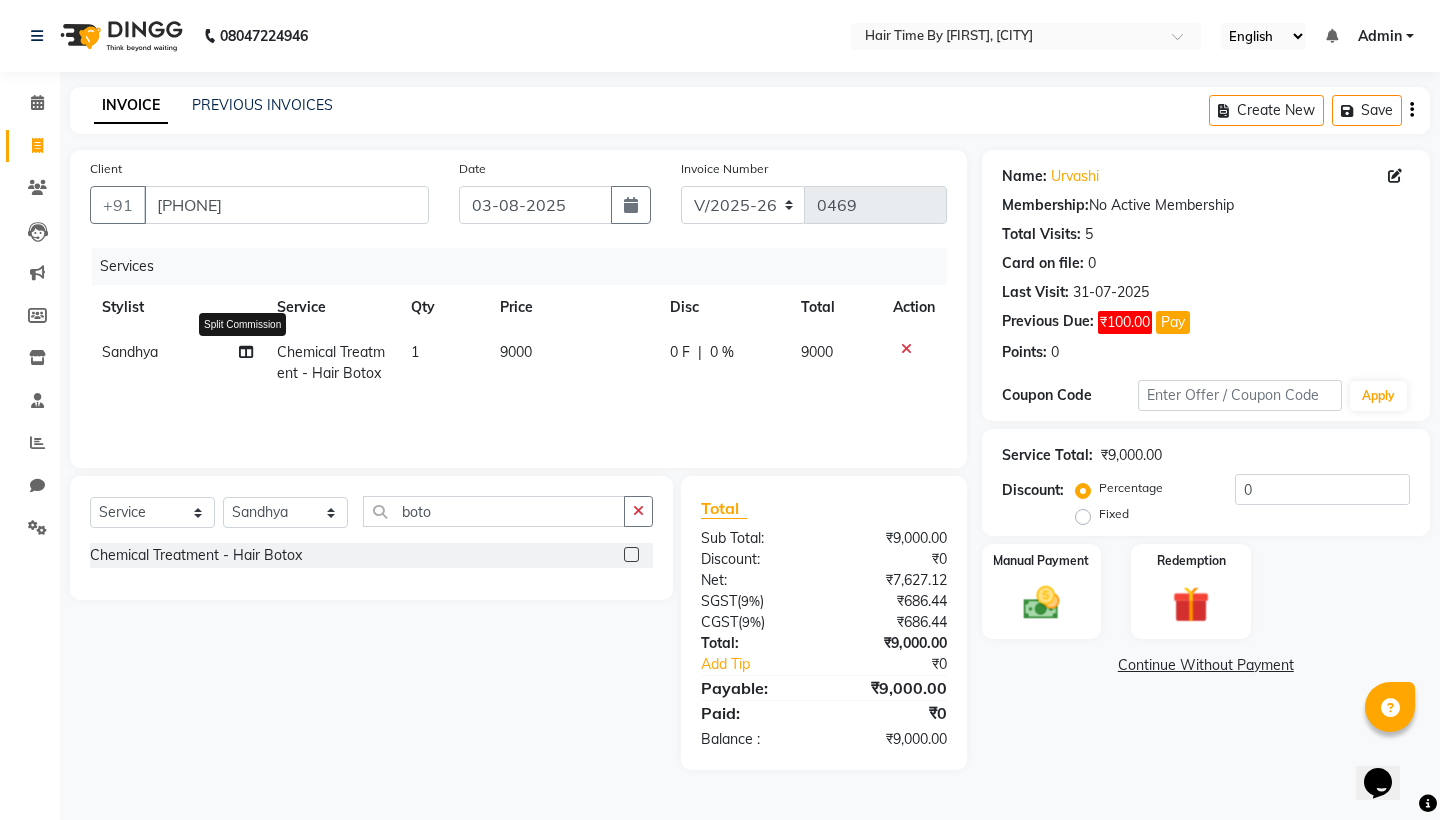 click 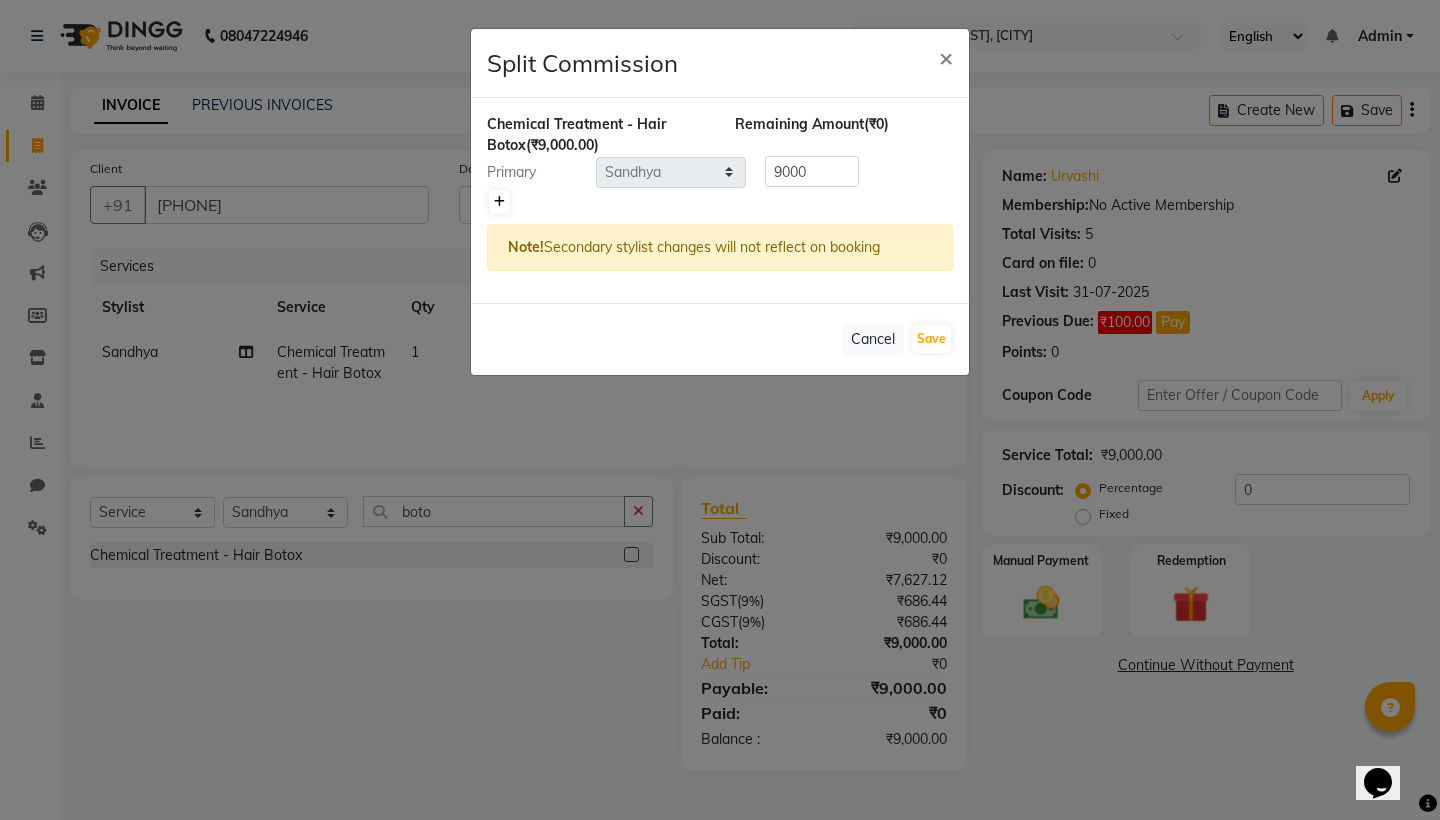 click 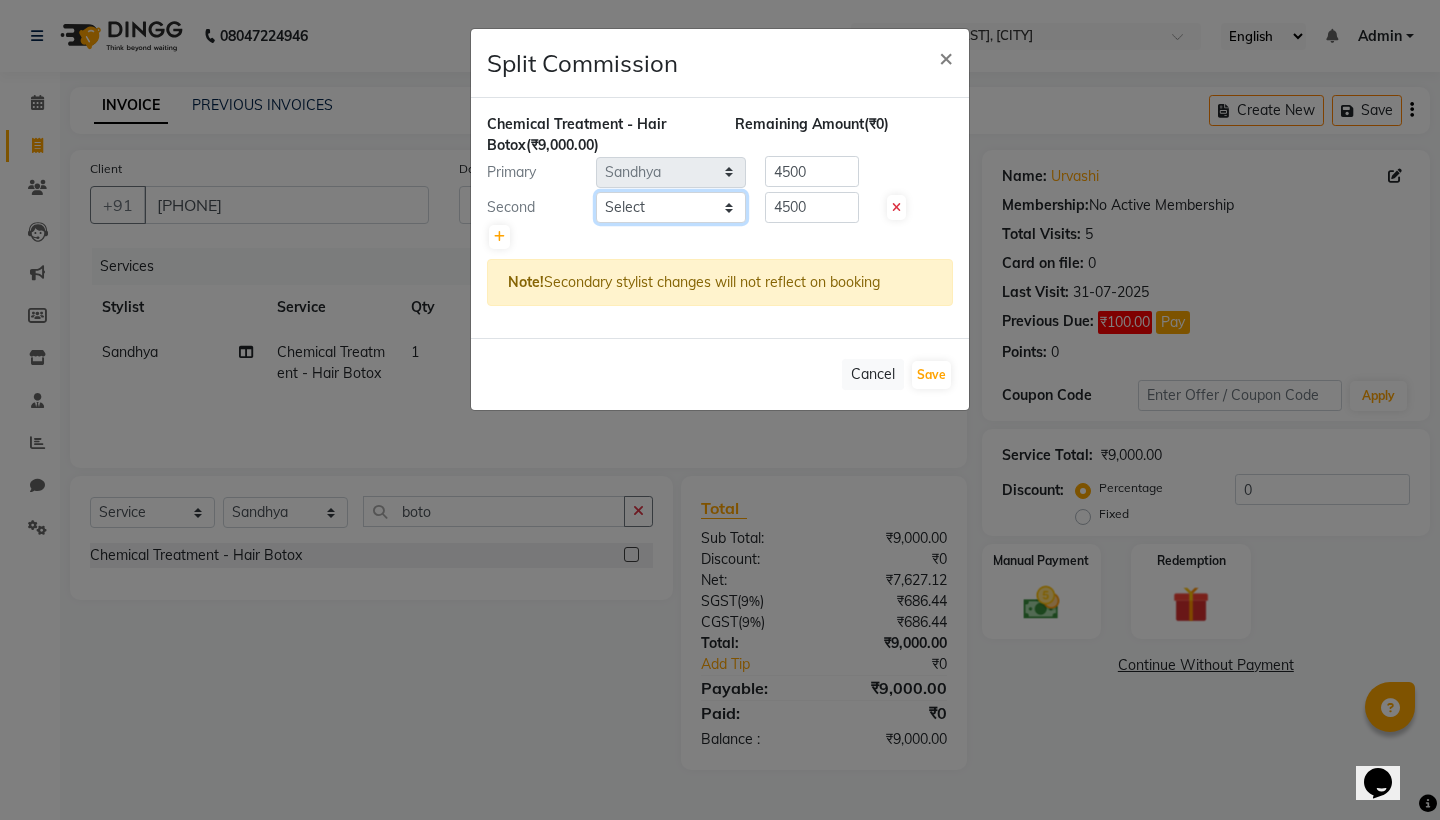 click on "Select  [FIRST]   [FIRST]    [FIRST]   [FIRST]   [FIRST]   [FIRST]   [FIRST]   [FIRST]" 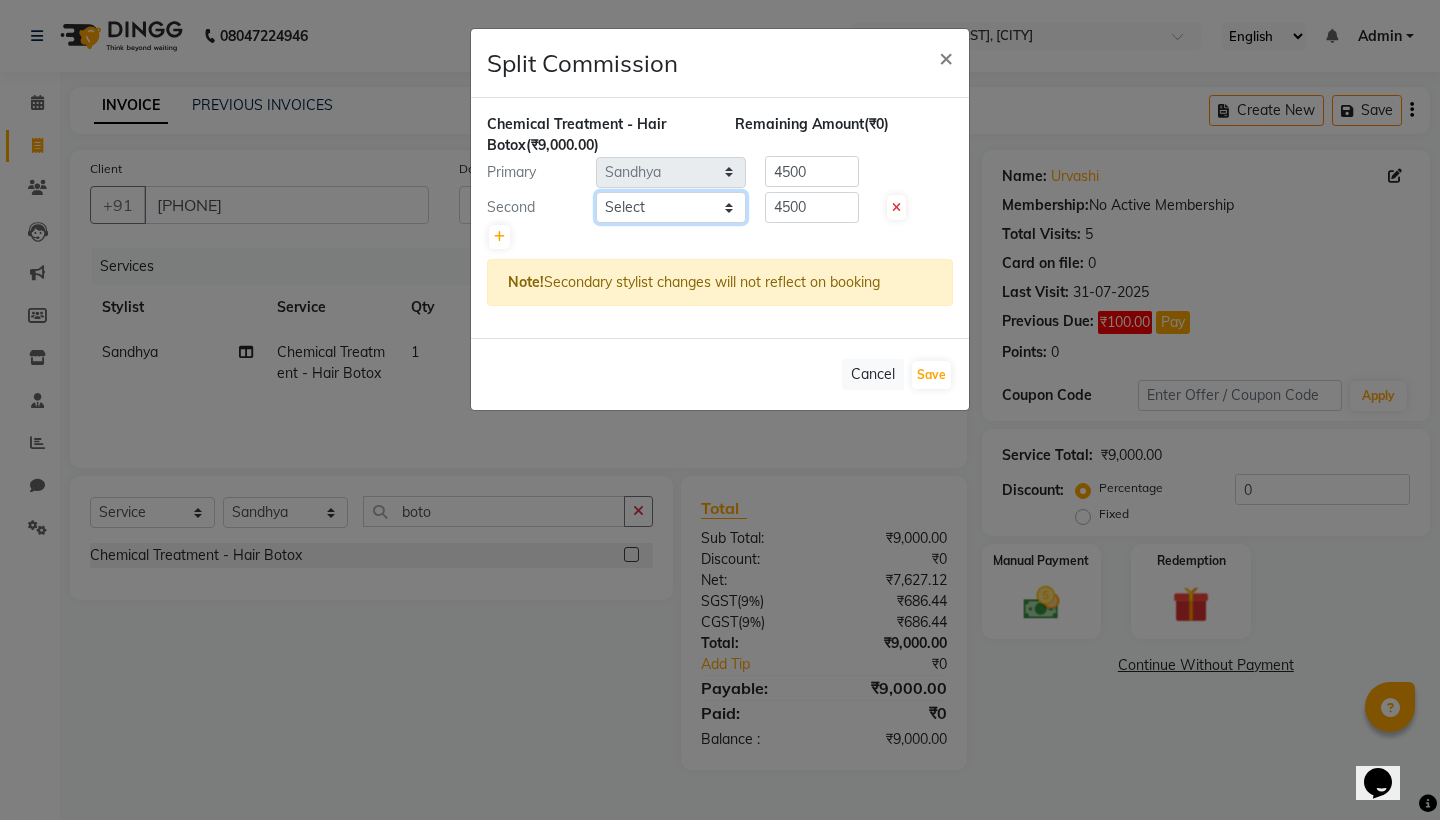select on "75790" 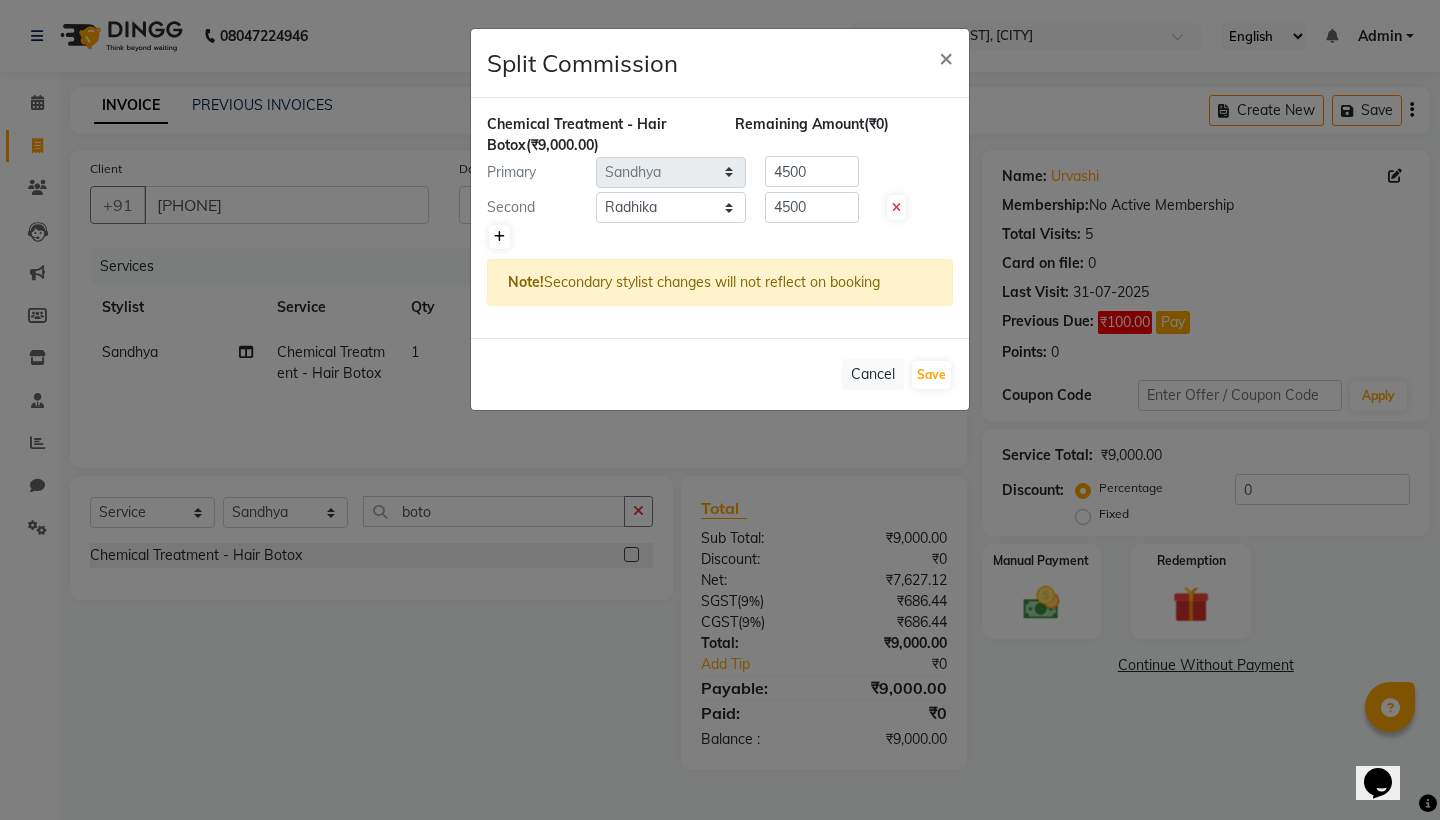 click 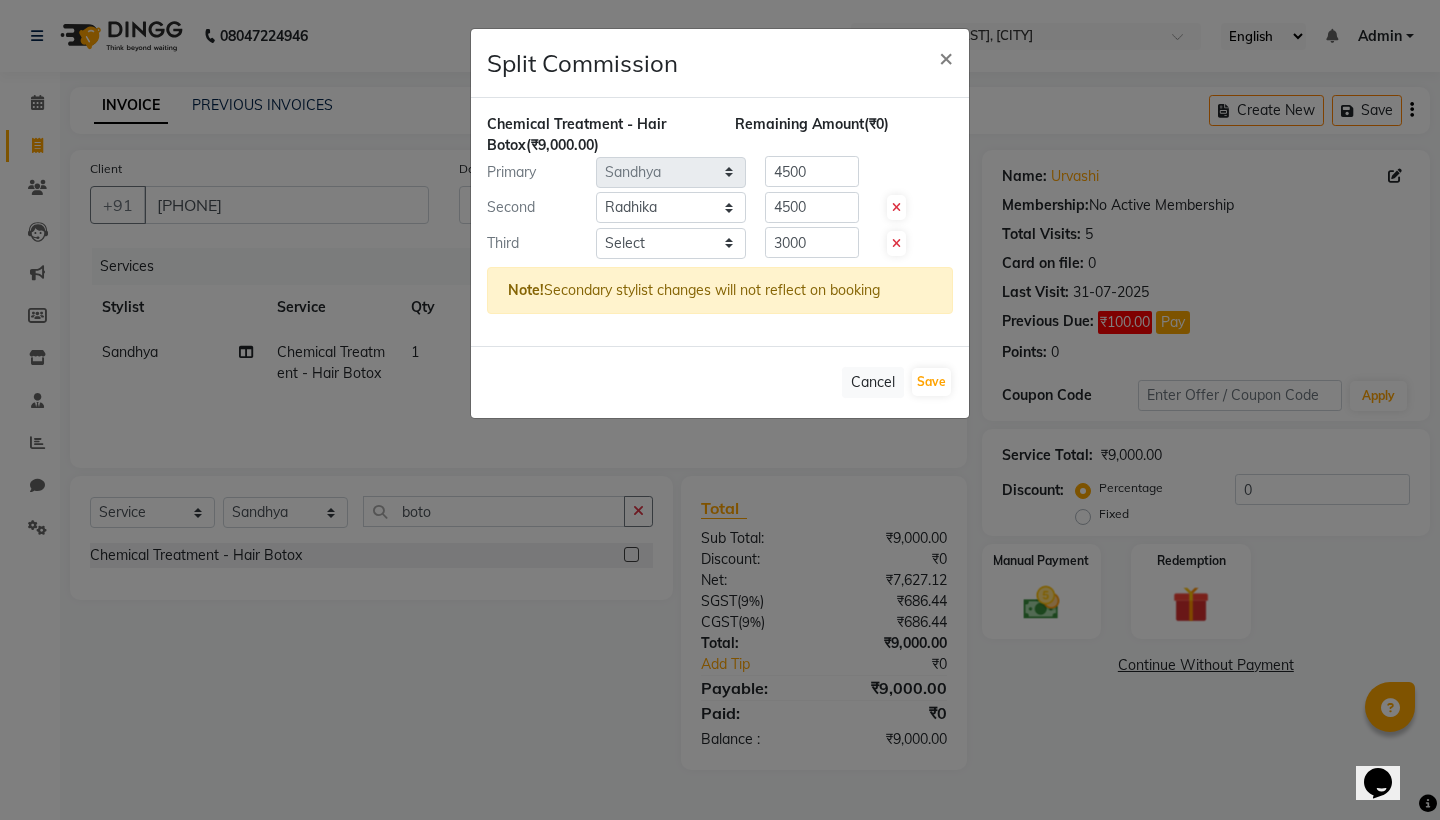 type on "3000" 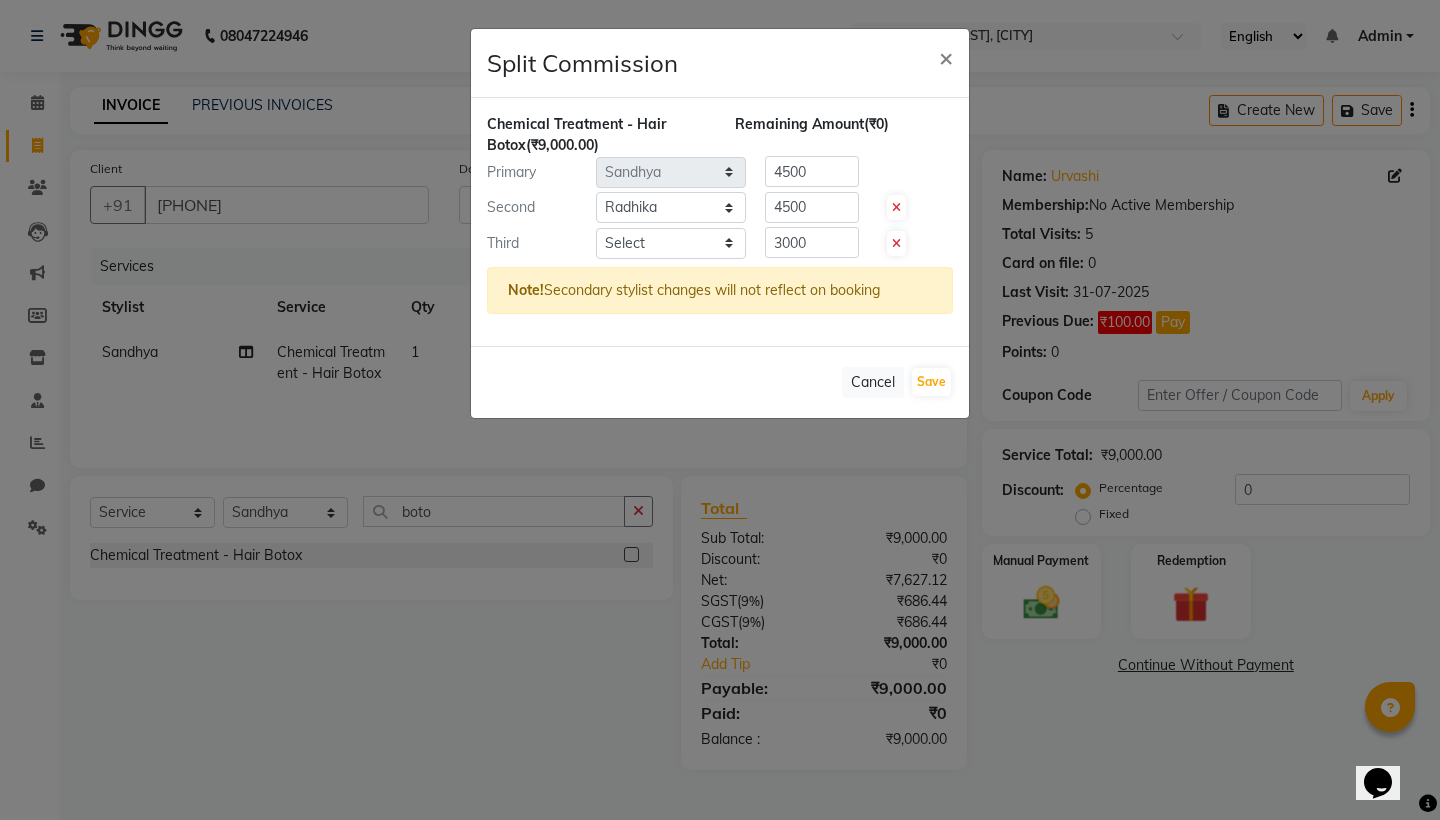 type on "3000" 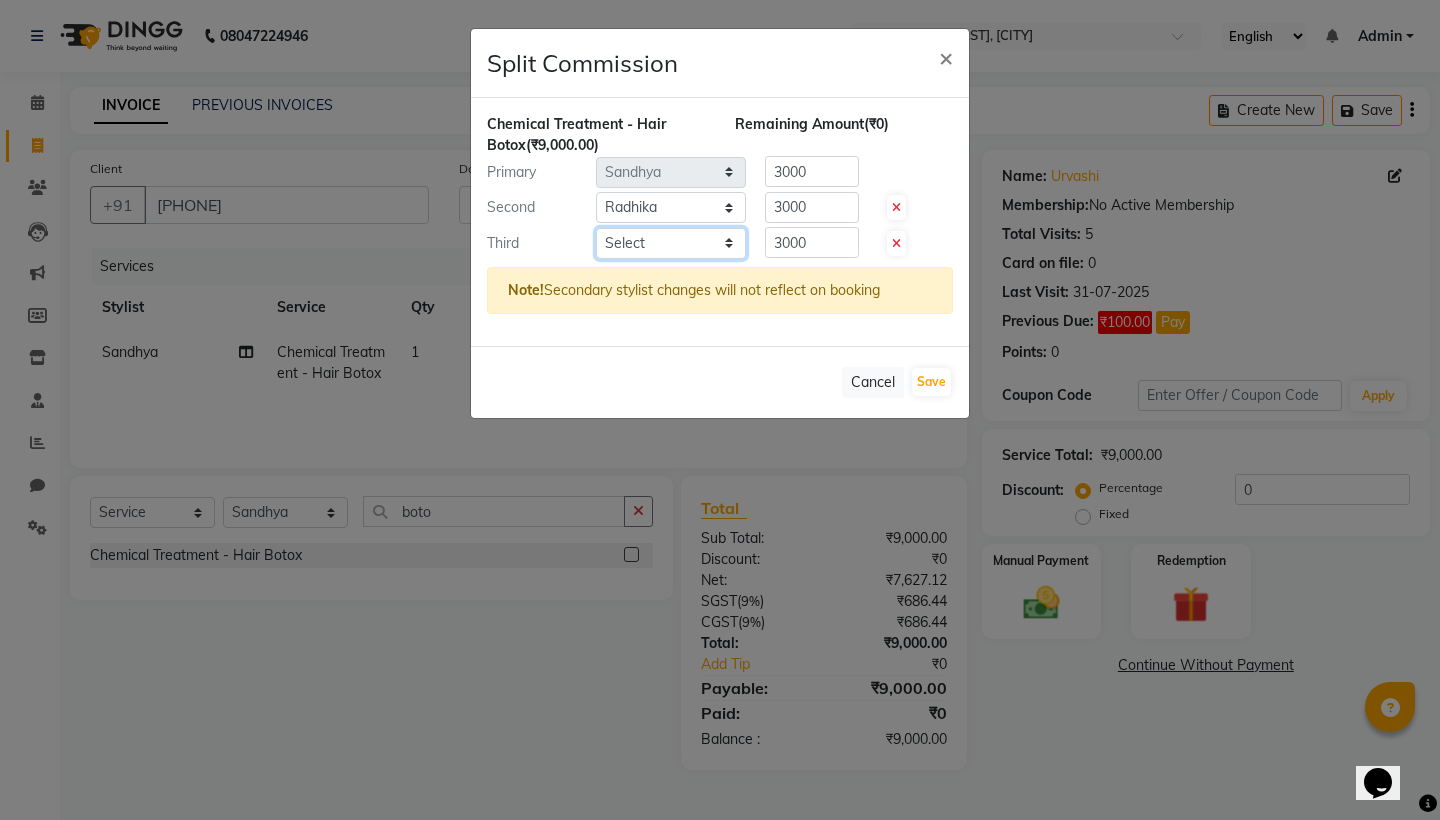select on "78803" 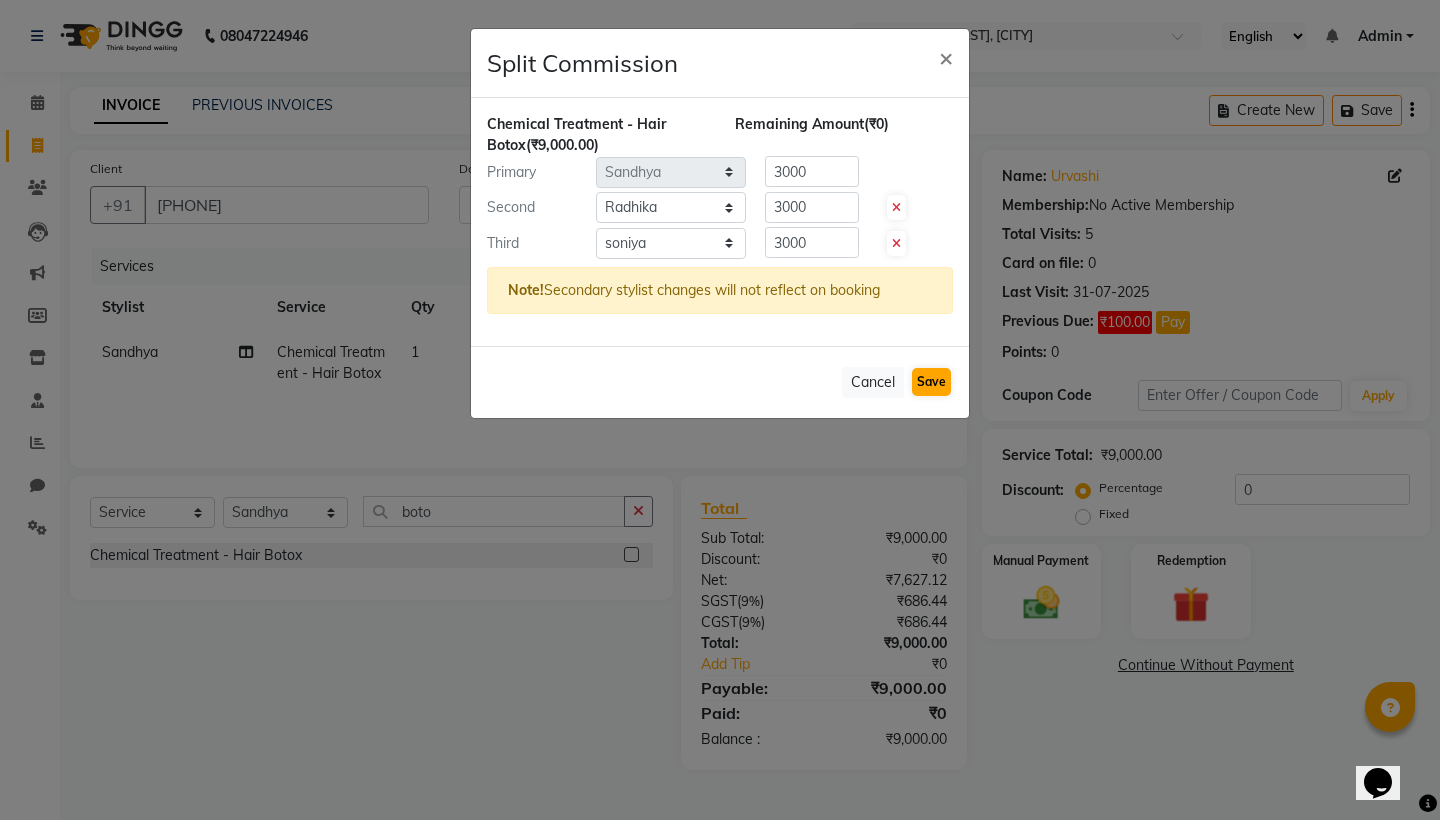 click on "Save" 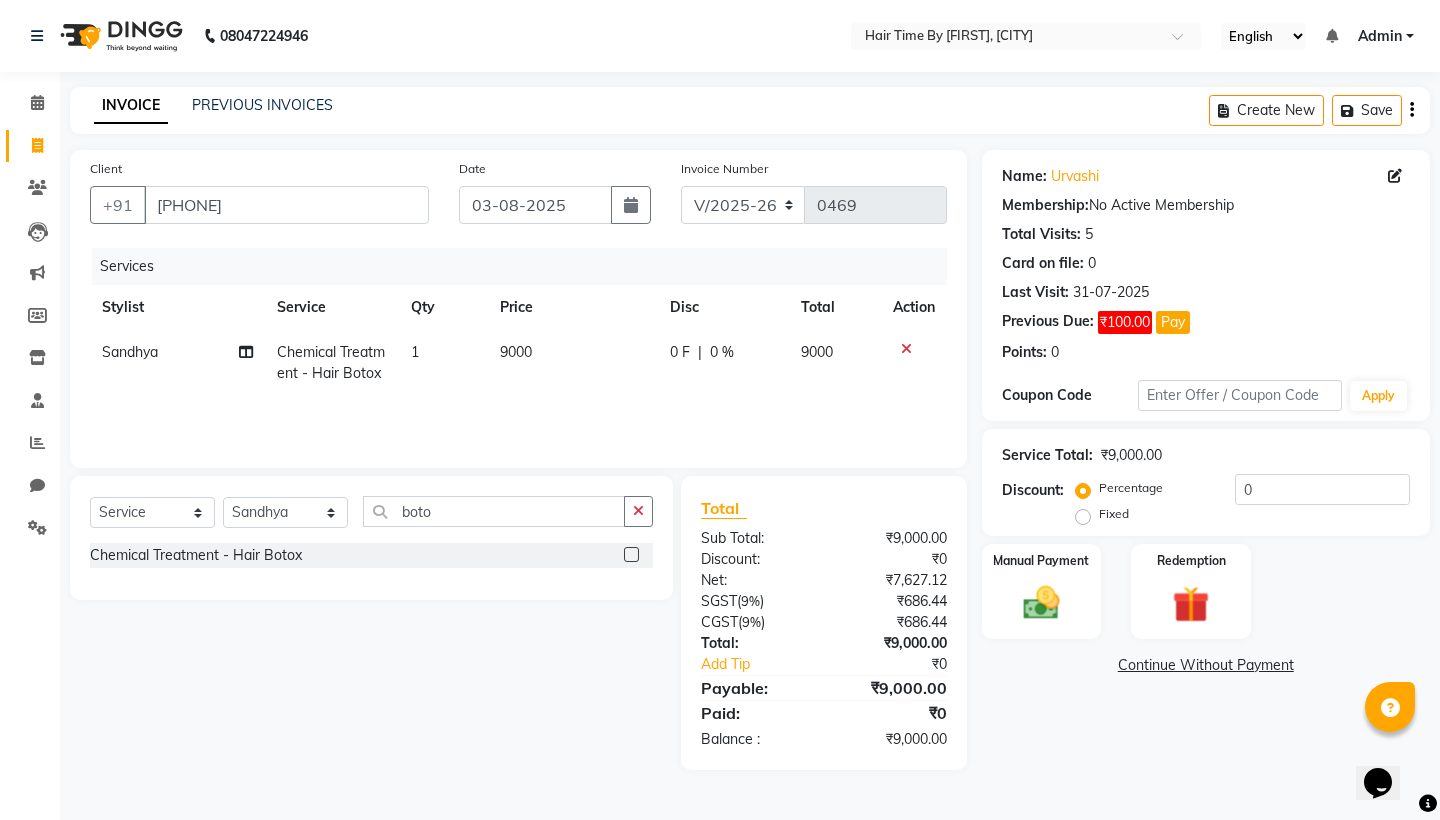select on "Select" 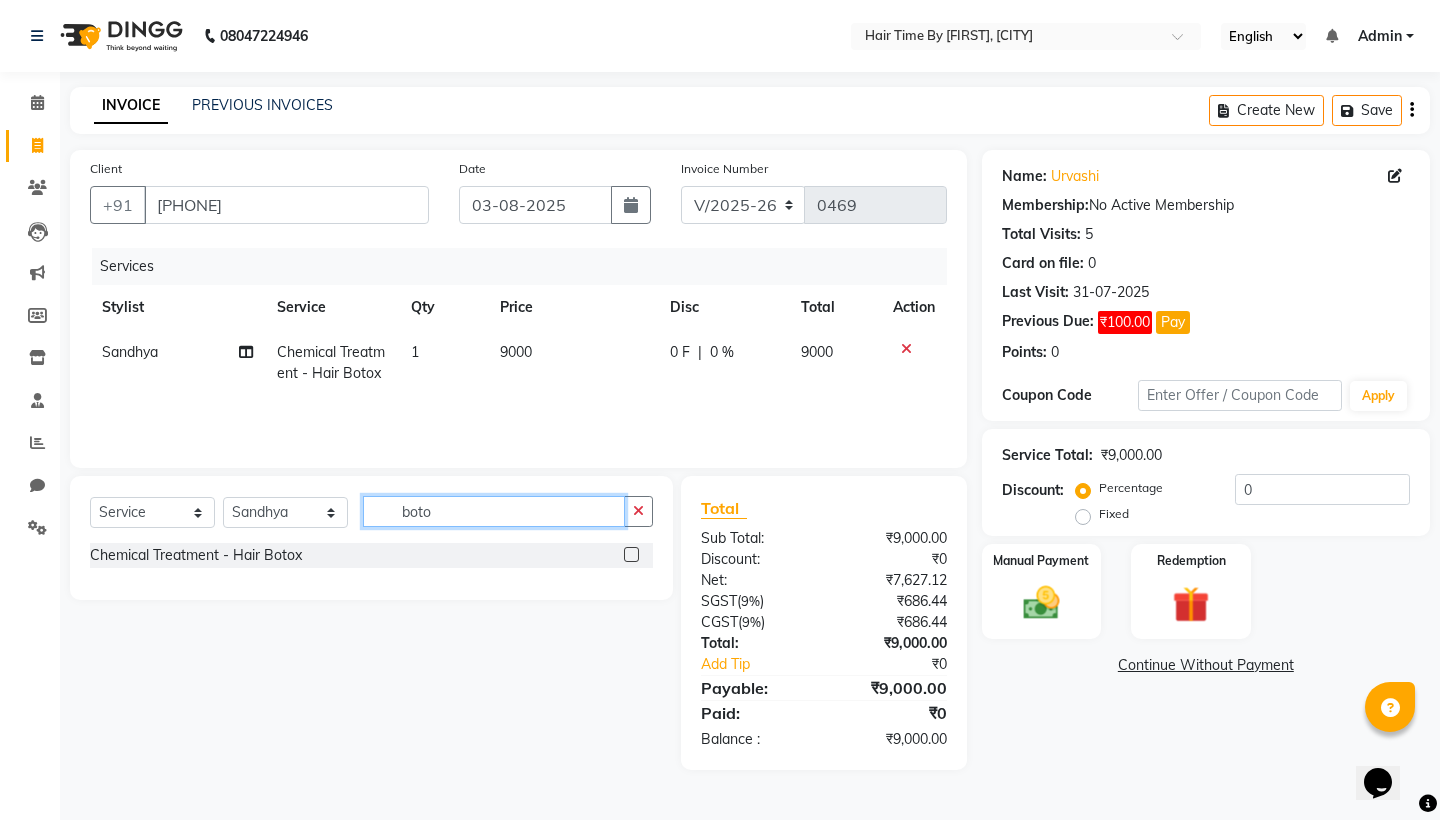 click on "boto" 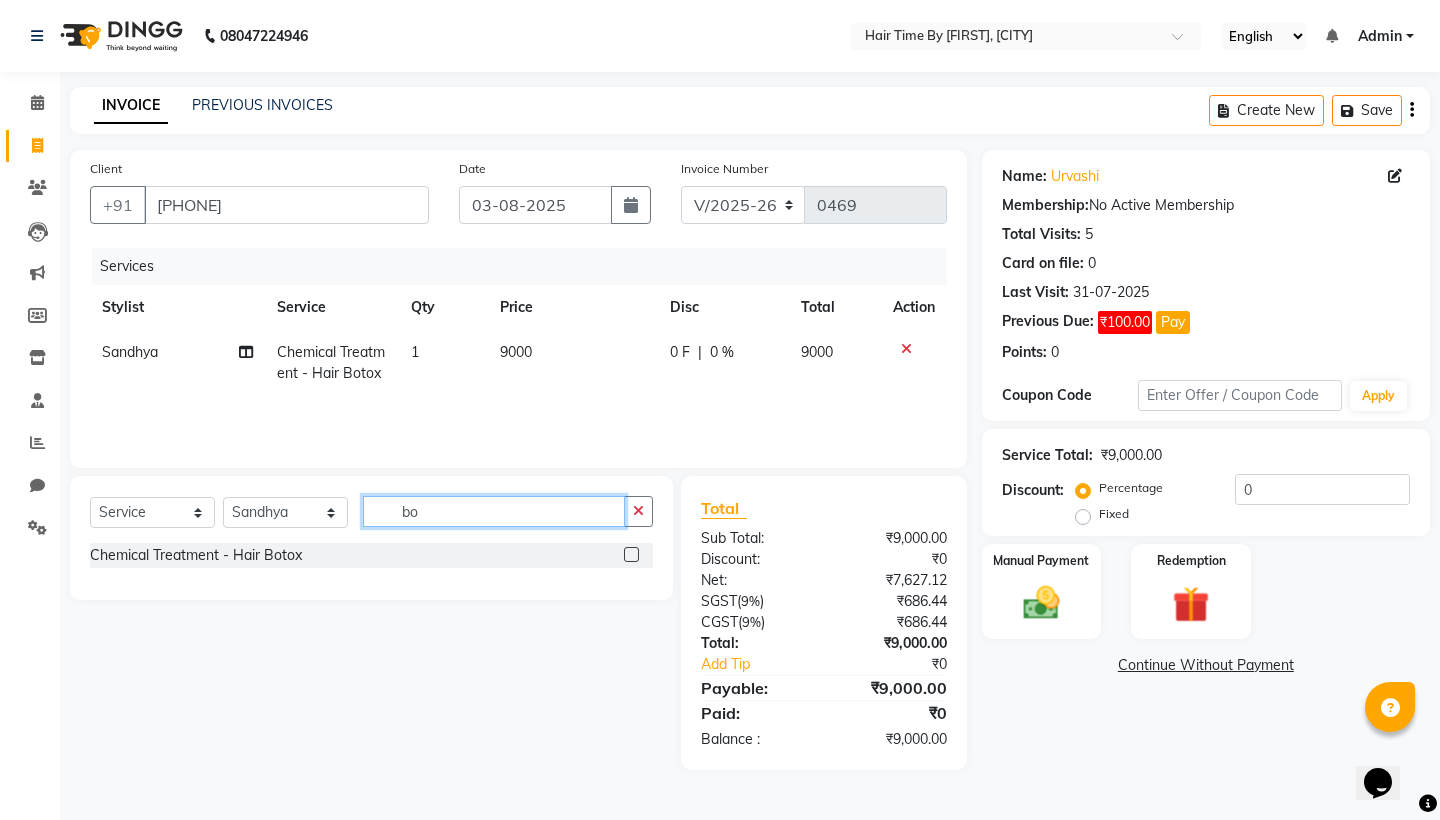 type on "b" 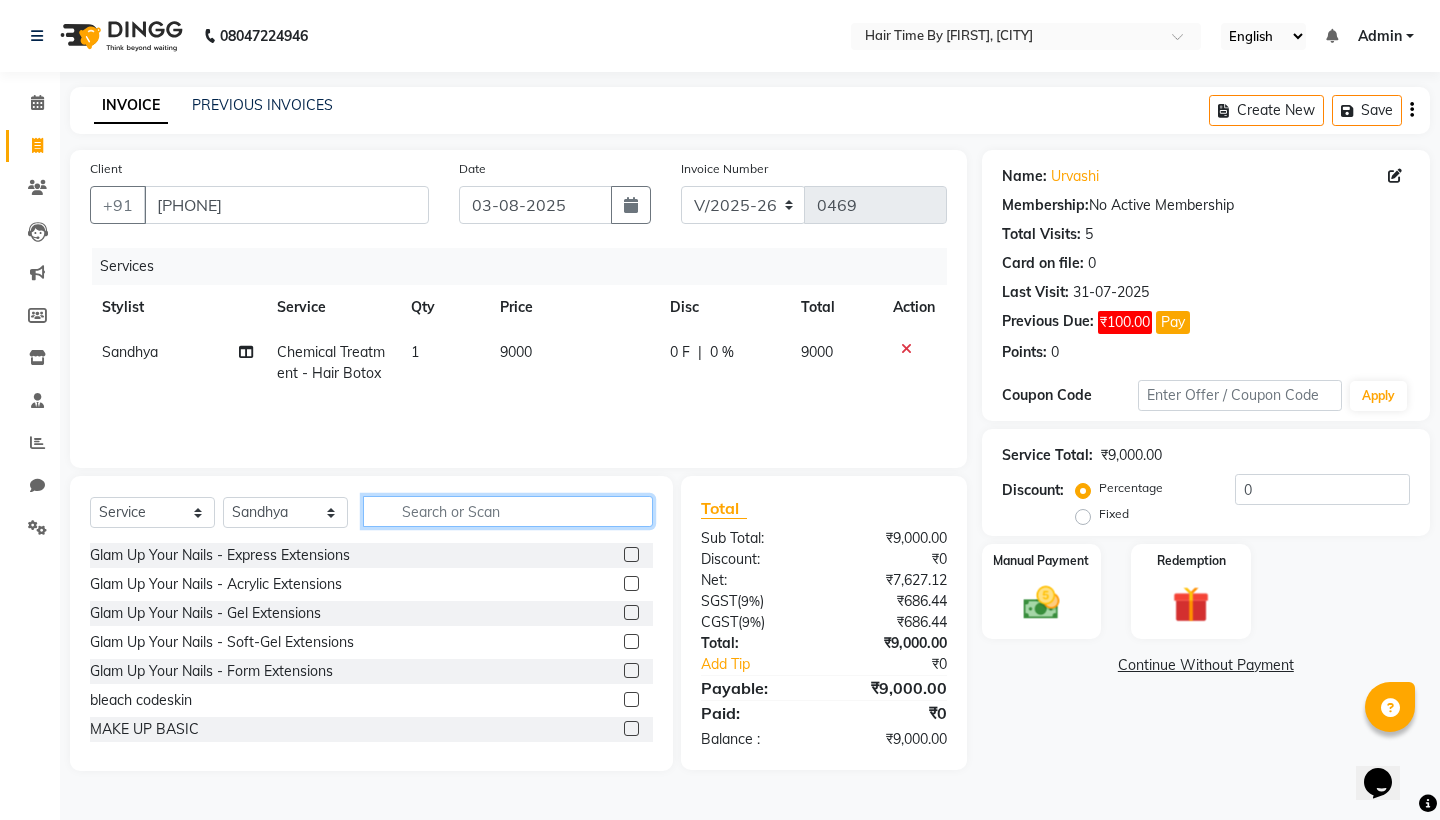 type 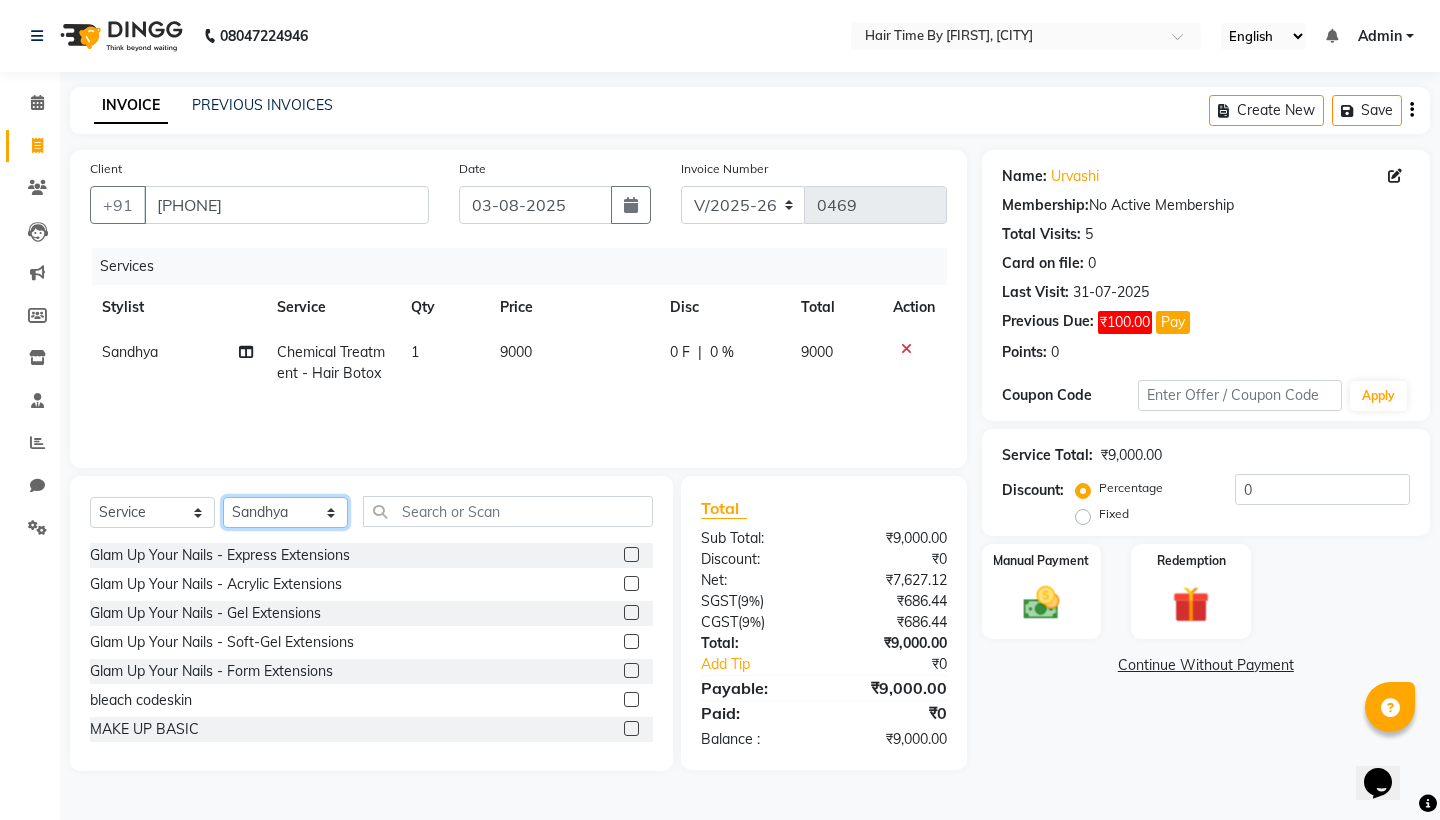 select on "75791" 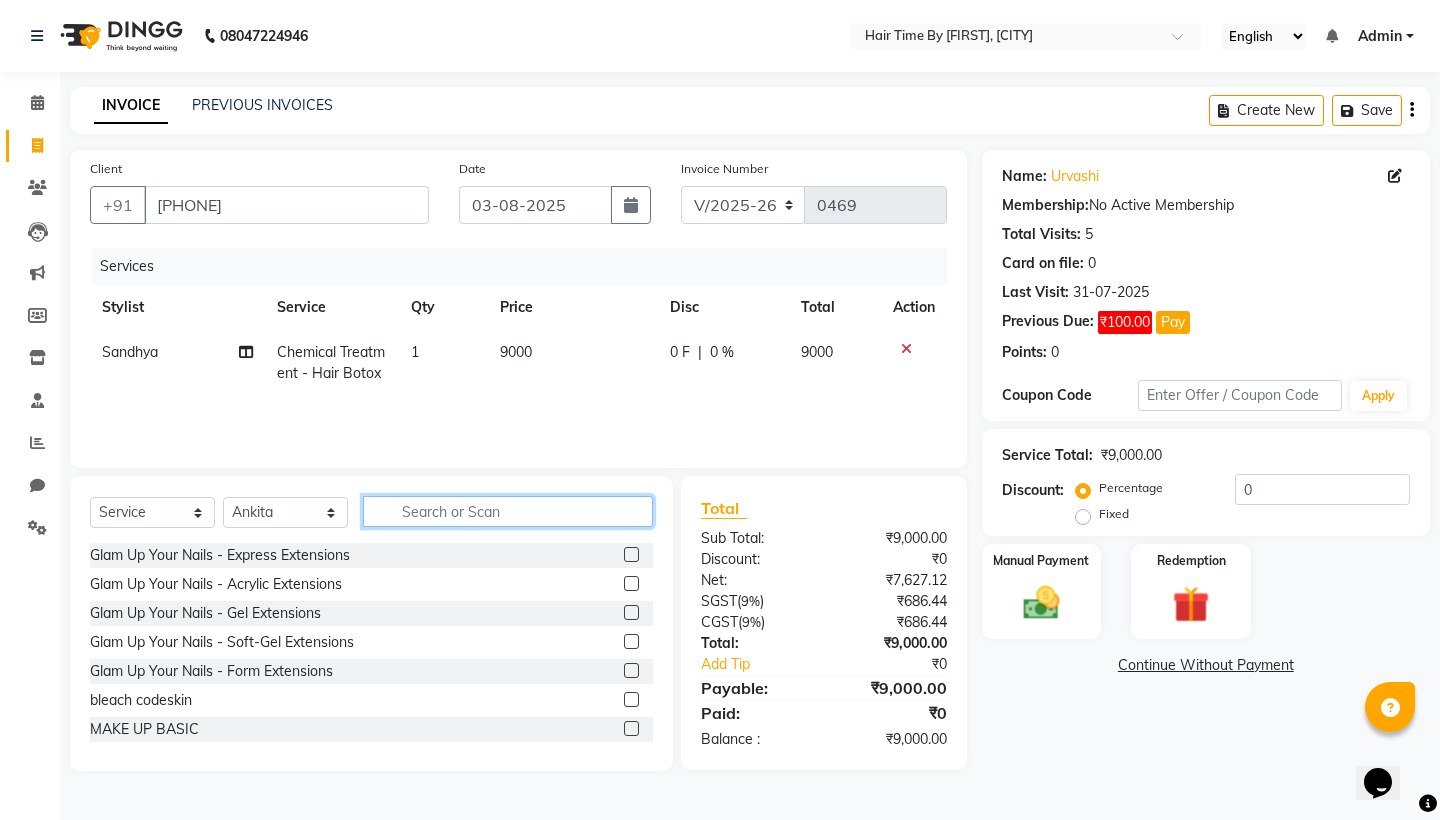 click 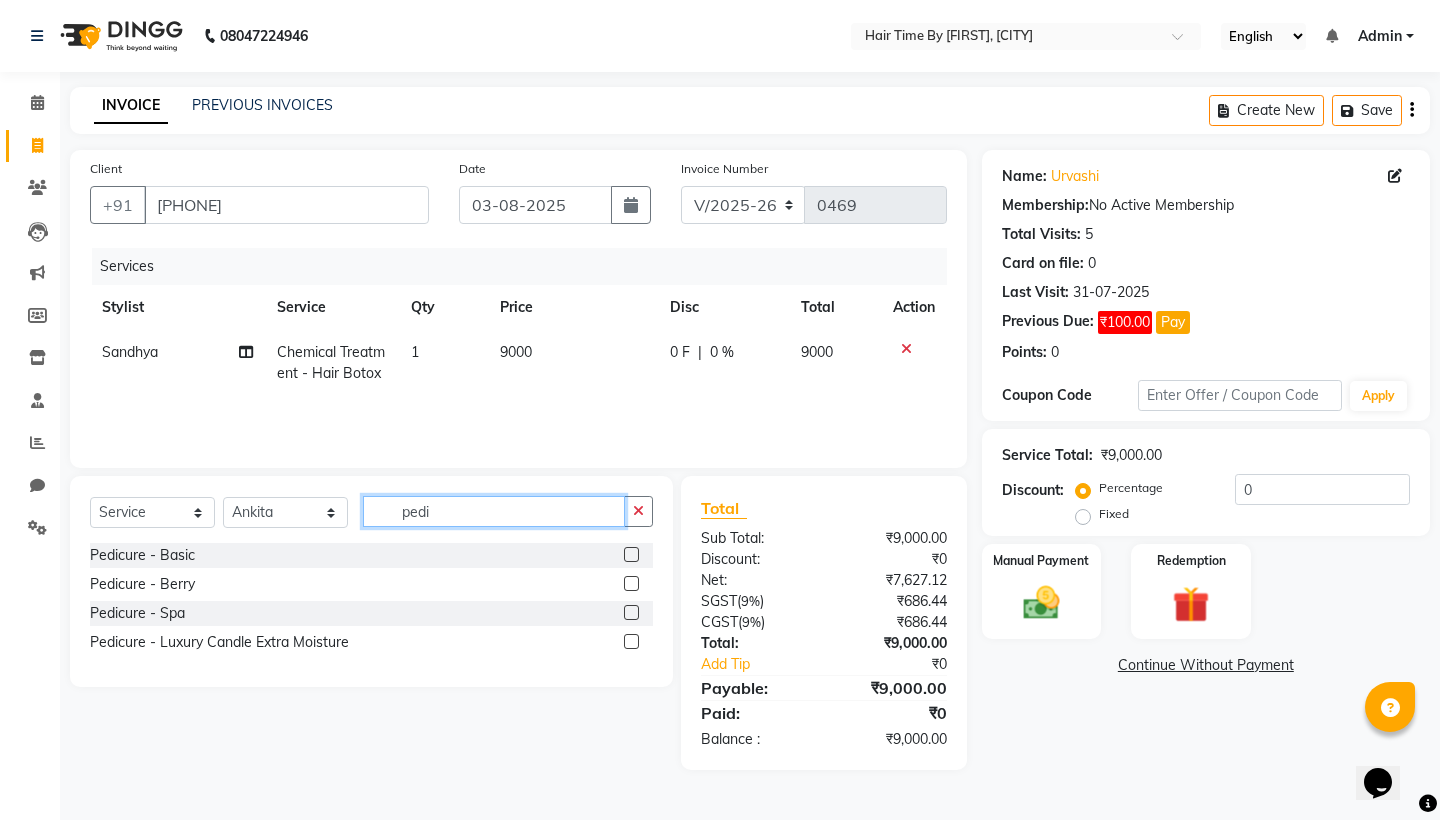 type on "pedi" 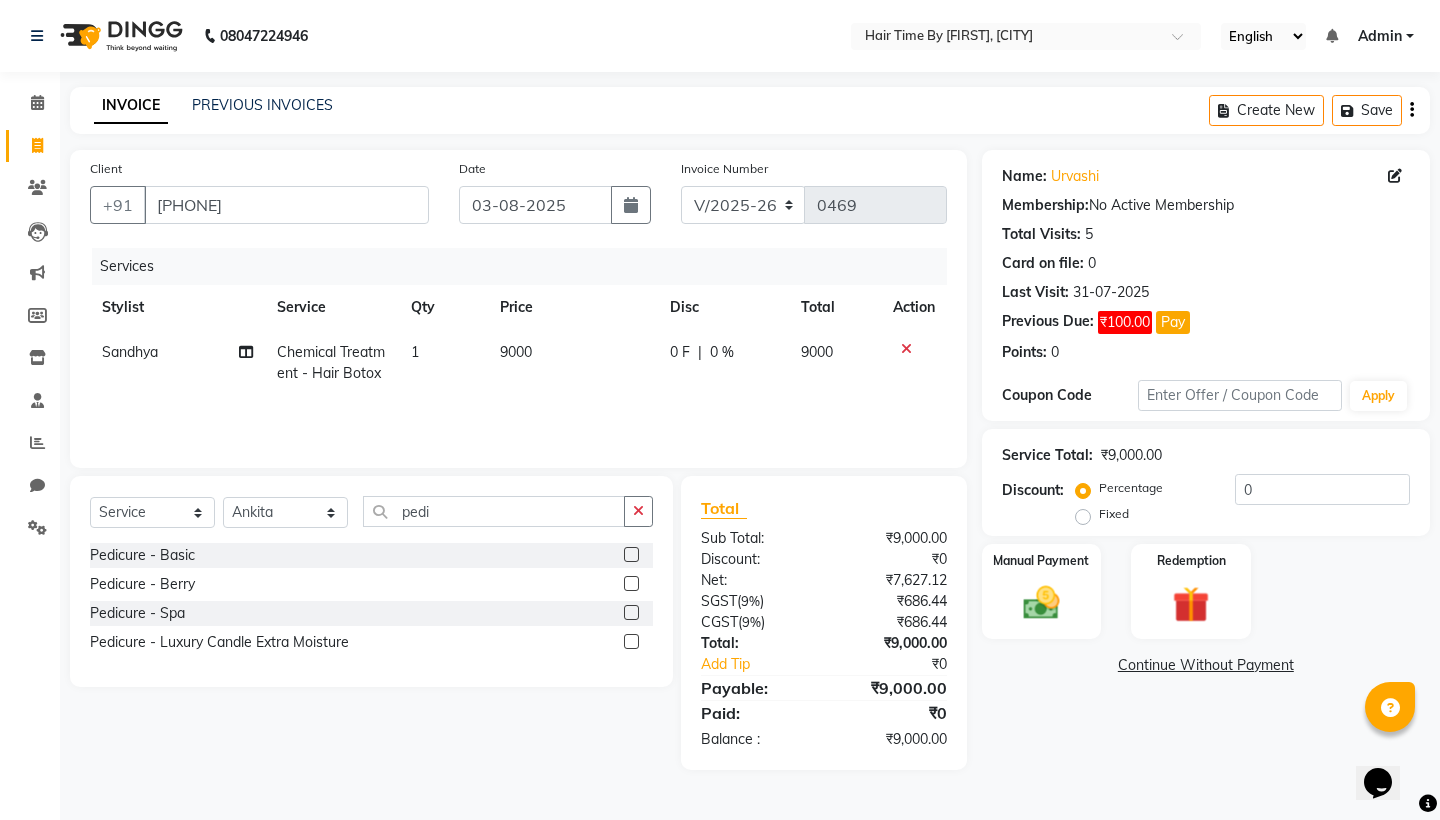 click 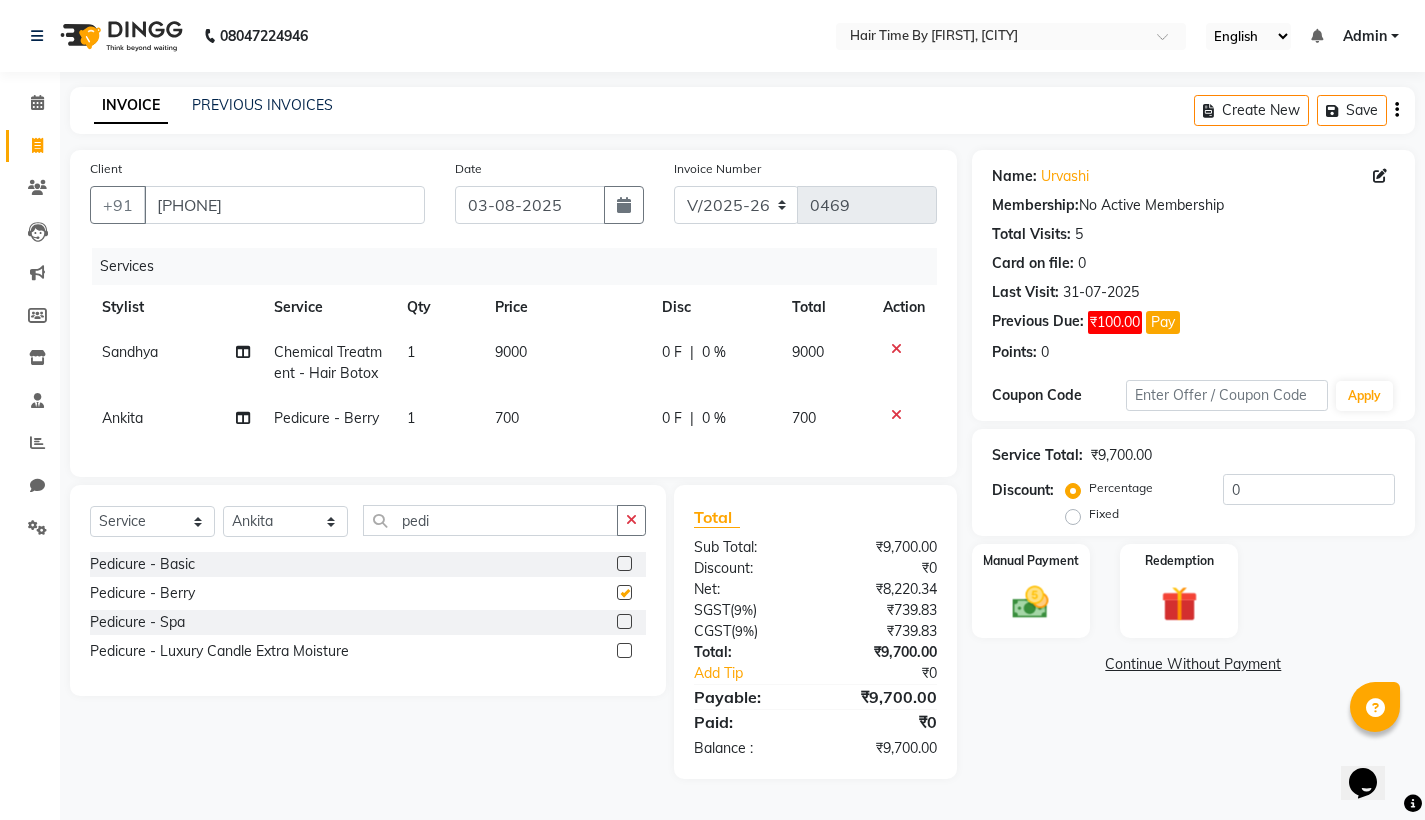 checkbox on "false" 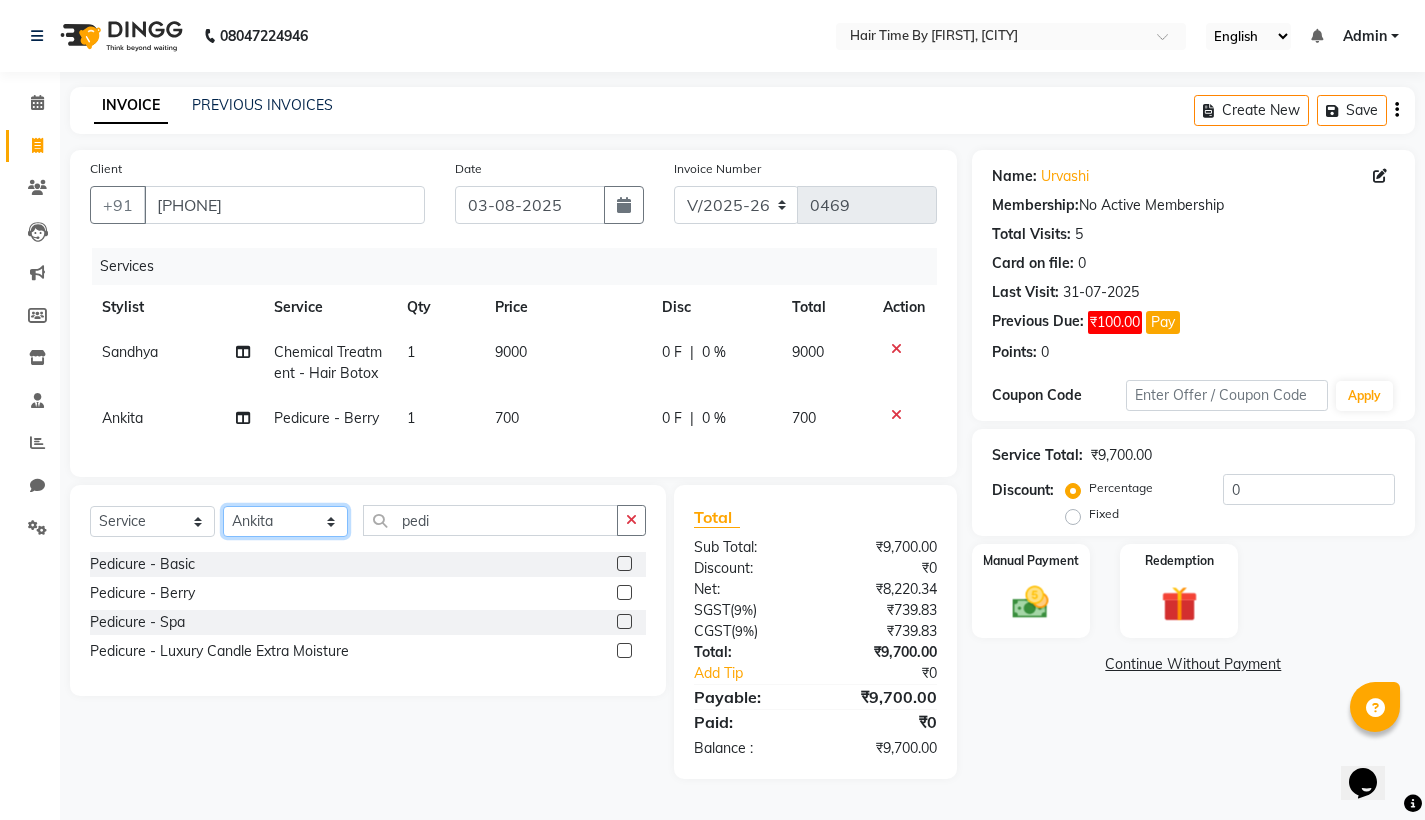 click on "Select Stylist [FIRST] [FIRST]  [FIRST] [FIRST] [FIRST] [FIRST] [FIRST] [FIRST]" 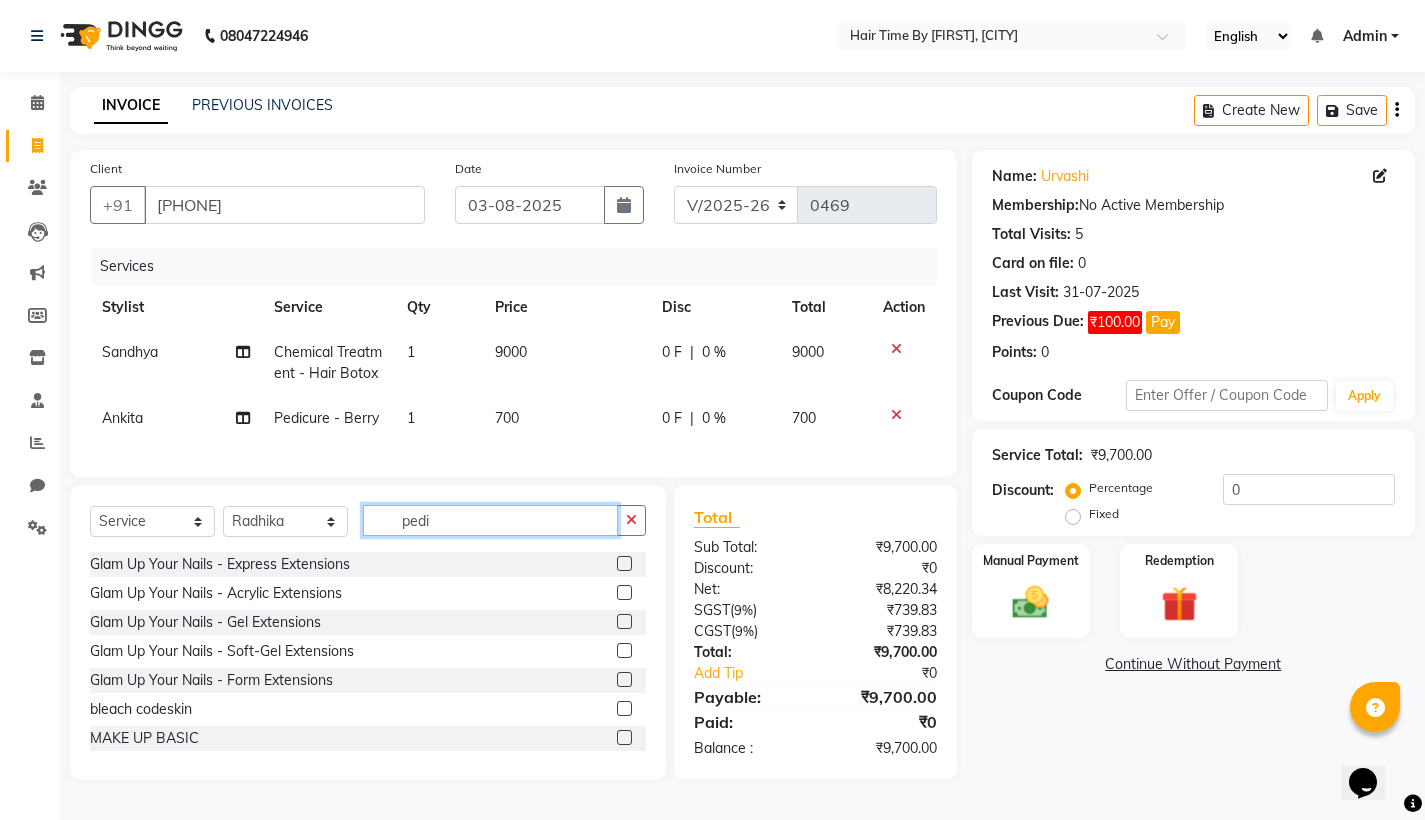 click on "pedi" 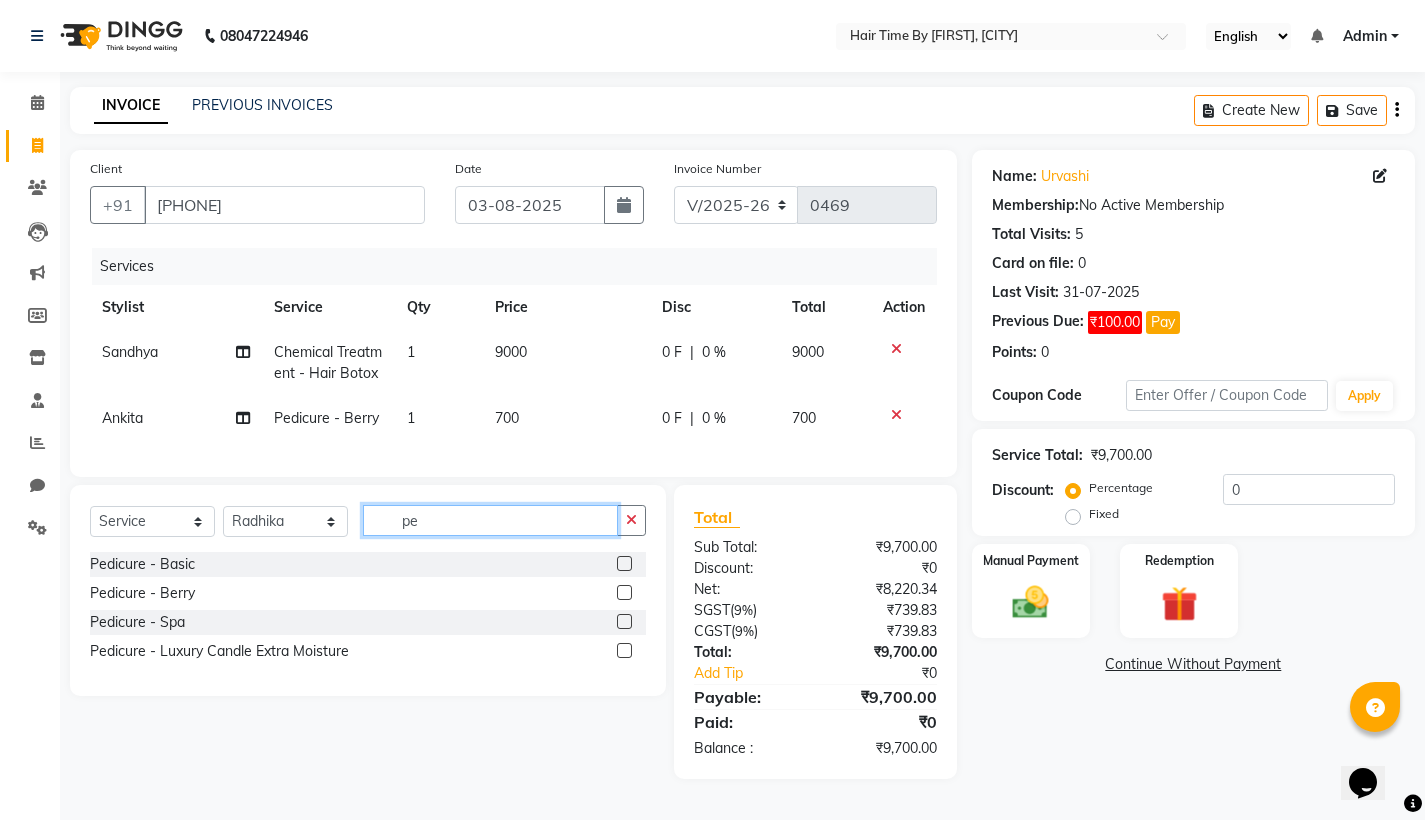 type on "p" 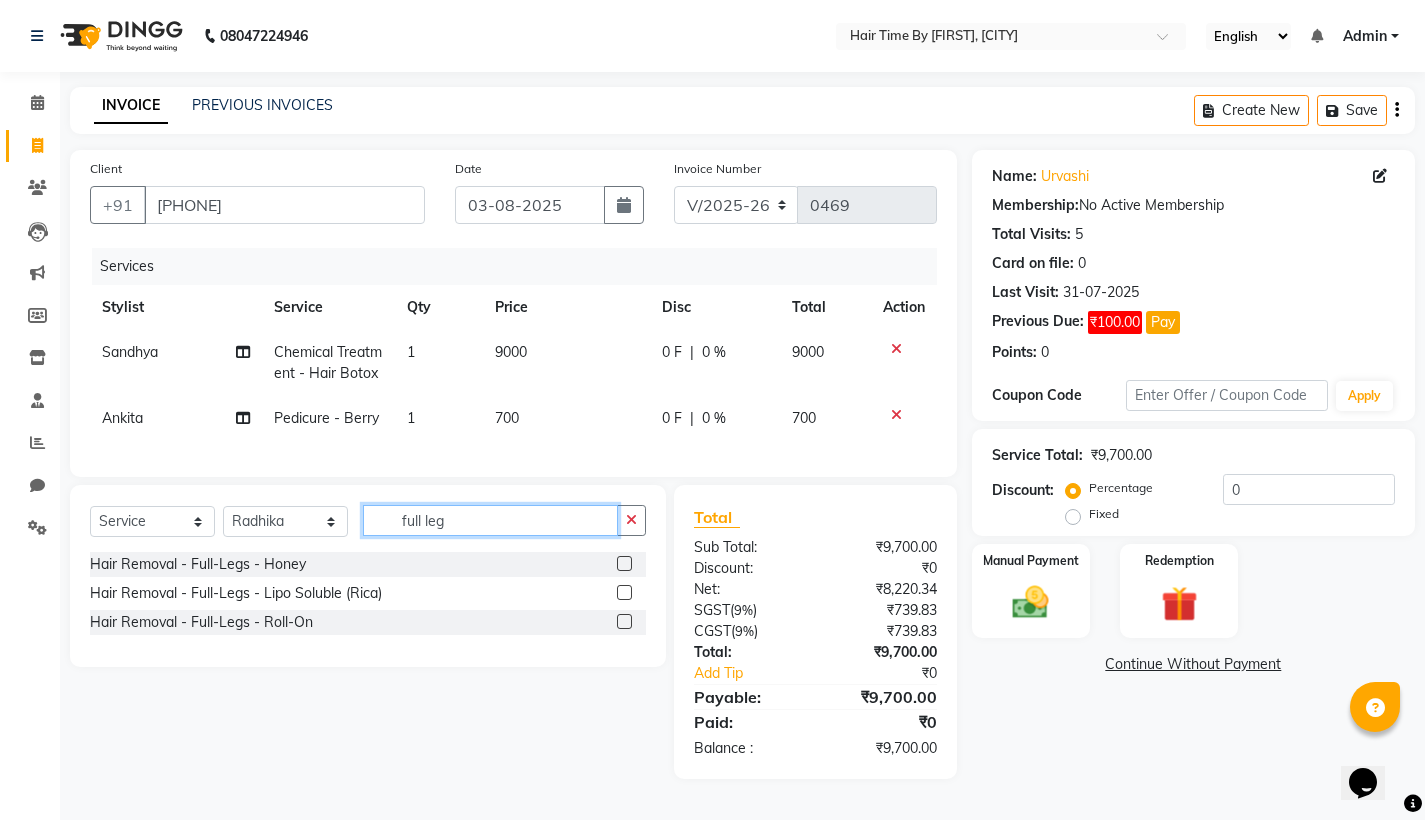 type on "full leg" 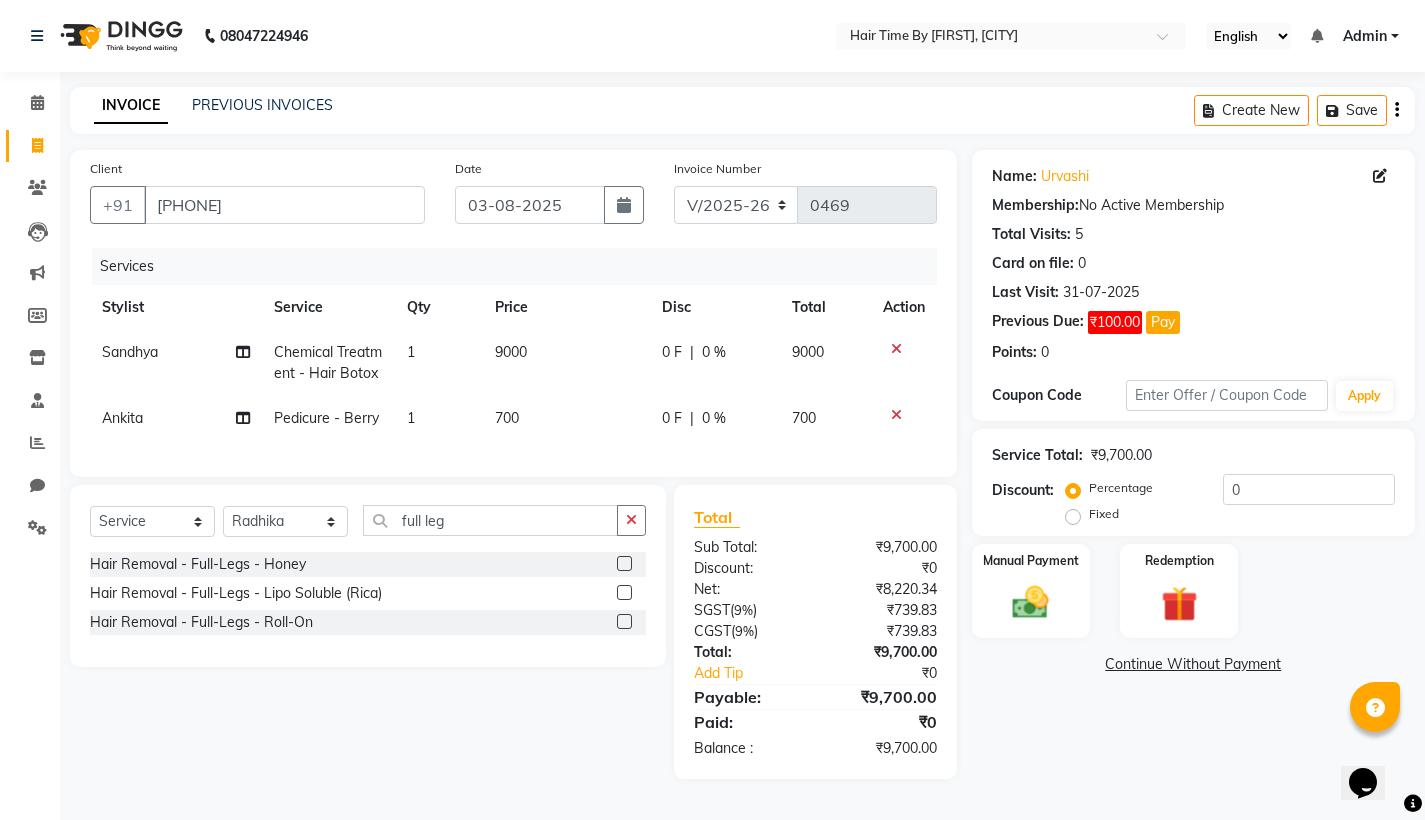 click 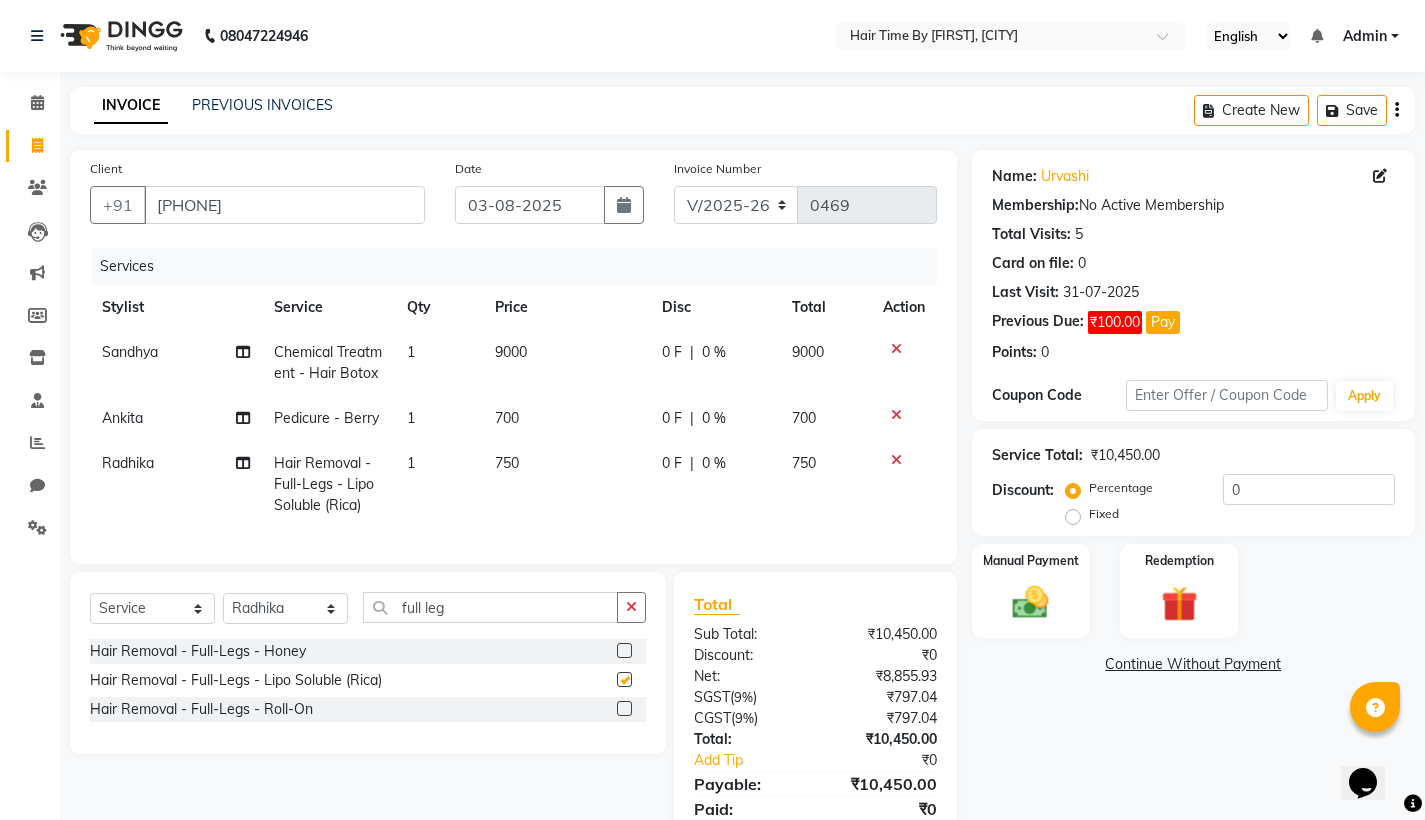 checkbox on "false" 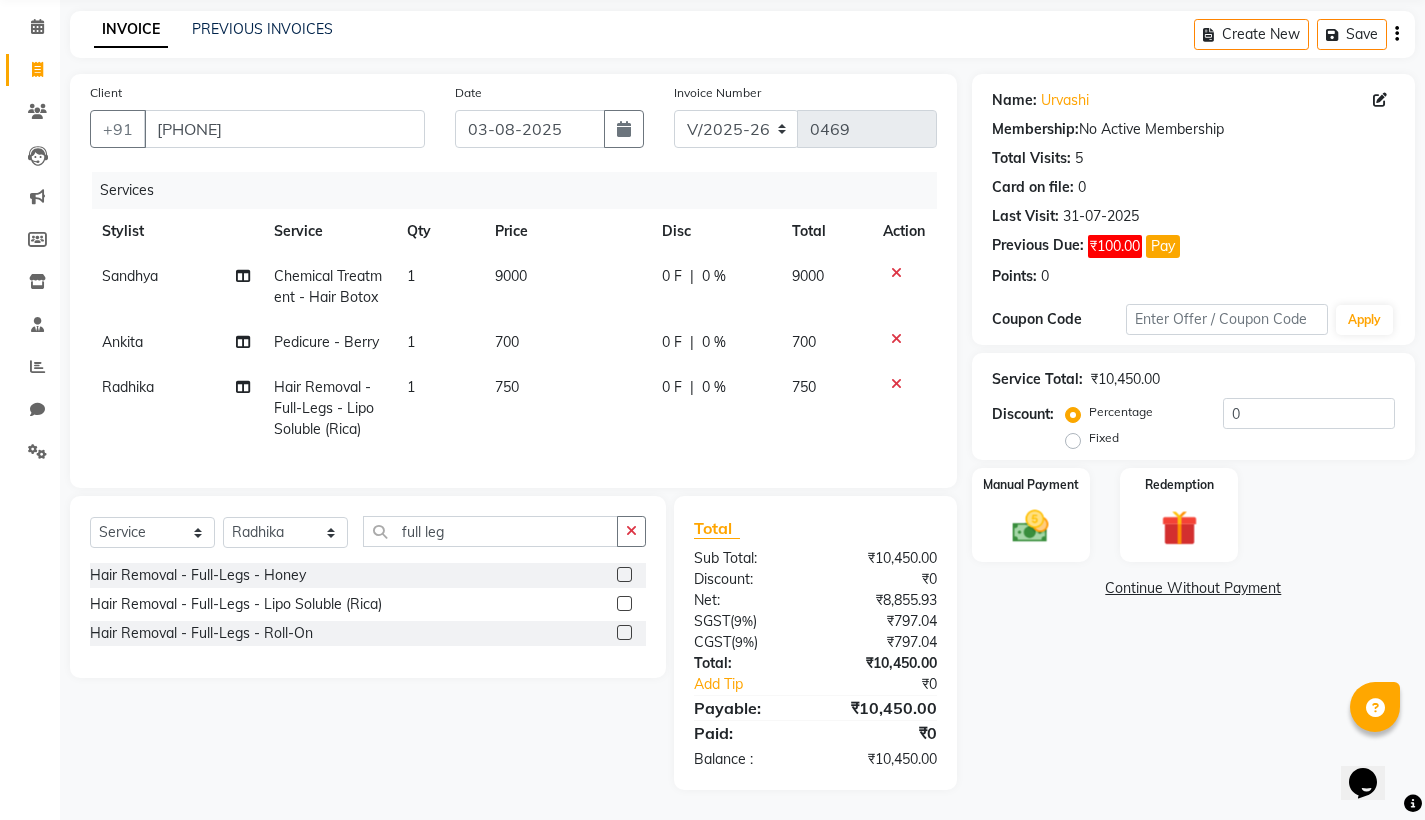 scroll, scrollTop: 112, scrollLeft: 0, axis: vertical 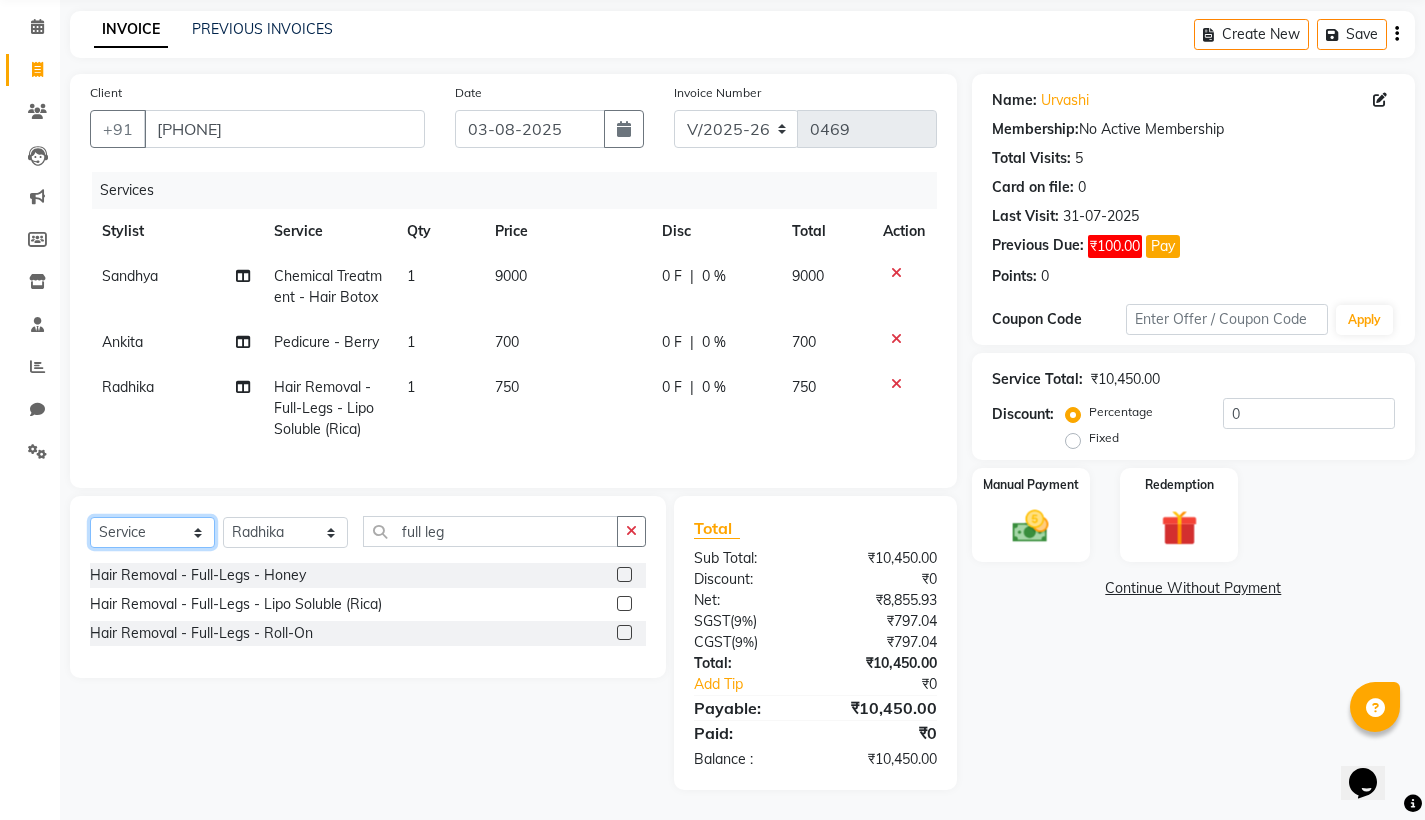 select on "product" 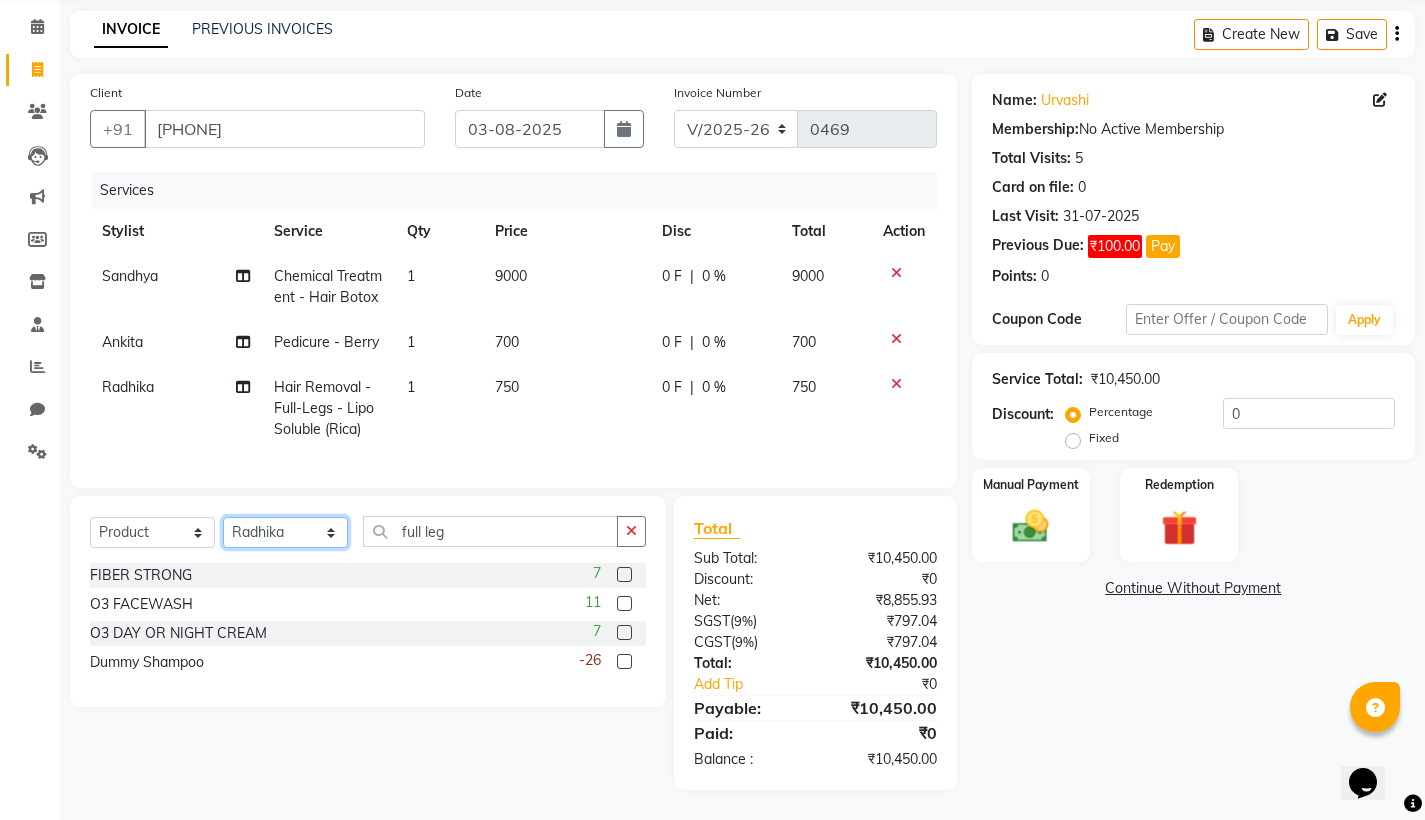 select on "77142" 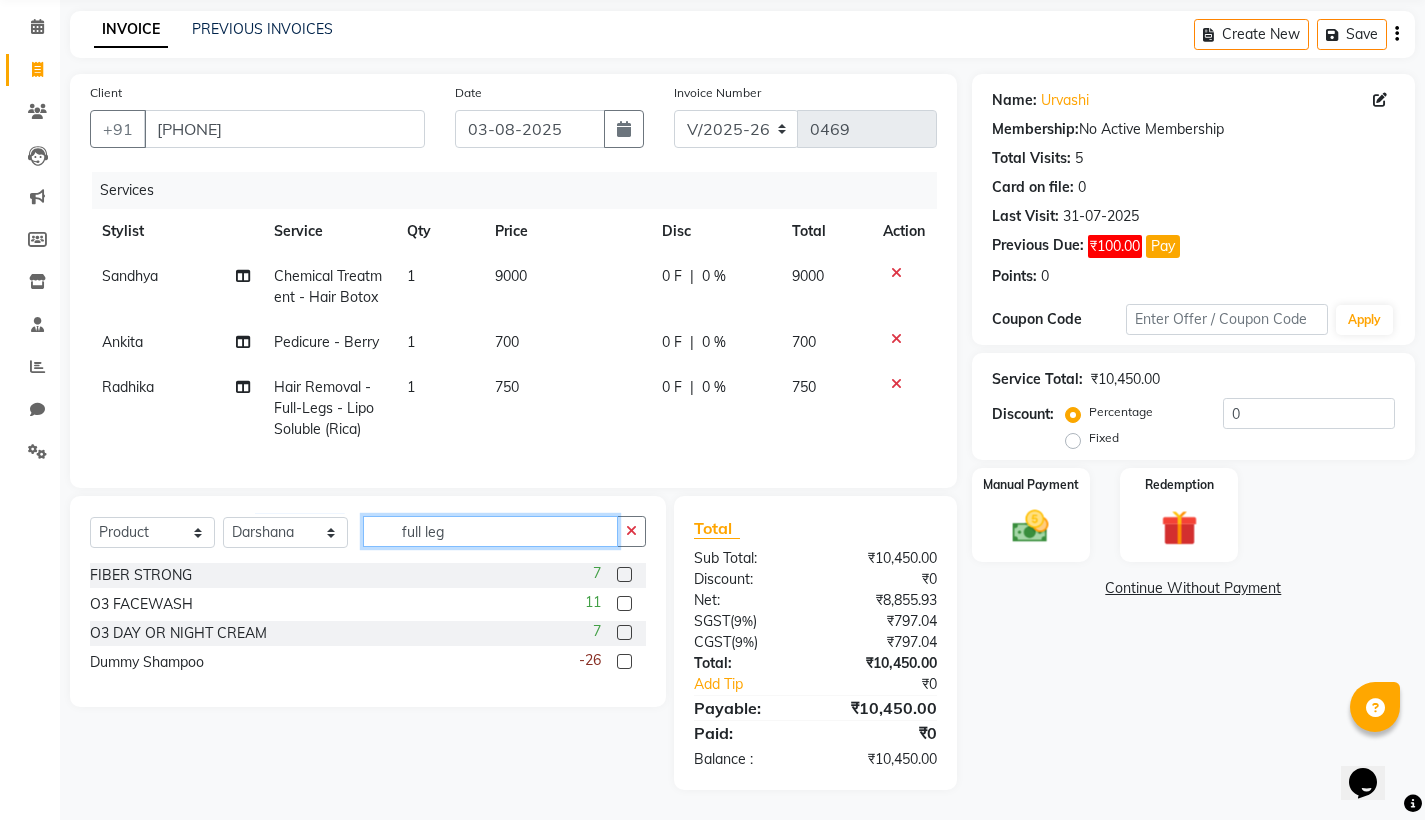 click on "full leg" 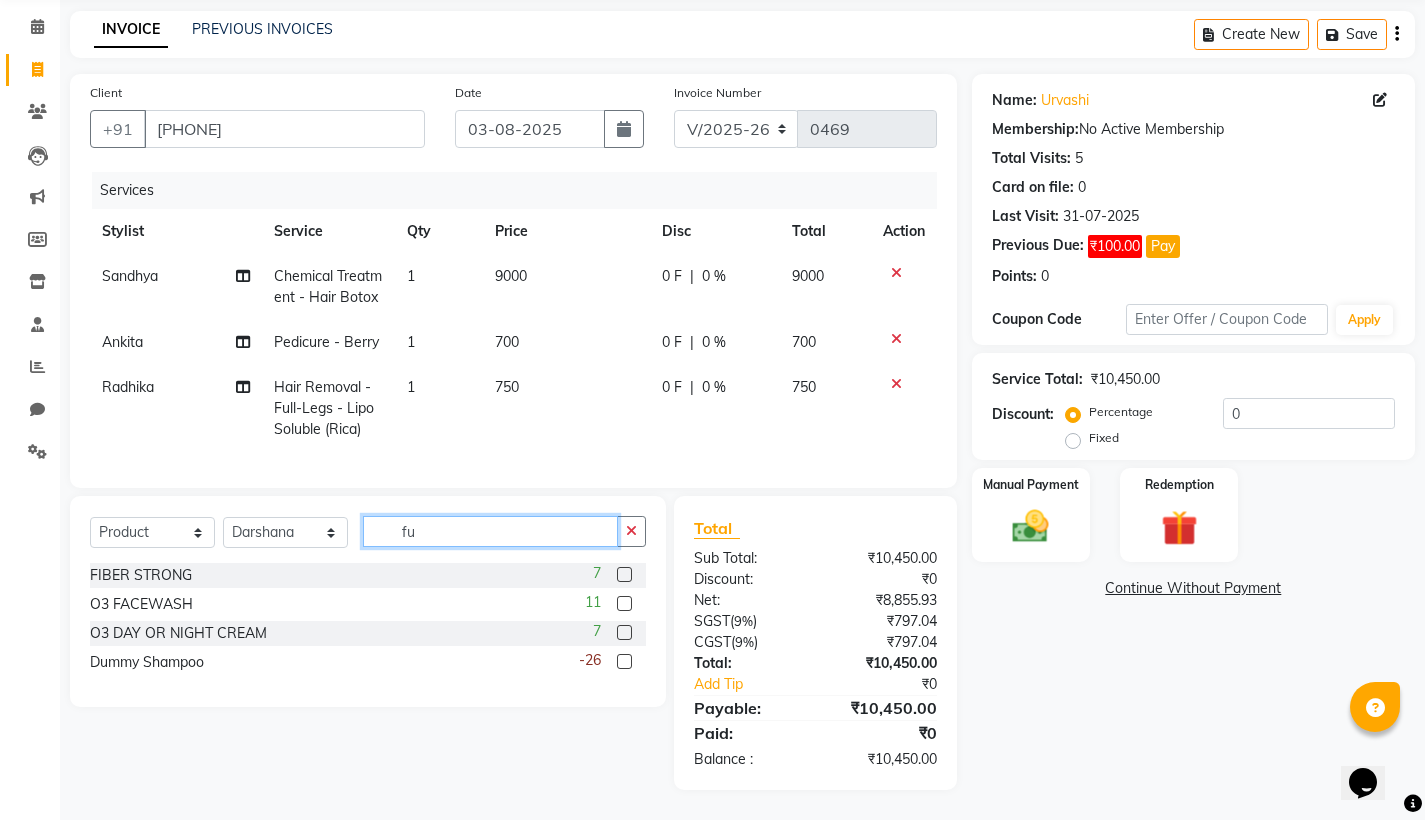 type on "f" 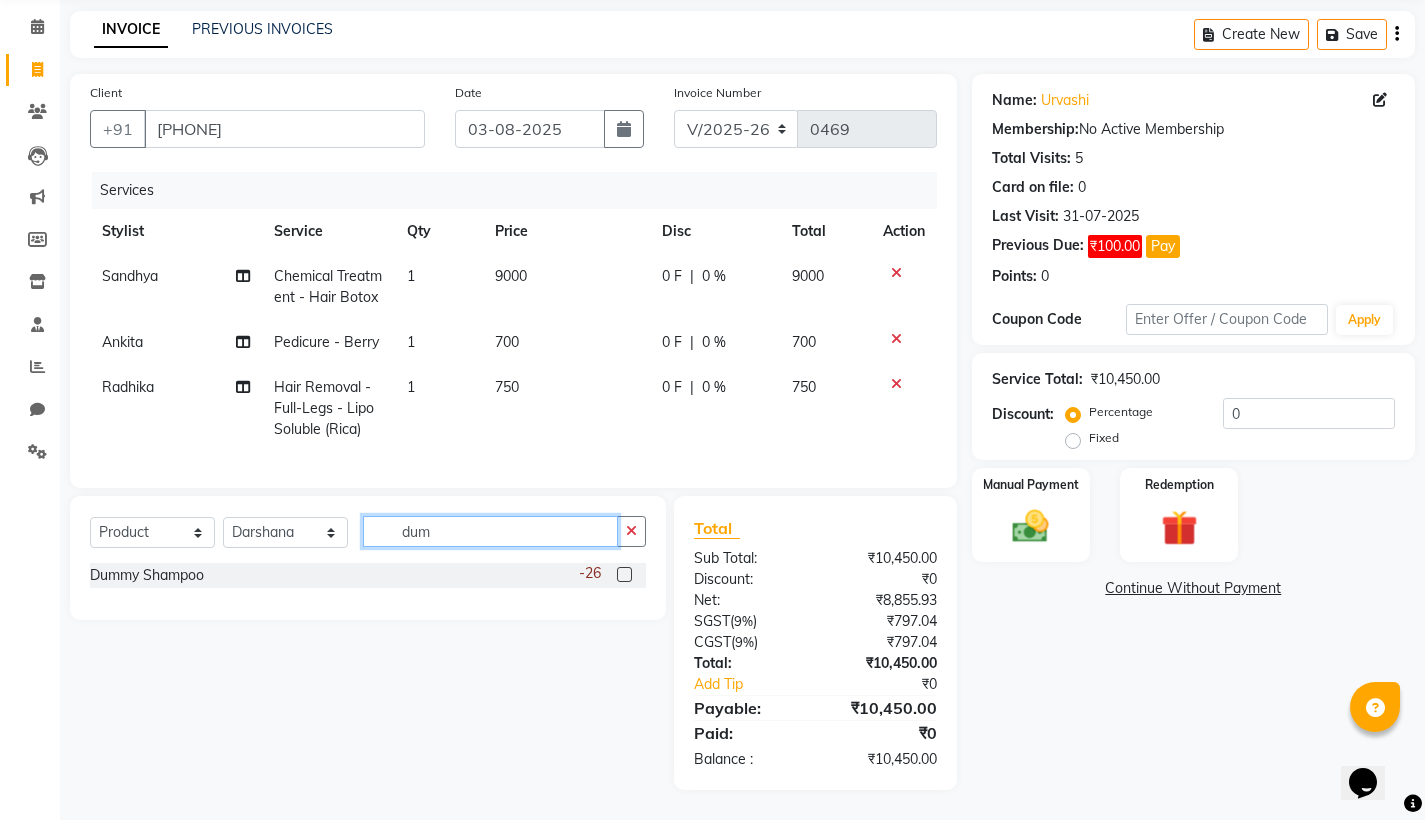 type on "dum" 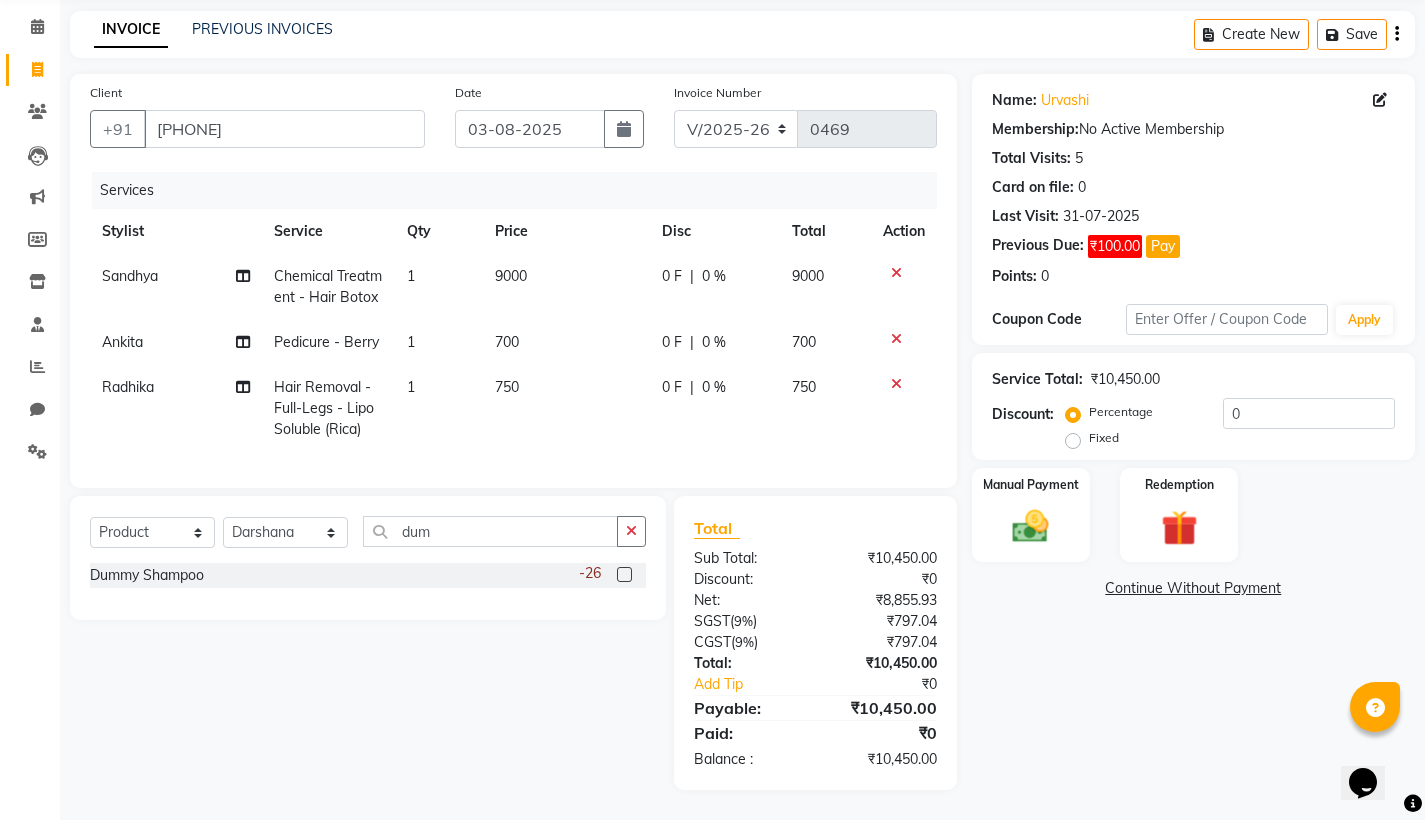 click 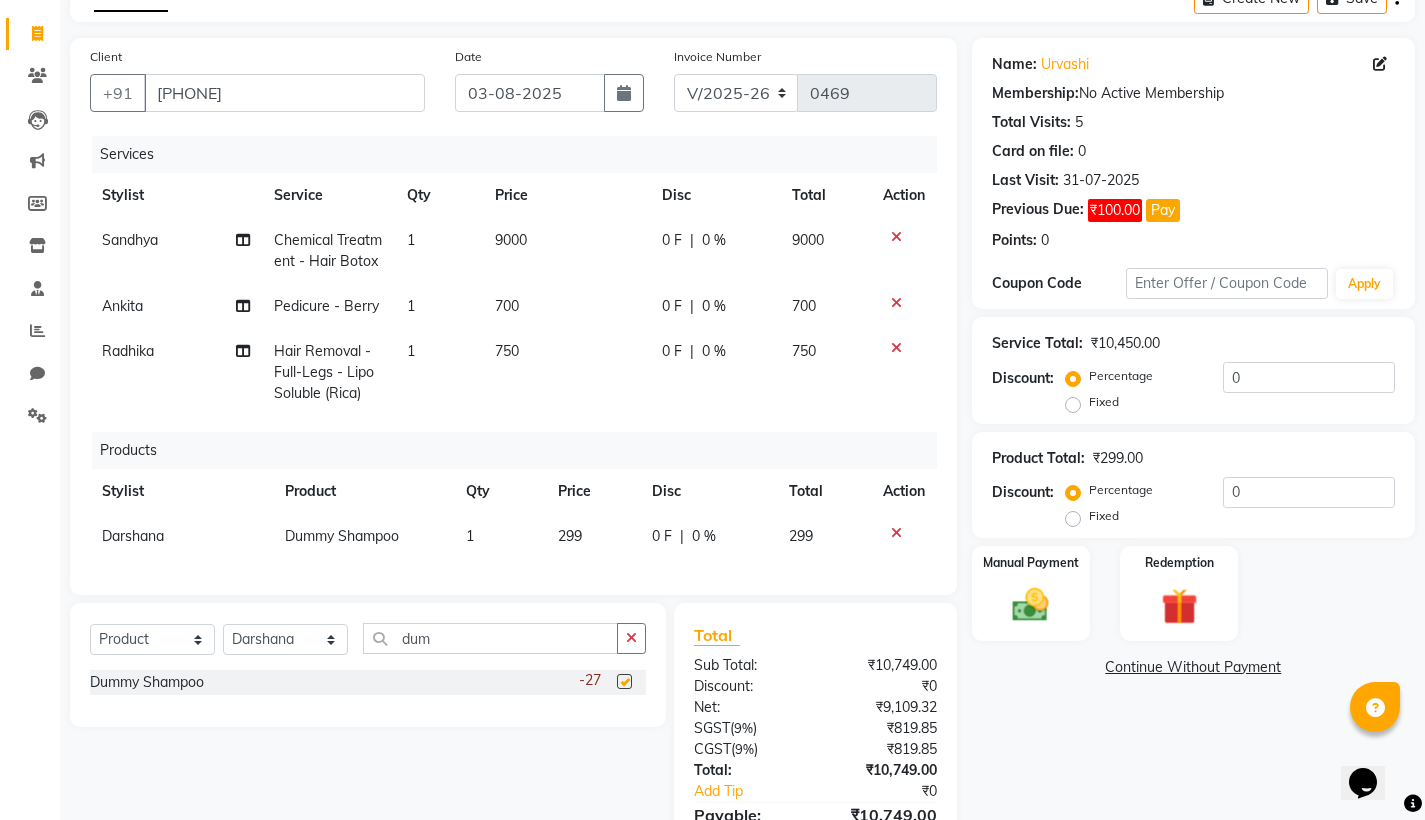 checkbox on "false" 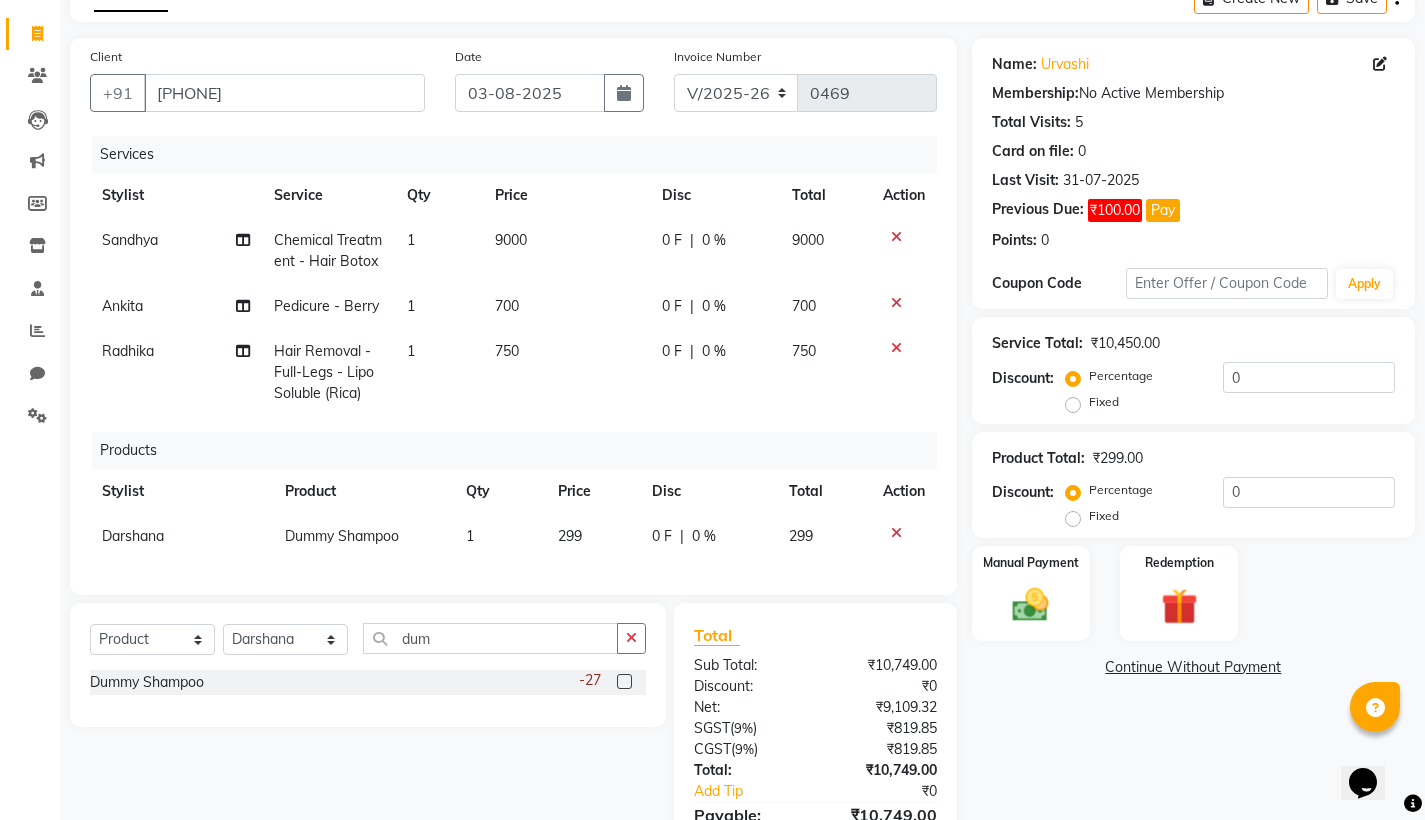 click on "299" 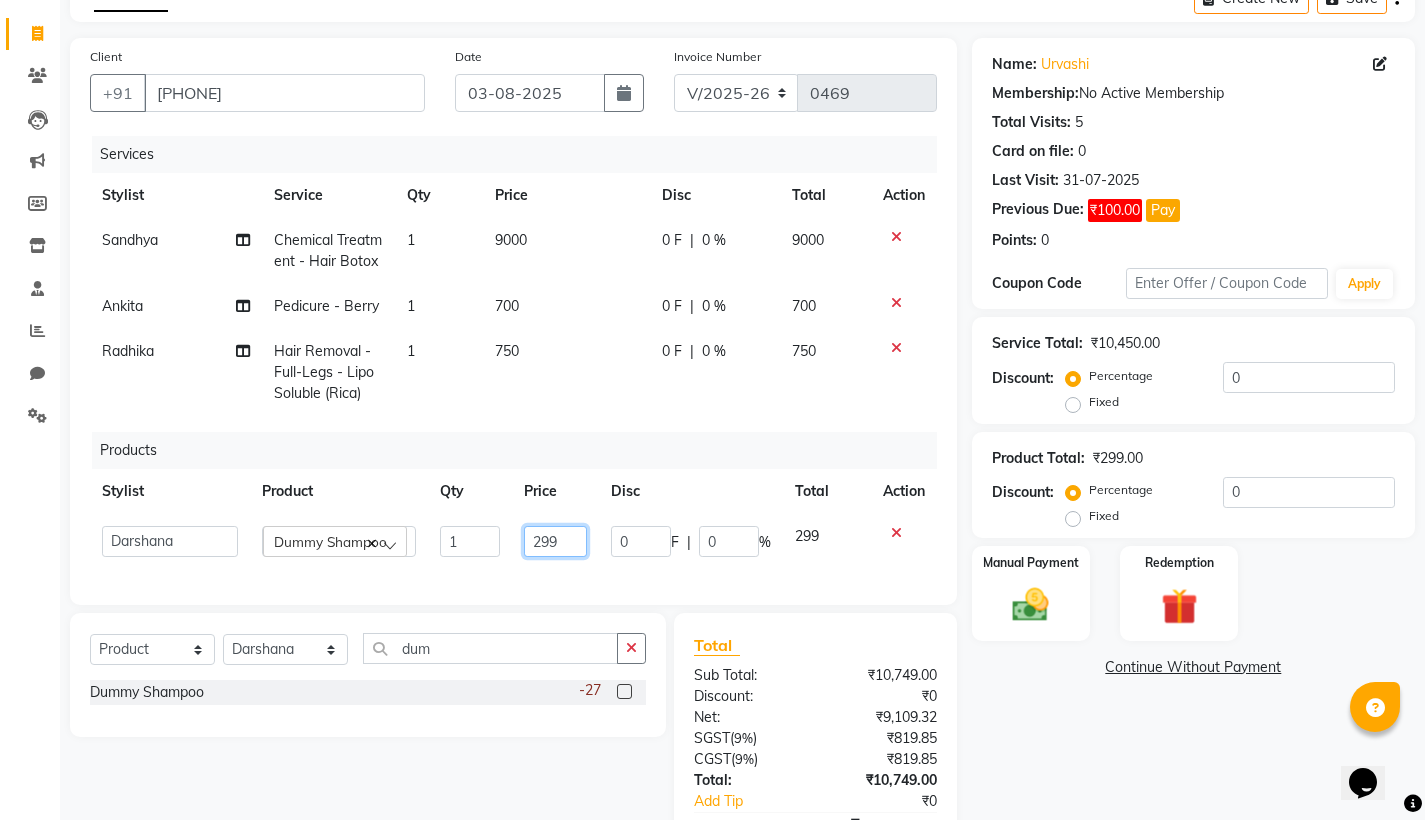 click on "299" 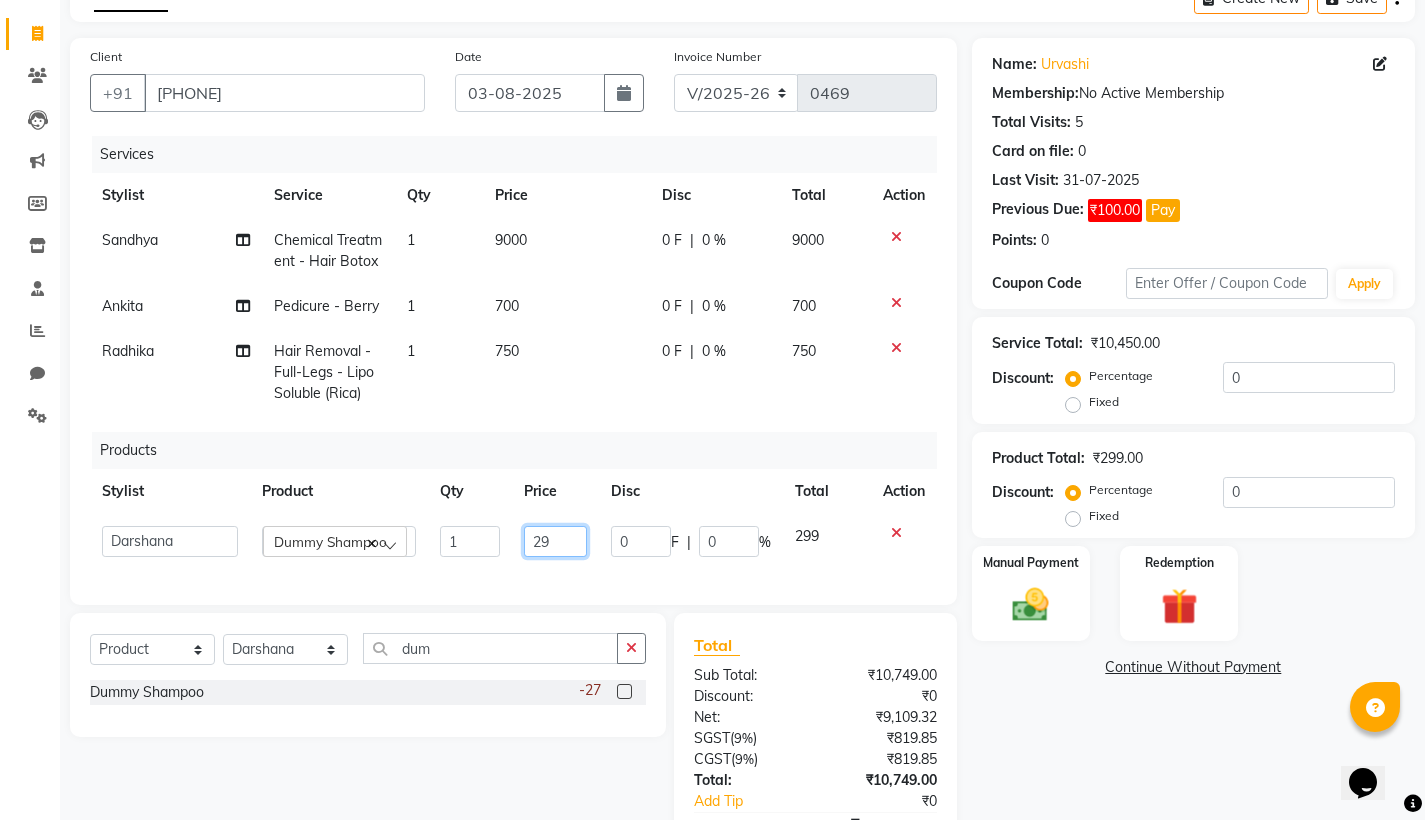 type on "2" 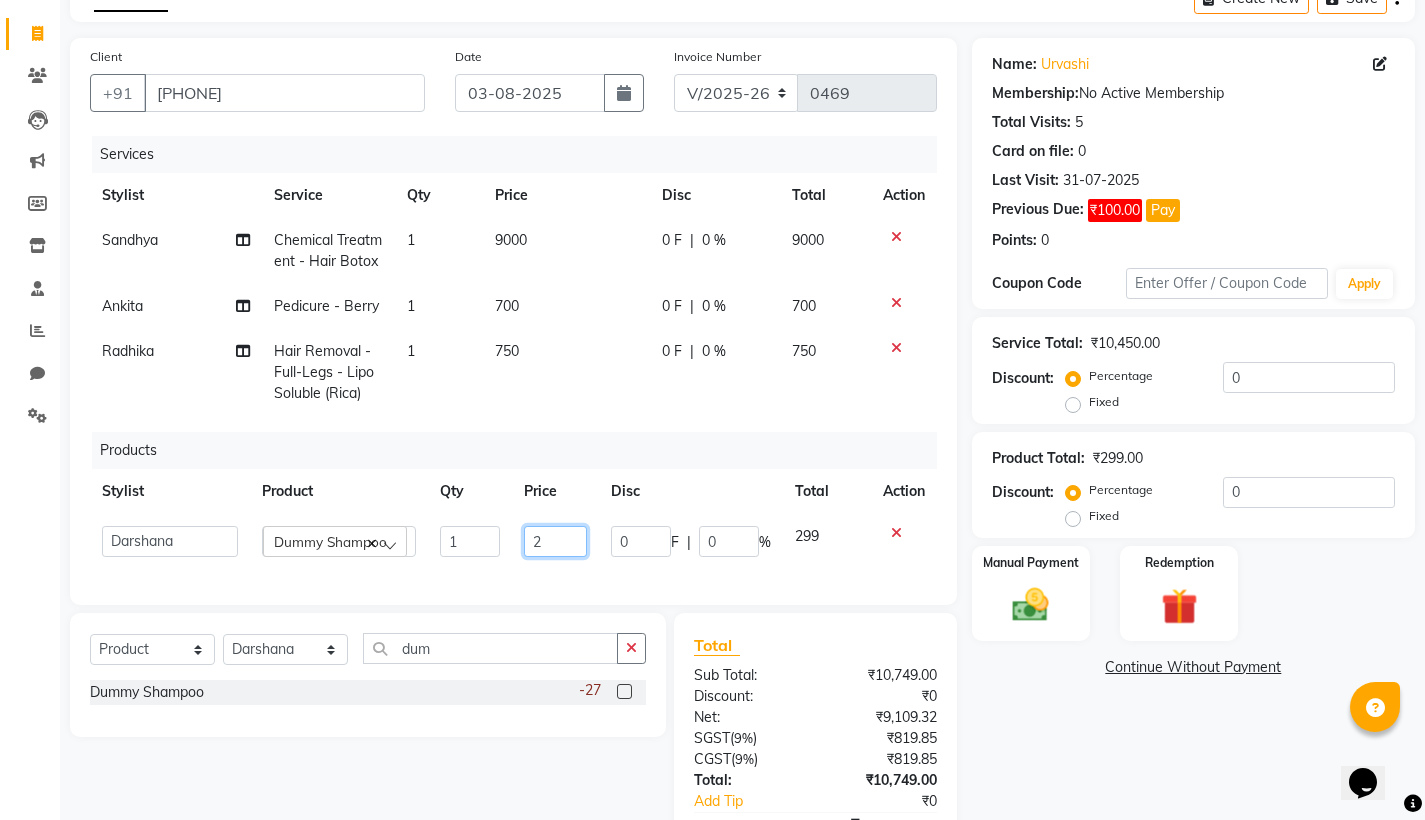 type 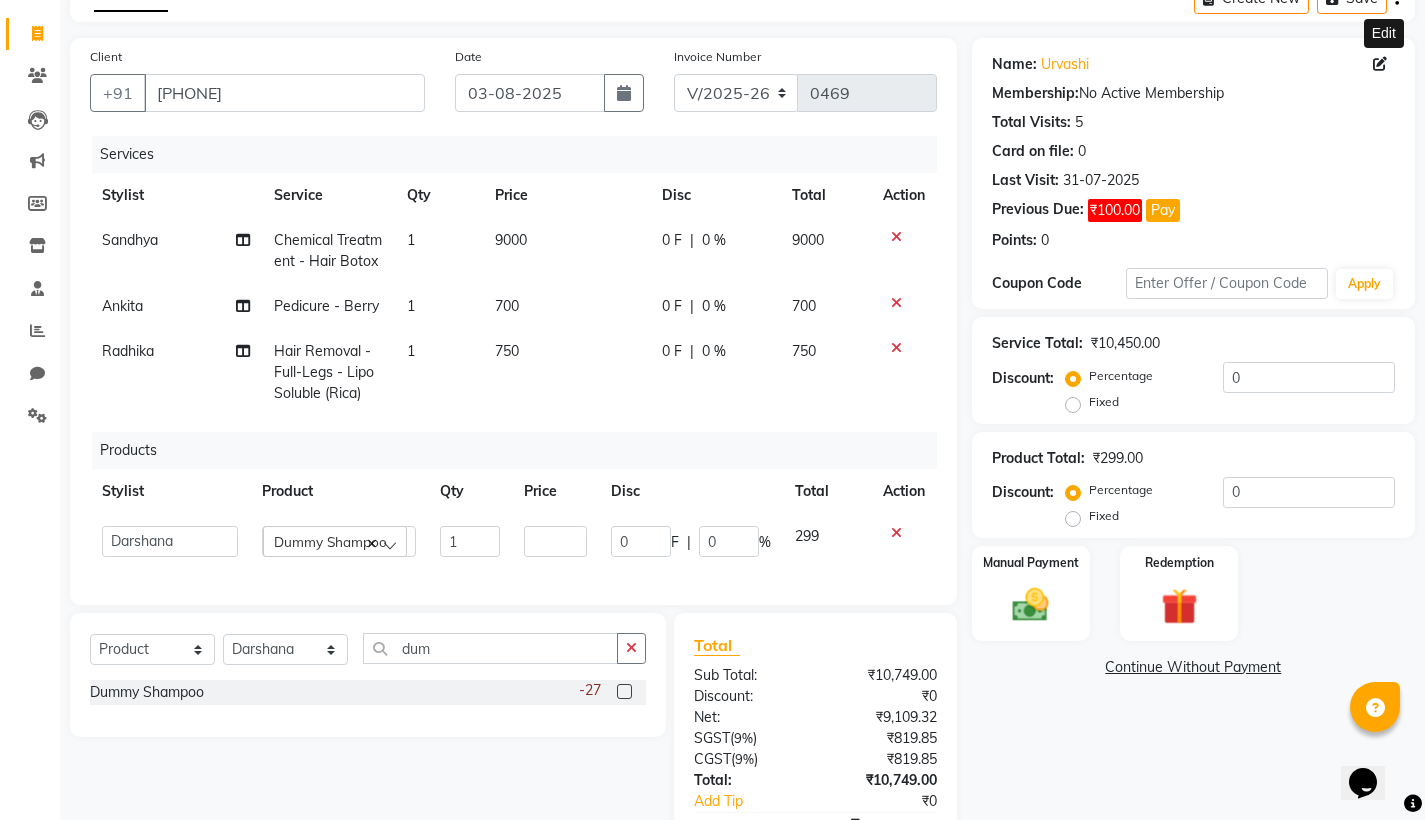 click 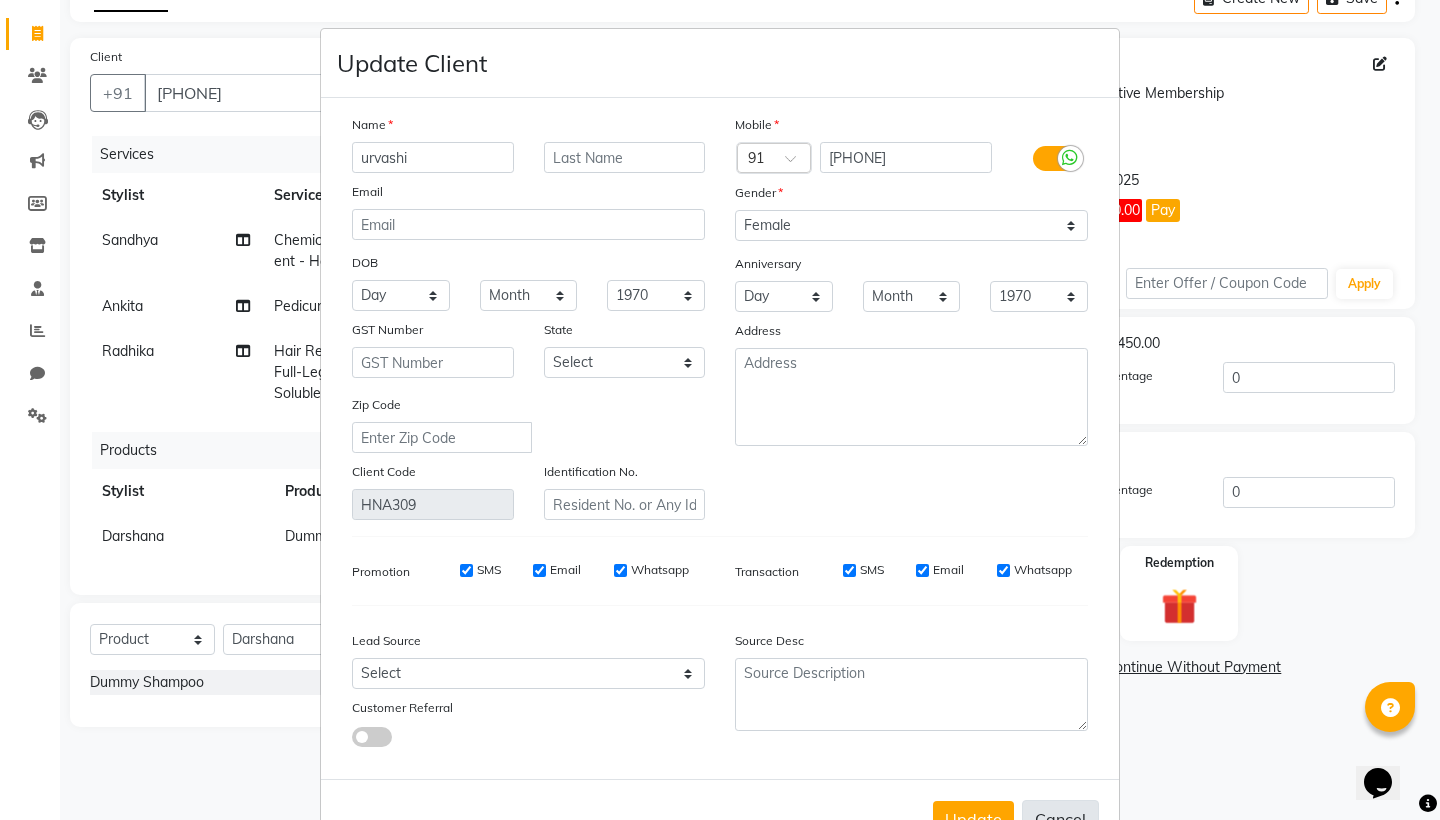 click on "Cancel" at bounding box center [1060, 819] 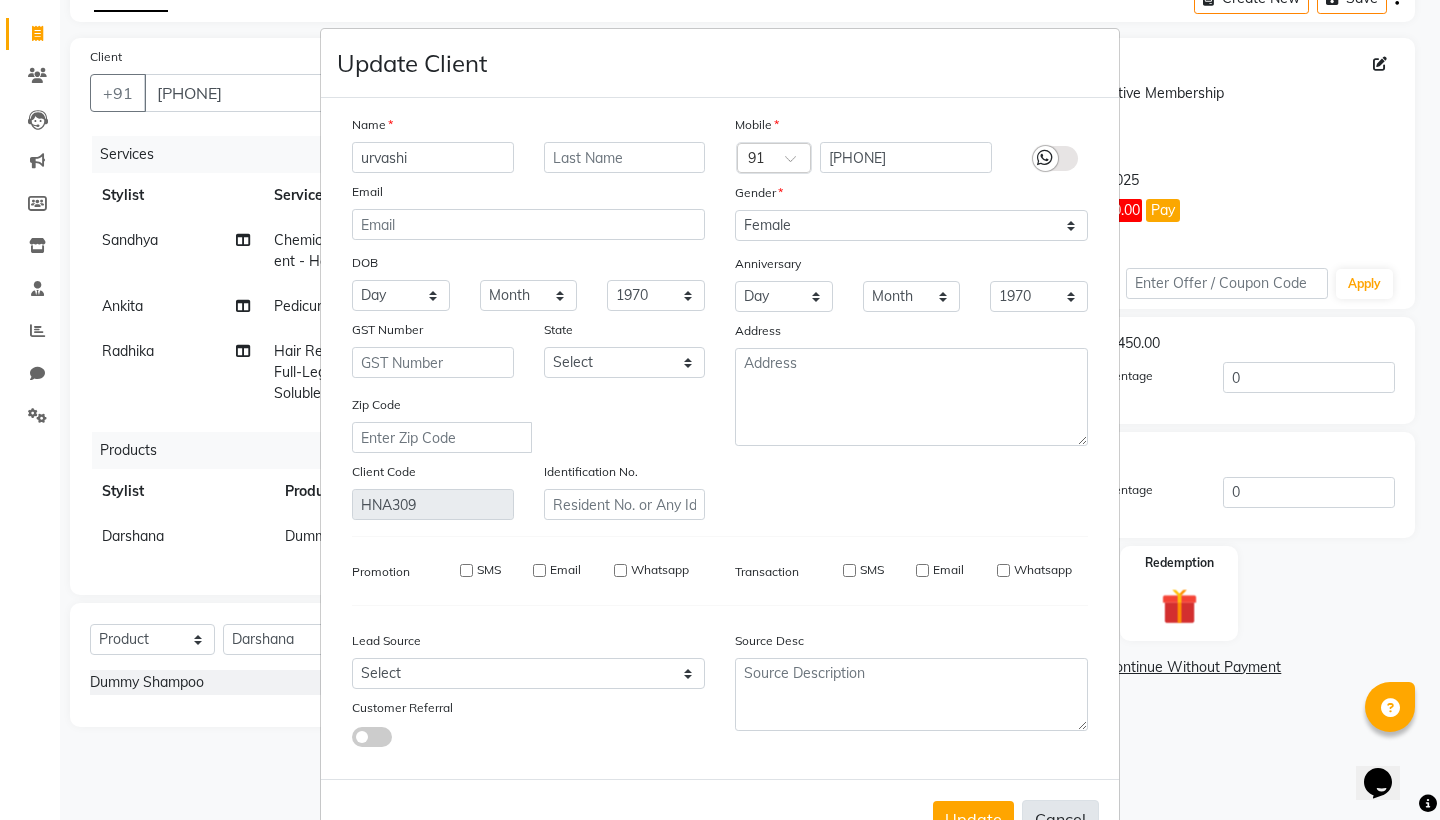 type 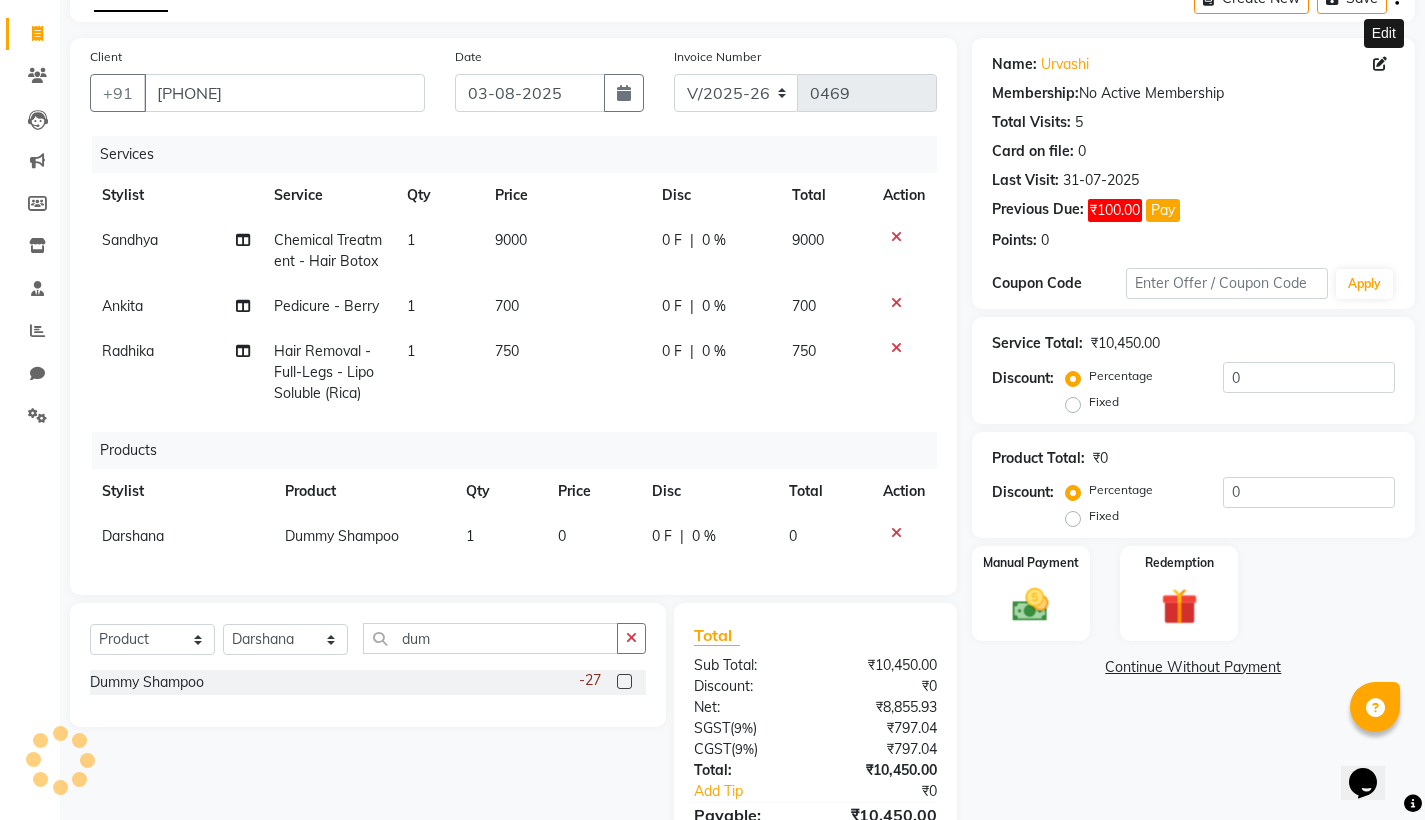 click on "1" 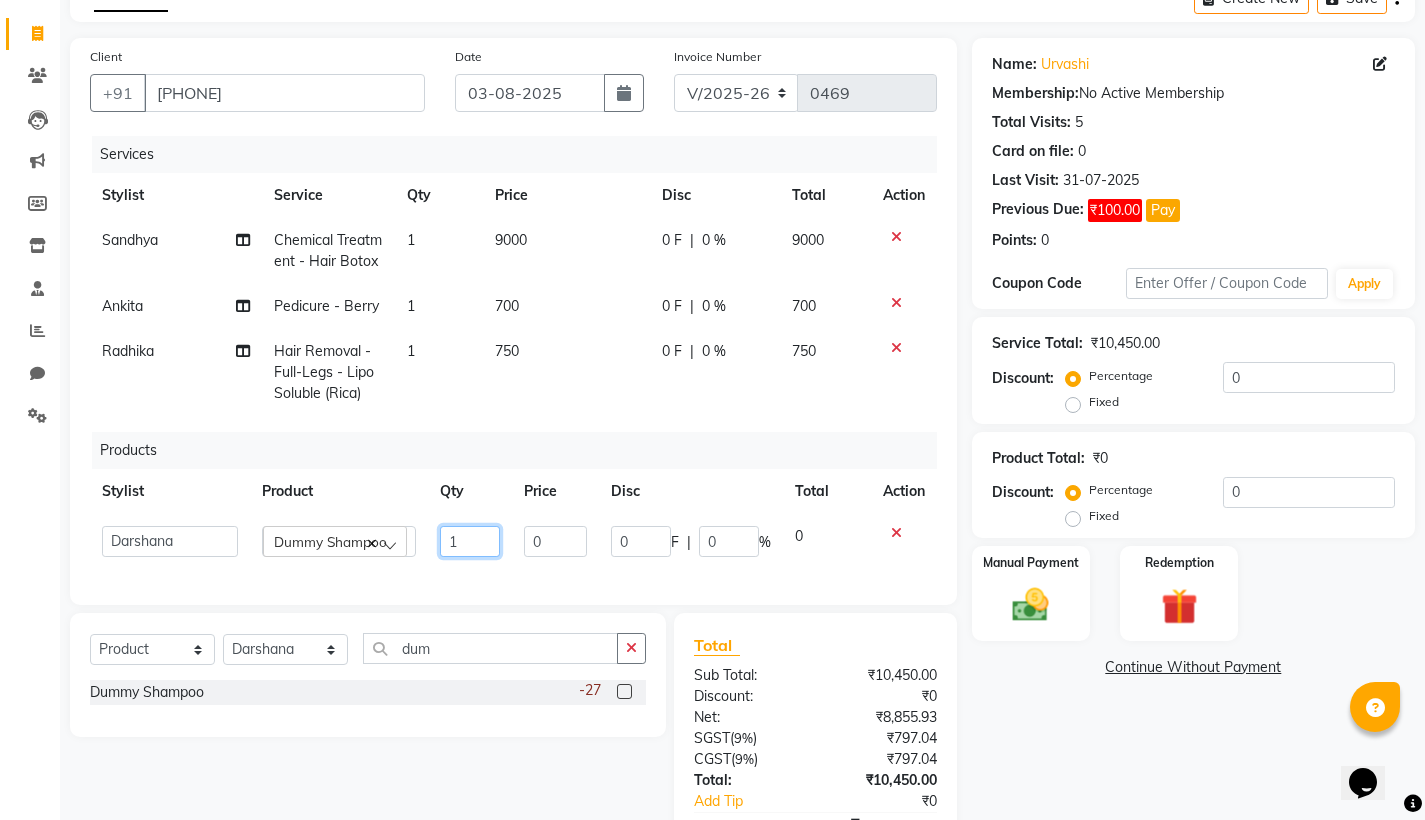 click on "1" 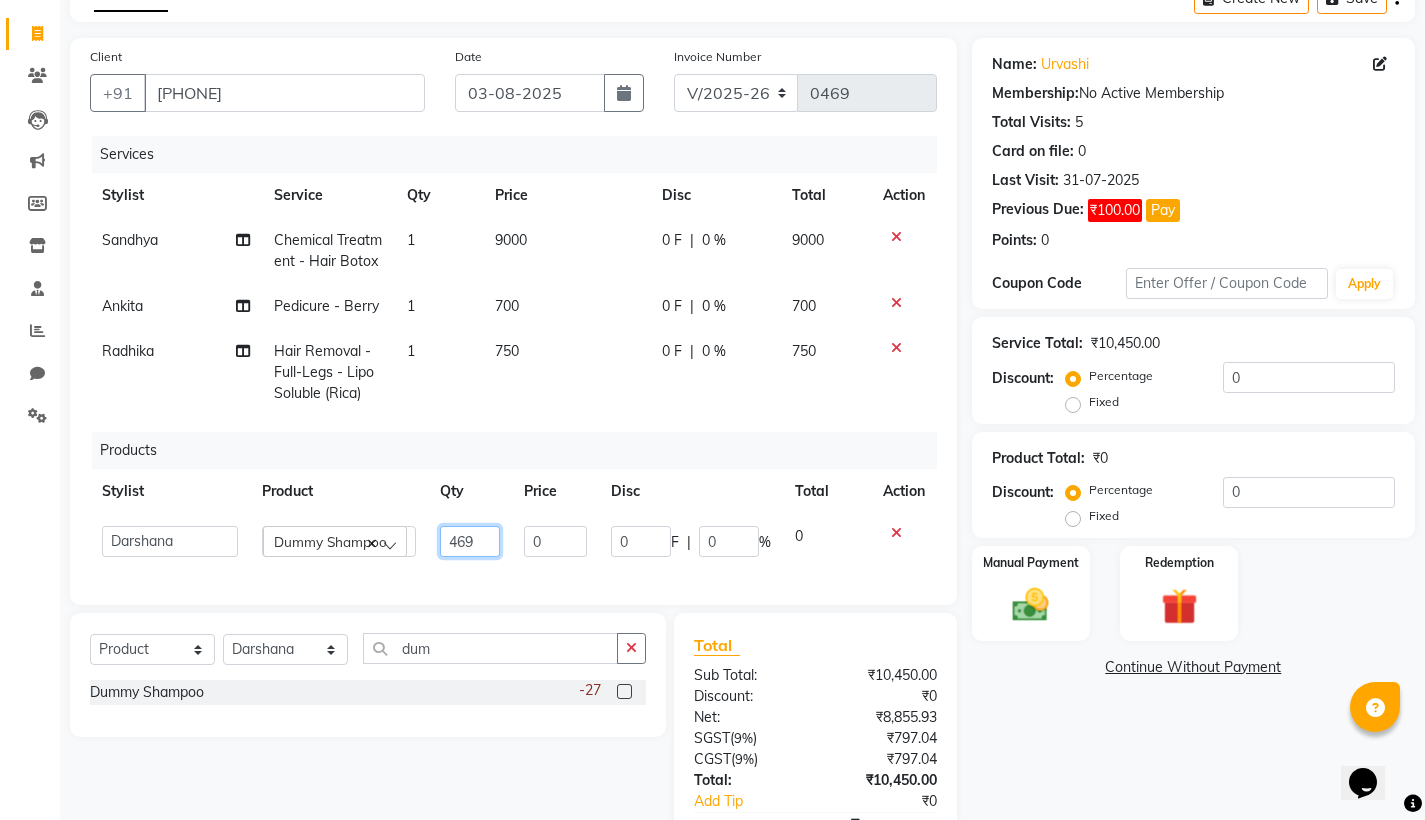 type on "4690" 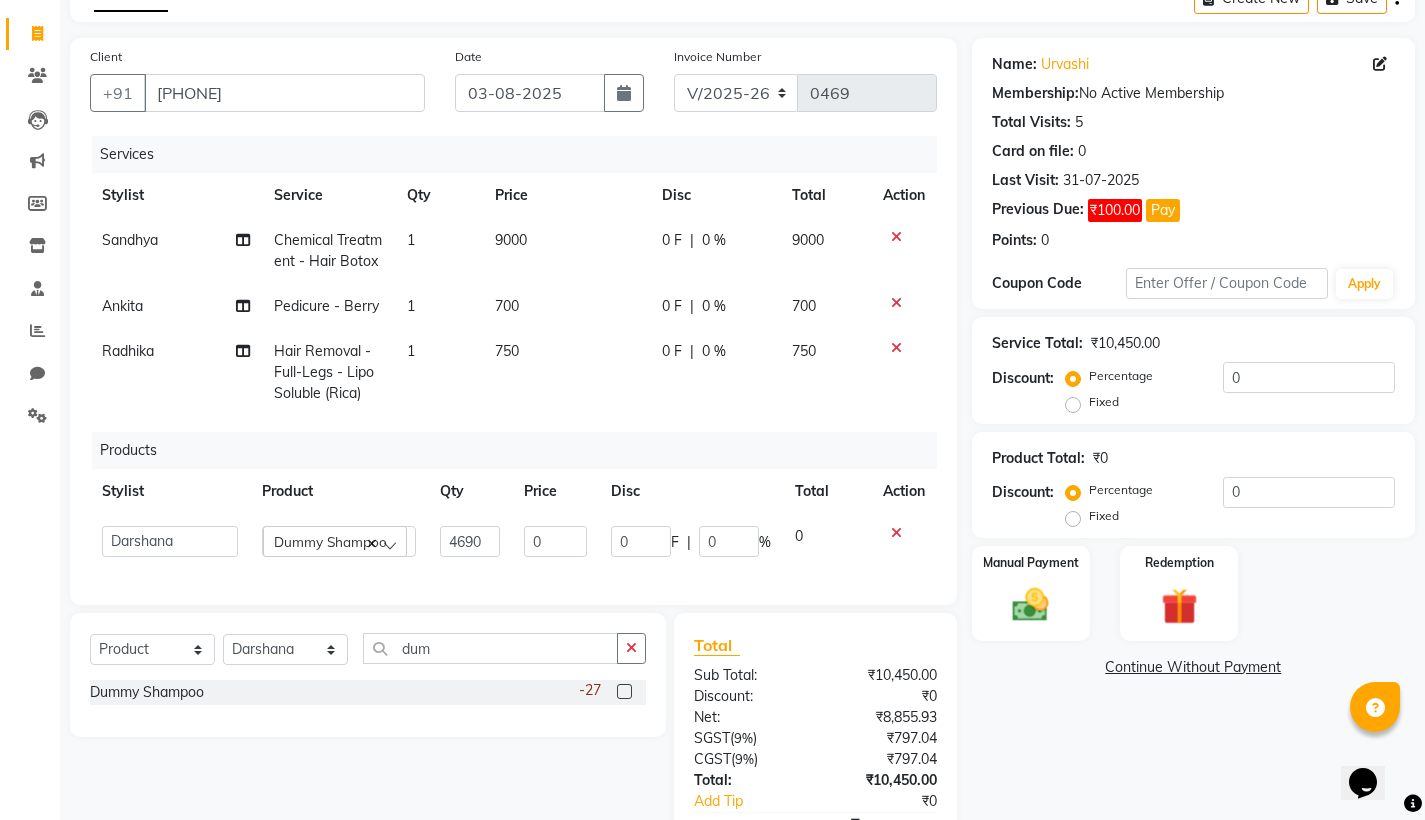 click on "0" 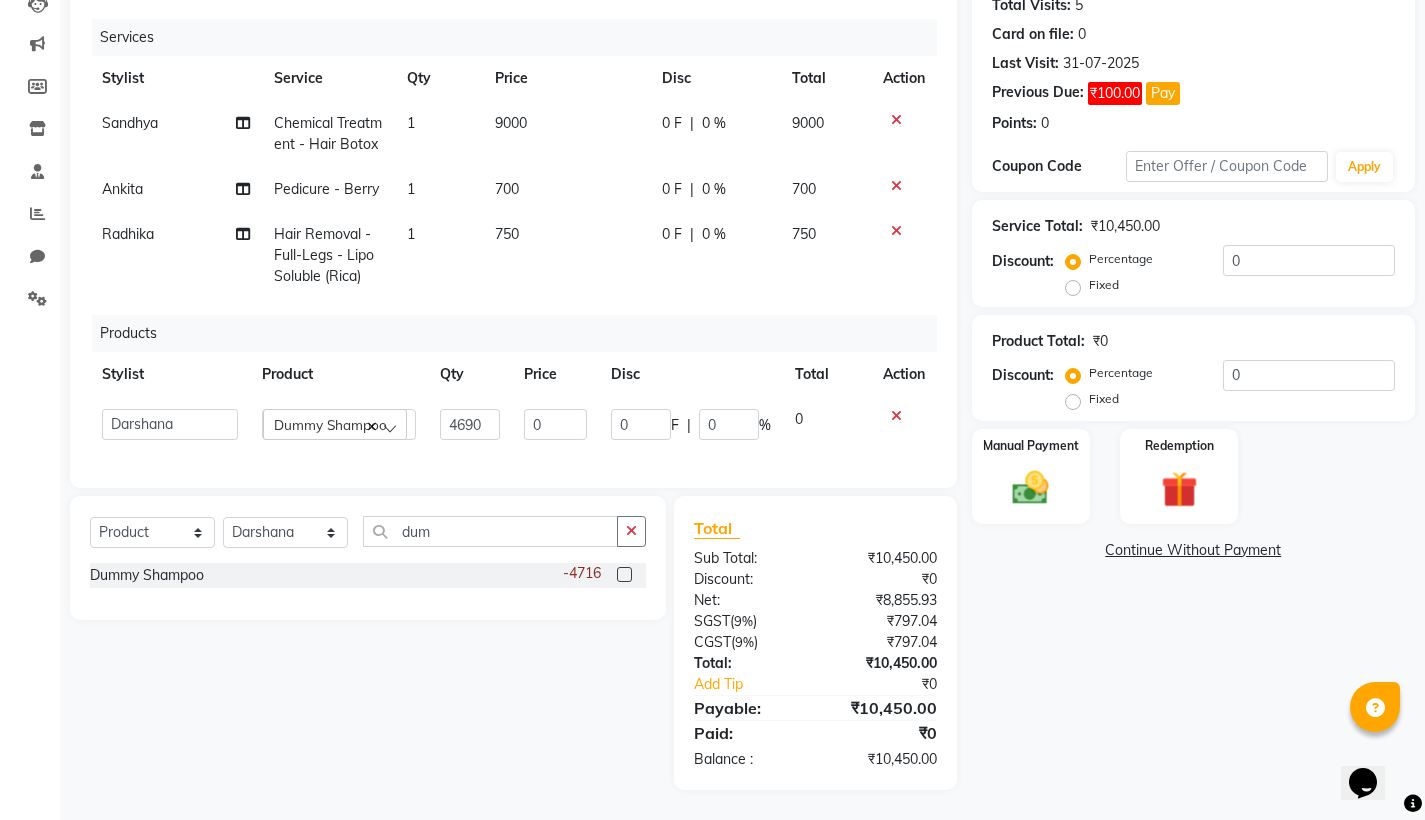 scroll, scrollTop: 265, scrollLeft: 0, axis: vertical 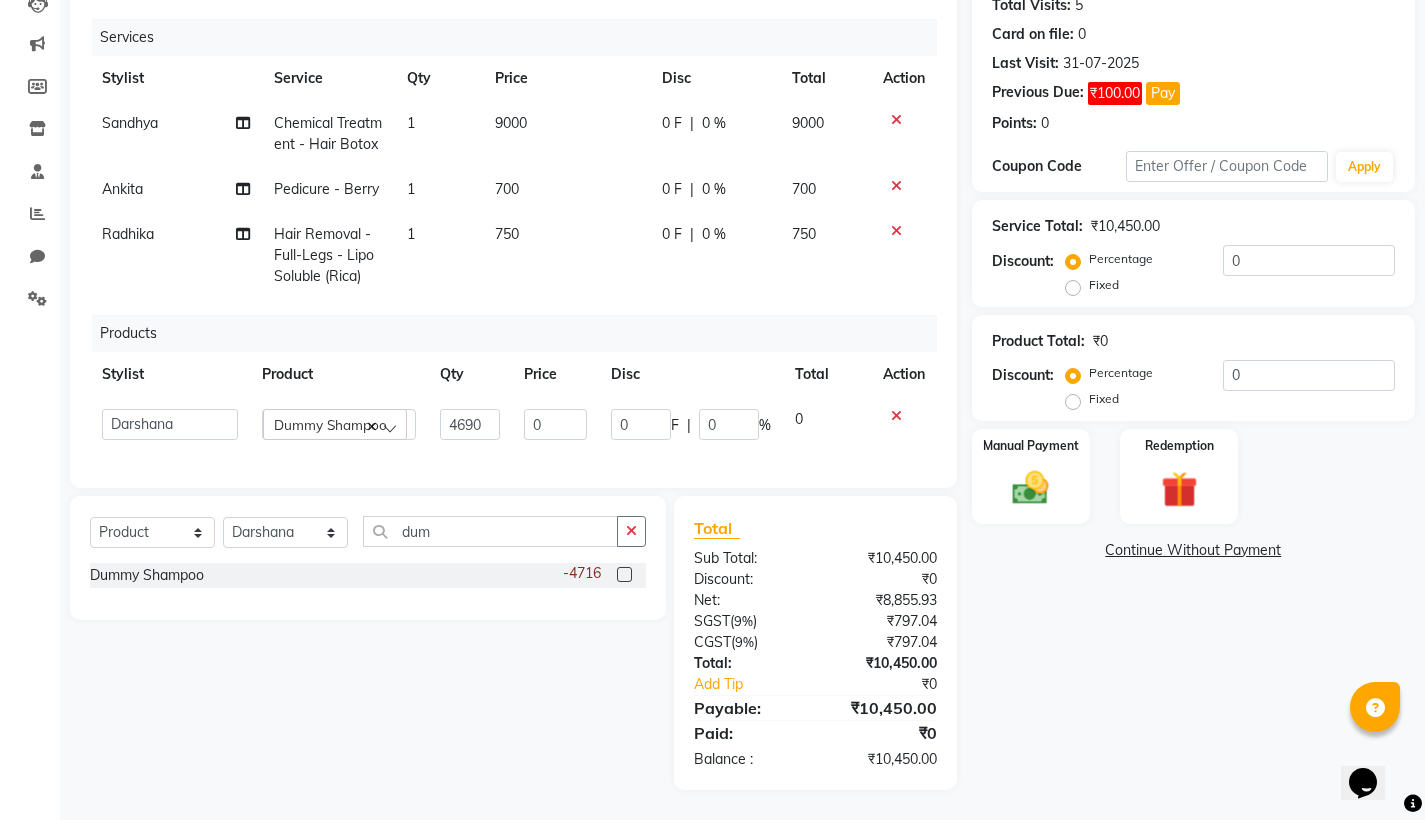 click on "0" 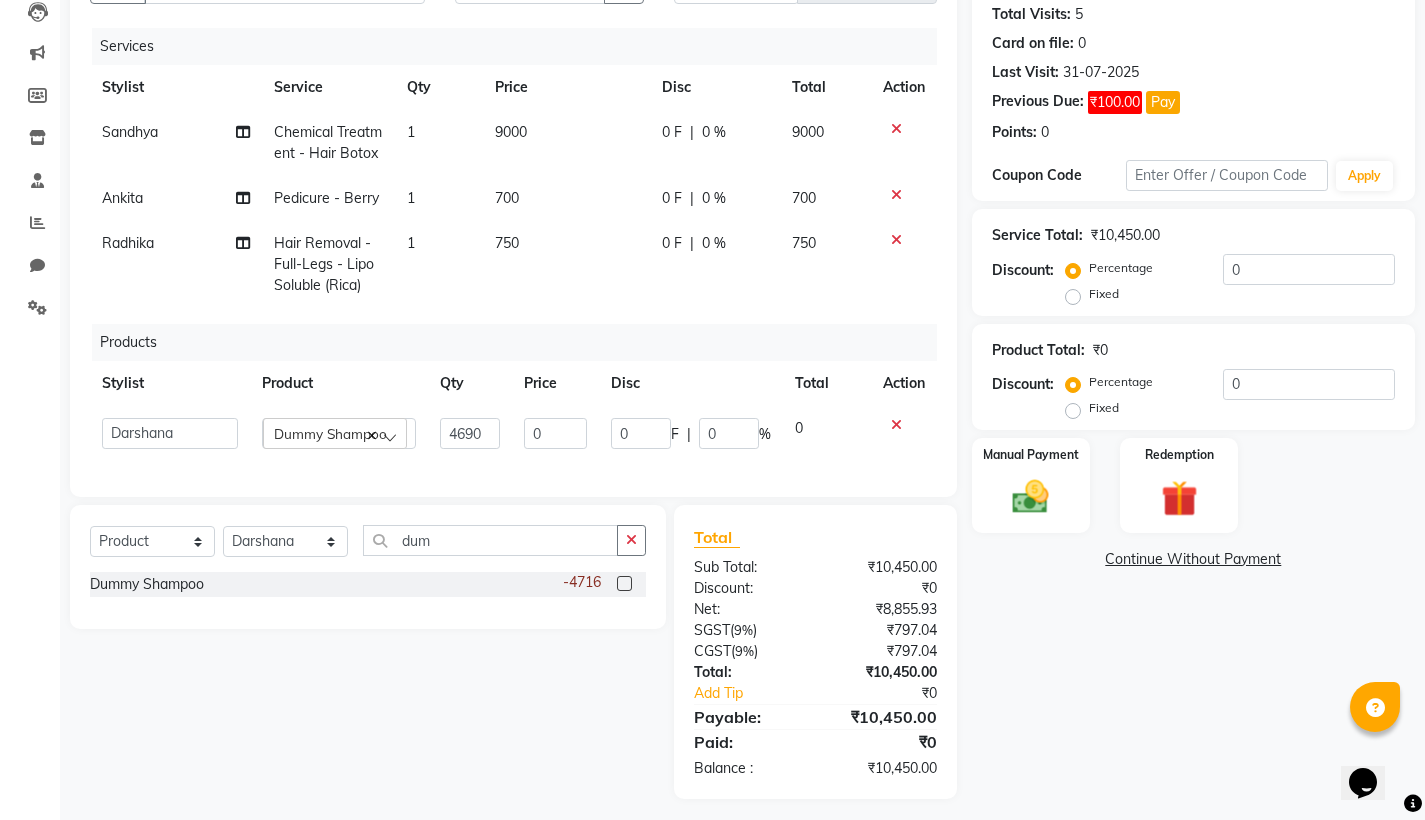 select on "75790" 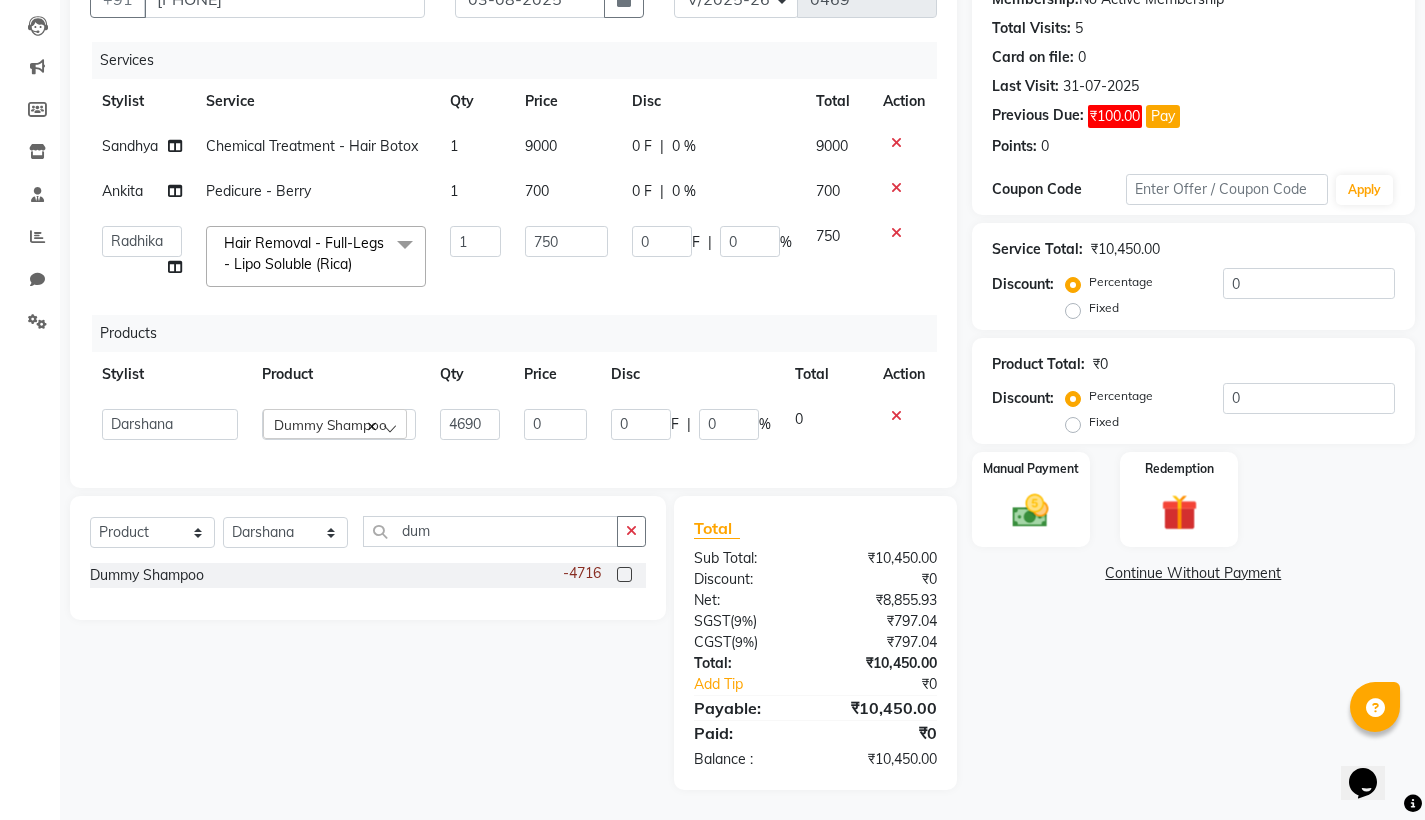 click on "Disc" 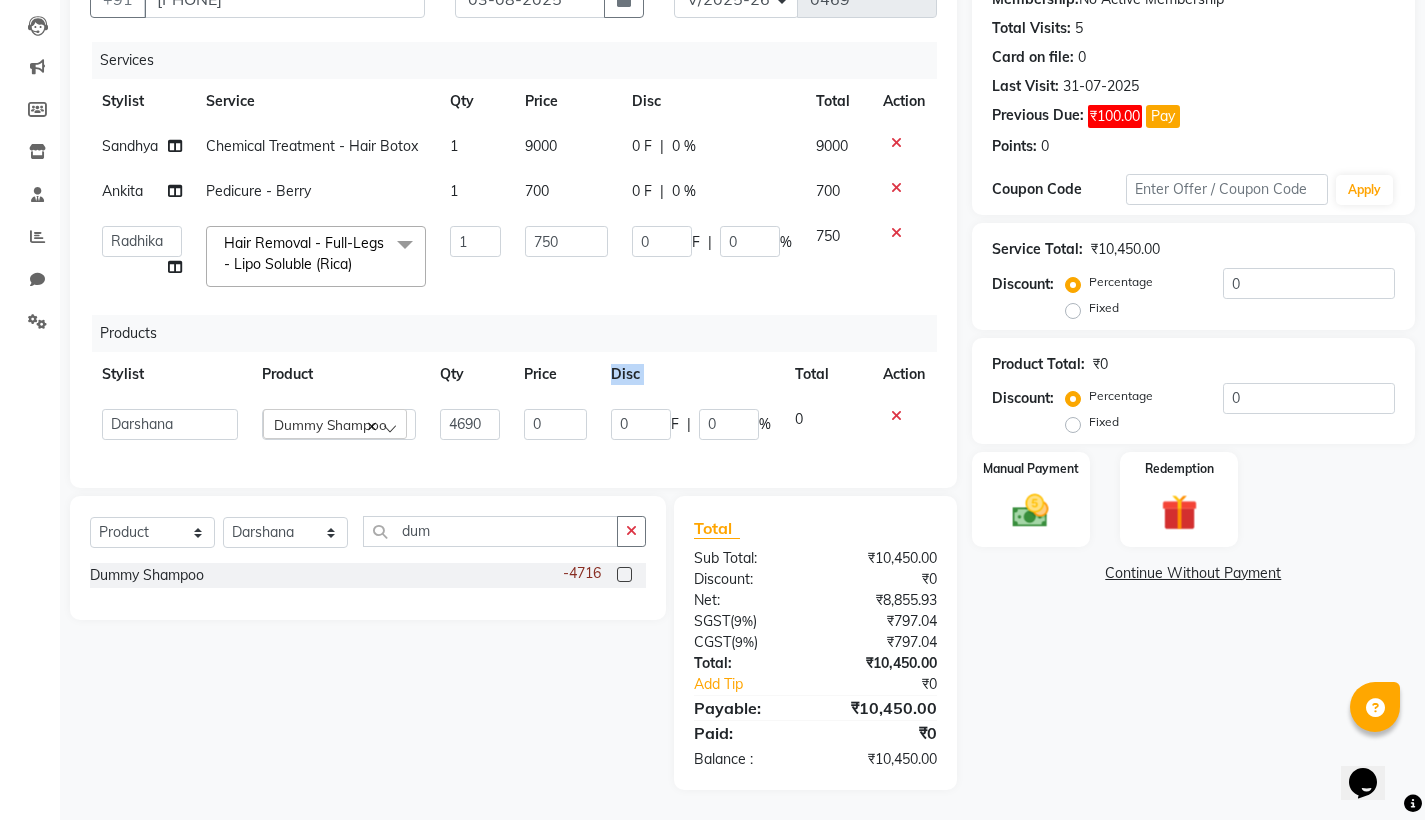 click on "0" 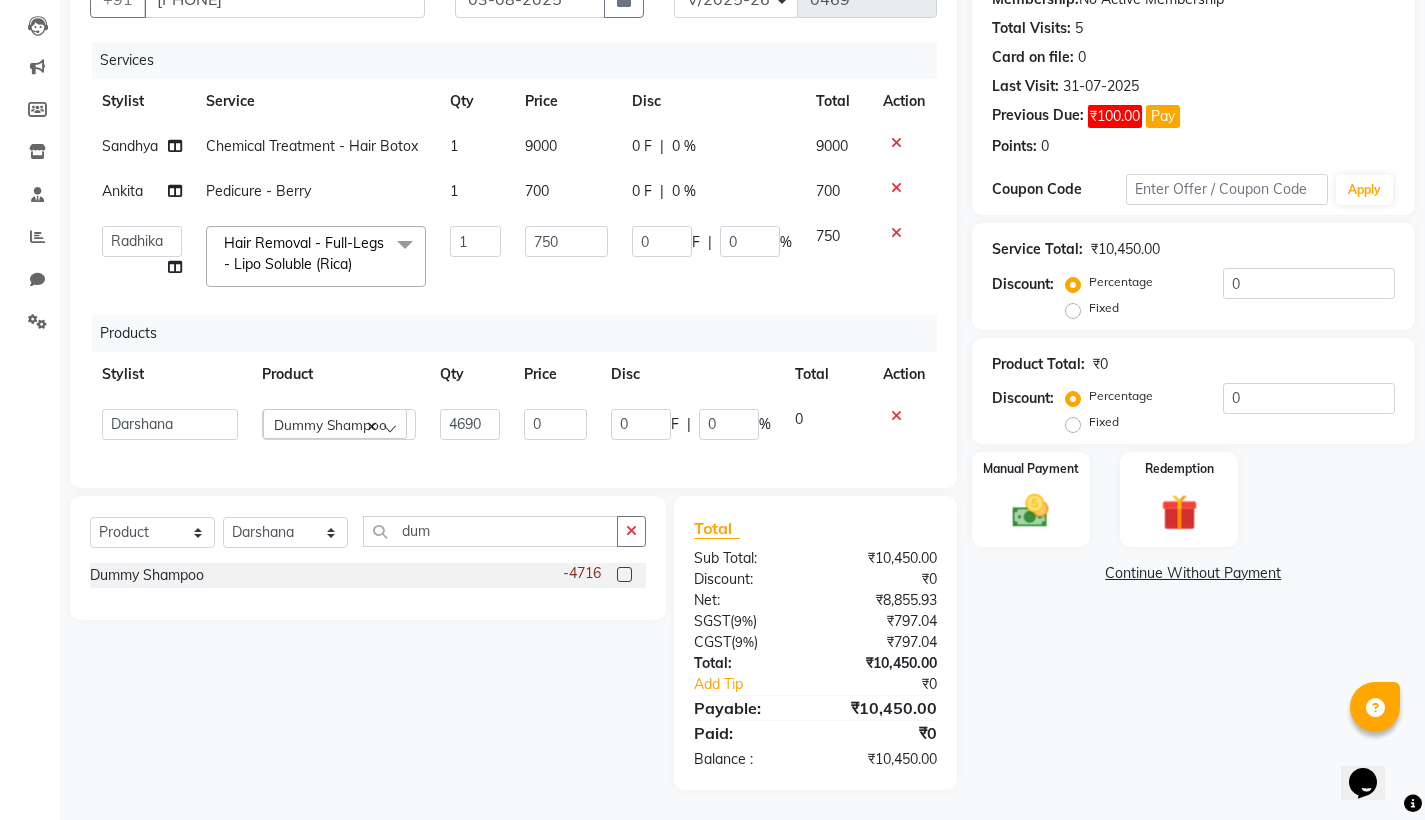 click on "0" 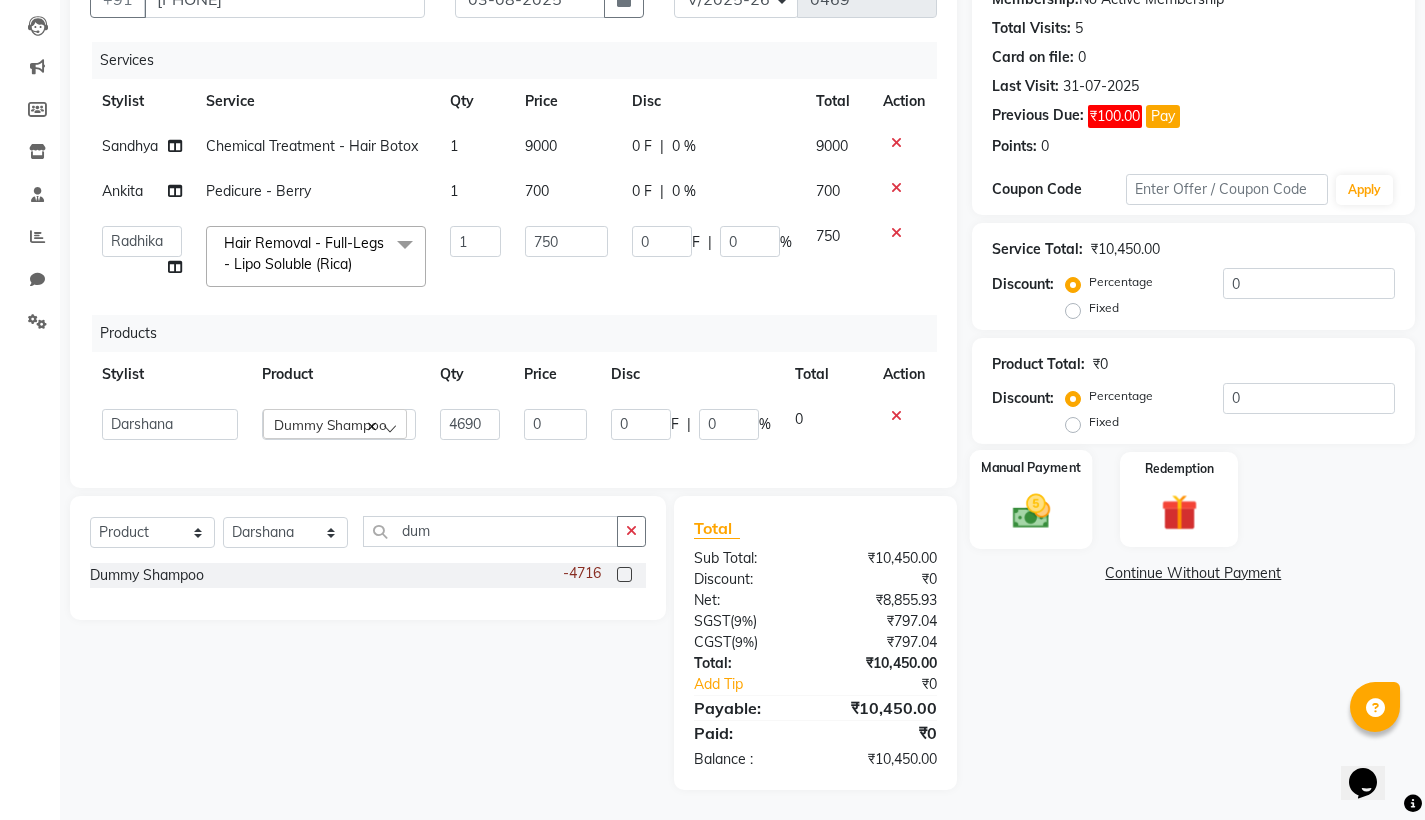click 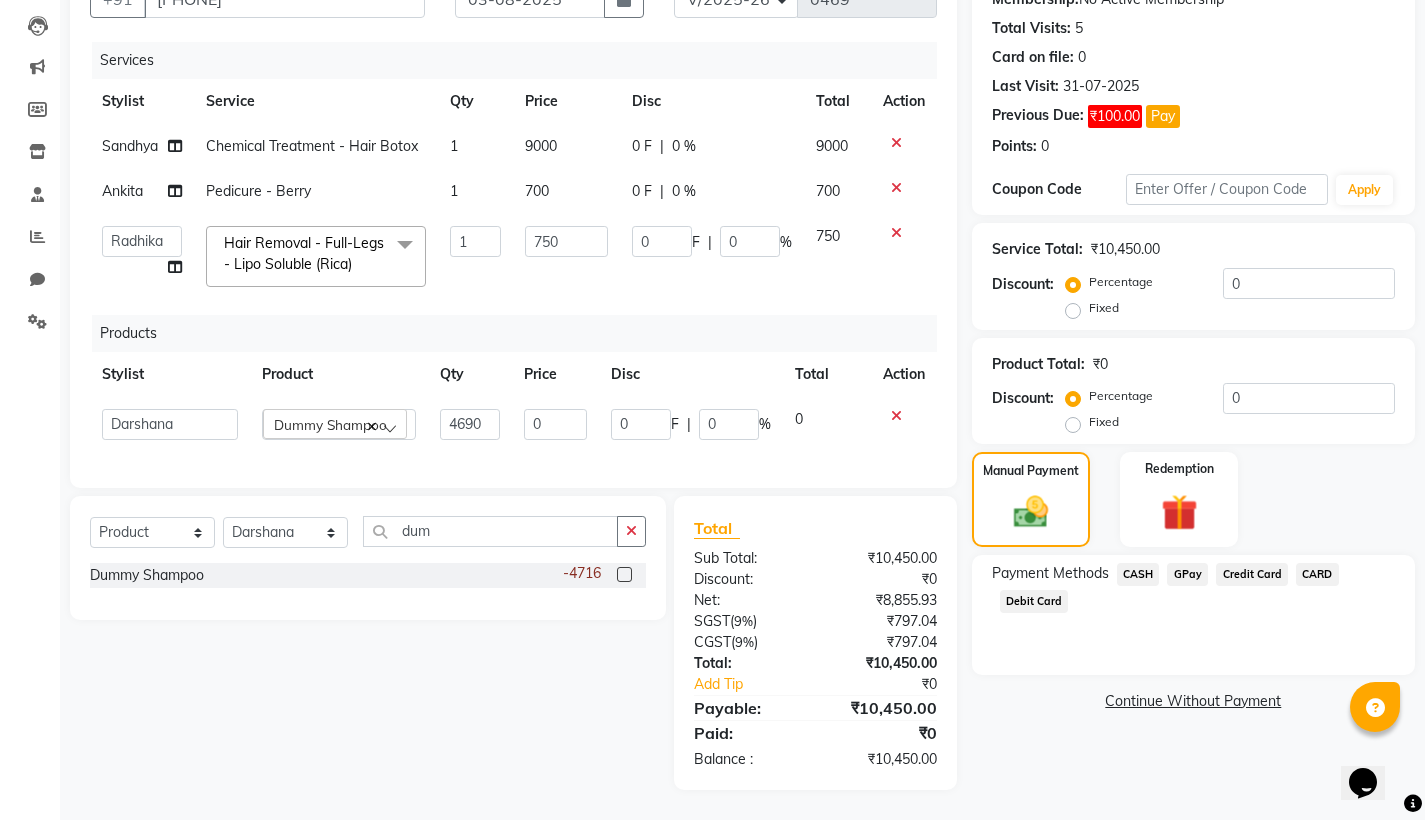 click on "0 F | 0 %" 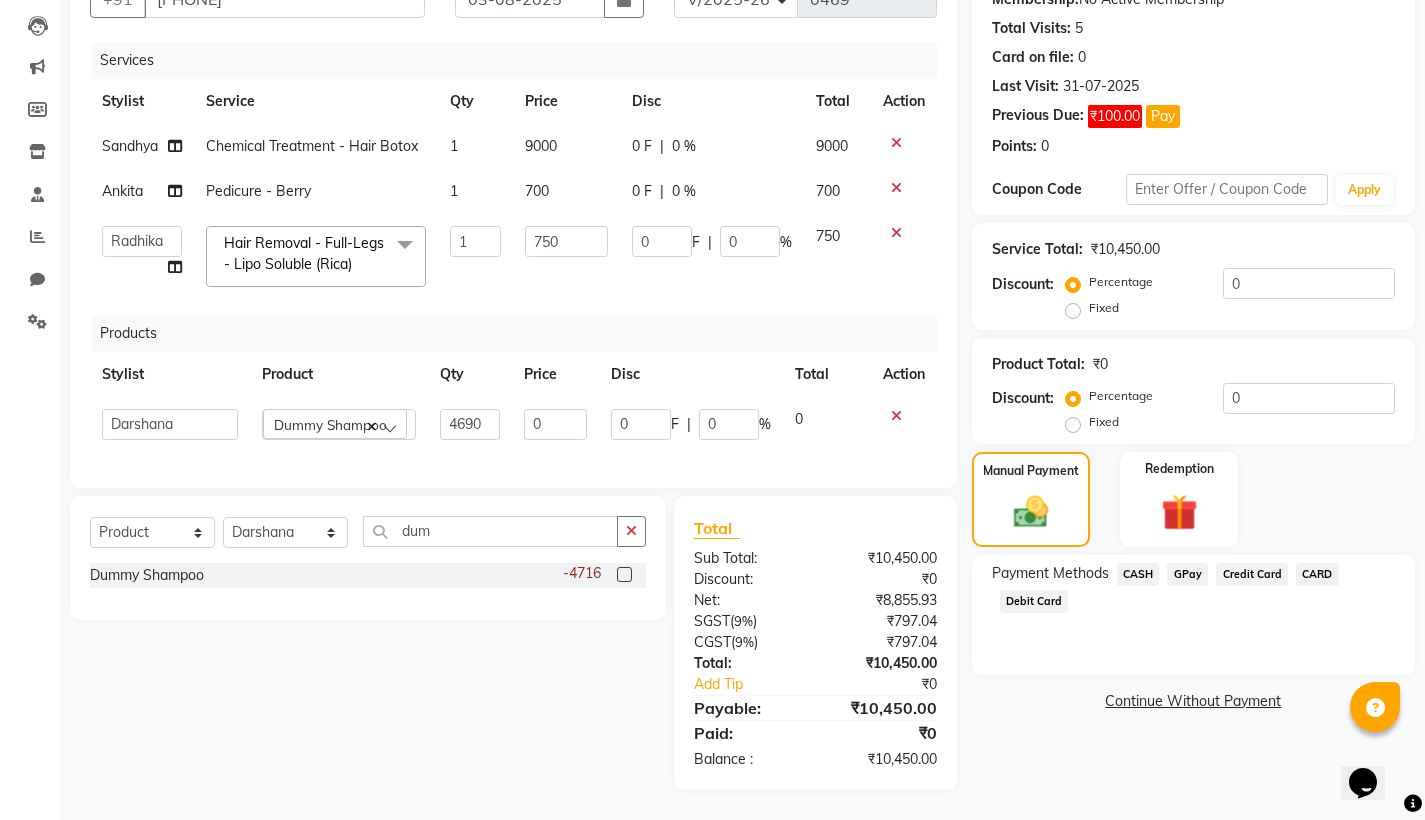 click on "0" 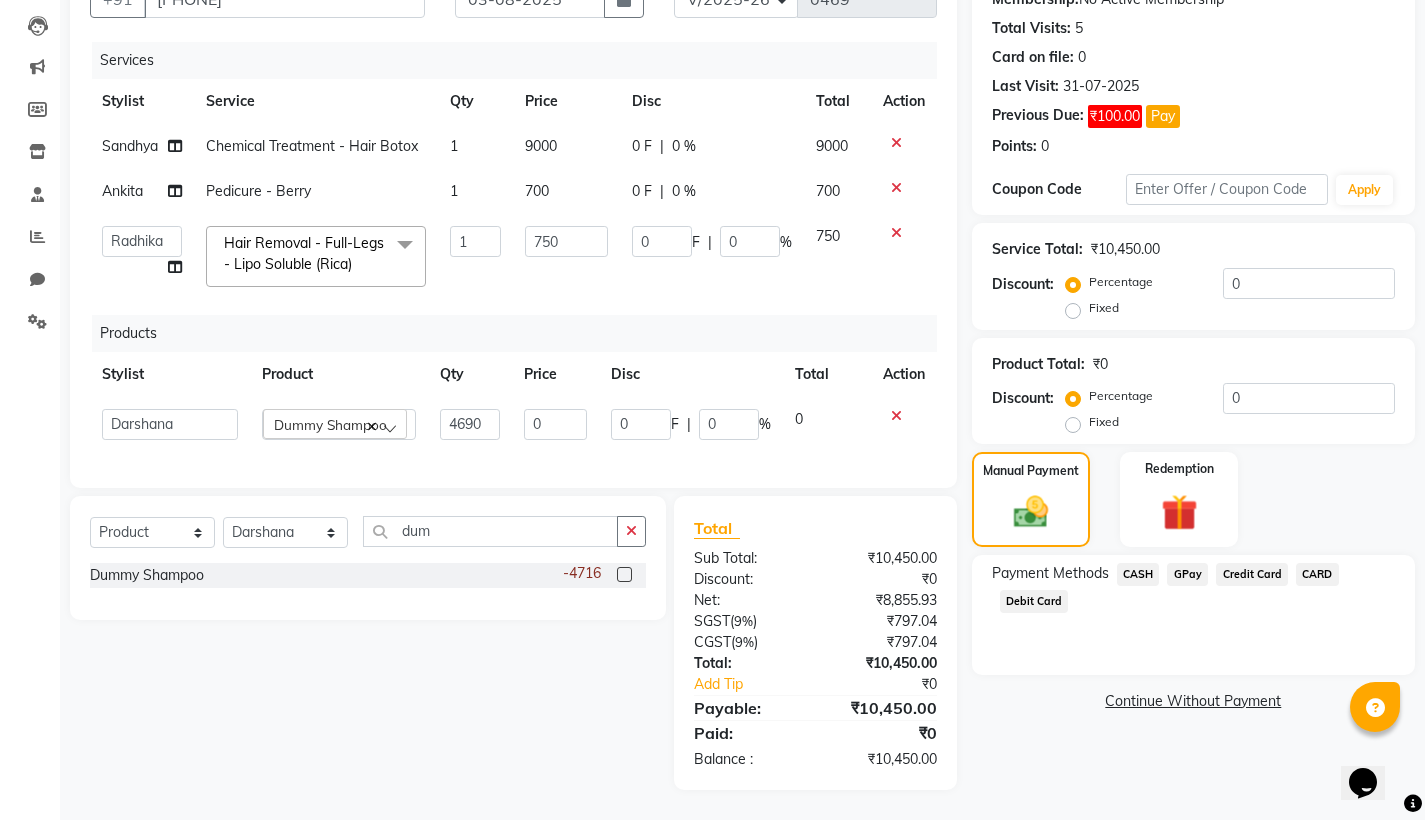 click on "Dummy Shampoo" 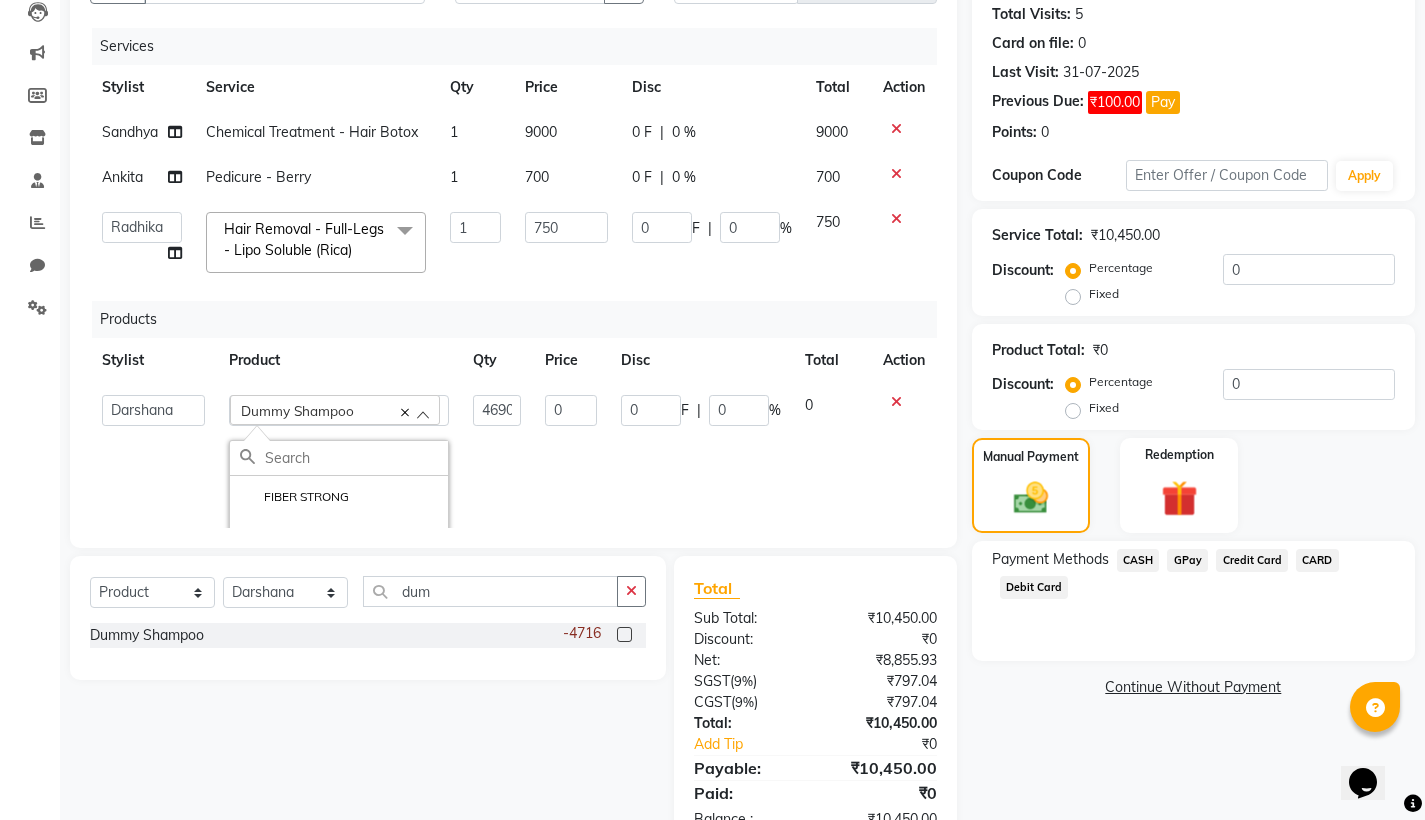 click on "4690" 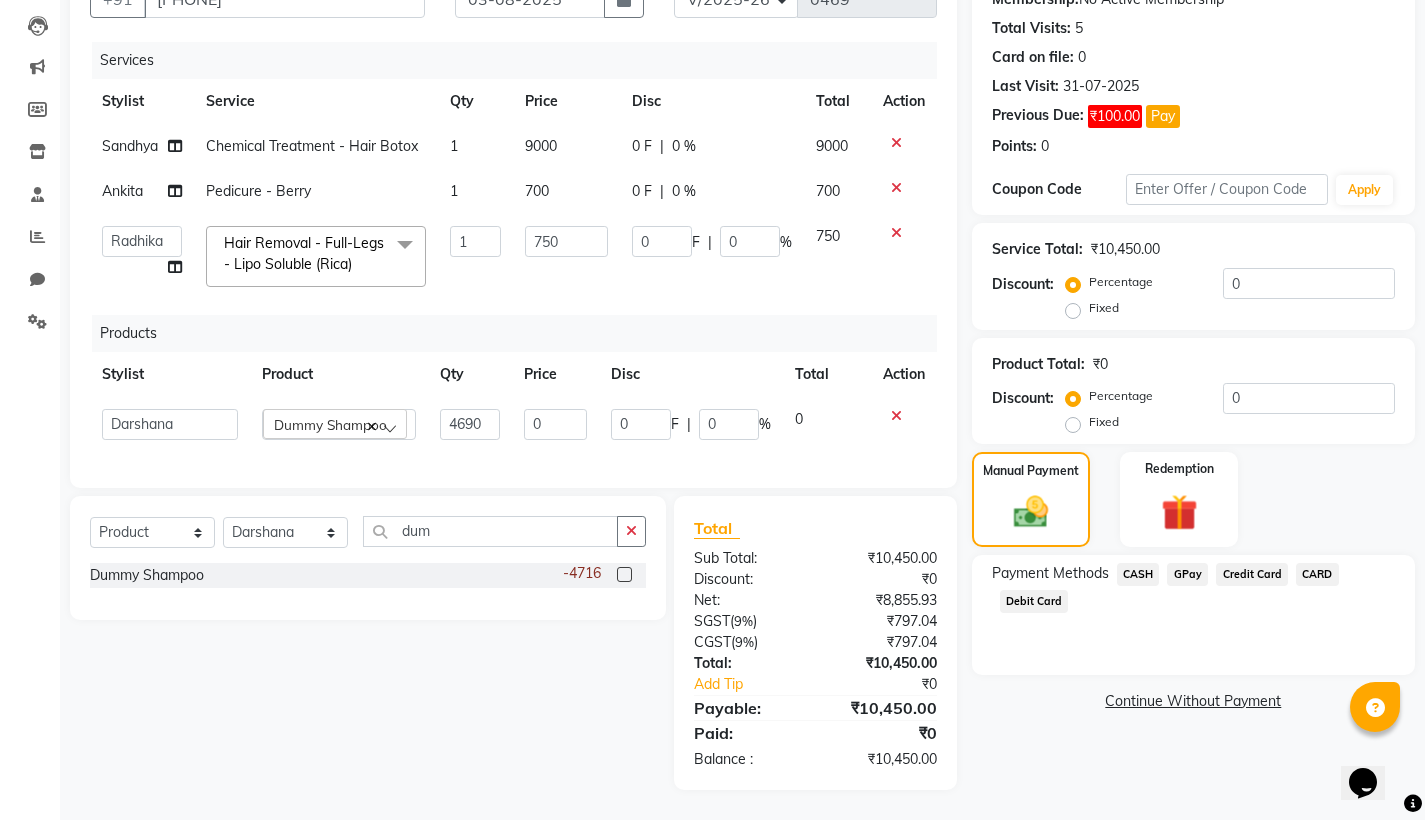 click on "Services Stylist Service Qty Price Disc Total Action [FIRST] Chemical Treatment - Hair Botox 1 9000 0 F | 0 % 9000 [FIRST] Pedicure - Berry 1 700 0 F | 0 % 700  [FIRST]   [FIRST]    [FIRST]   [FIRST]   [FIRST]   [FIRST]   [FIRST]   [FIRST]  Hair Removal - Full-Legs - Lipo Soluble (Rica)  x Glam Up Your Nails - Express Extensions Glam Up Your Nails - Acrylic Extensions Glam Up Your Nails - Gel Extensions Glam Up Your Nails - Soft-Gel Extensions Glam Up Your Nails - Form Extensions bleach codeskin  MAKE UP BASIC O2R2 WITH HYDRA O3 D TAN CODE SKIN CLEAN UP AGE LOCK CLAEN UP FULL BACK BLEACH  UNDERARMS D TAN Lower Lips O3 PEEL OF MASK NASHI LUXURY HAIR TREATMENT METAL DX WITH HAIRFALL AMPULE FIBER STRONG WITH HAIR FALL Natural Nails - Gel Polish Natural Nails - Biab Overlay Natural Nails - Acrylic Overlay Natural Nails - Gel Overlay Natural Nails - Polygel Overlay Manicure - Basic Manicure - Berry Manicure - Spa Manicure - Luxury Candle Extra Moisture Pedicure - Basic Pedicure - Berry Pedicure - Spa Cleanup - O3" 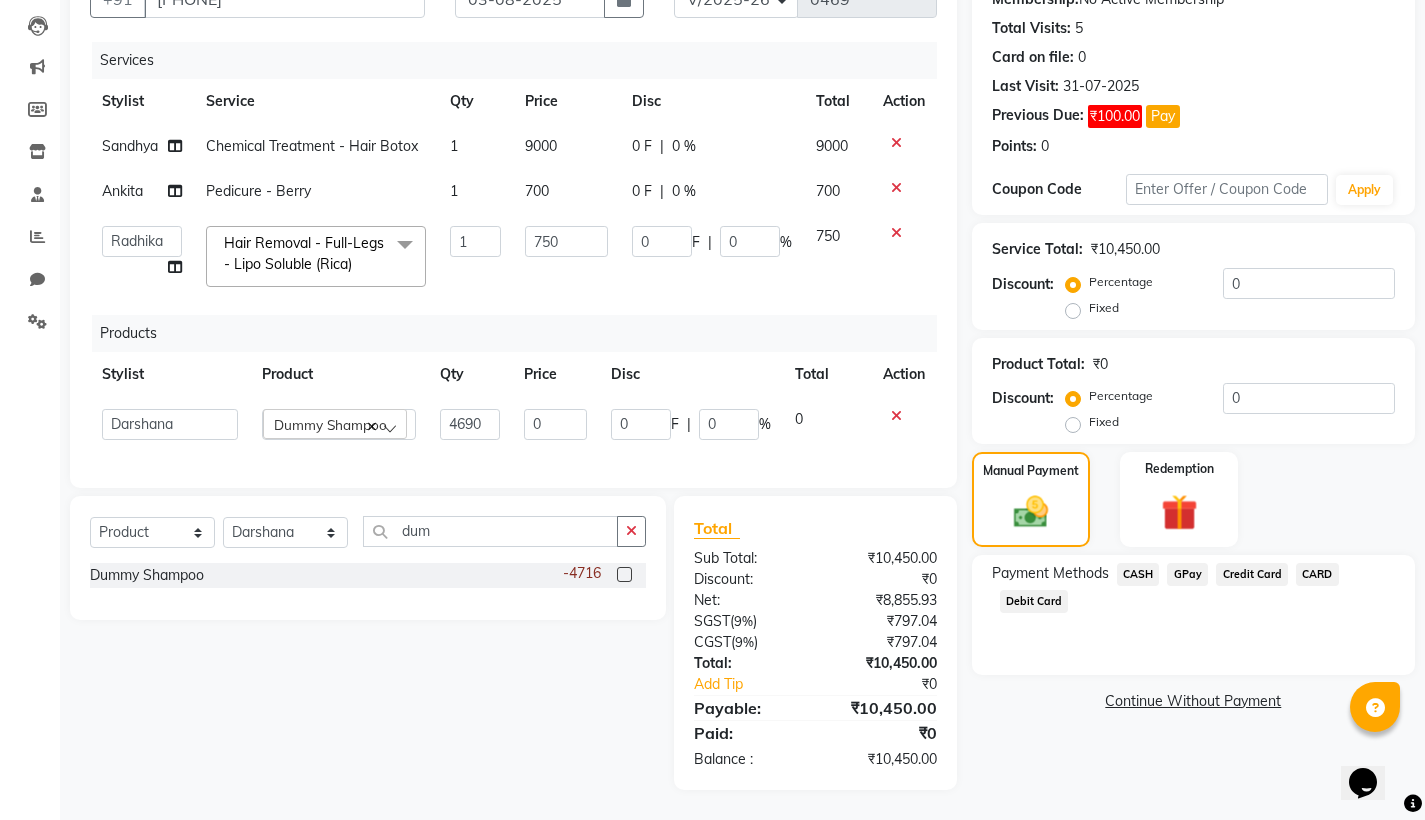 click on "0 F | 0 %" 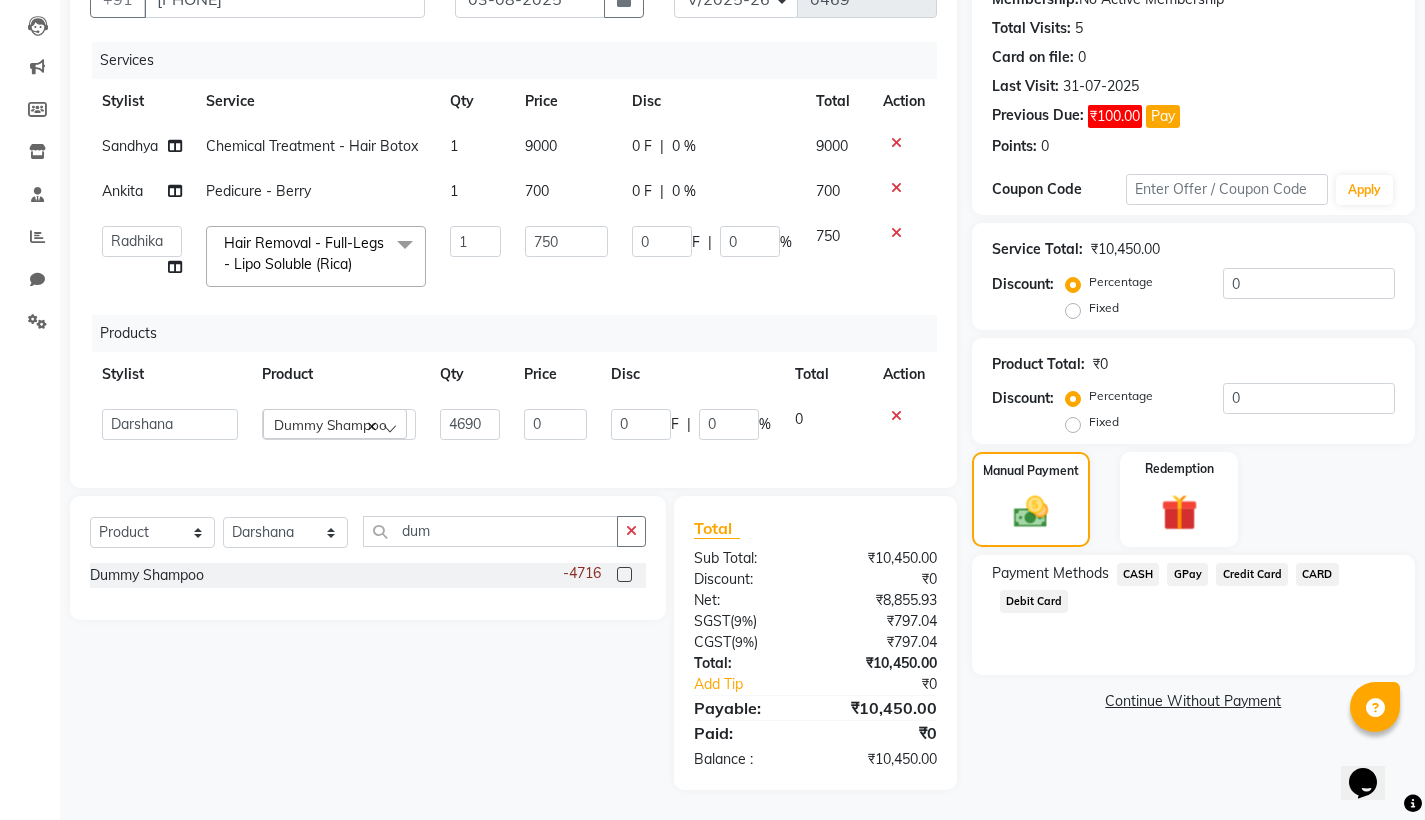 click on "0" 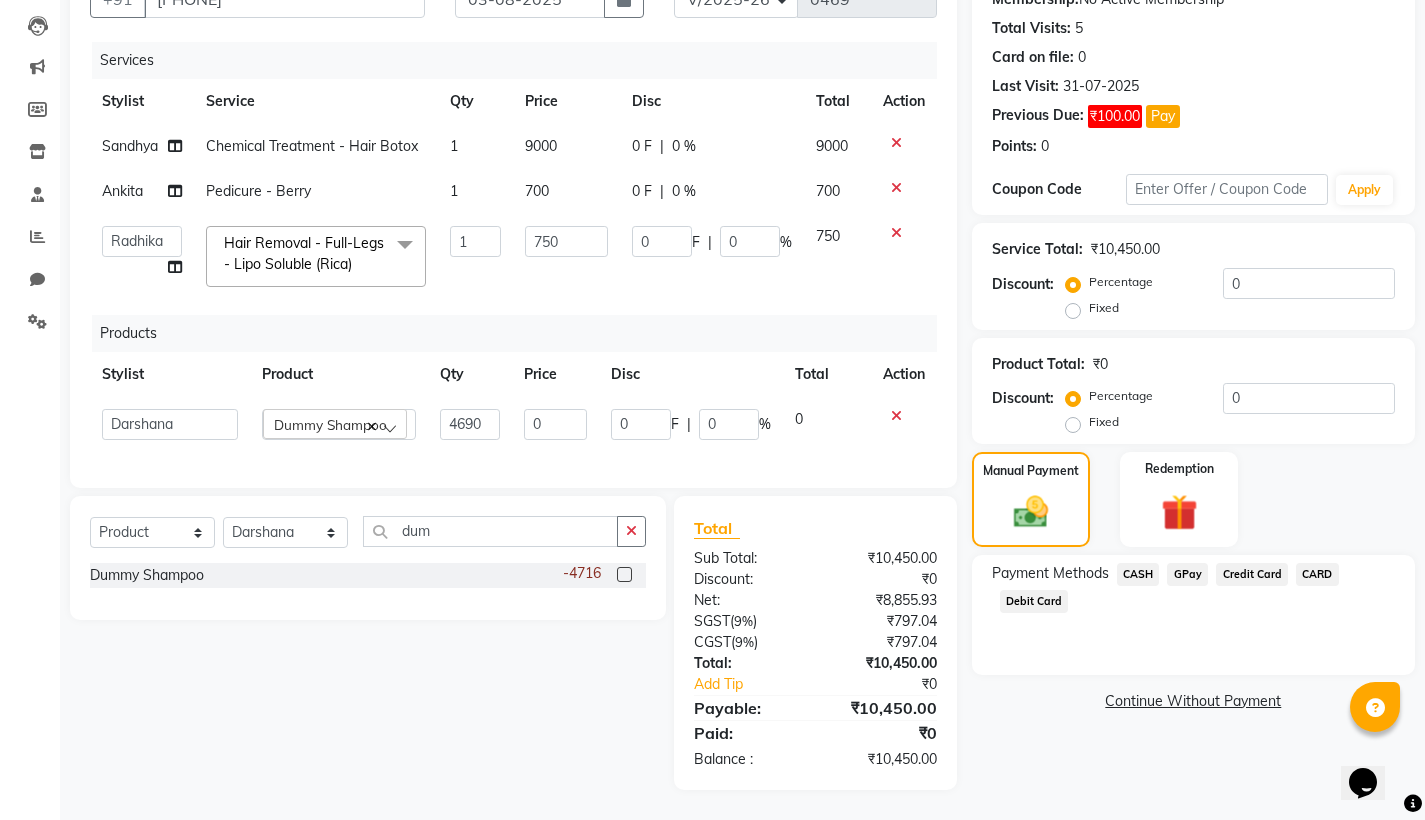 click on "0" 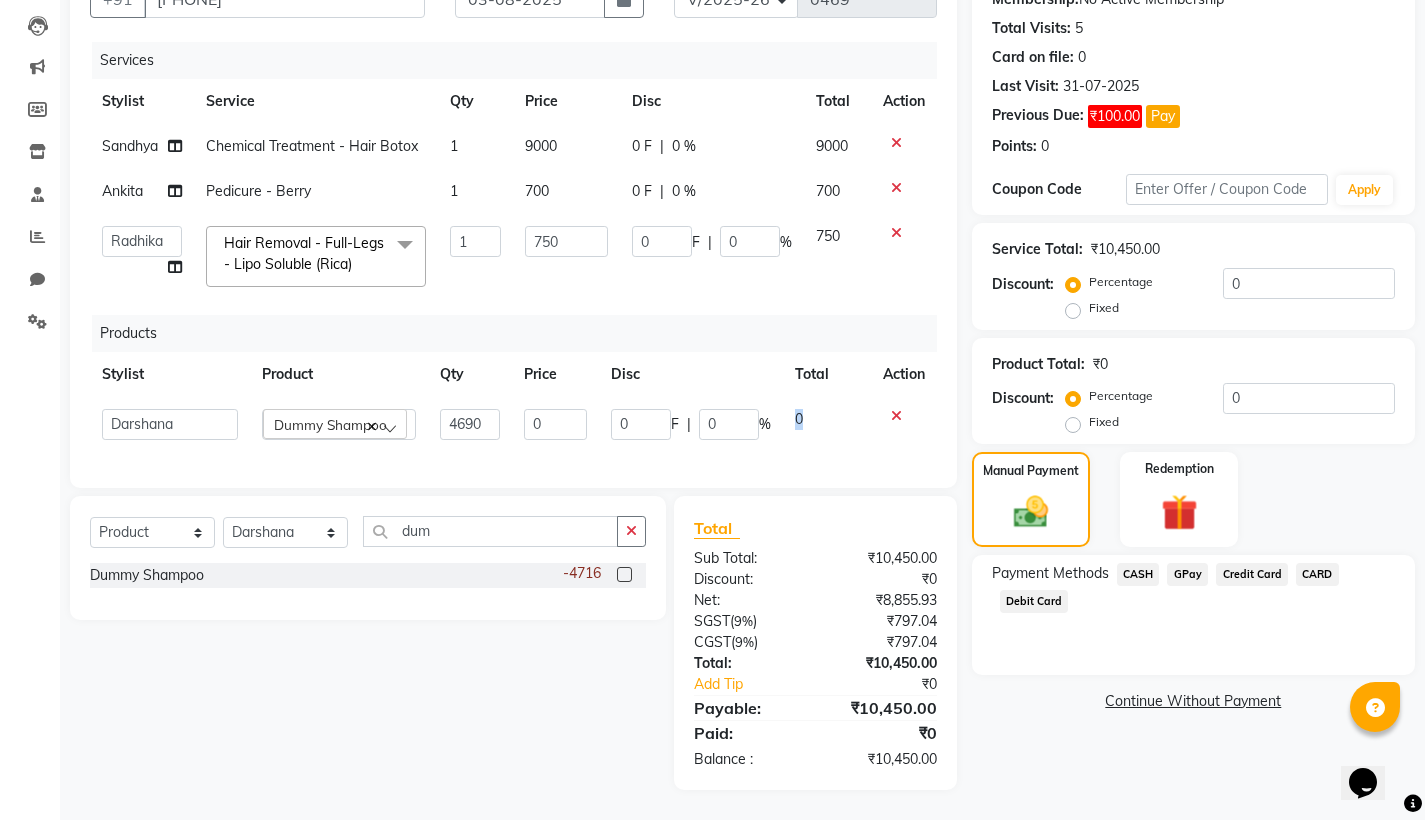 click on "GPay" 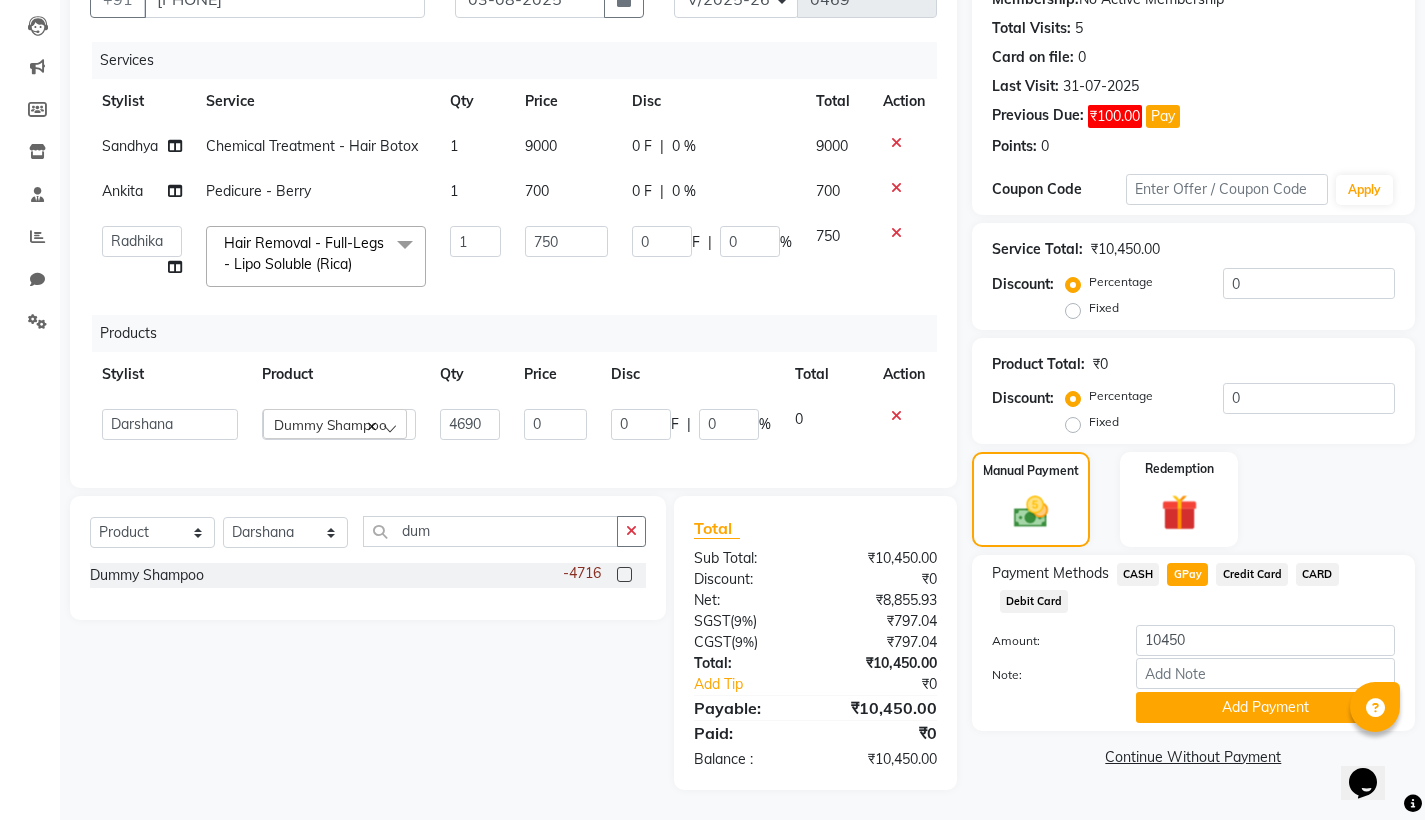 scroll, scrollTop: 220, scrollLeft: 0, axis: vertical 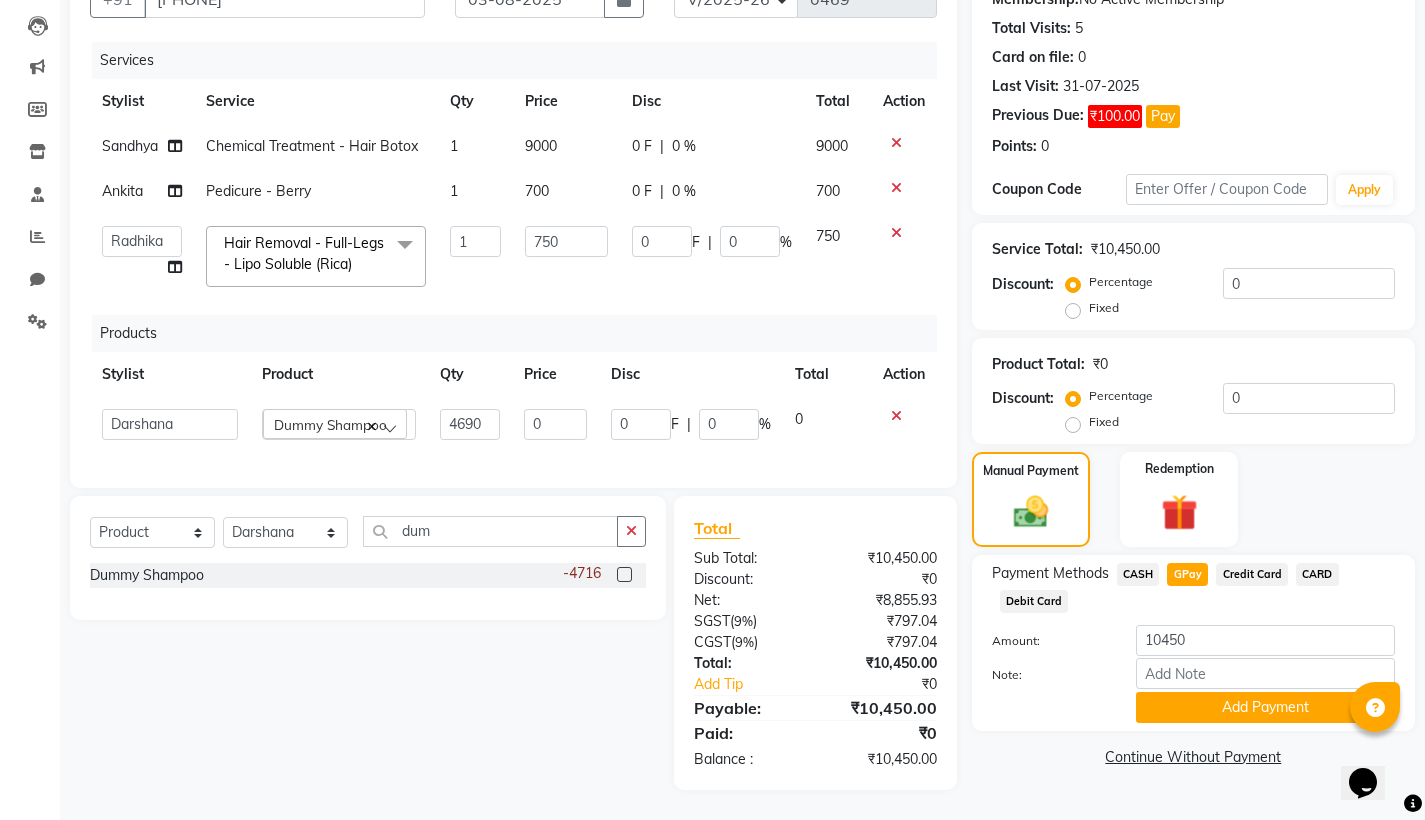 click at bounding box center [623, 575] 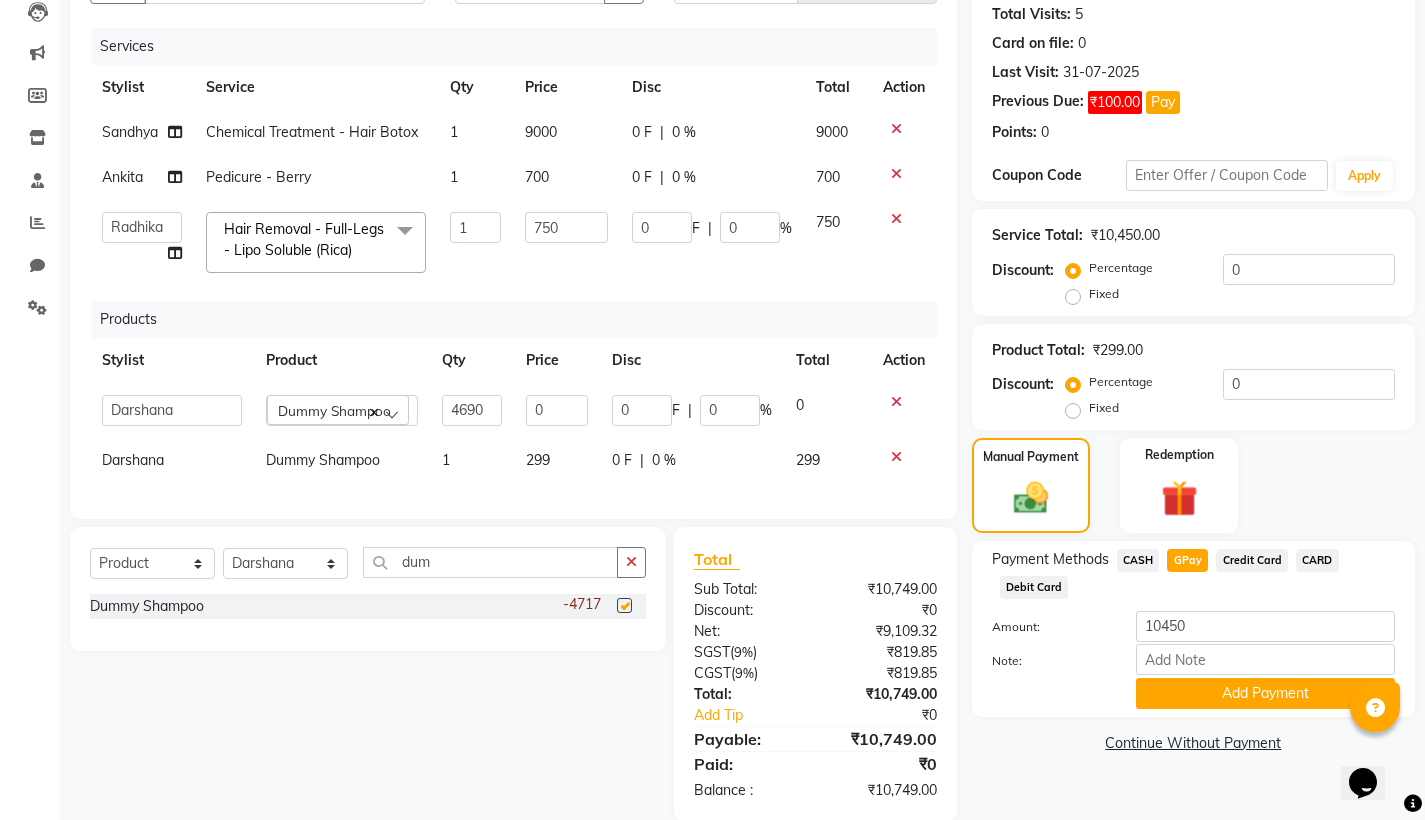 checkbox on "false" 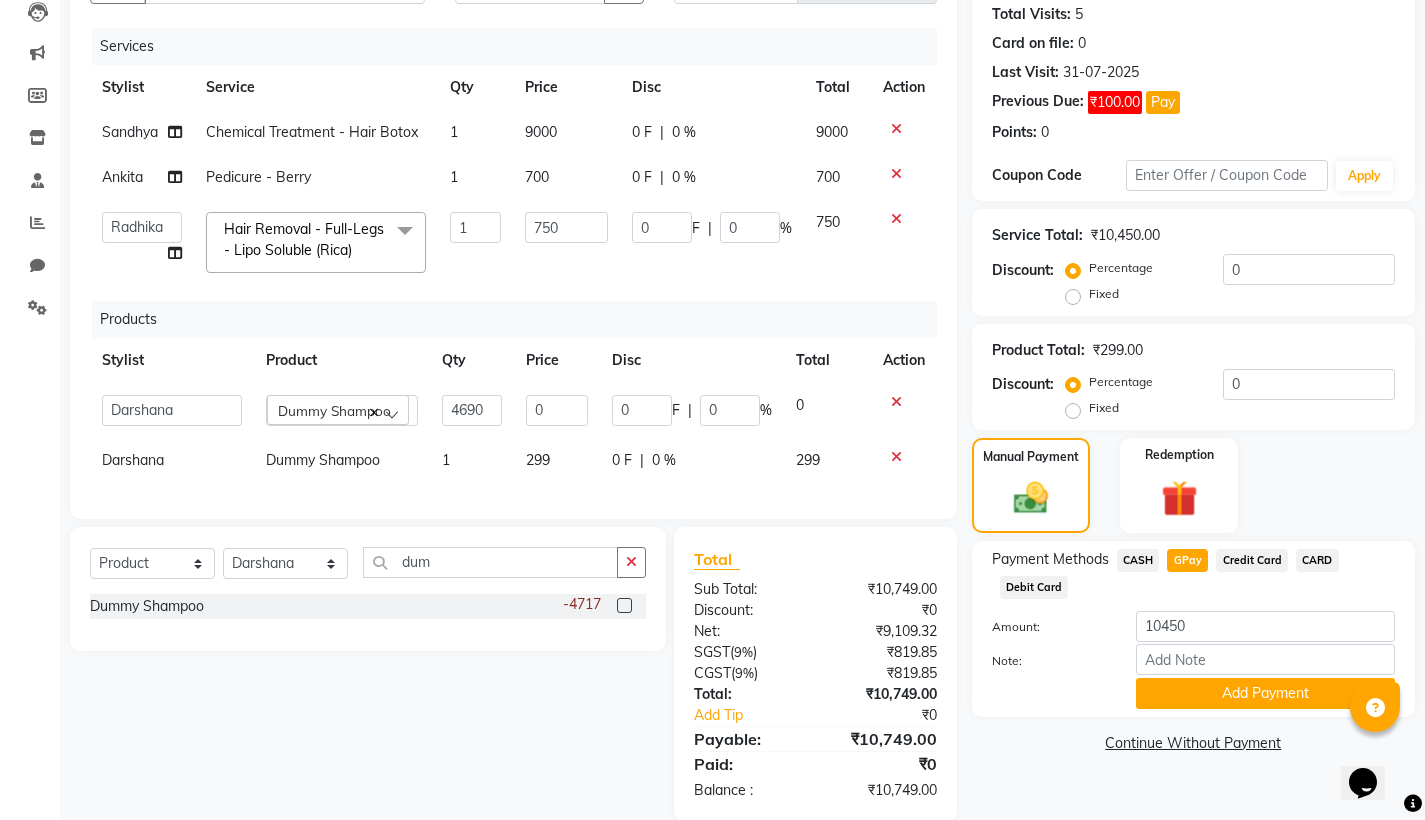 click 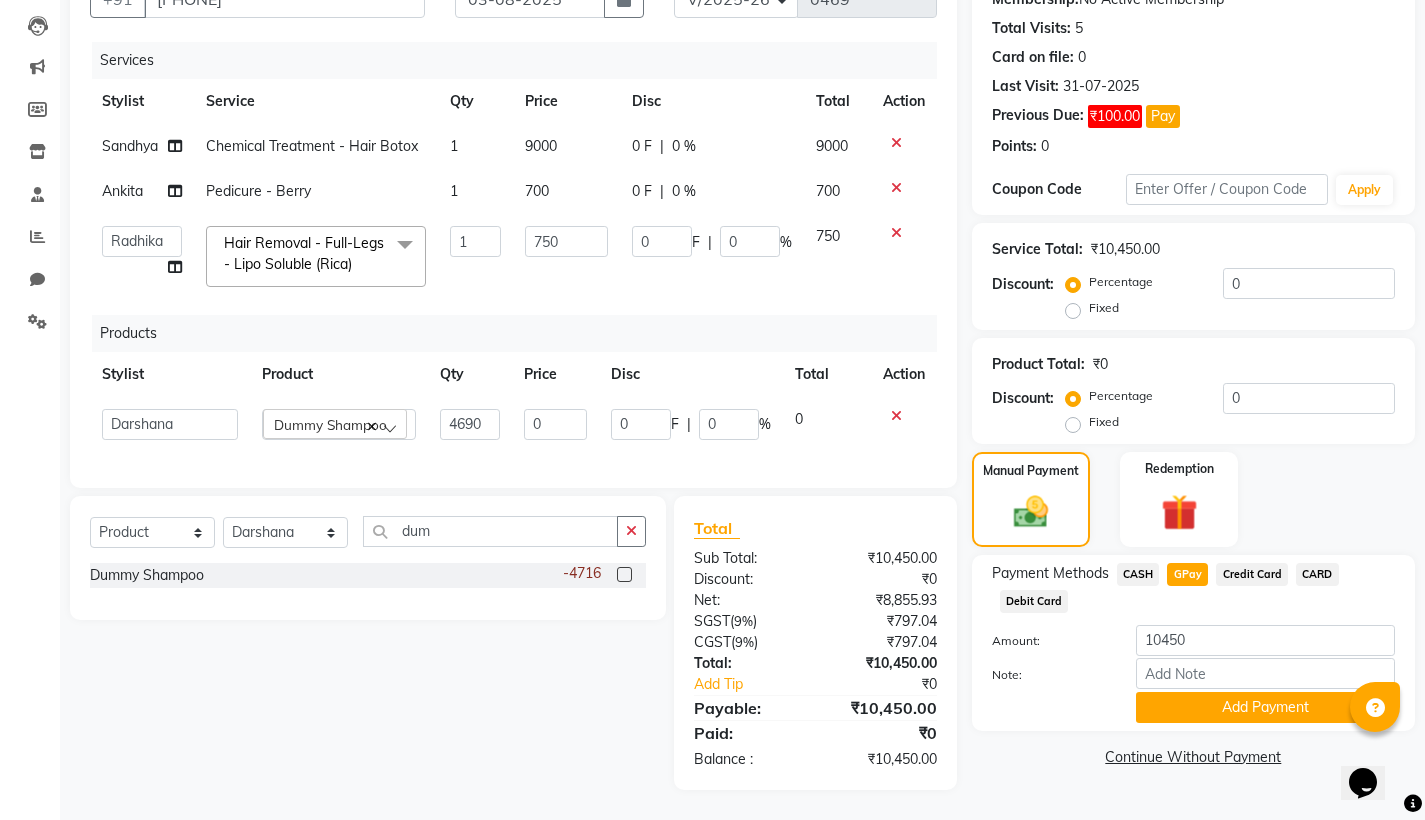 click on "0 F | 0 %" 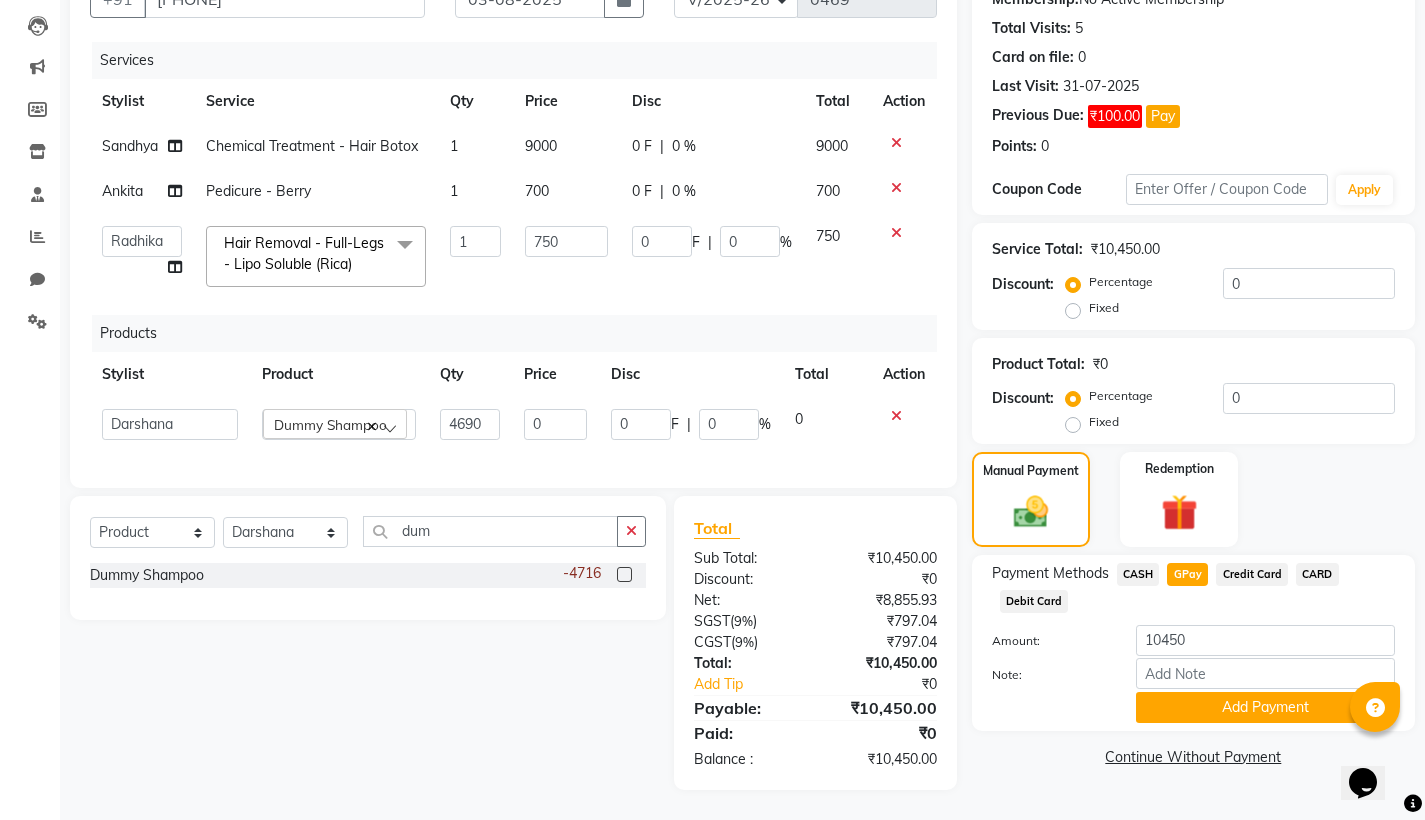 click on "0 F | 0 %" 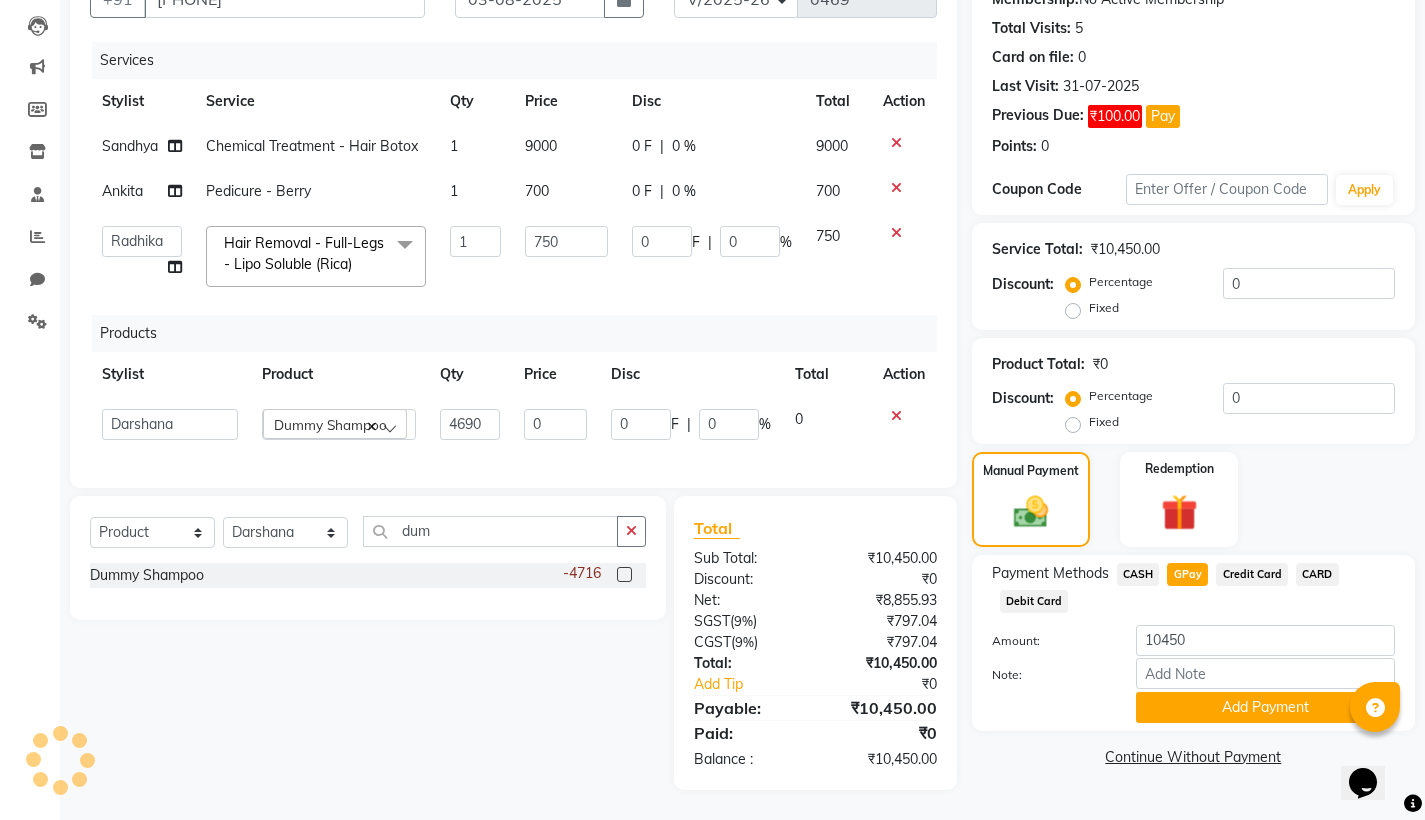 click on "[FIRST]   [FIRST]    [FIRST]   [FIRST]   [FIRST]   [FIRST]   [FIRST]   [FIRST]" 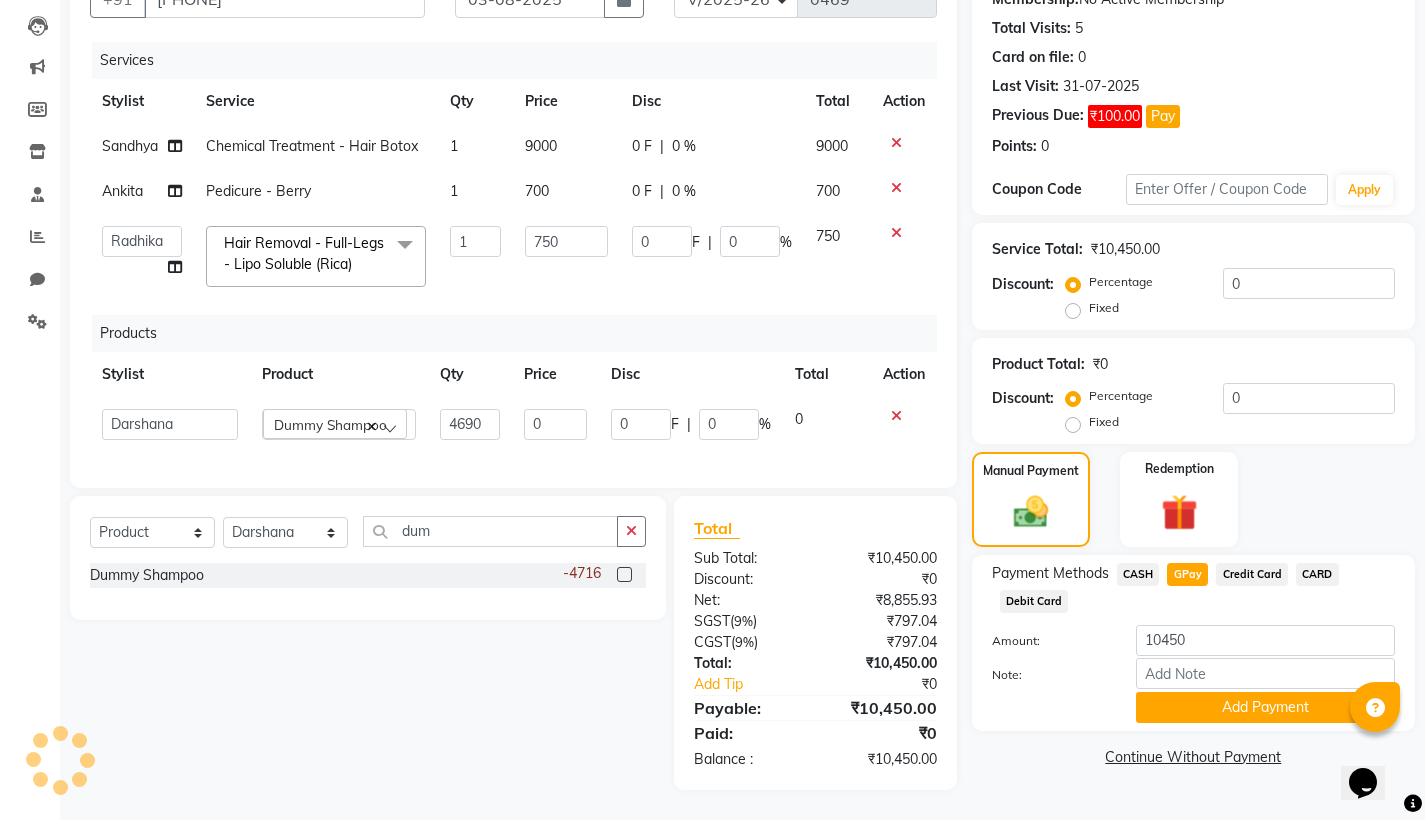 scroll, scrollTop: 210, scrollLeft: 0, axis: vertical 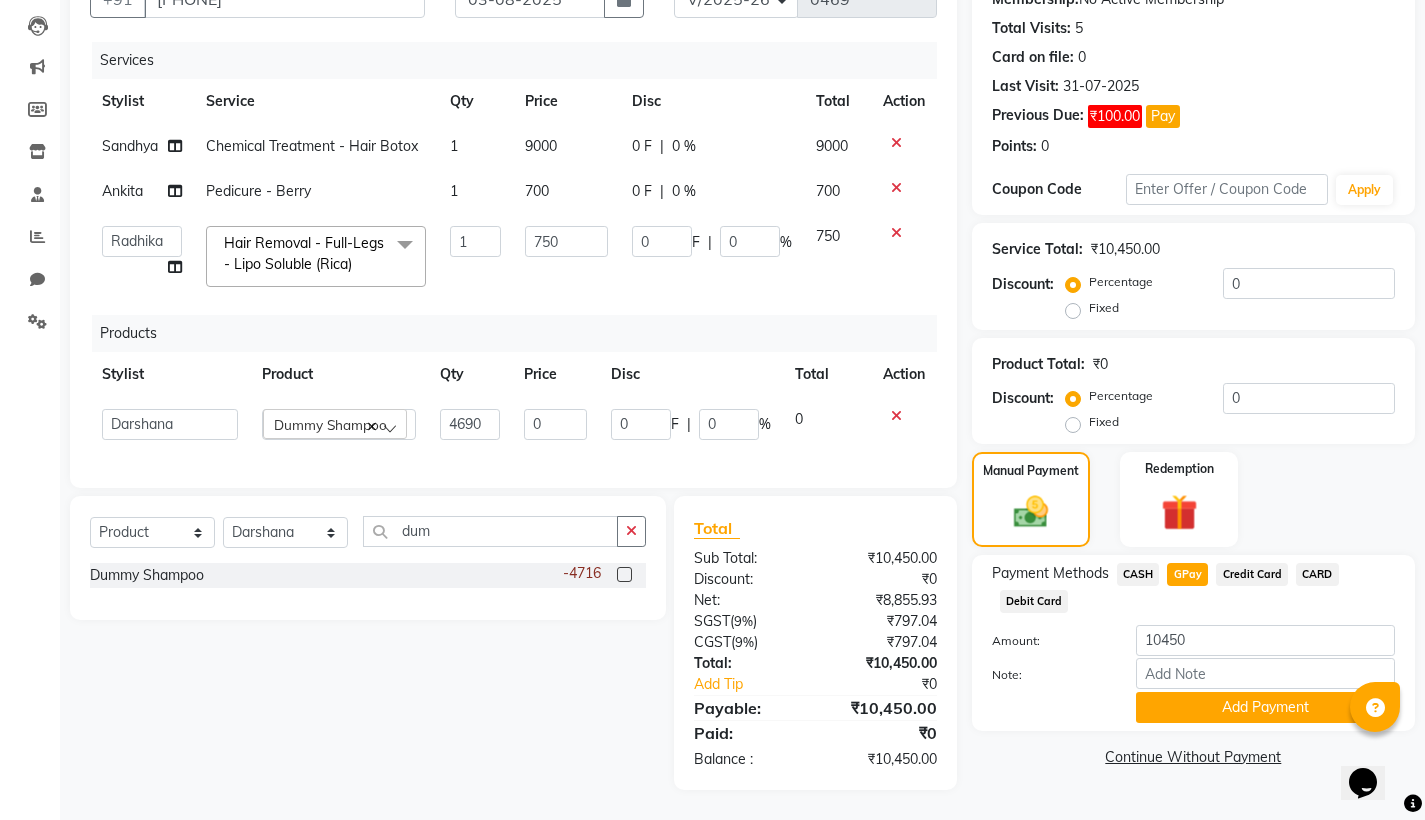 click on "Dummy Shampoo" 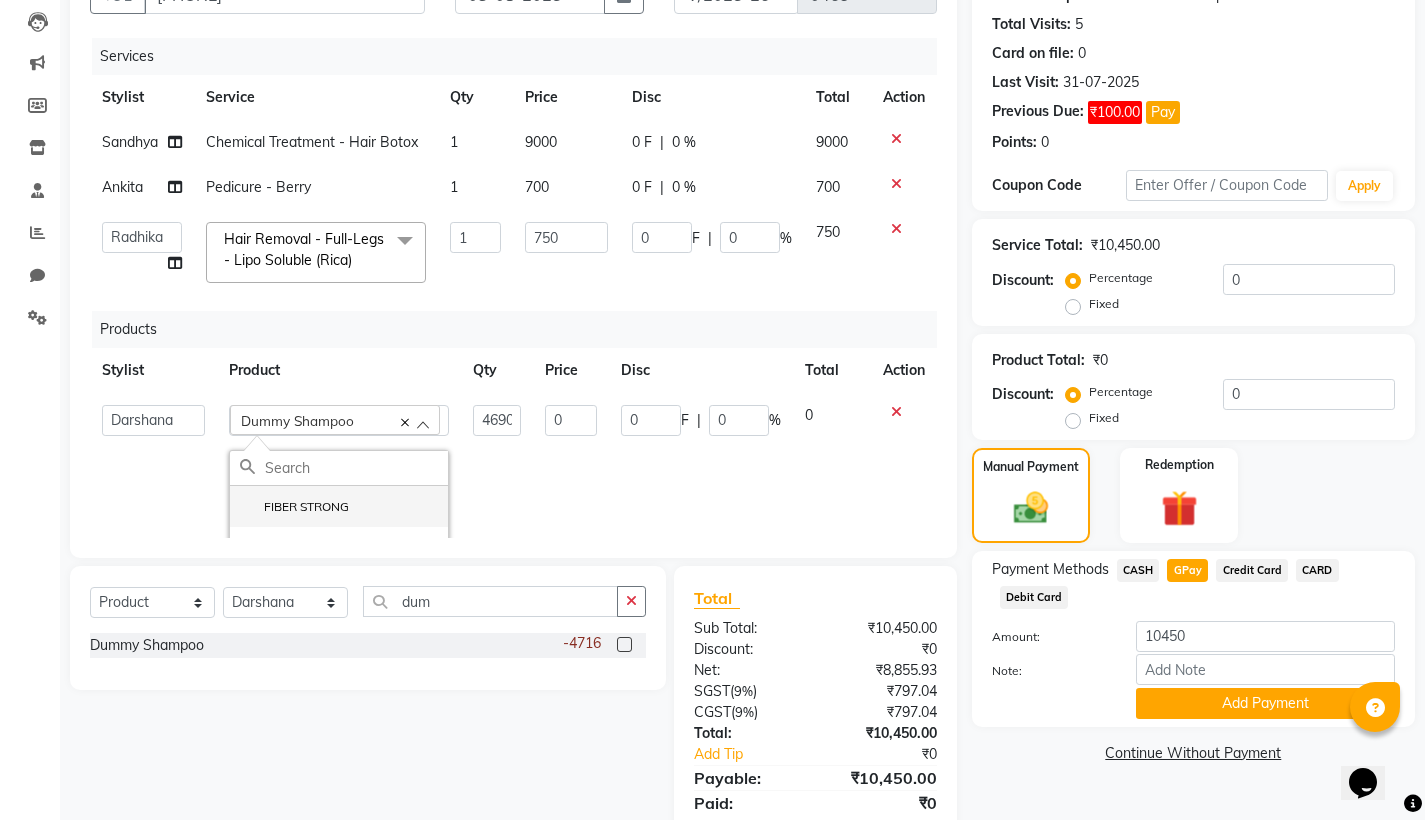 click on "FIBER STRONG" 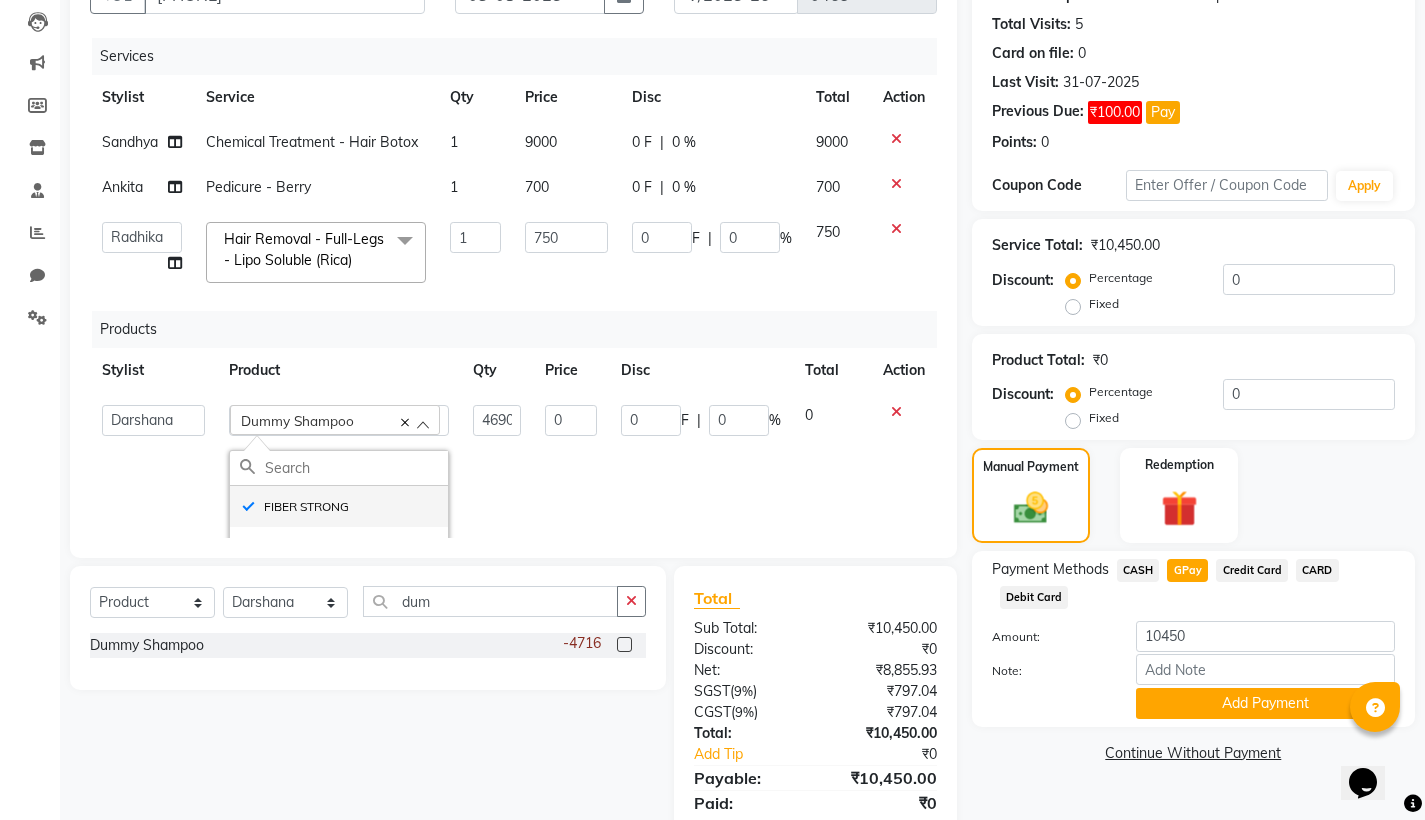 type on "1" 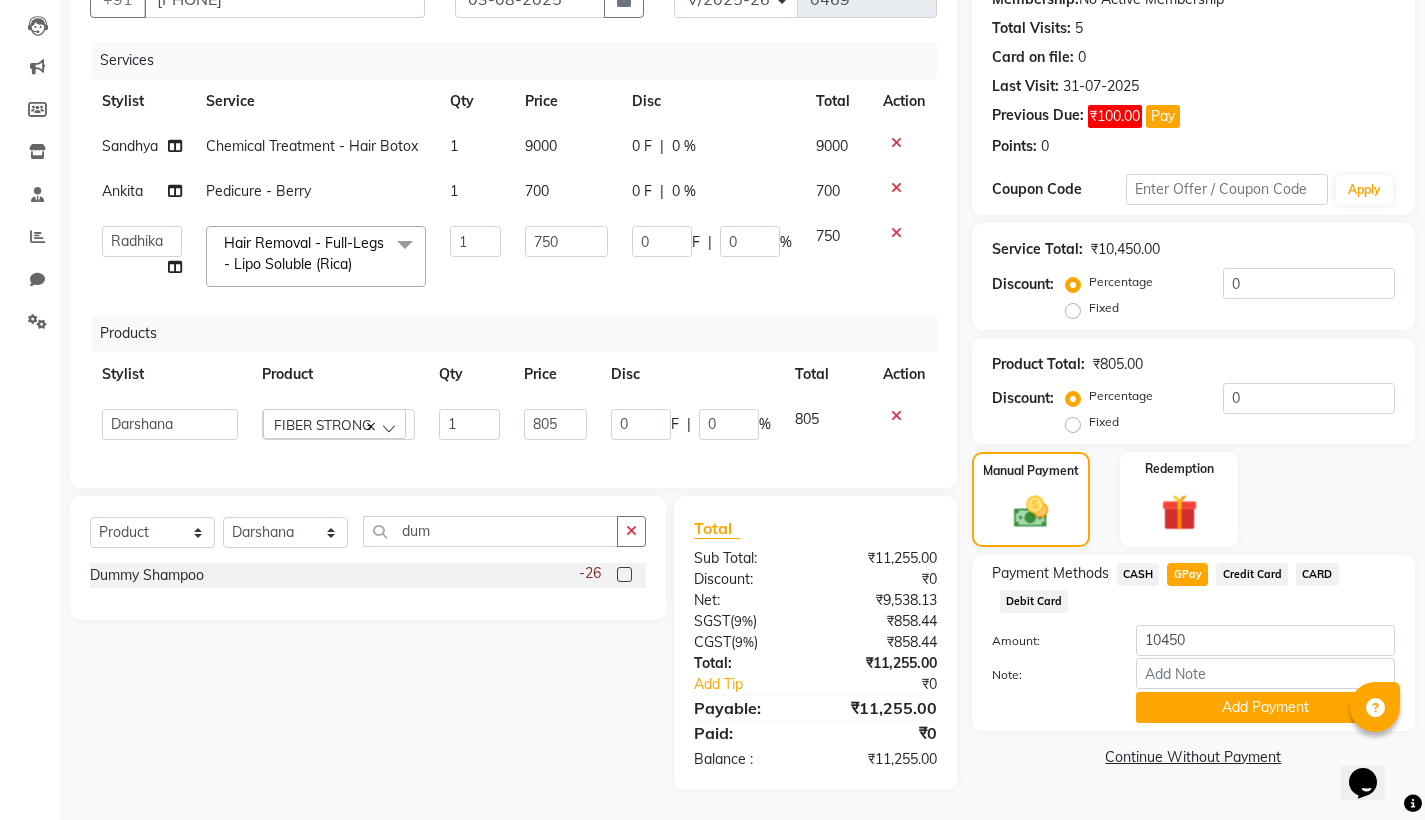 click on "FIBER STRONG" 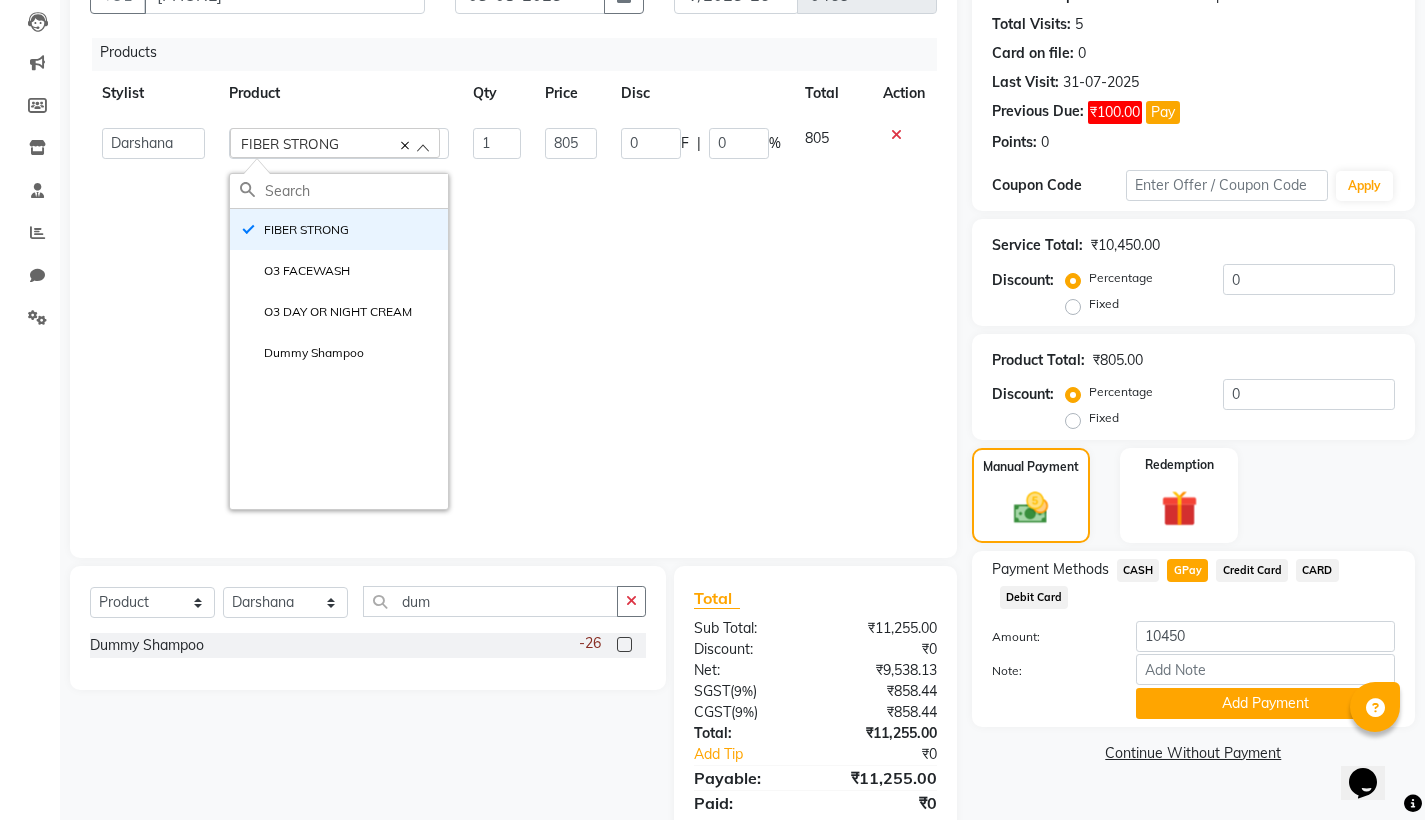 scroll, scrollTop: 289, scrollLeft: 0, axis: vertical 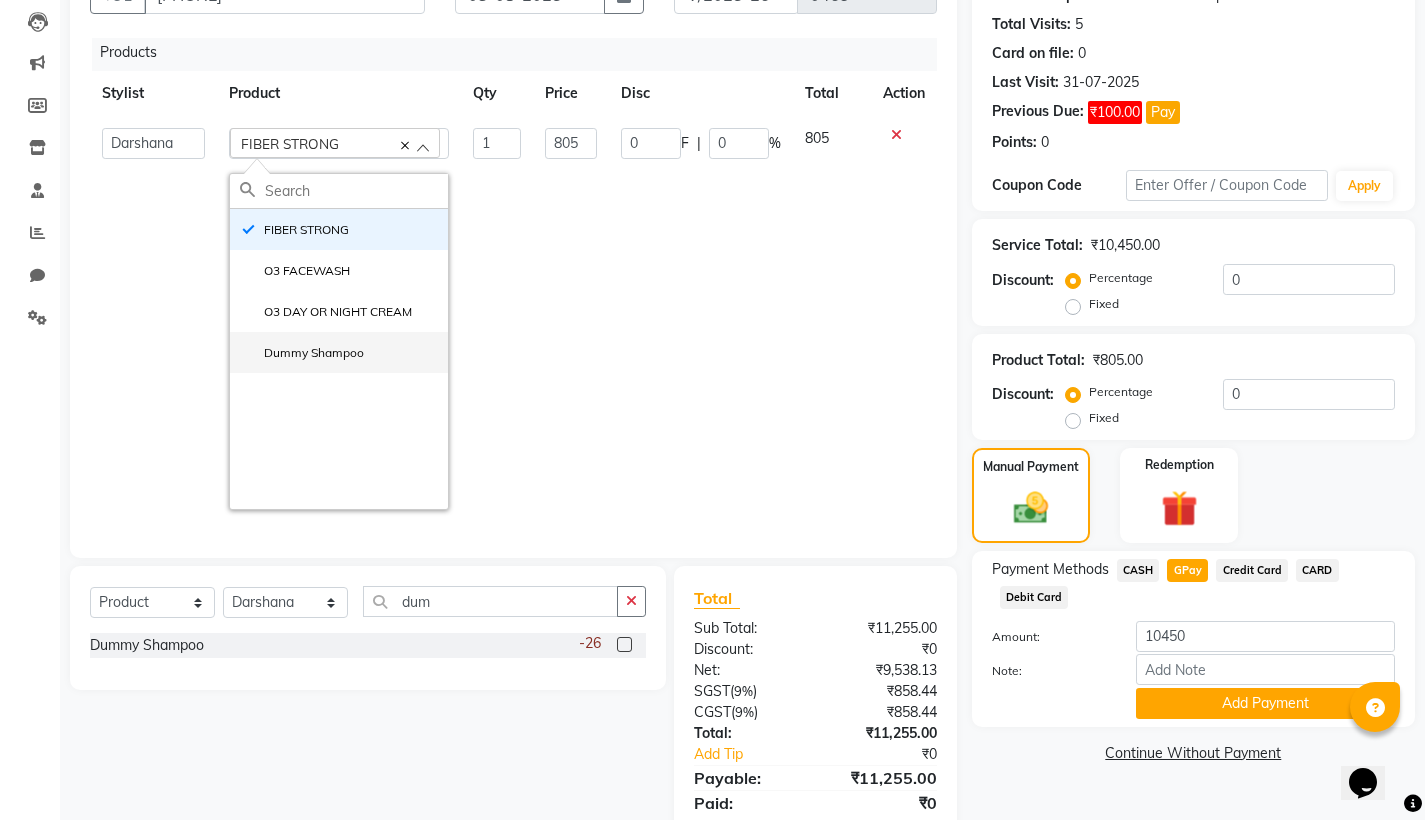 click on "Dummy Shampoo" 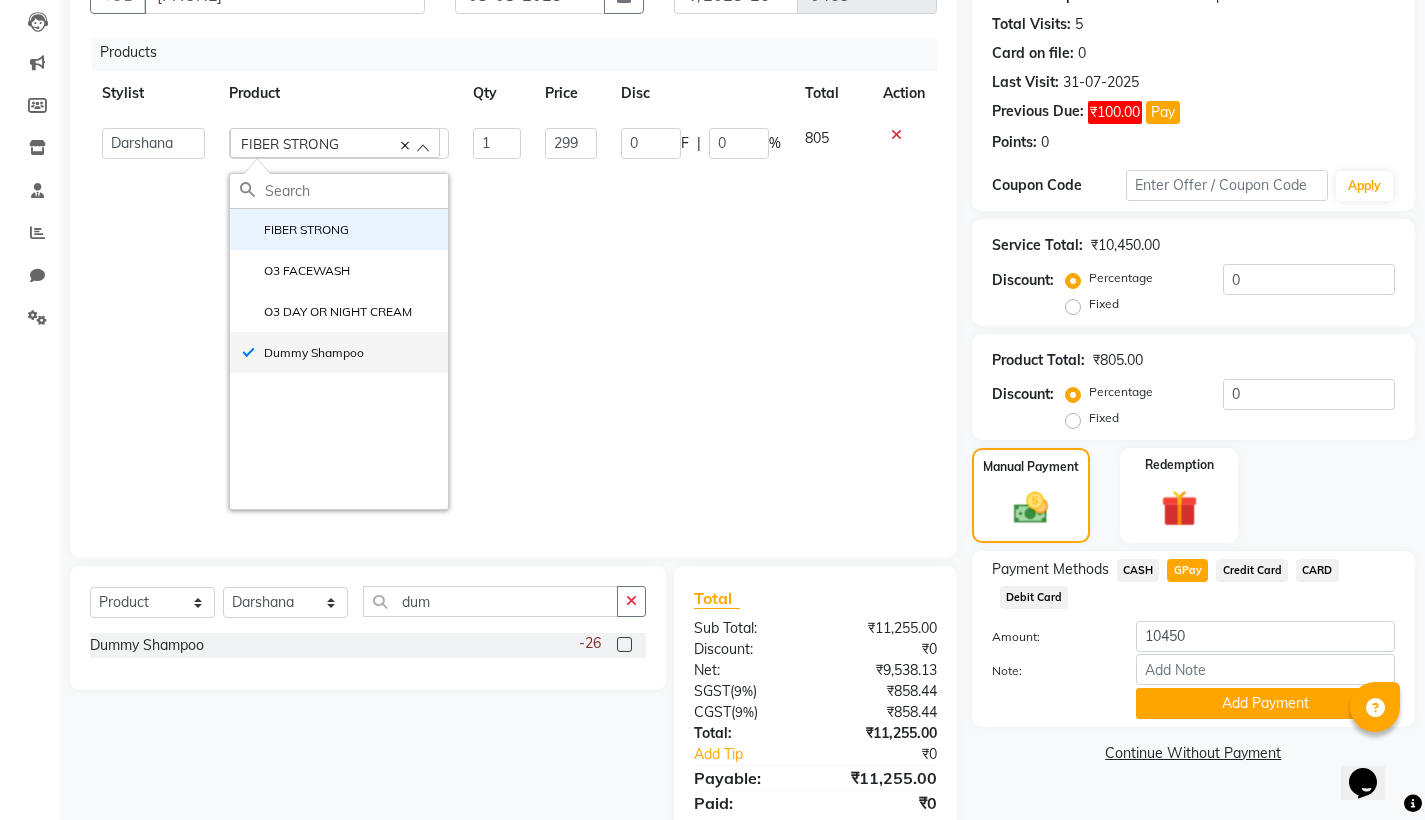scroll, scrollTop: 0, scrollLeft: 0, axis: both 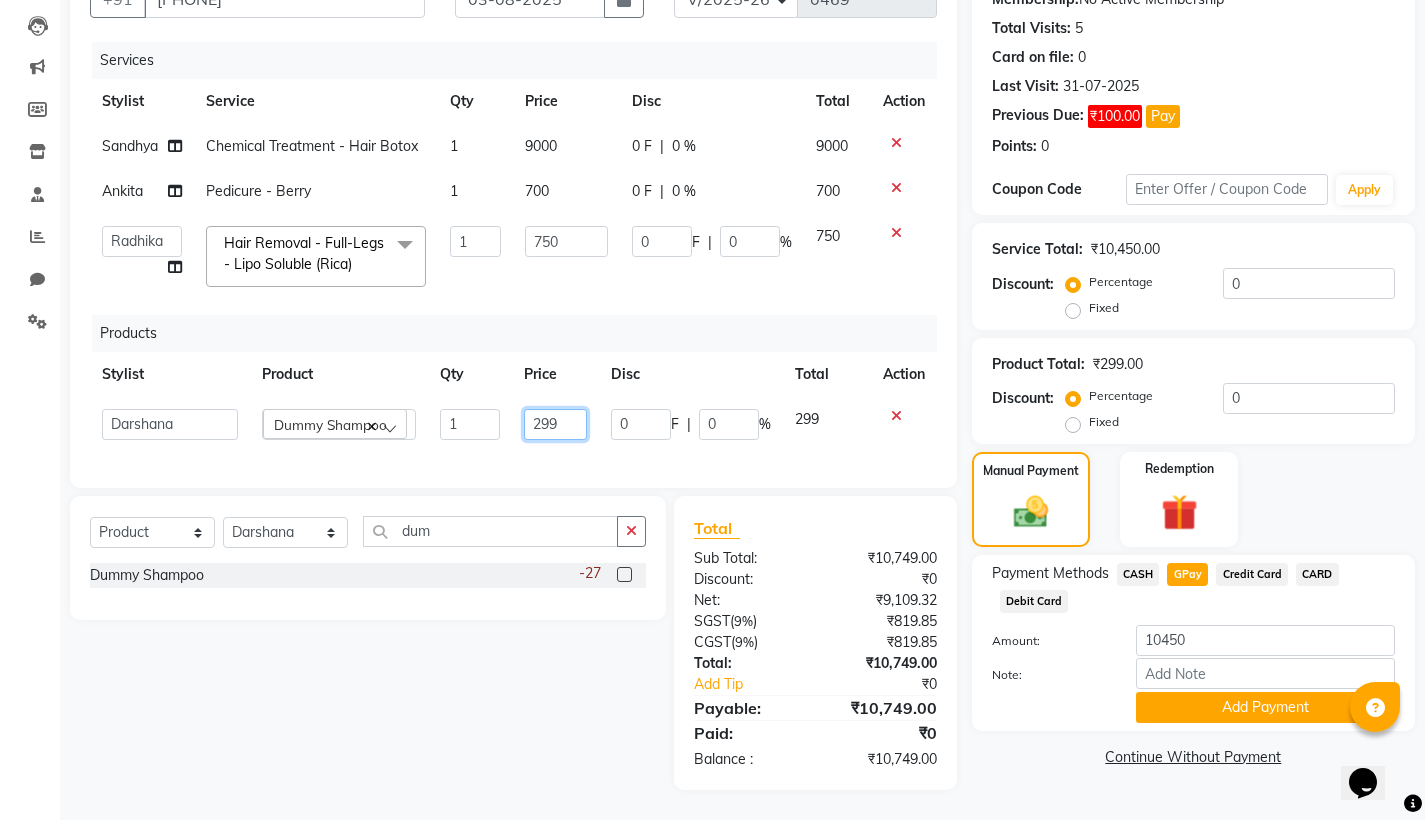 click on "299" 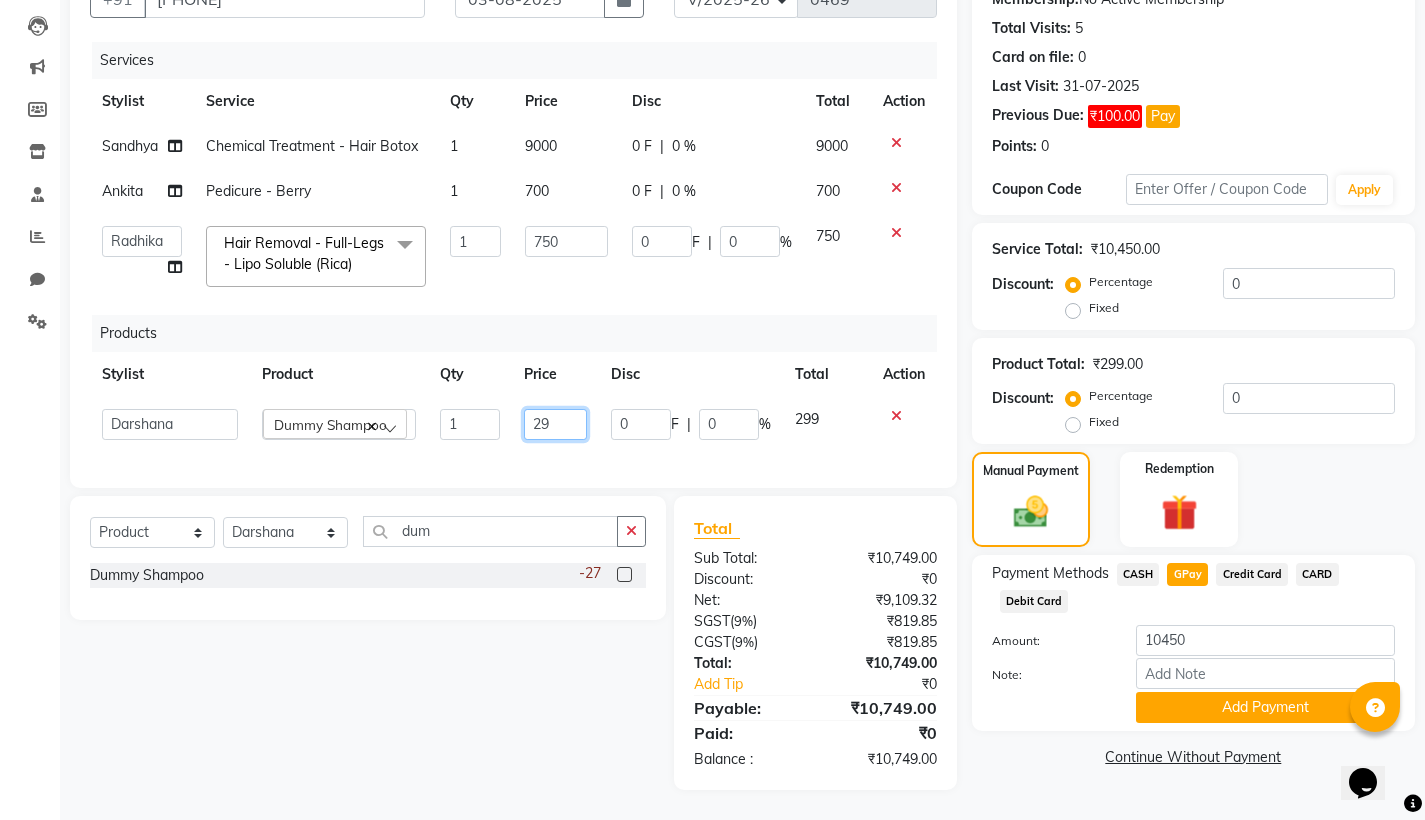 type on "2" 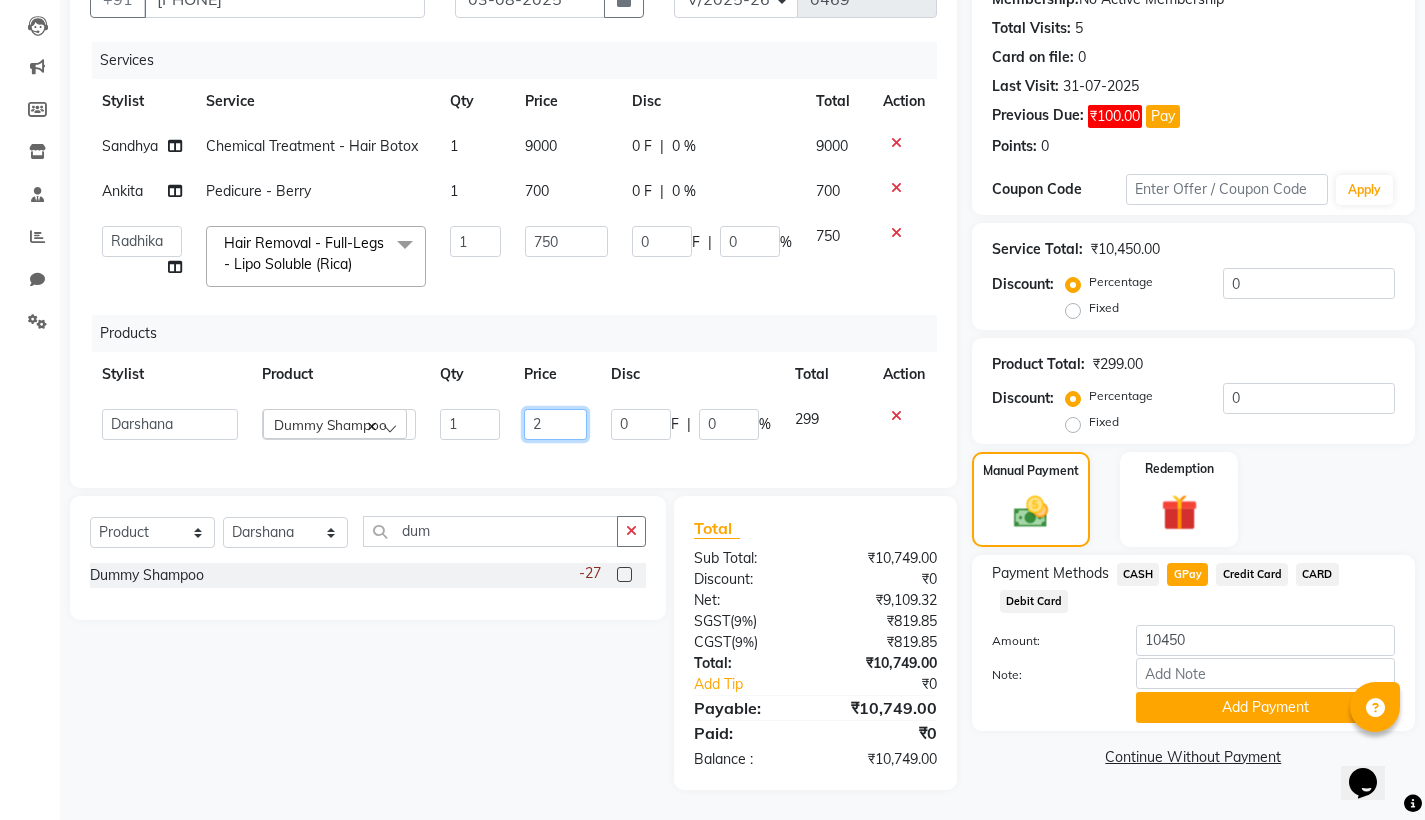 type 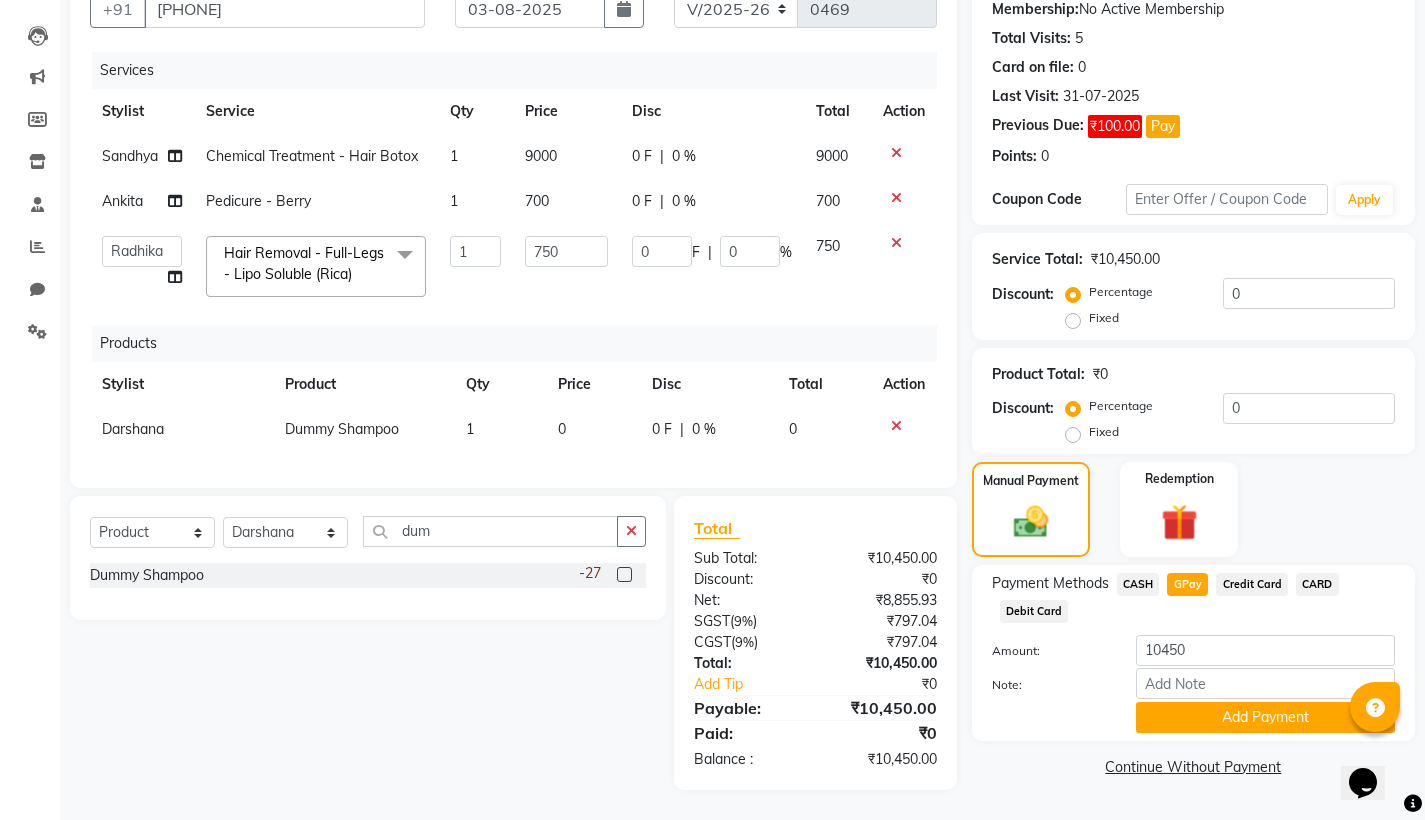 drag, startPoint x: 468, startPoint y: 412, endPoint x: 553, endPoint y: 407, distance: 85.146935 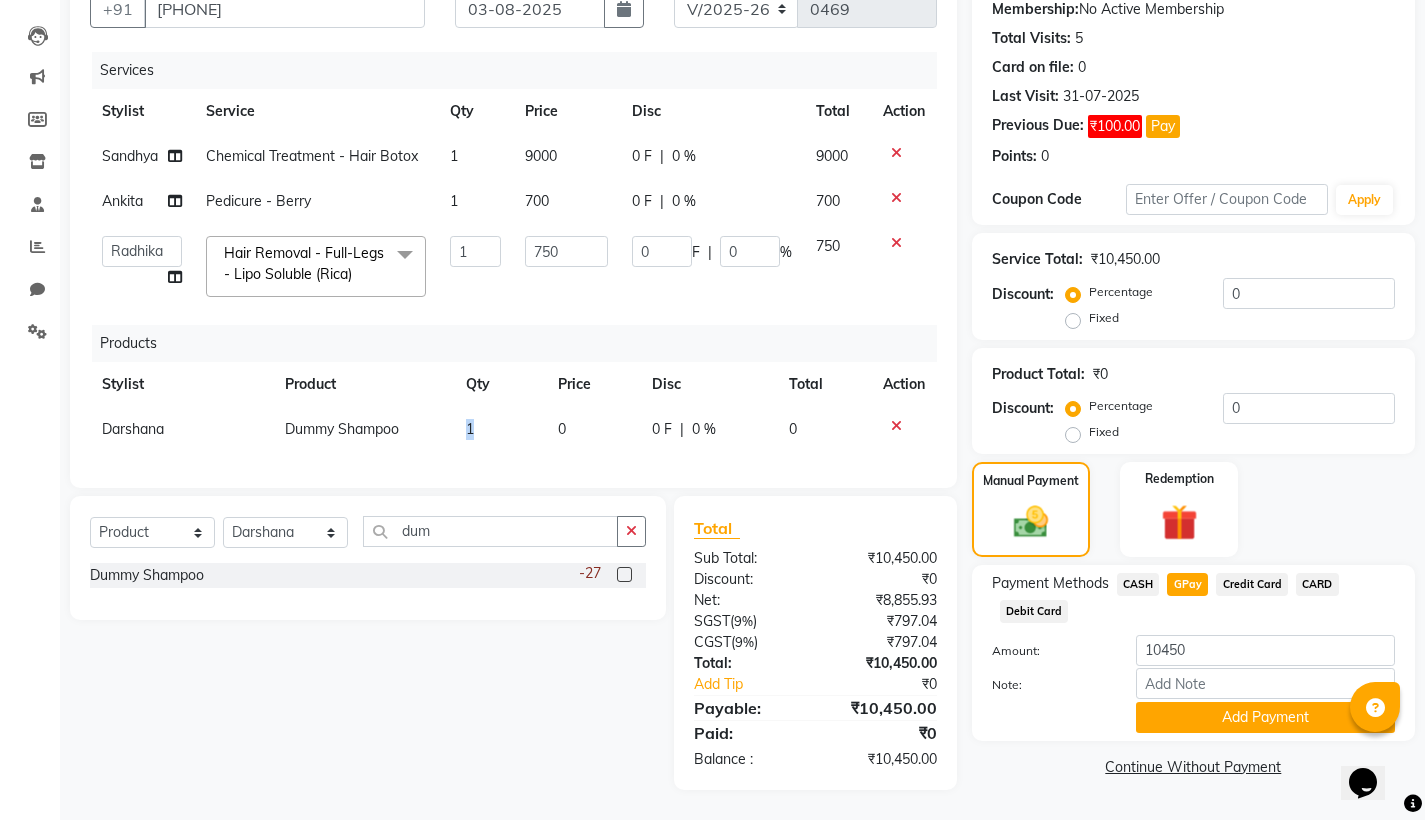 click on "1" 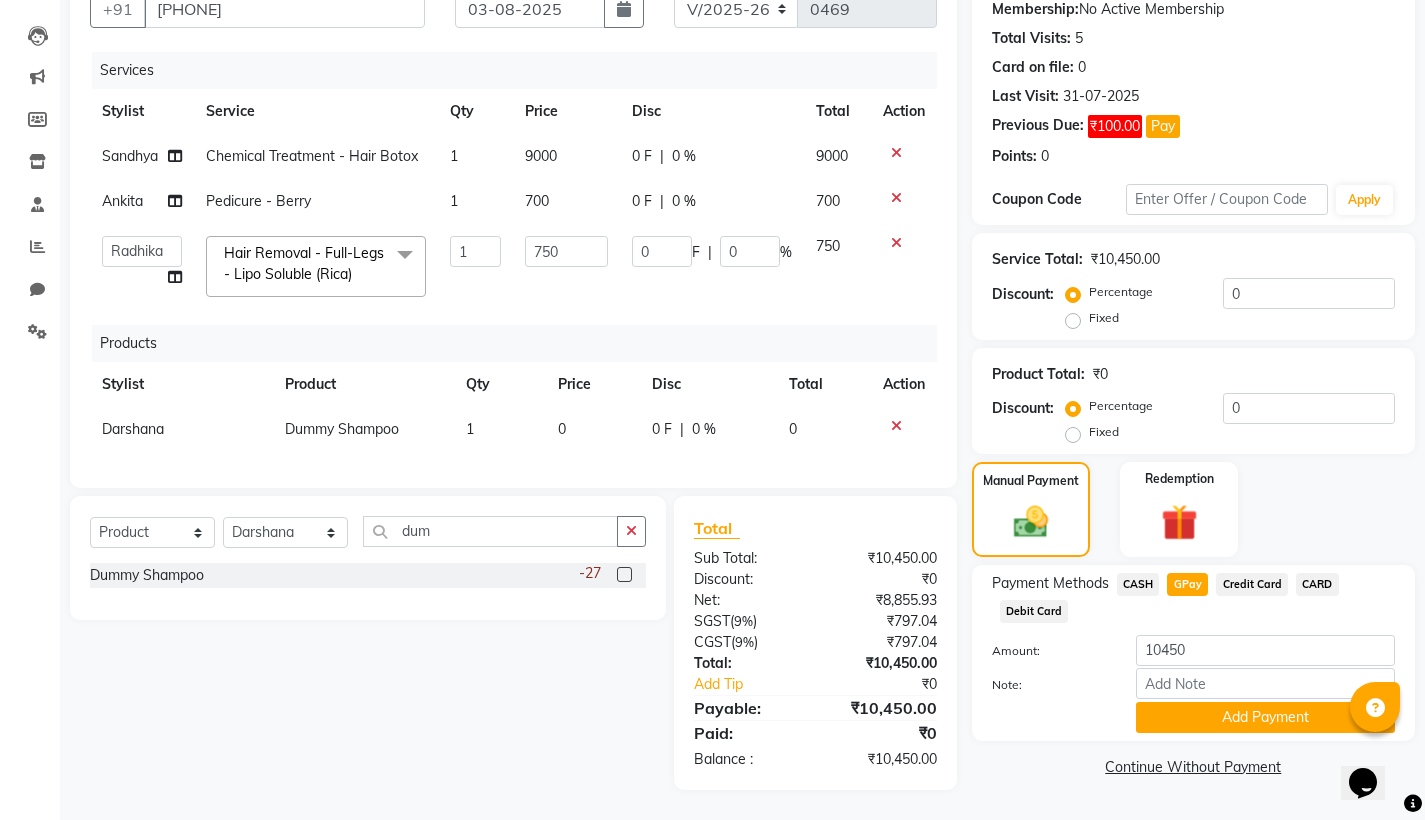 select on "77142" 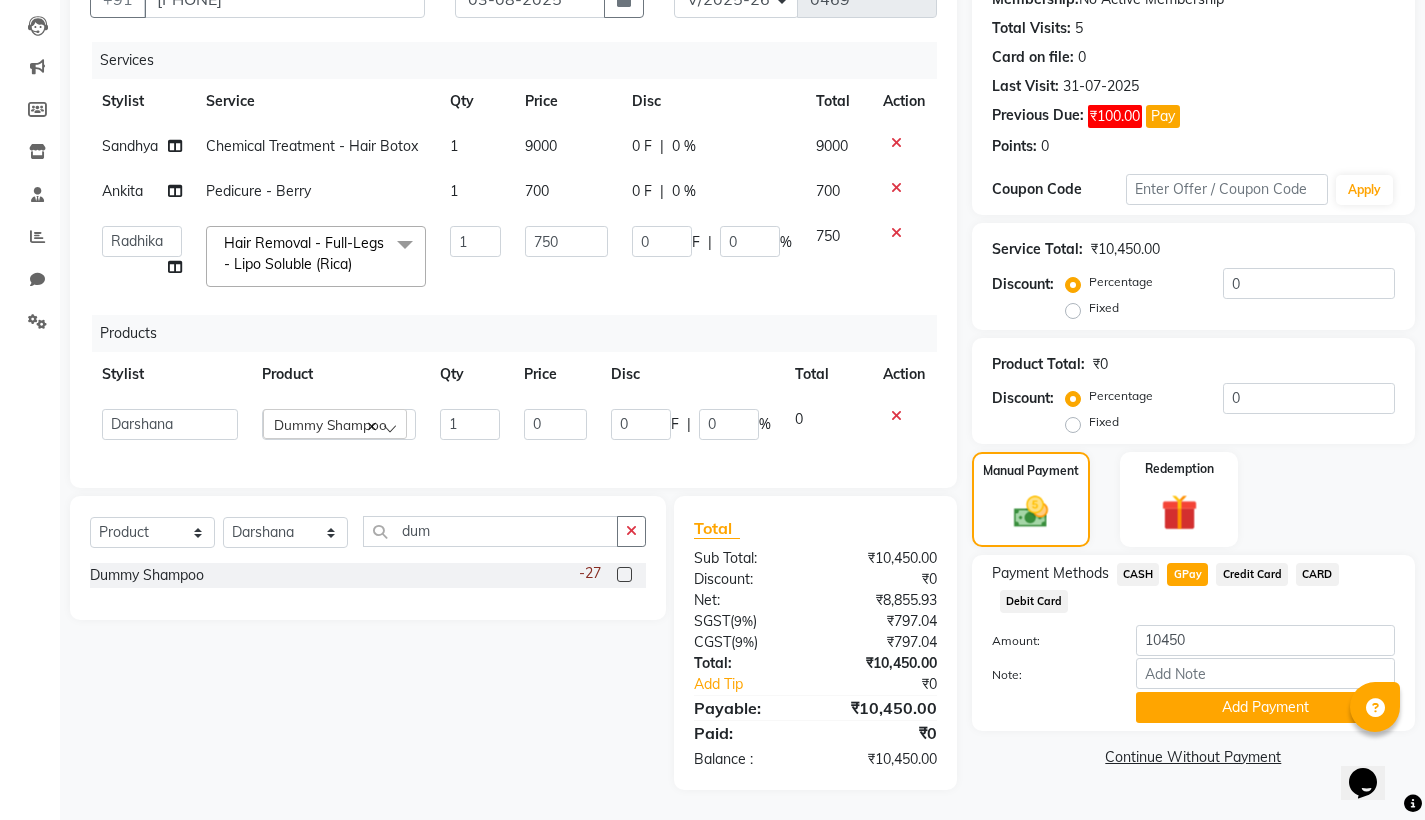 click on "0" 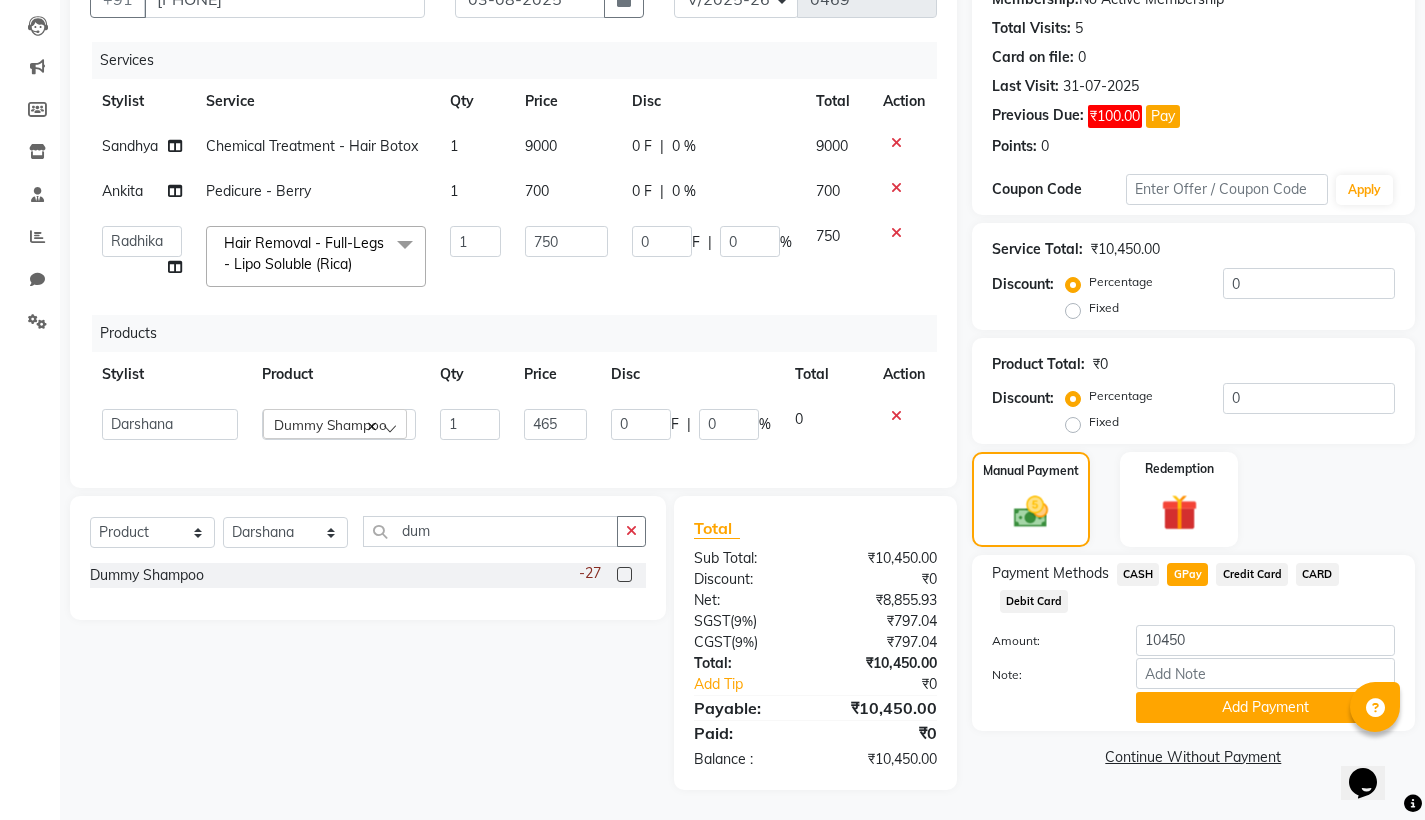 type on "4650" 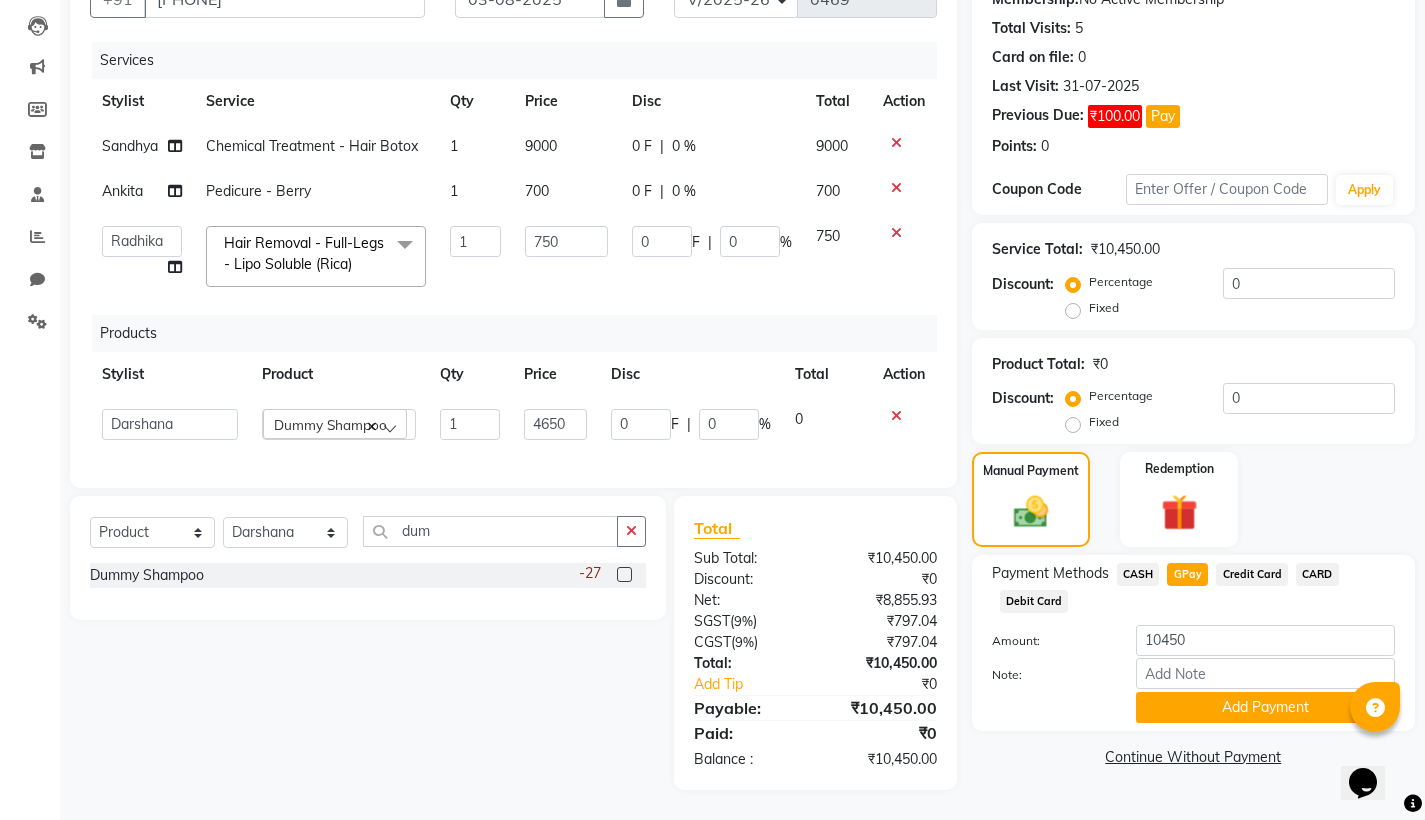 click on "0" 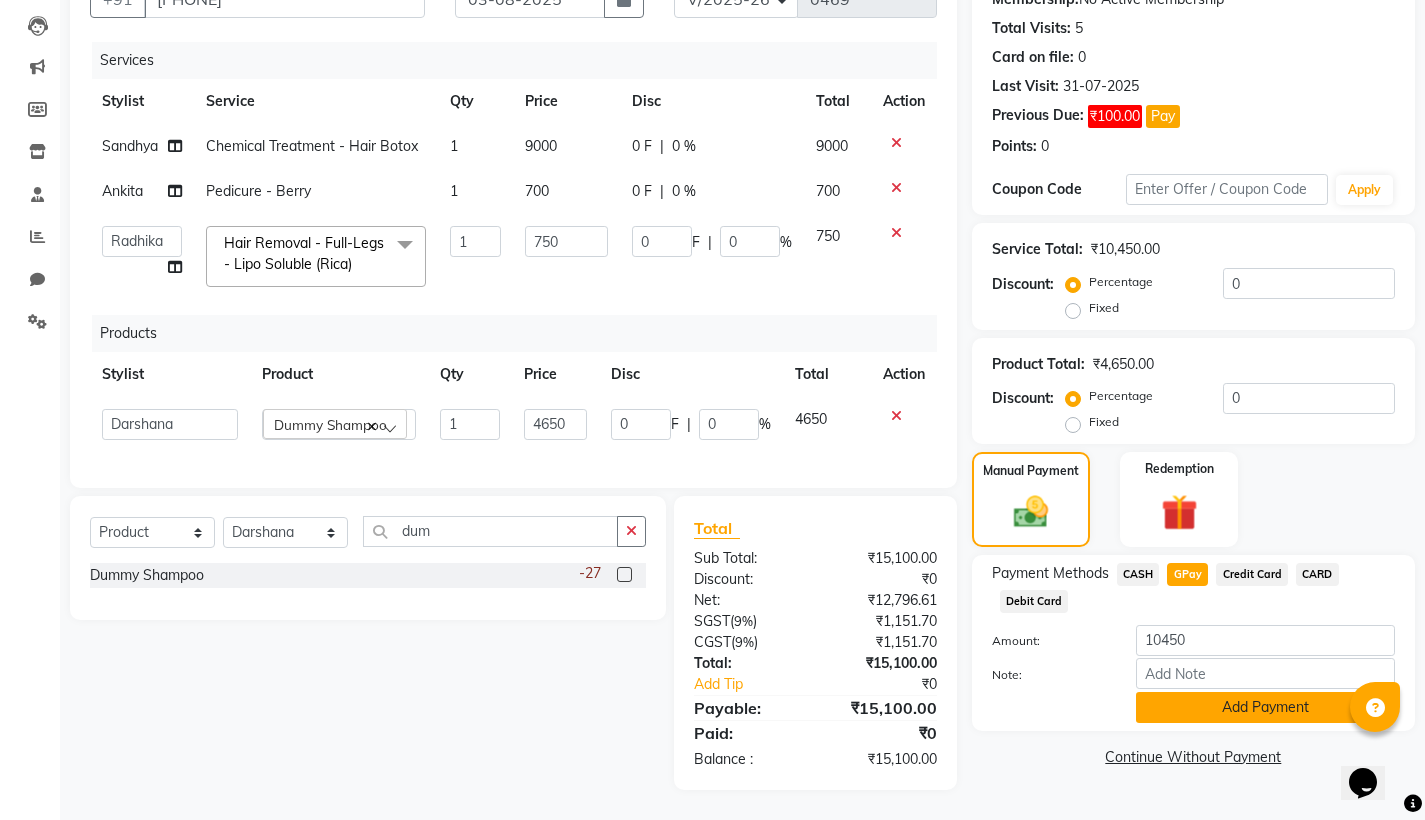 click on "Add Payment" 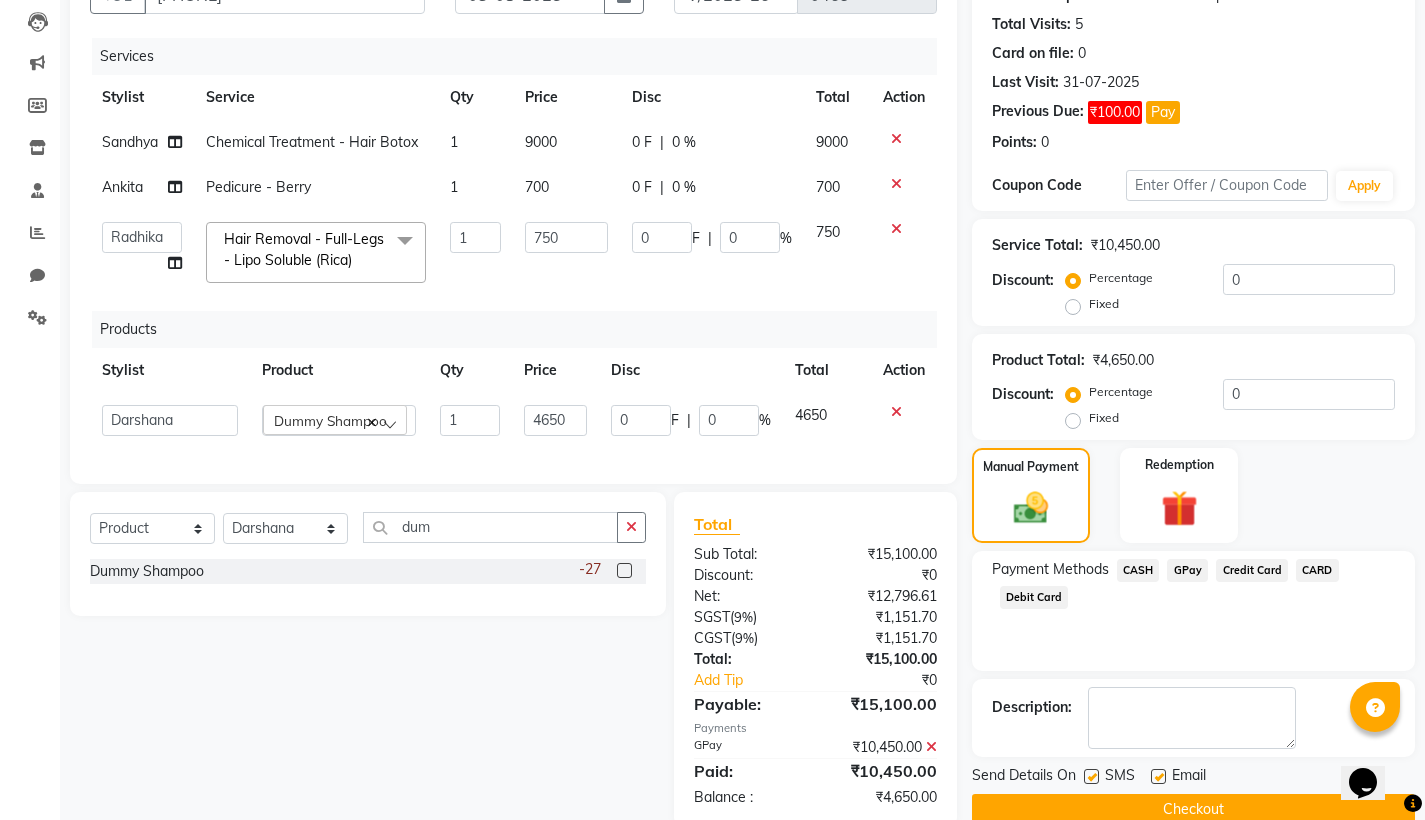 click on "Checkout" 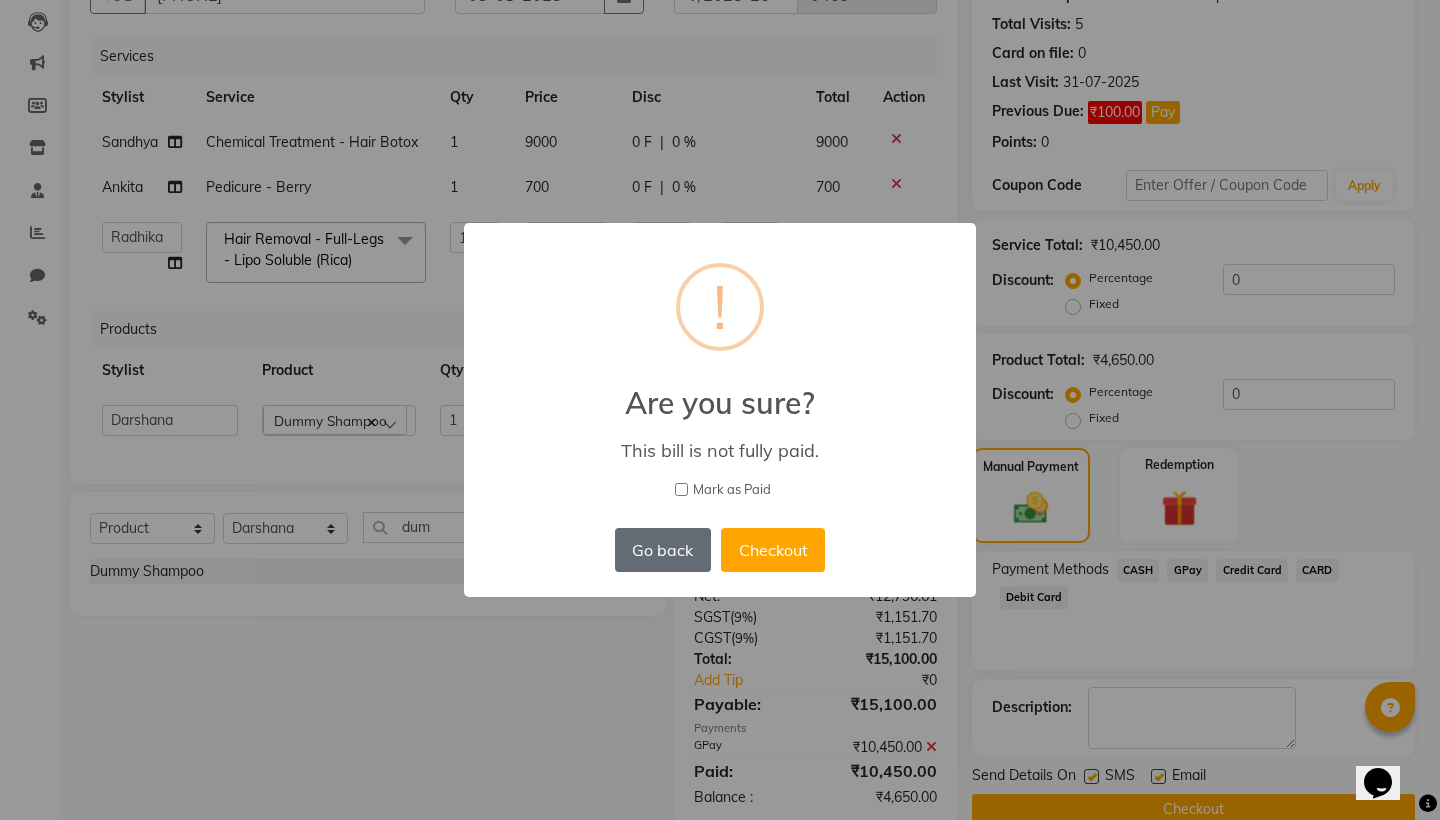 click on "Go back" at bounding box center [663, 550] 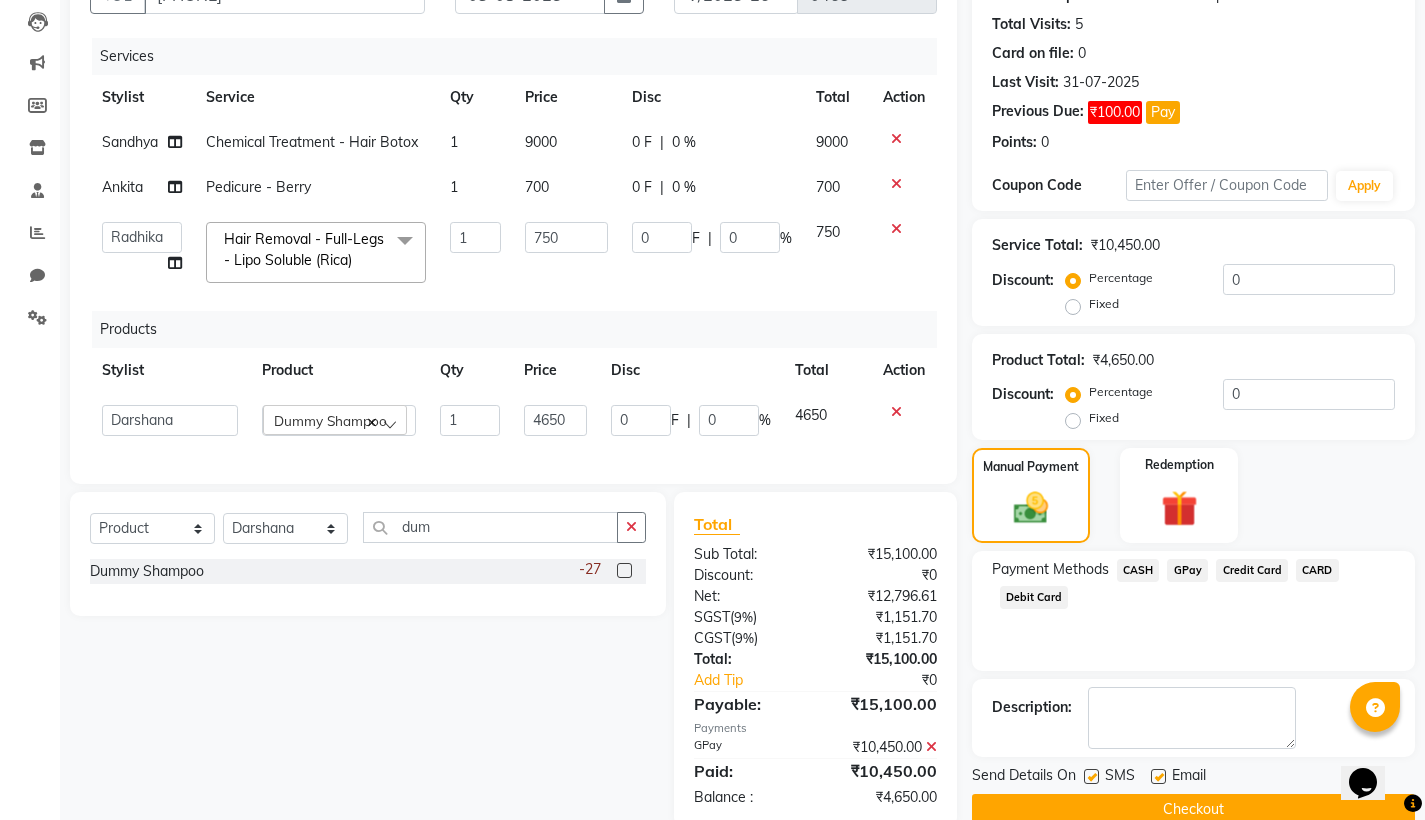 click on "GPay" 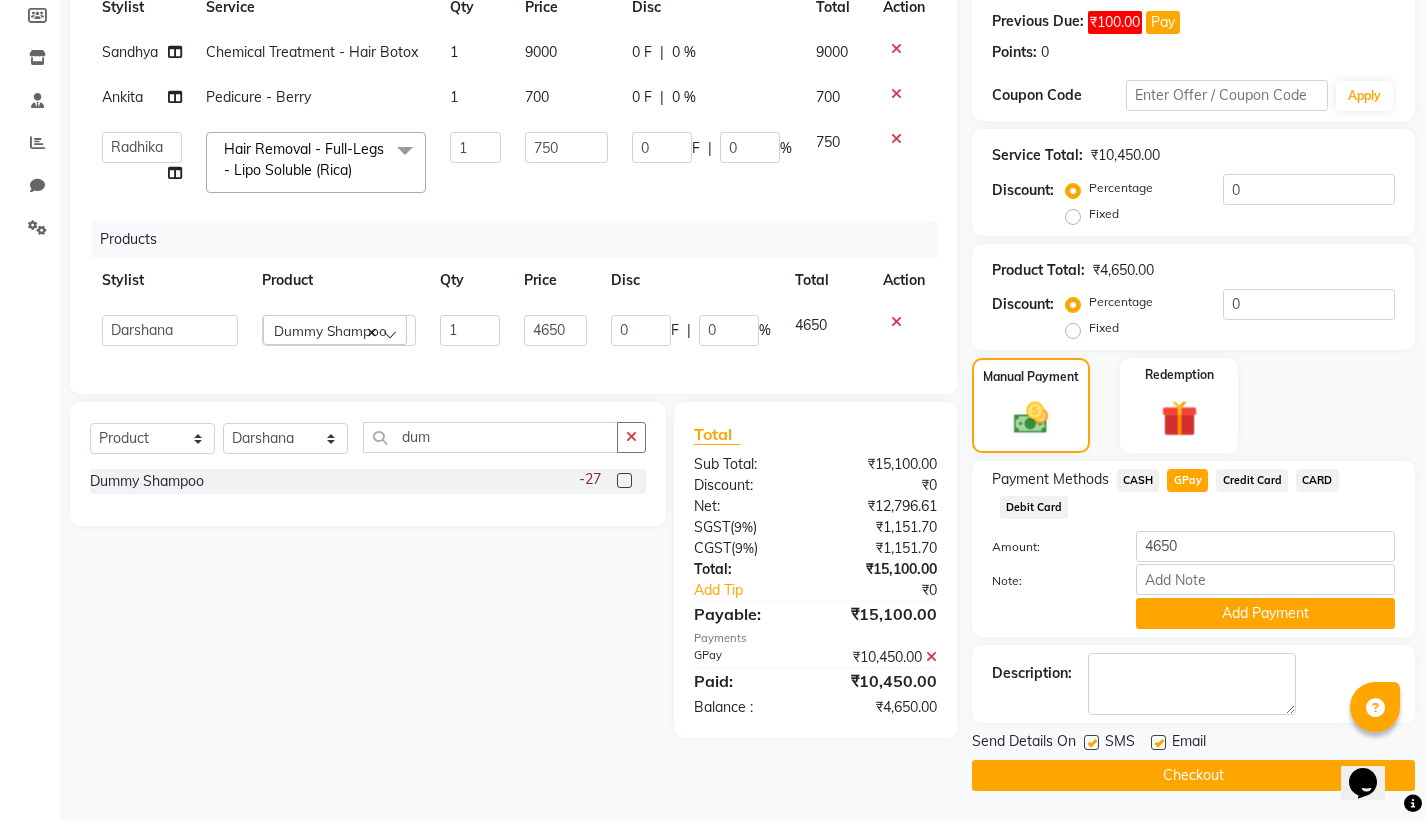 scroll, scrollTop: 299, scrollLeft: 0, axis: vertical 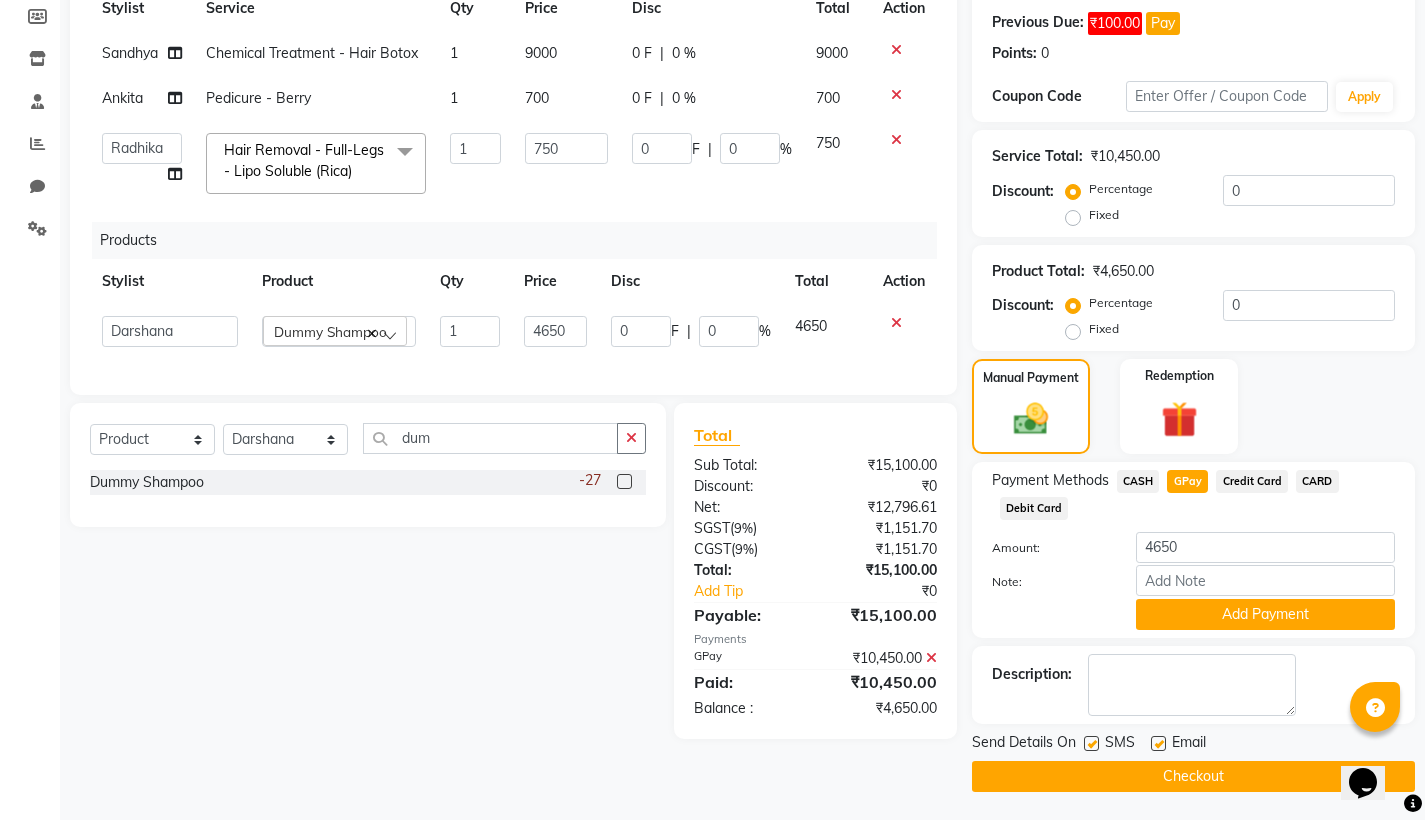 click on "Checkout" 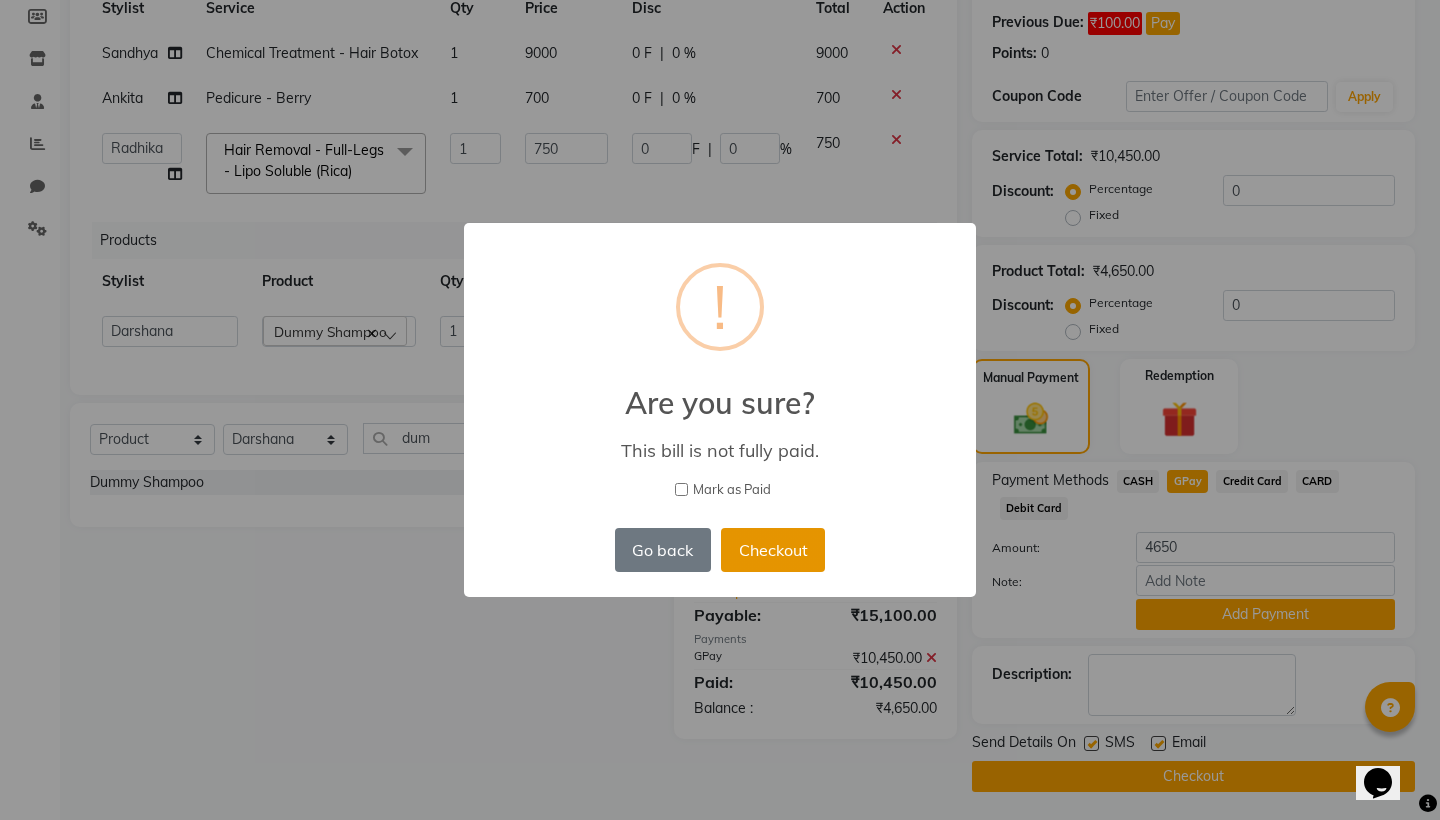 click on "Checkout" at bounding box center (773, 550) 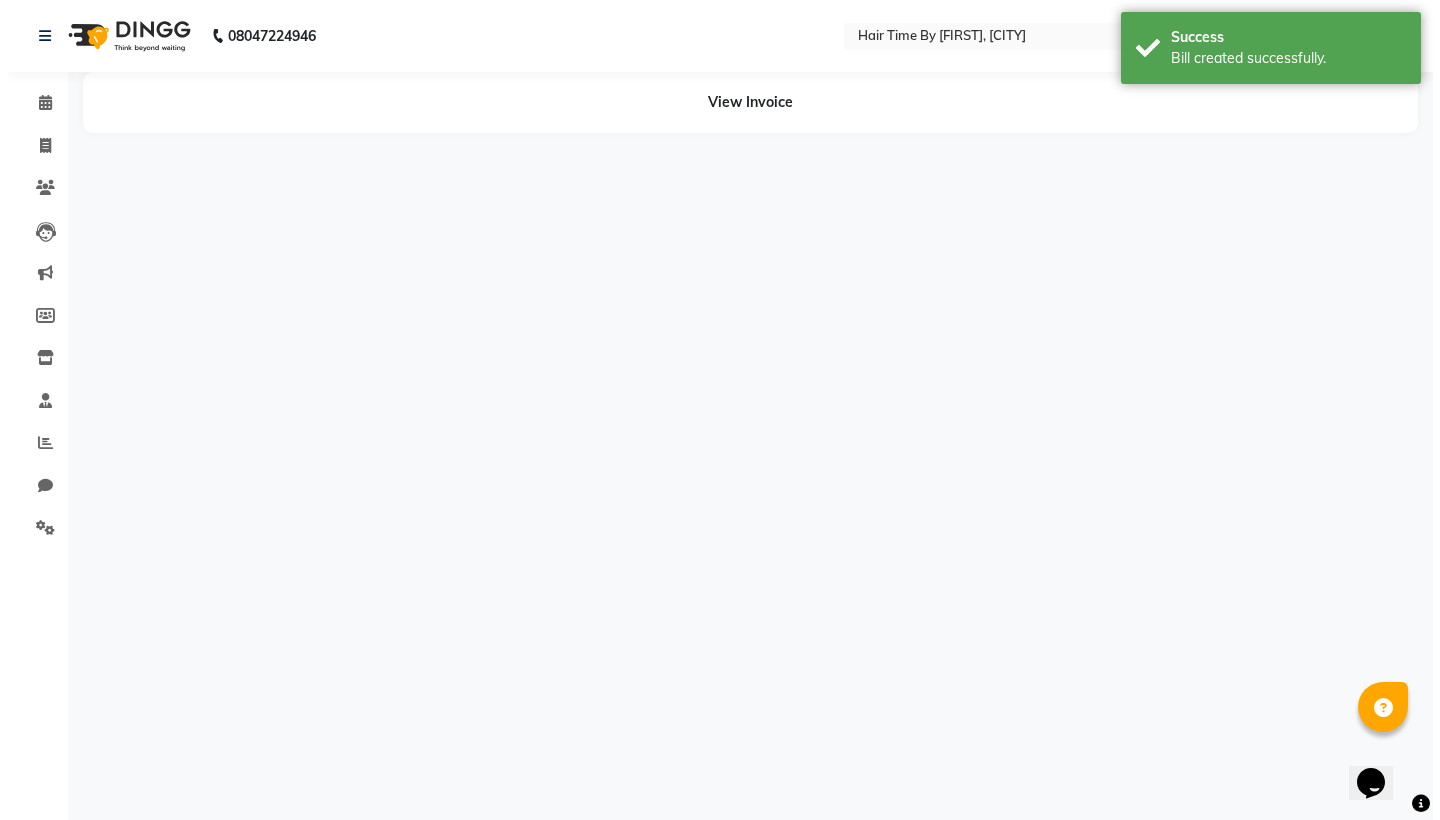 scroll, scrollTop: 0, scrollLeft: 0, axis: both 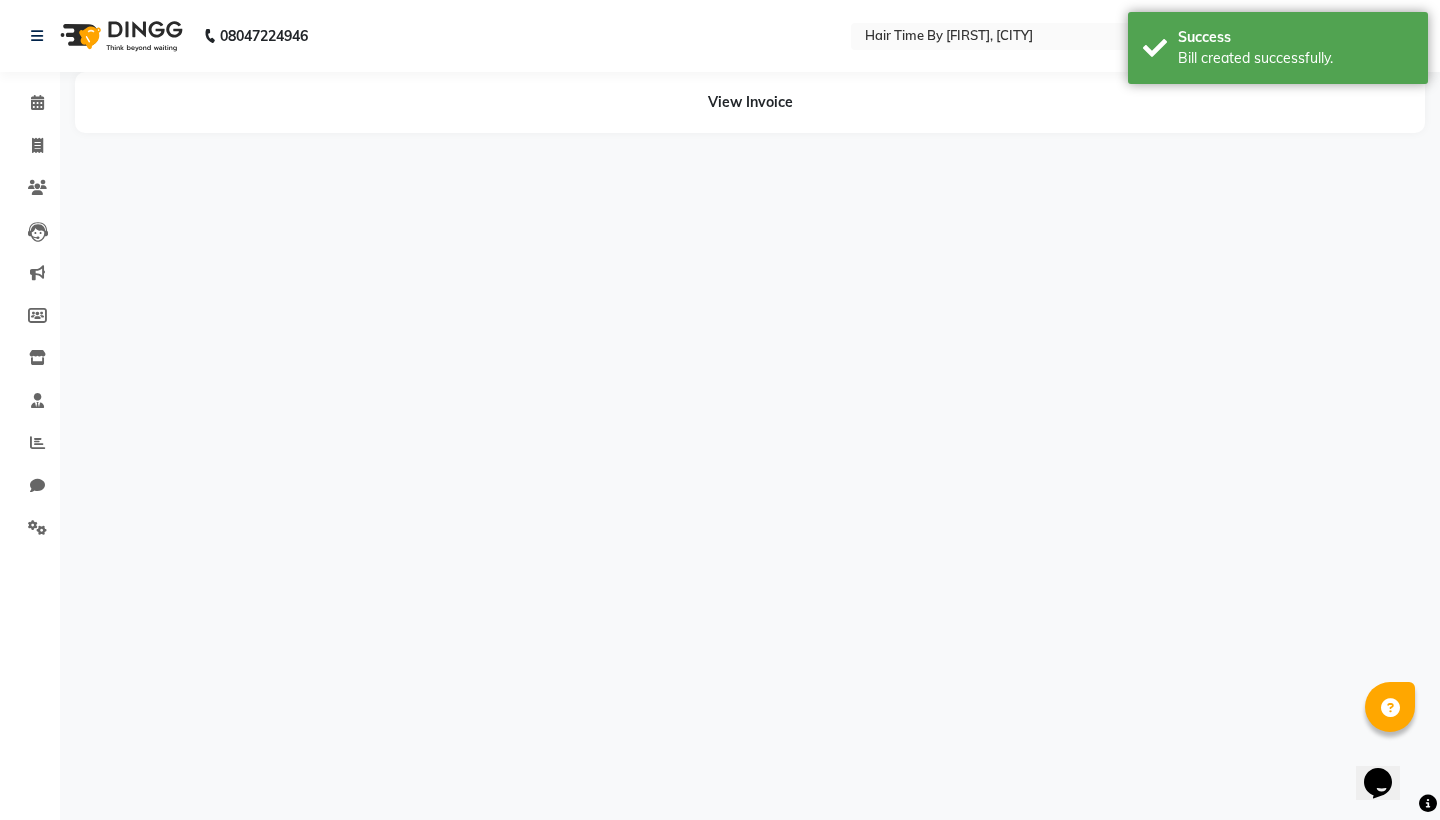 select on "75792" 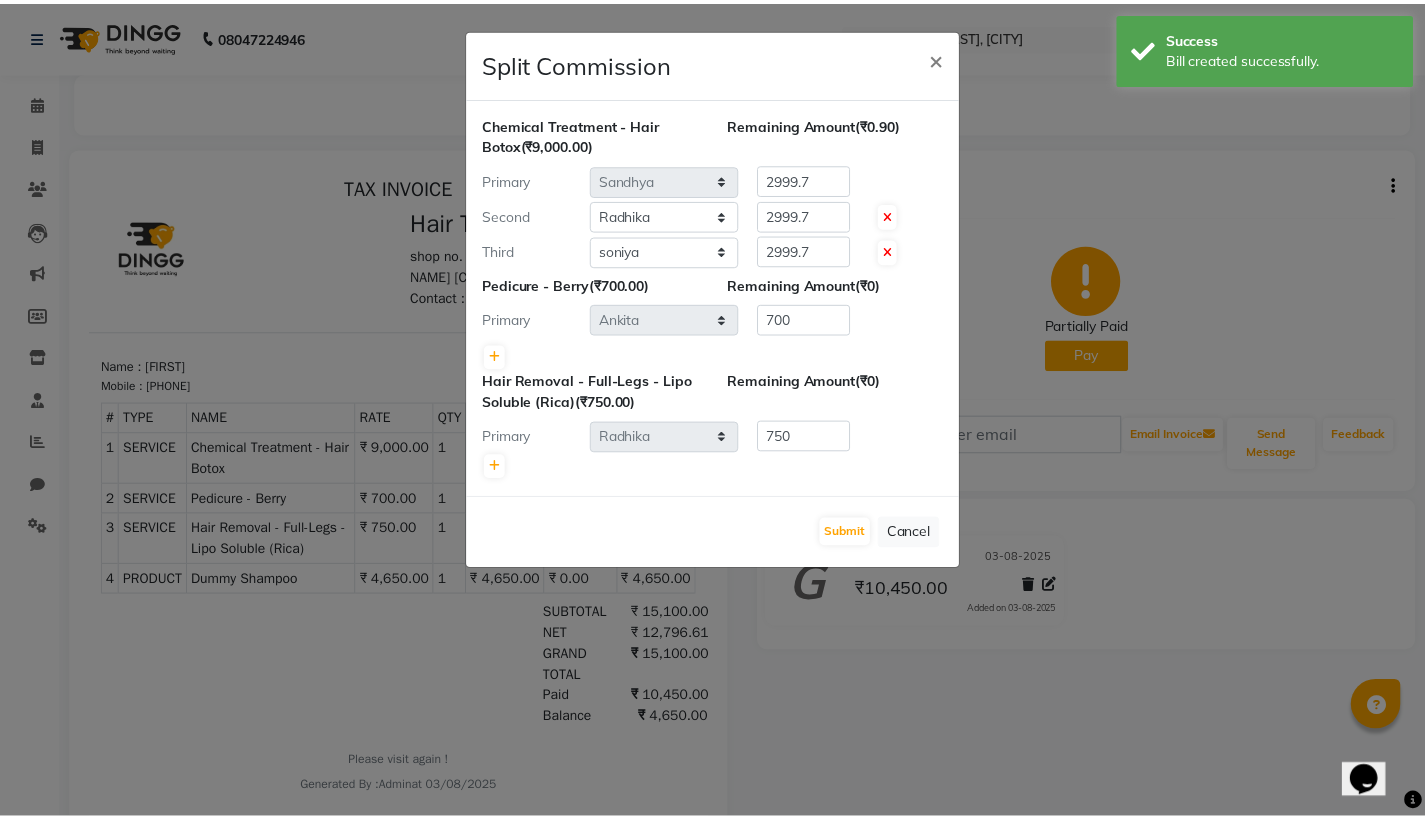scroll, scrollTop: 0, scrollLeft: 0, axis: both 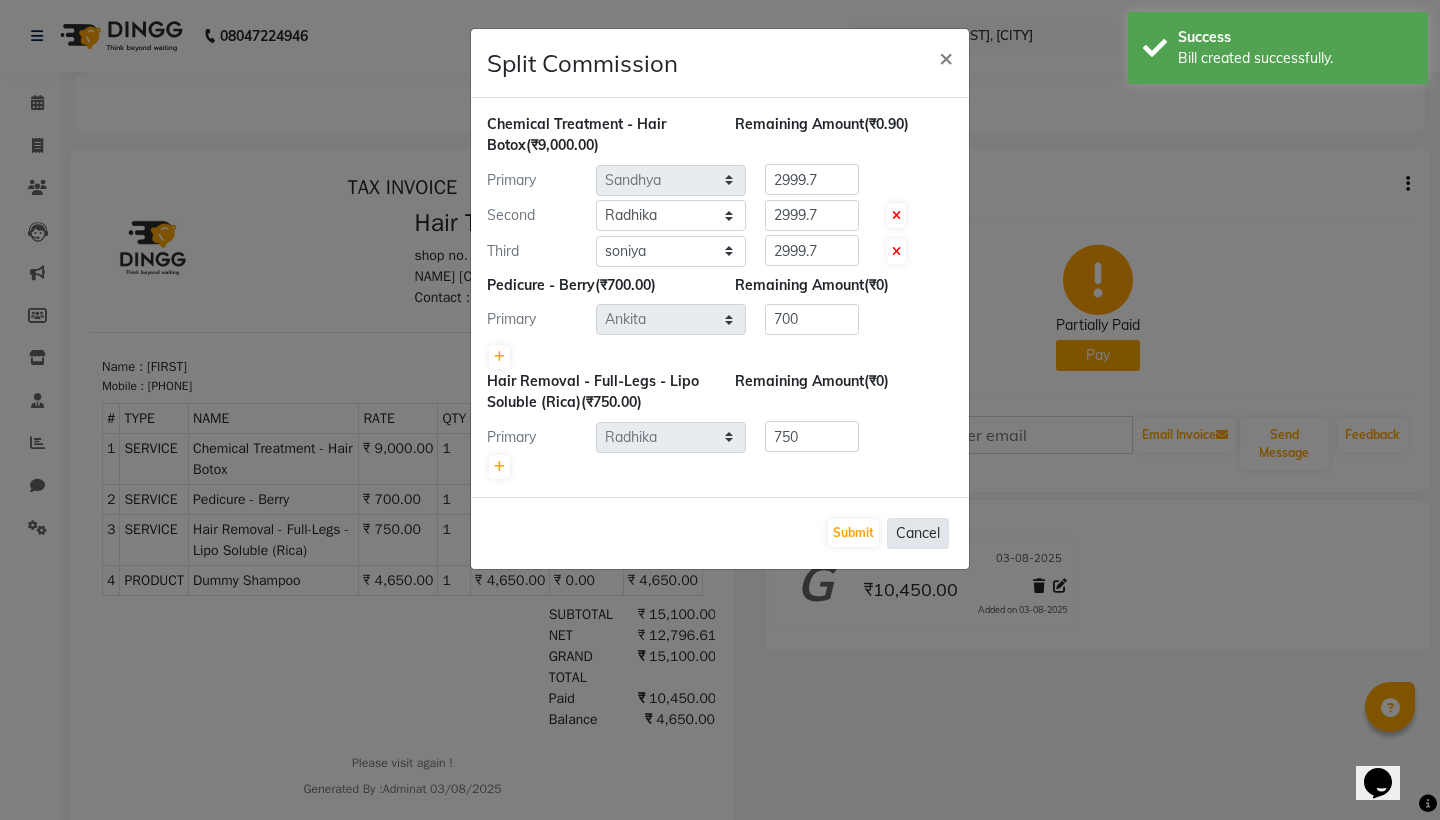 click on "Cancel" 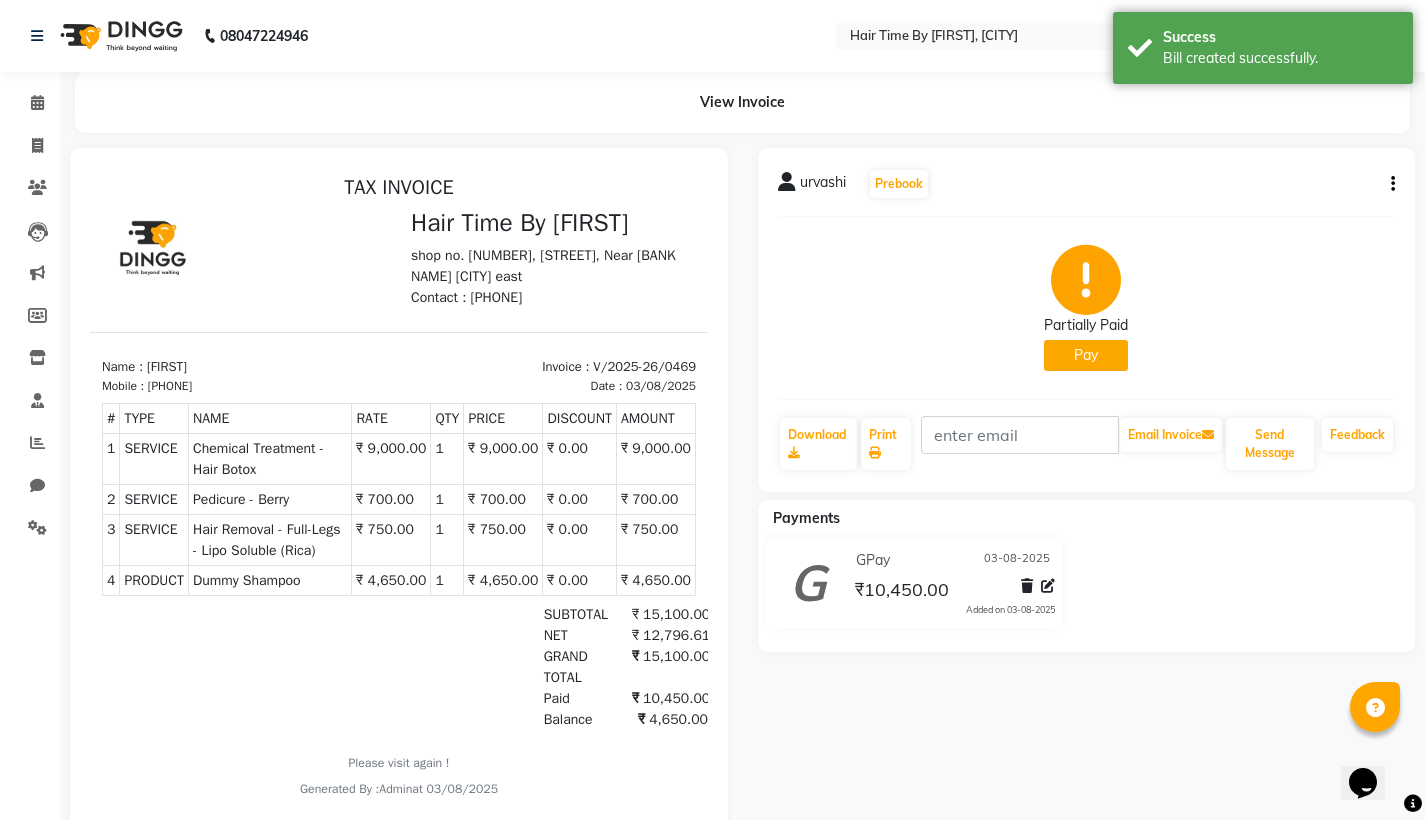 scroll, scrollTop: 73, scrollLeft: 0, axis: vertical 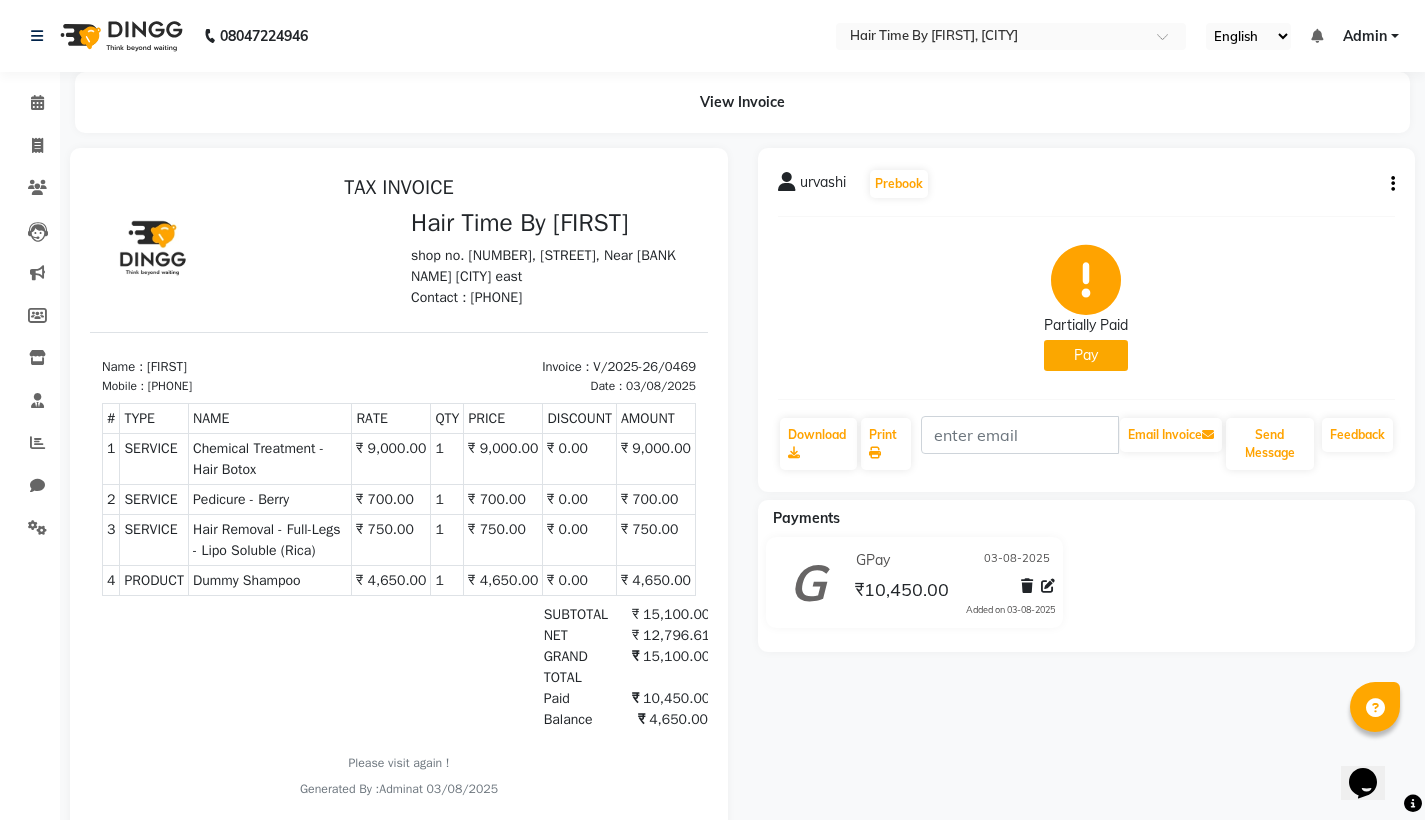 click 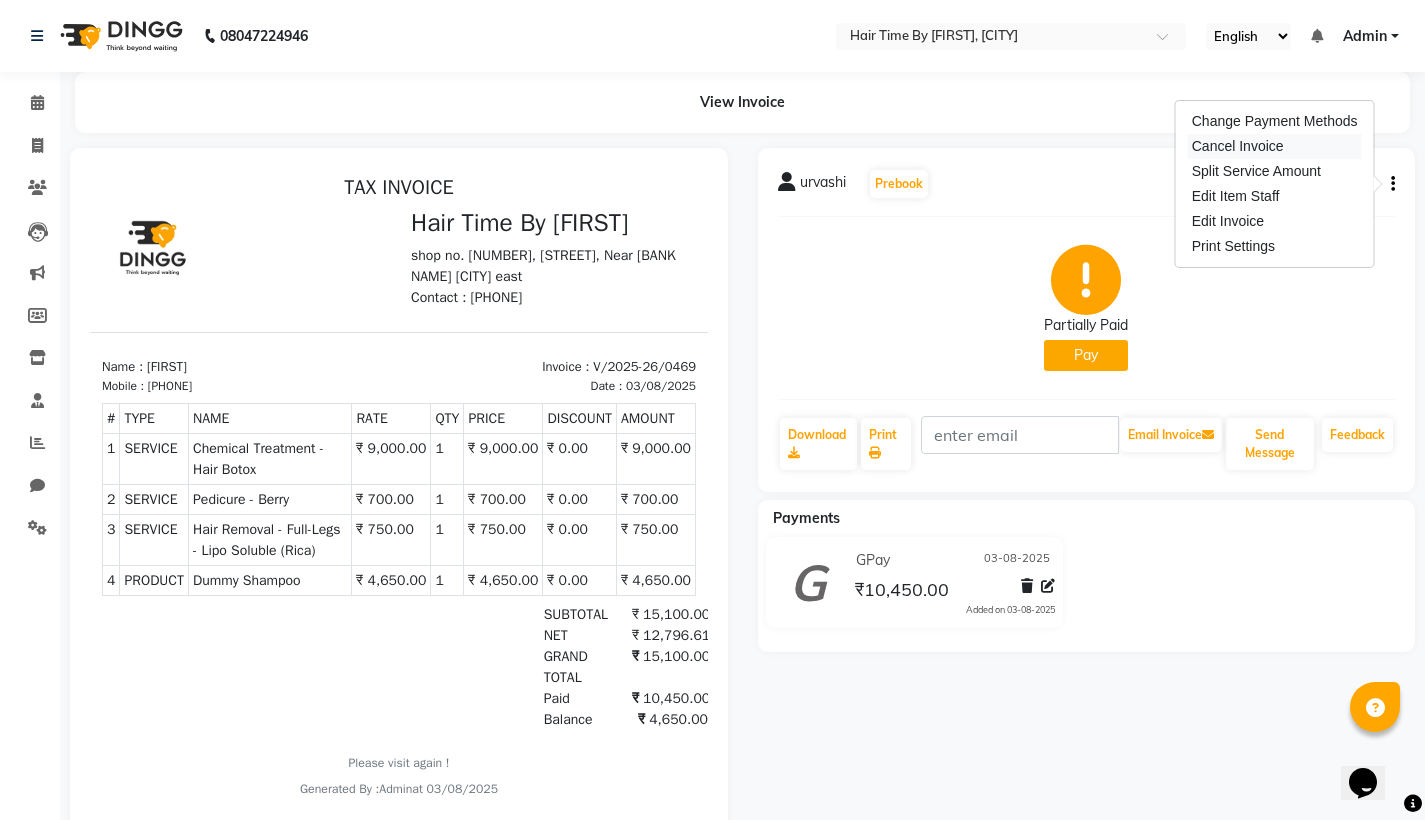 click on "Cancel Invoice" at bounding box center [1275, 146] 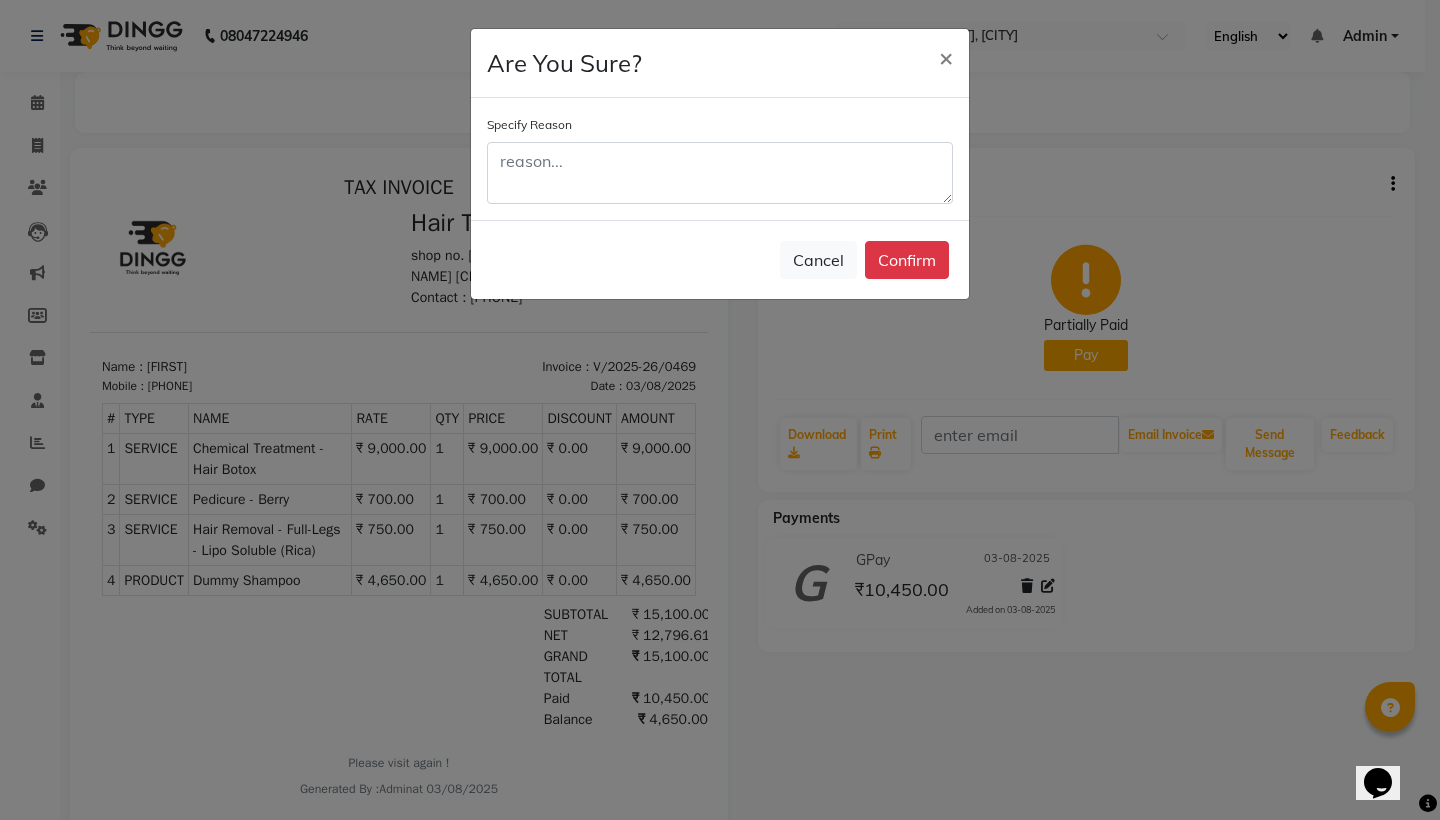 click on "Specify Reason" 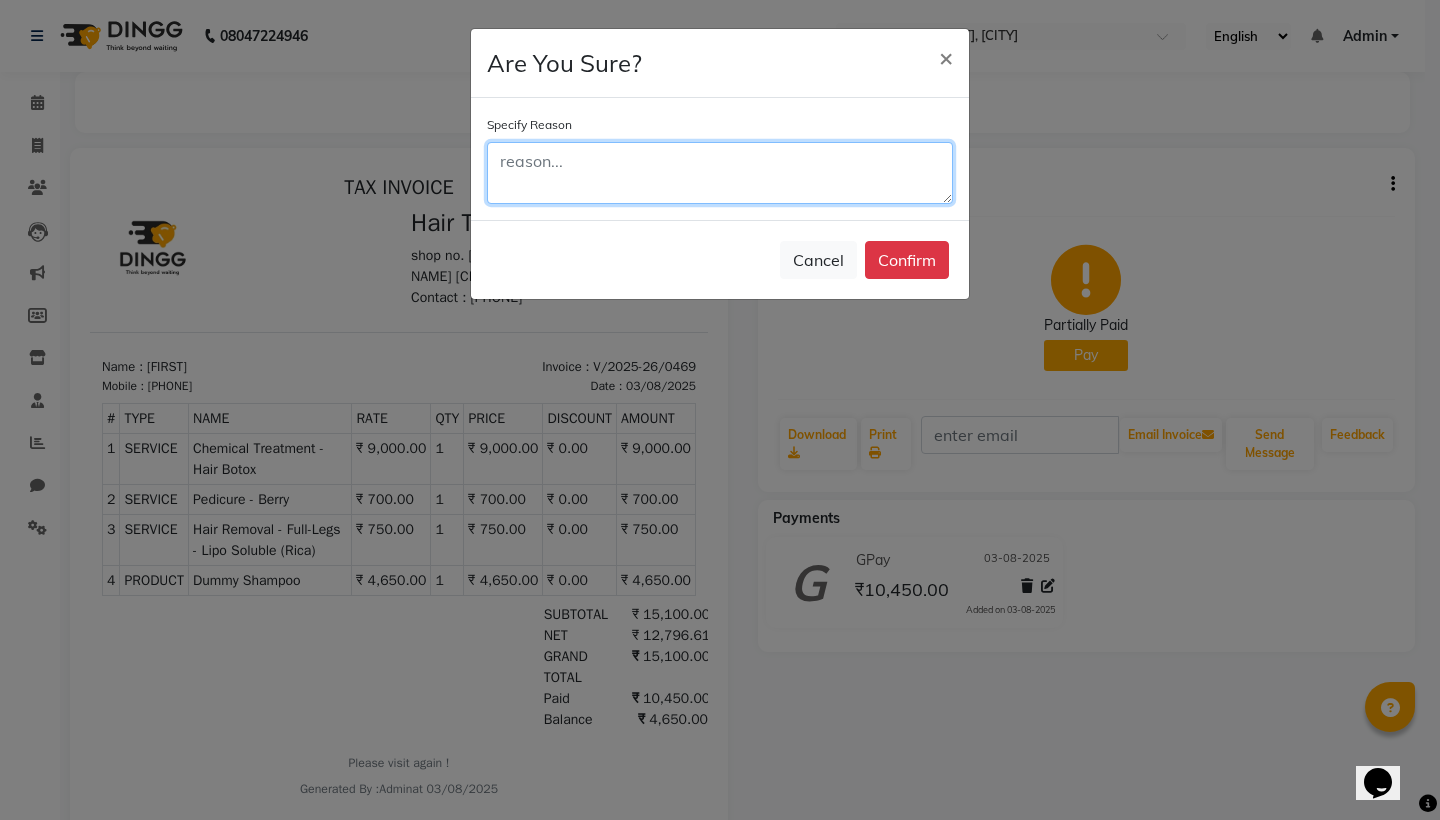click 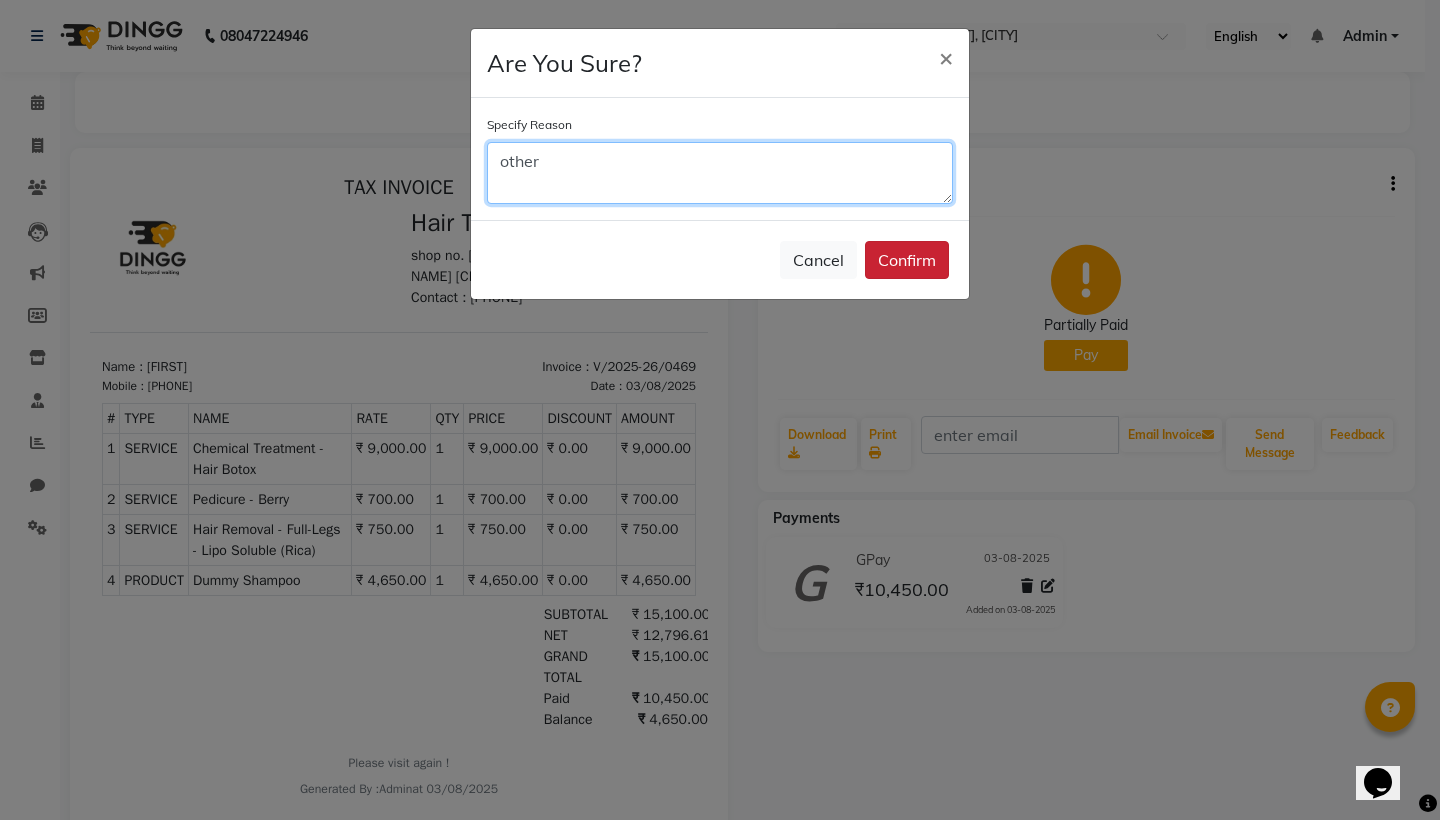 type on "other" 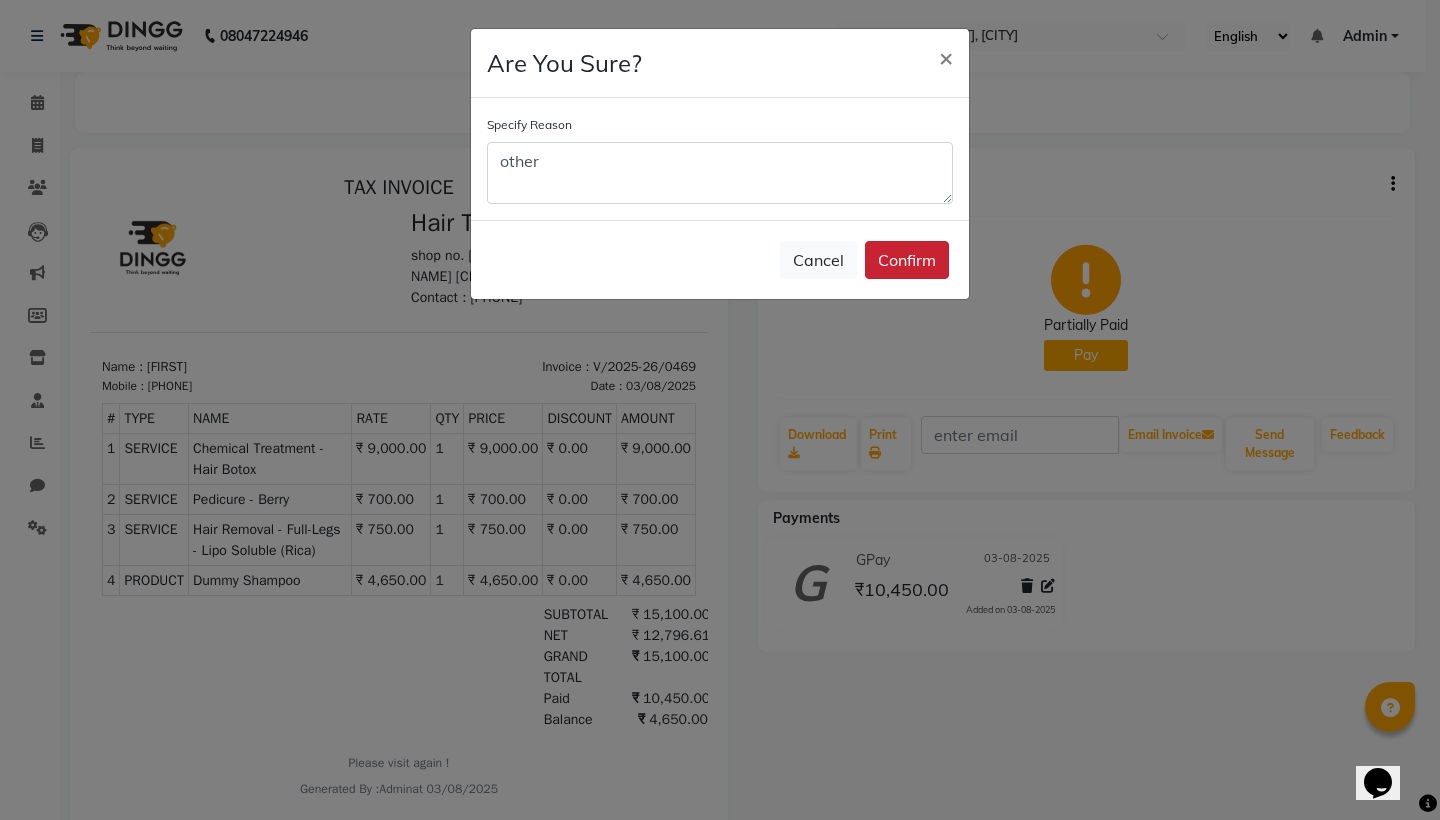 click on "Confirm" 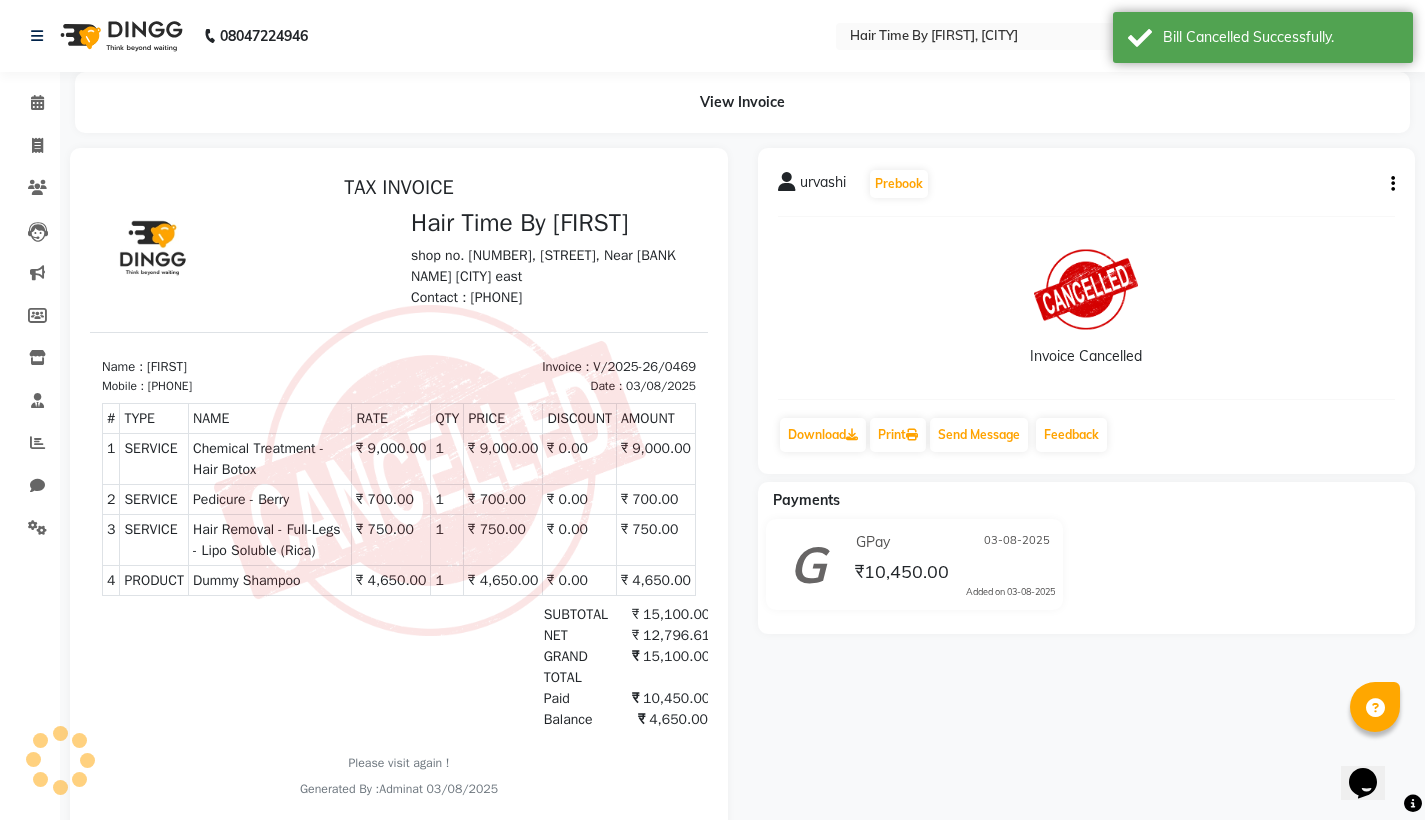 scroll, scrollTop: 31, scrollLeft: 0, axis: vertical 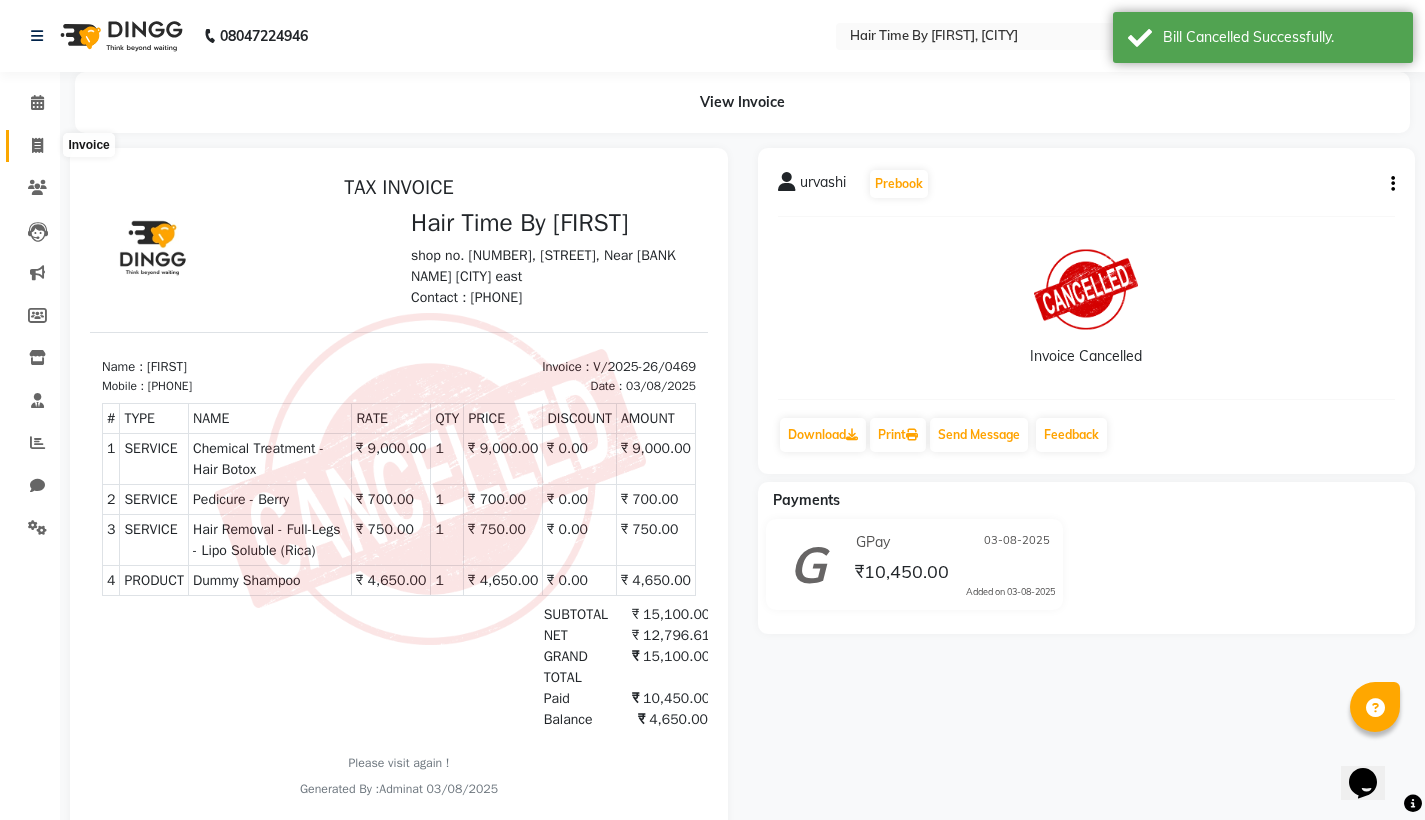 click 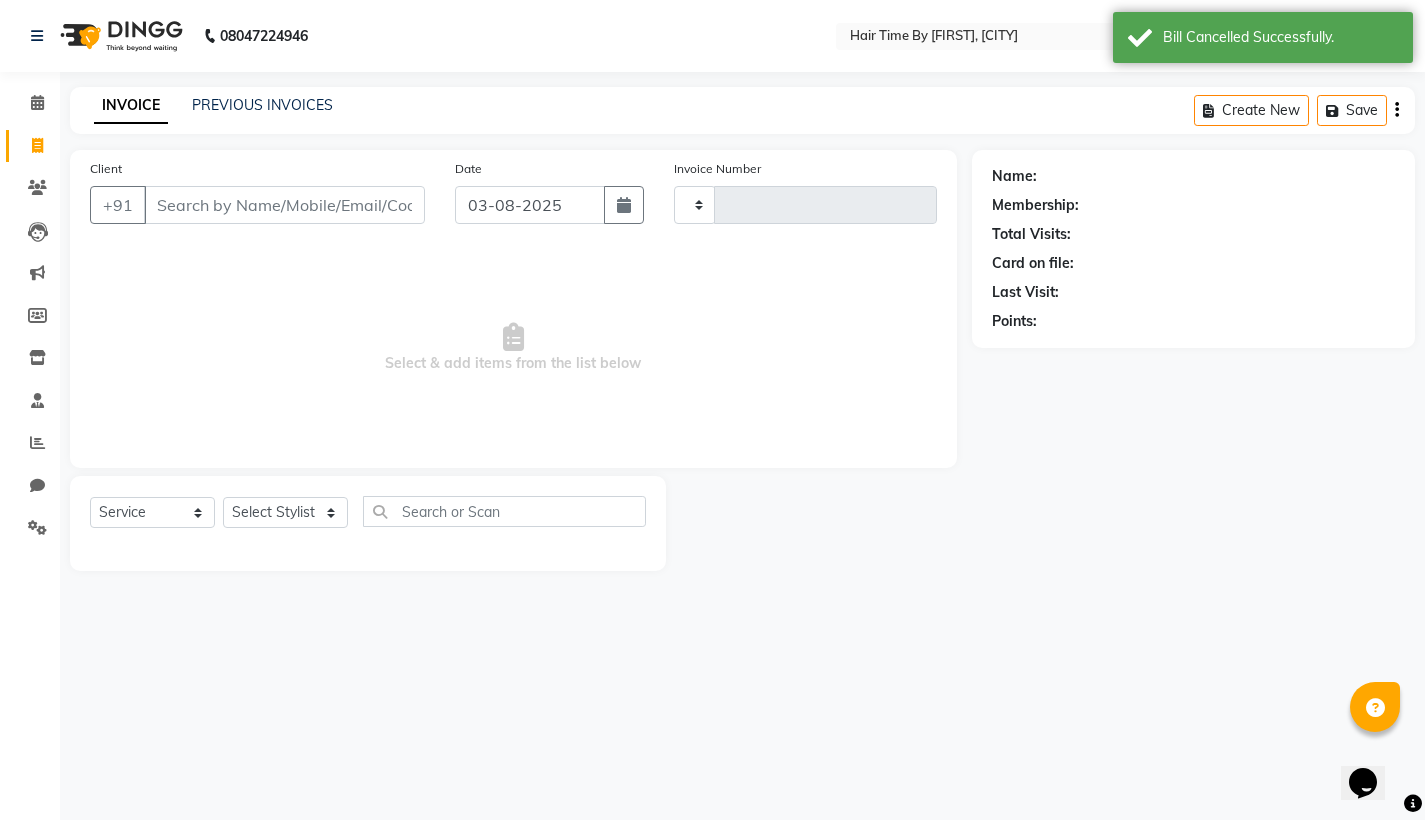 type on "0470" 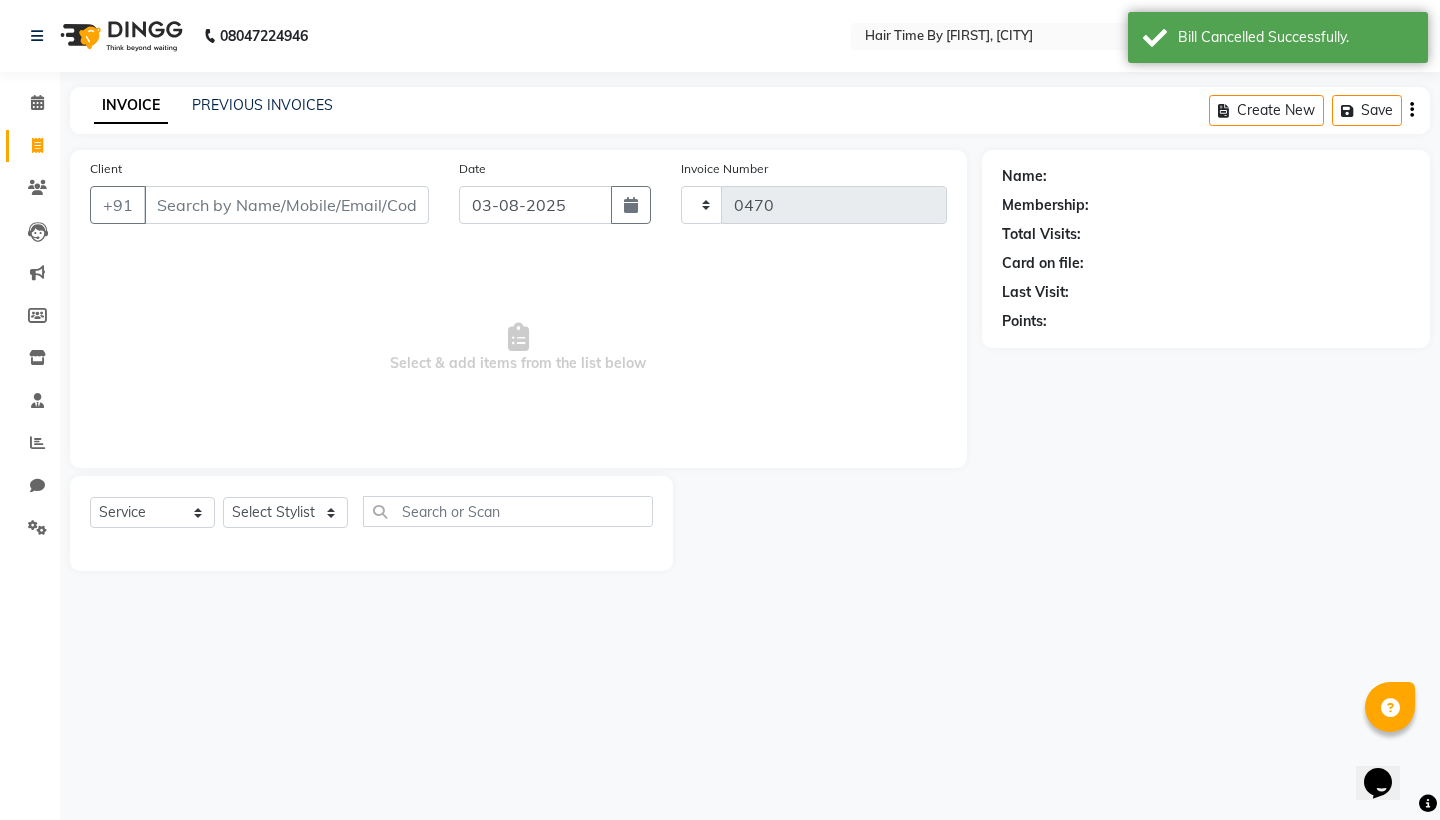 select on "8131" 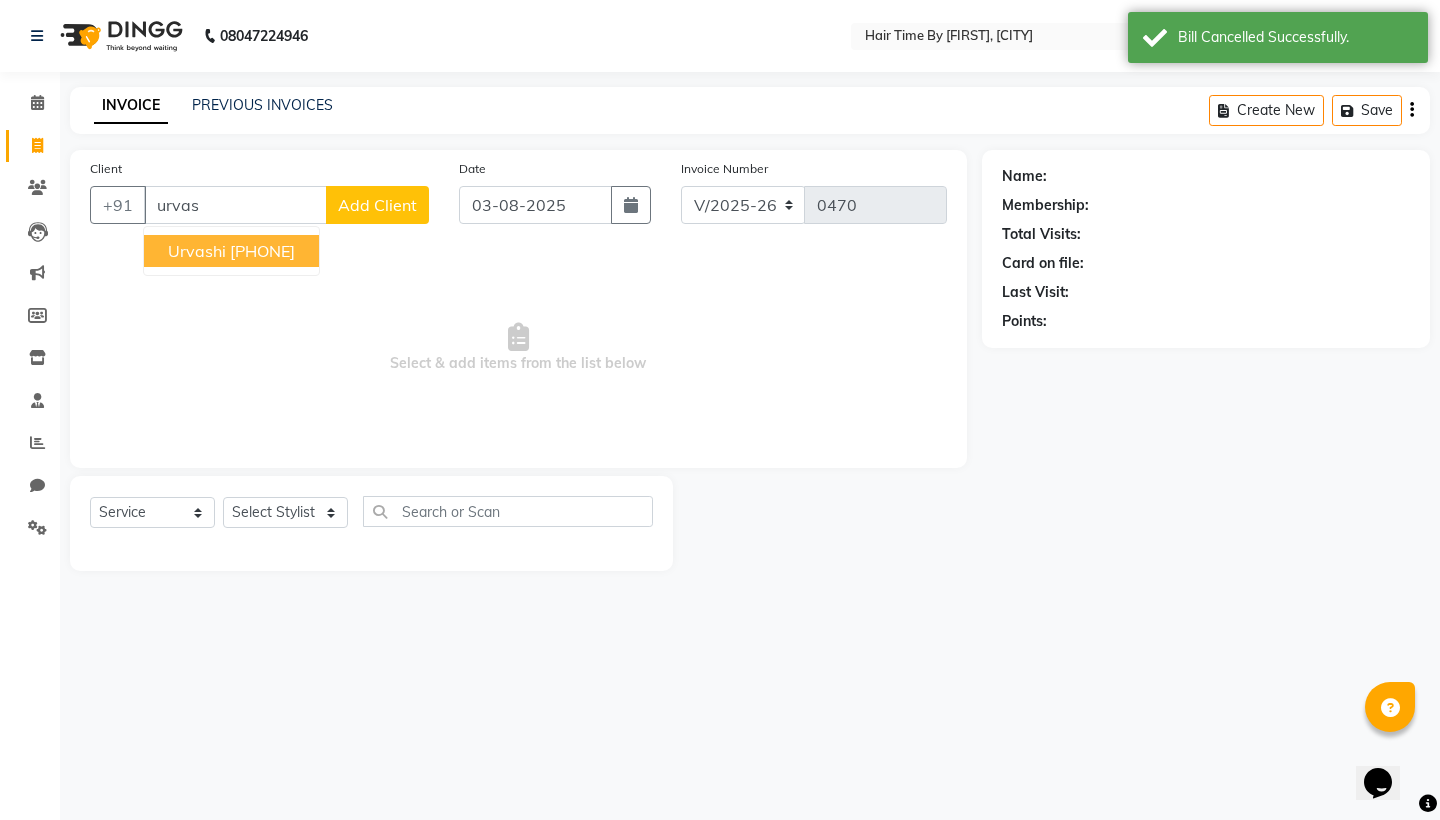 click on "[PHONE]" at bounding box center (262, 251) 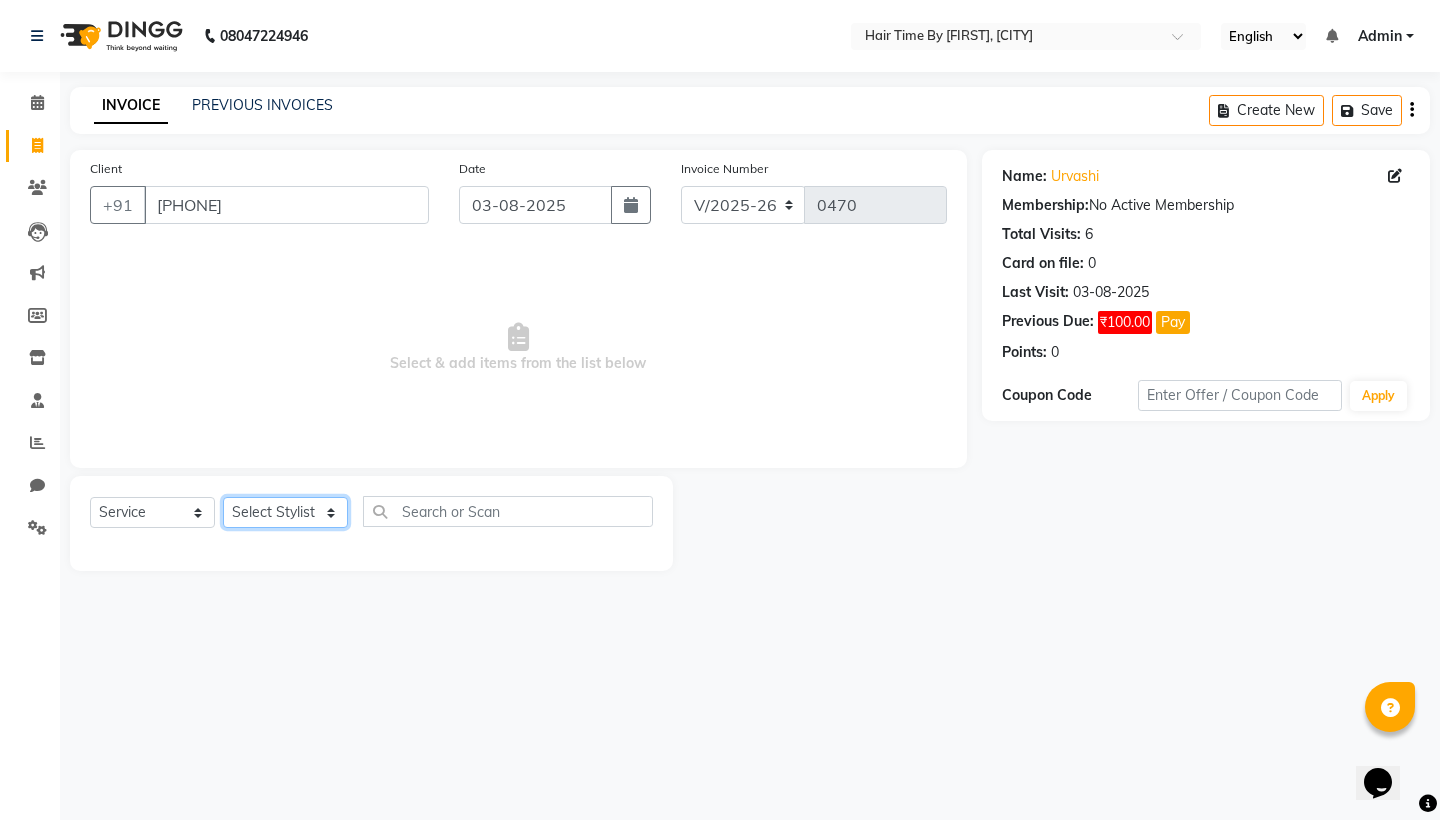 select on "75791" 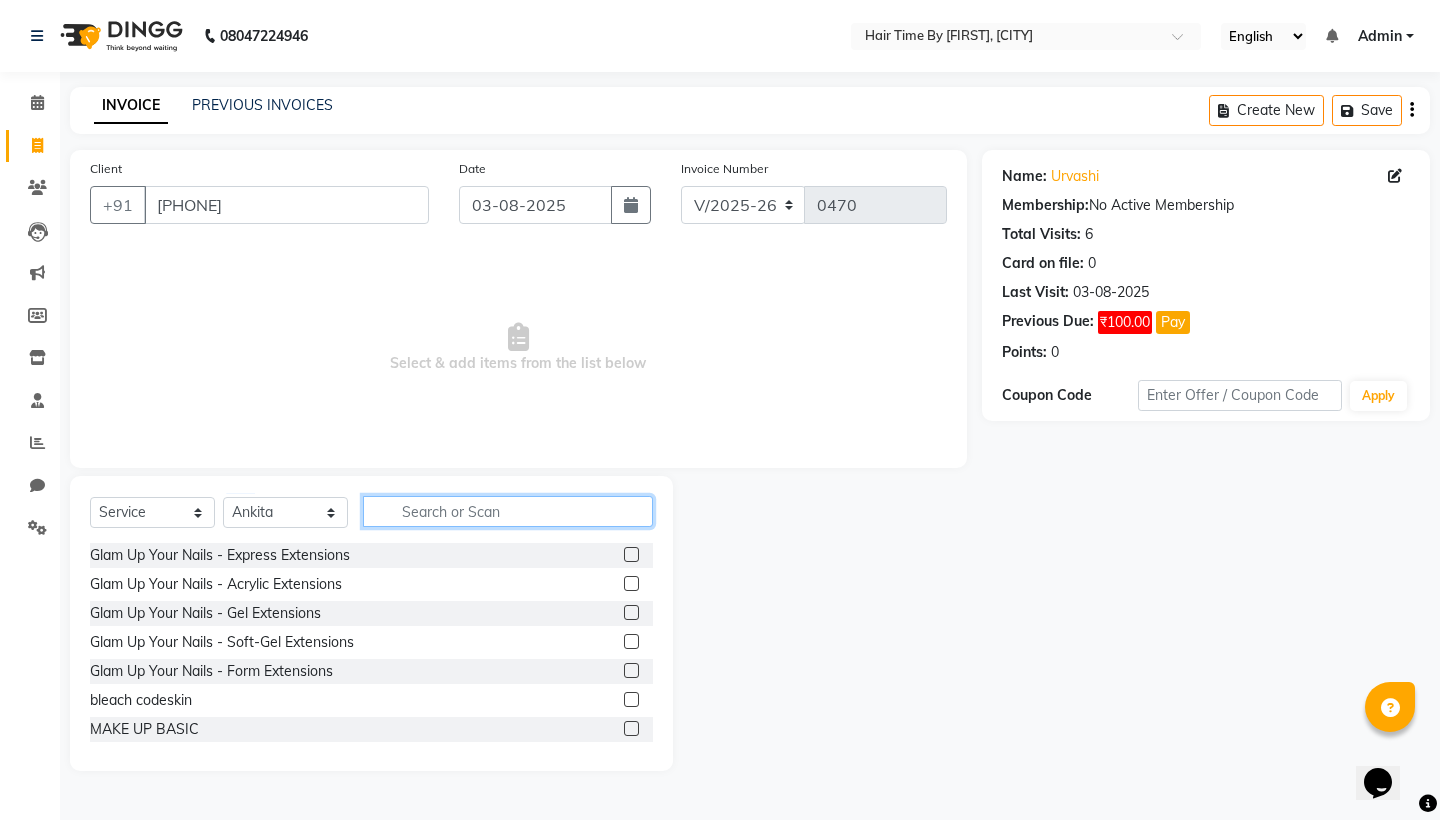 click 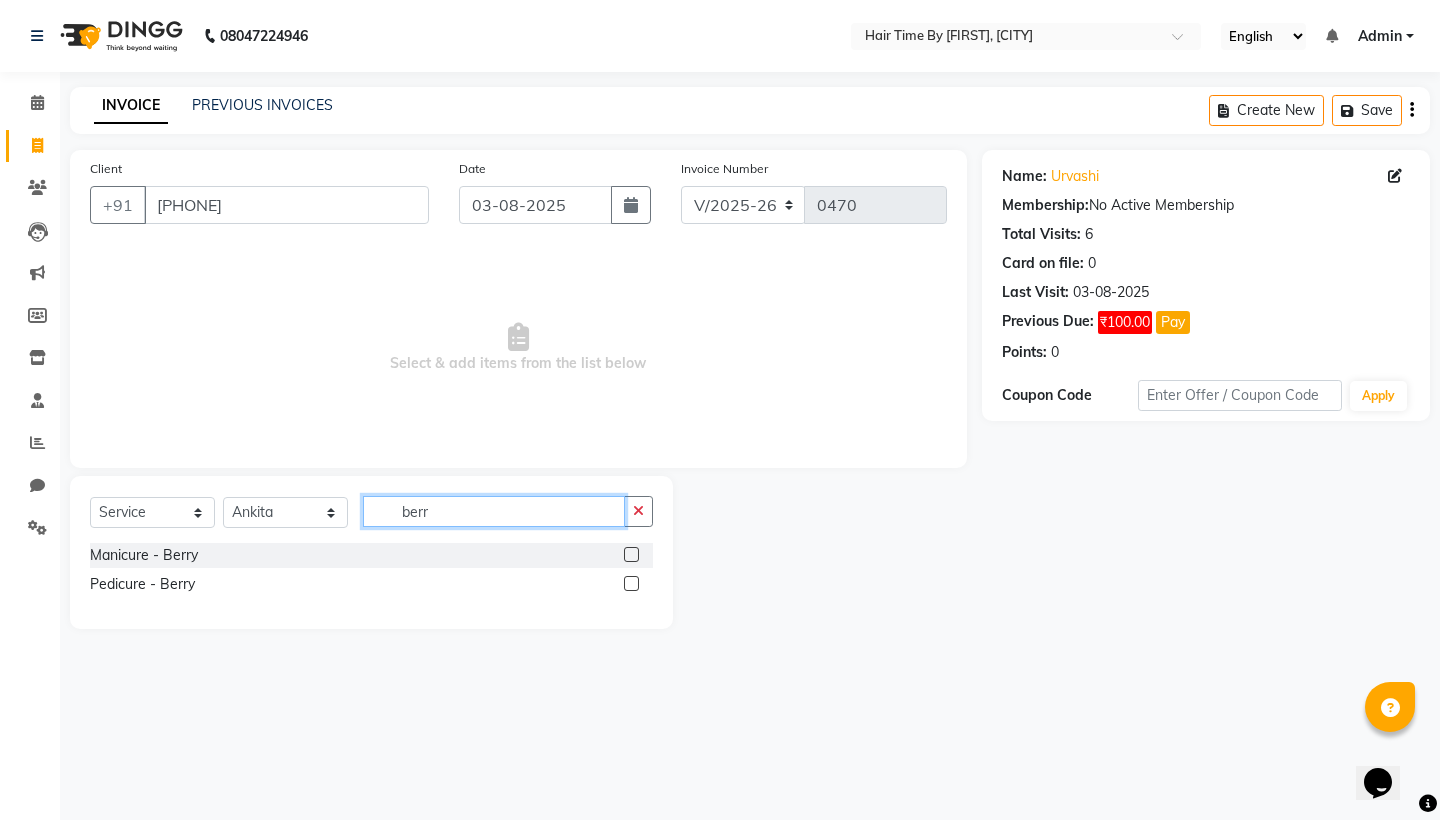type on "berr" 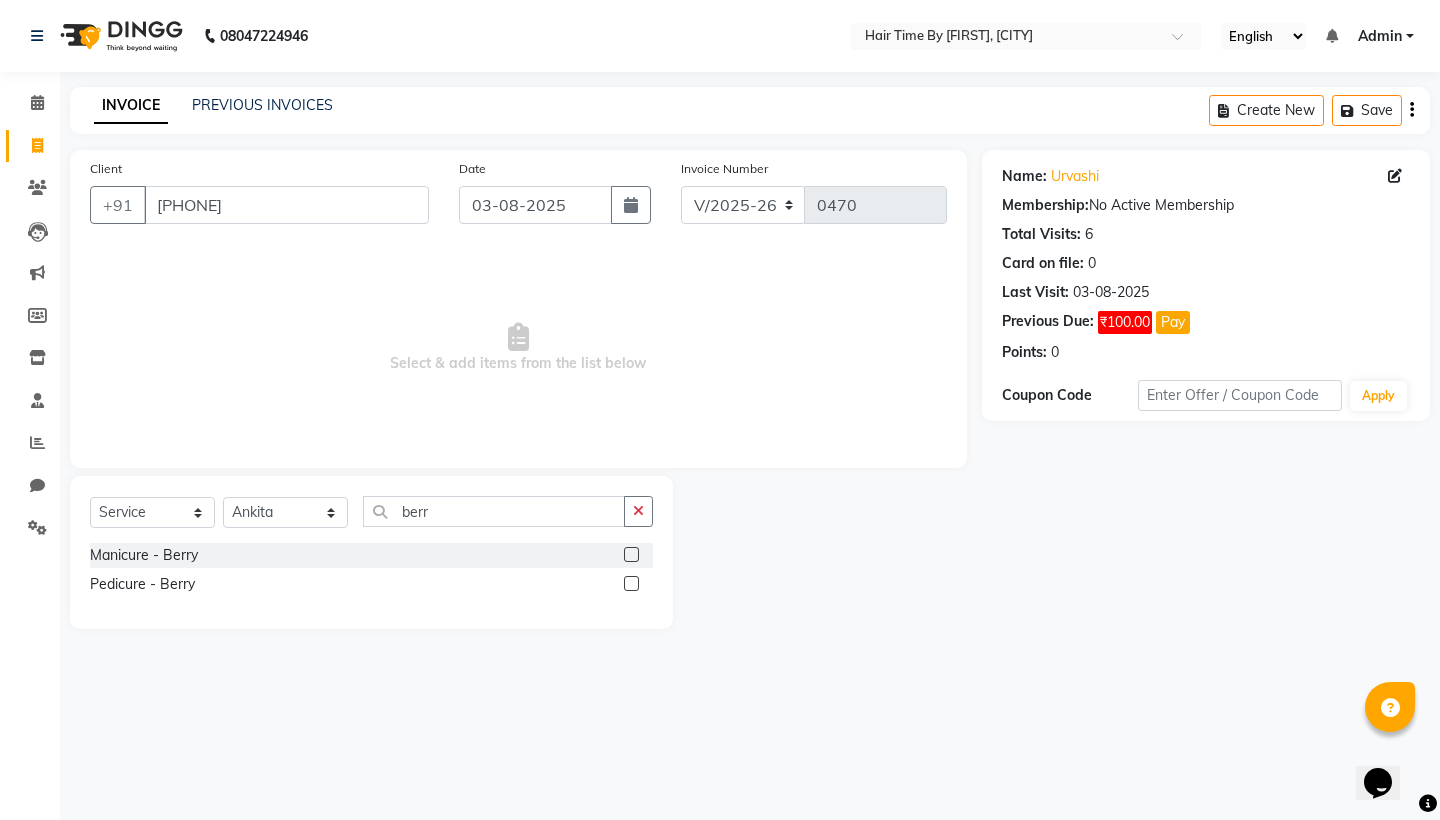 click 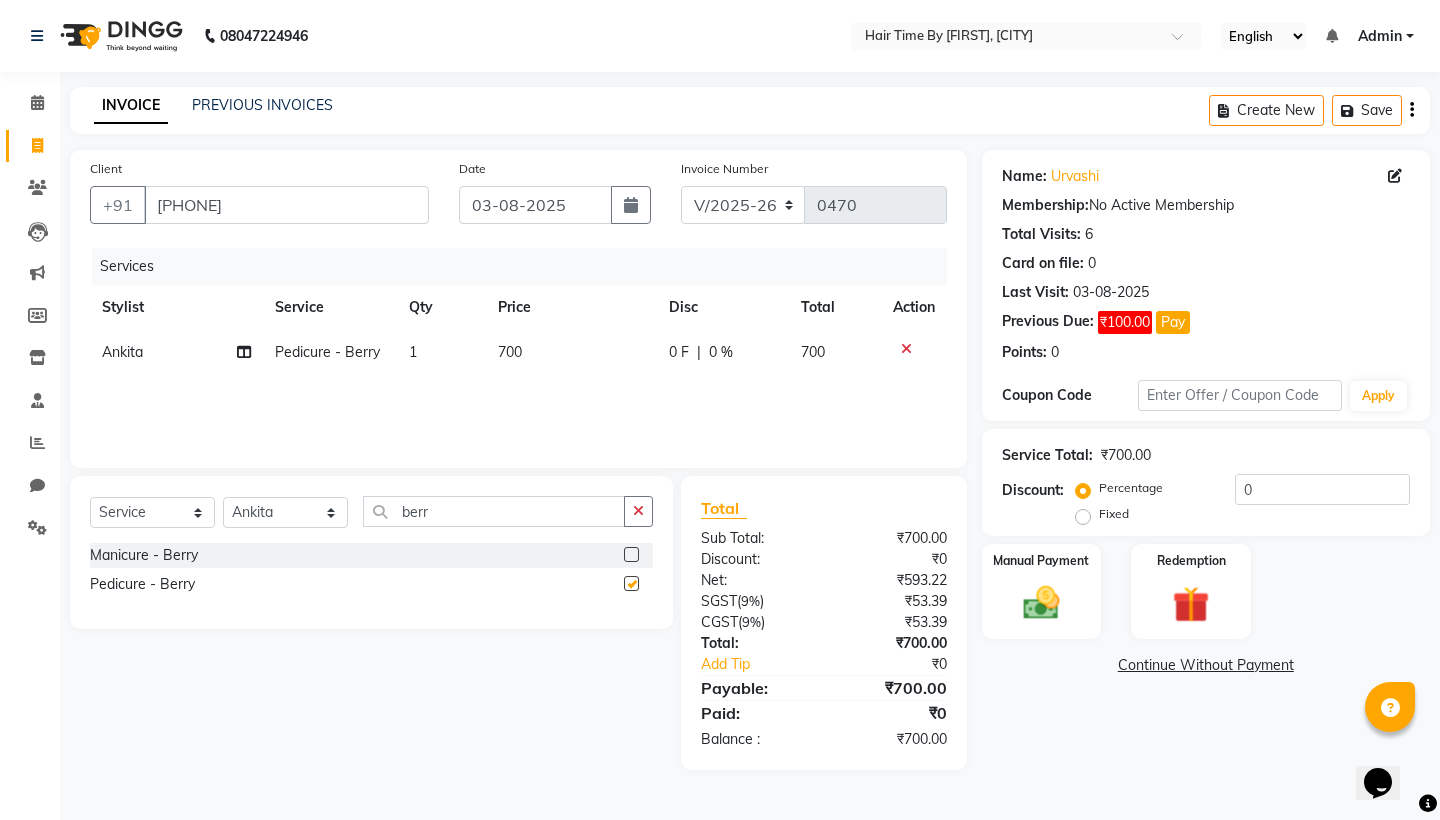 checkbox on "false" 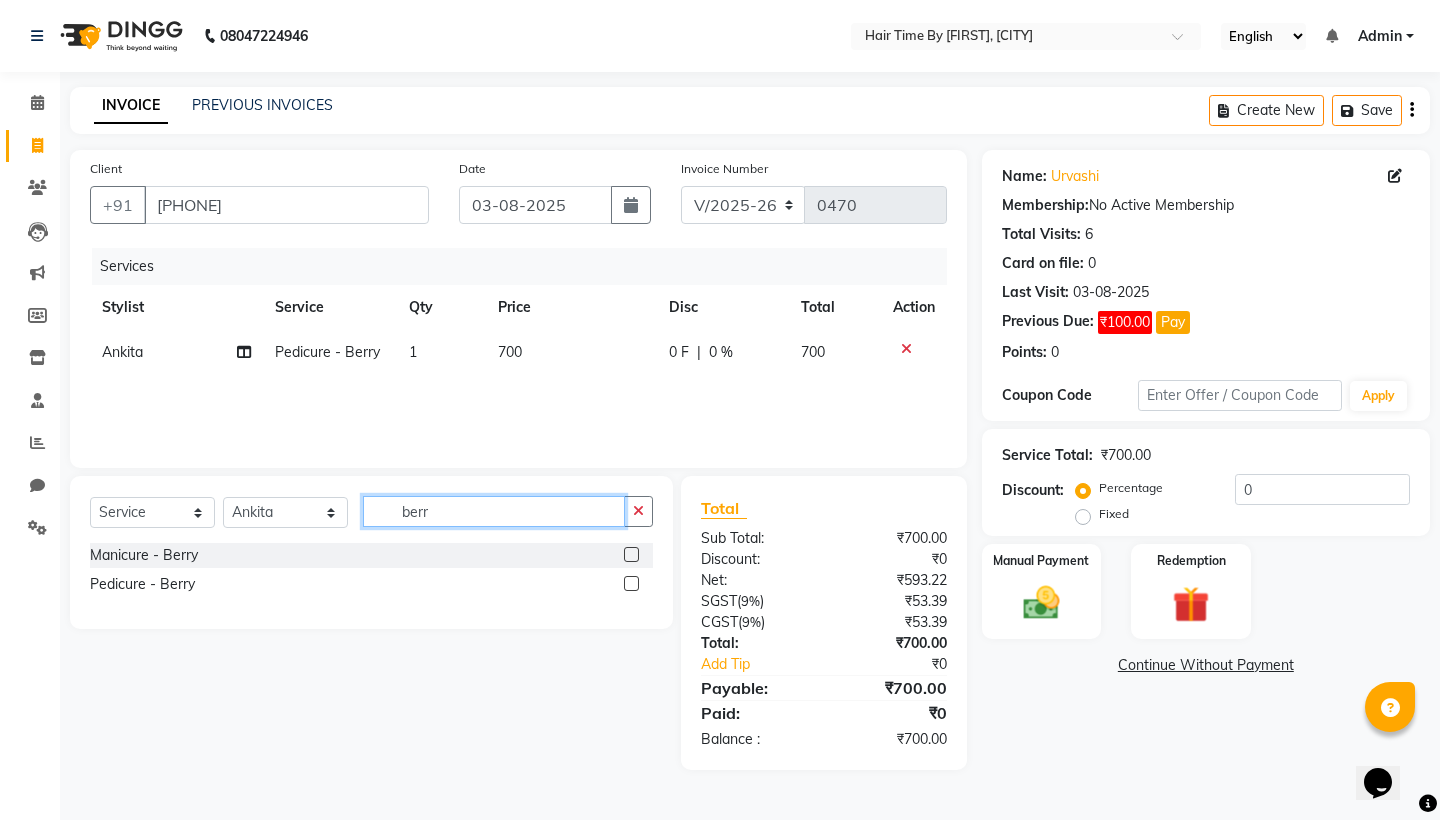 click on "berr" 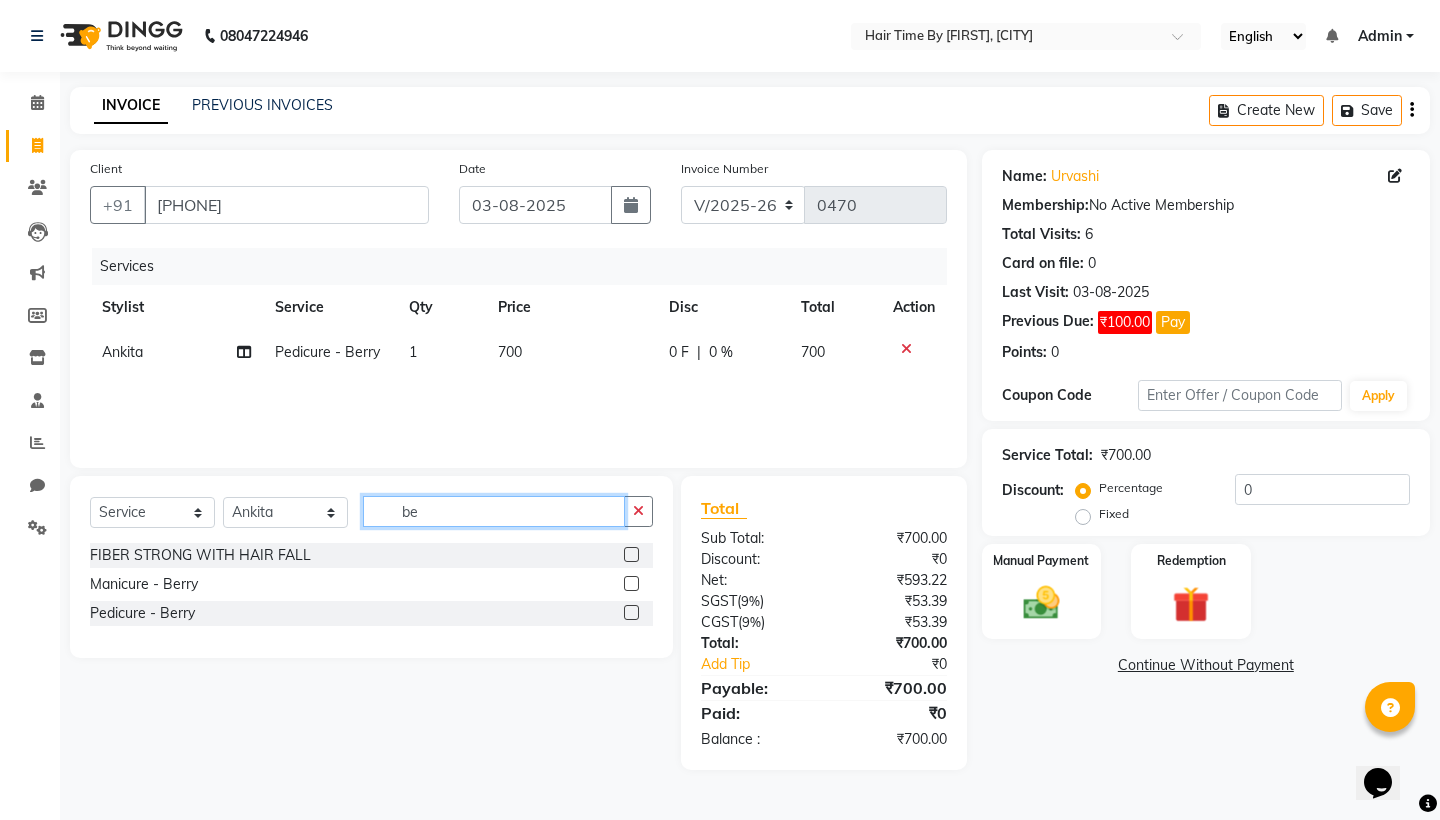 type on "b" 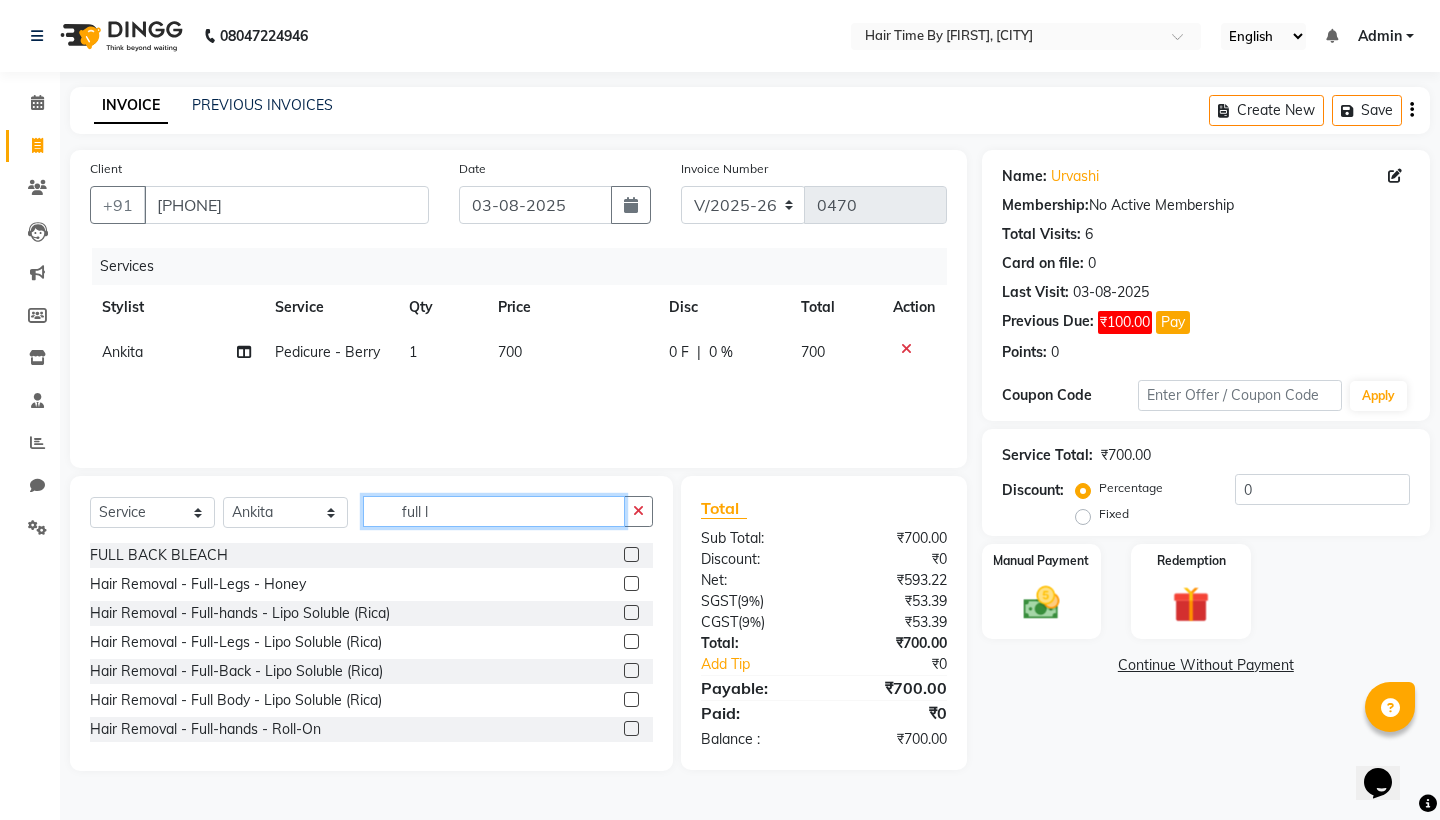 click on "full l" 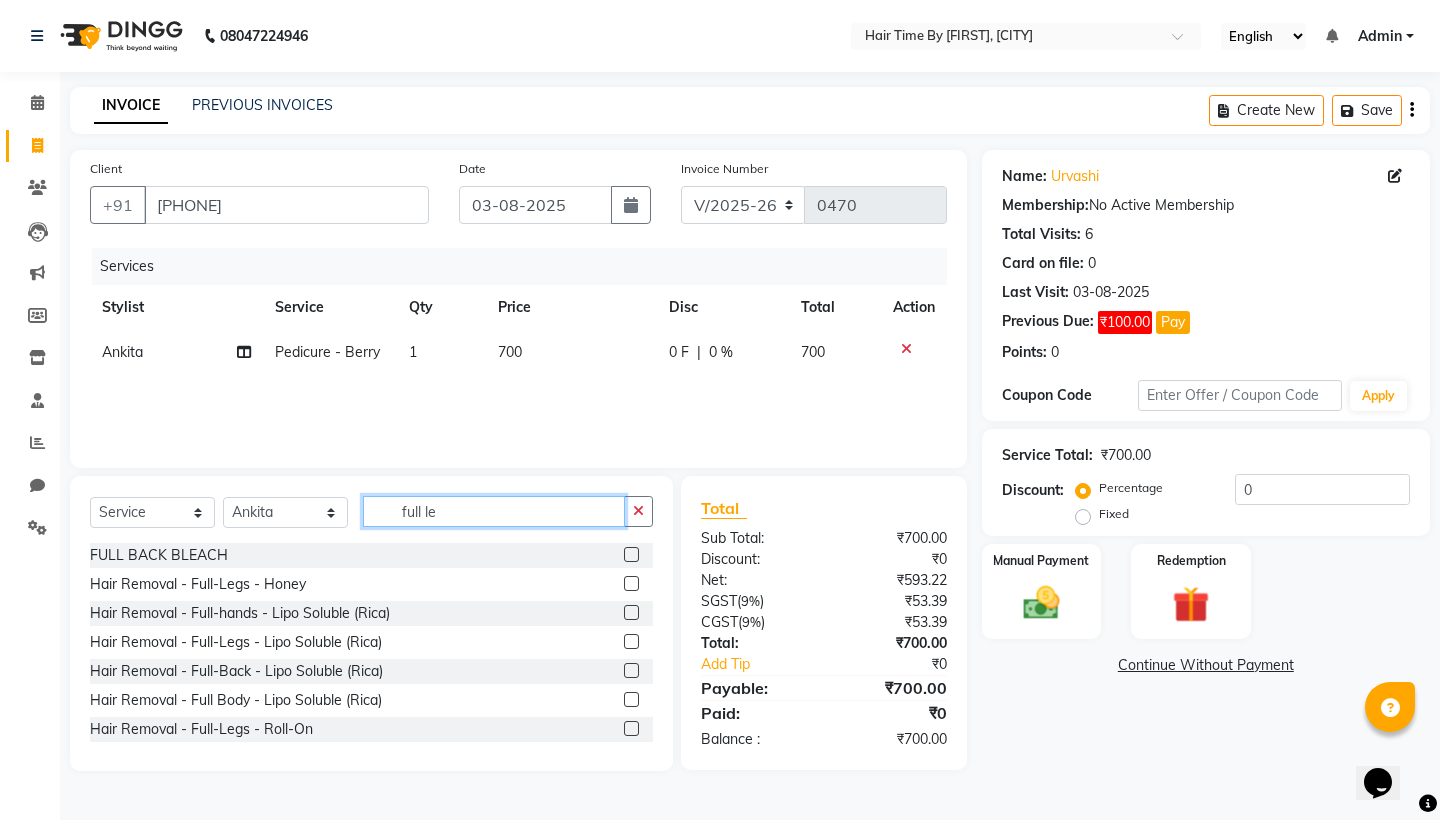 type on "full le" 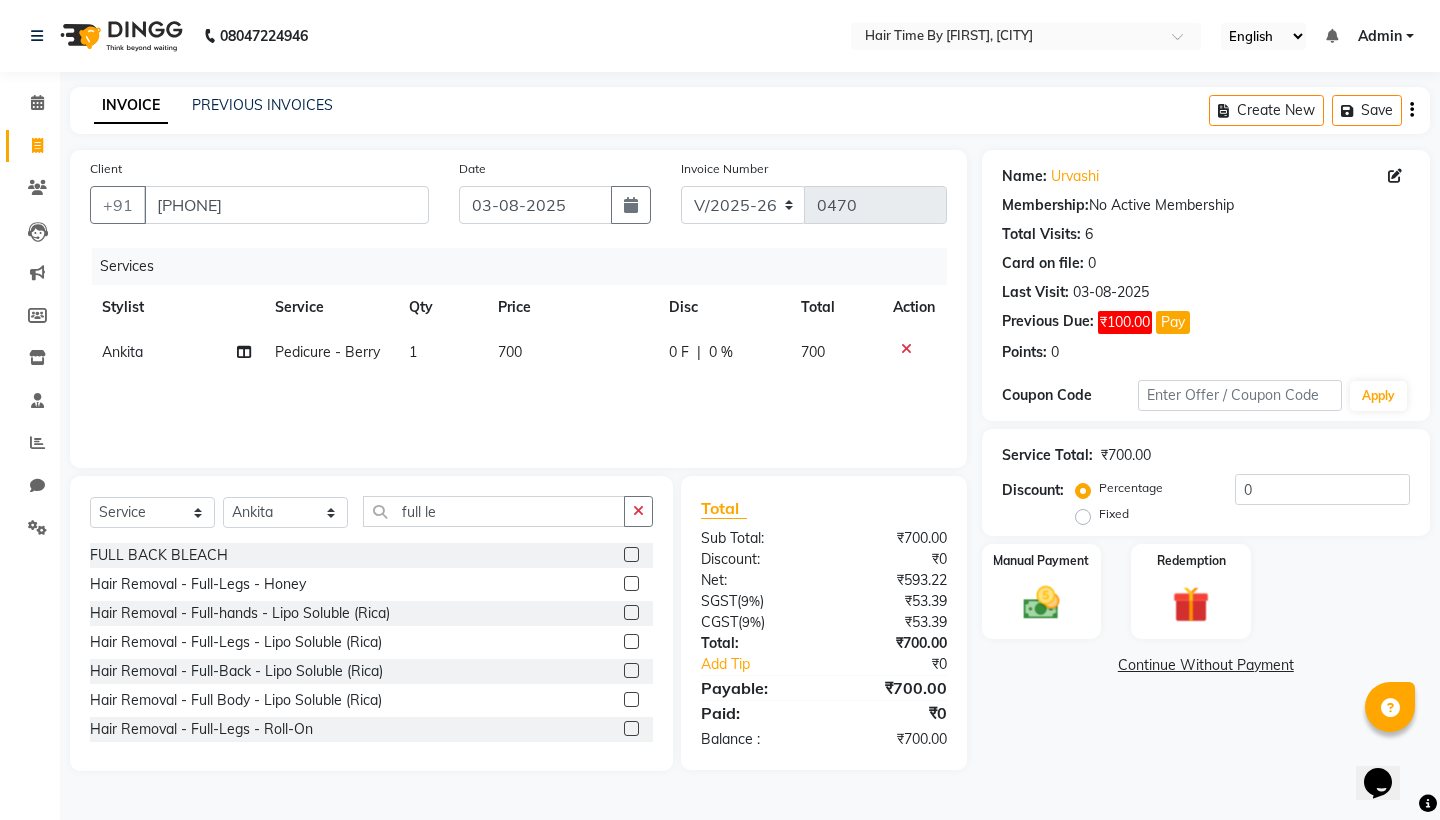 click 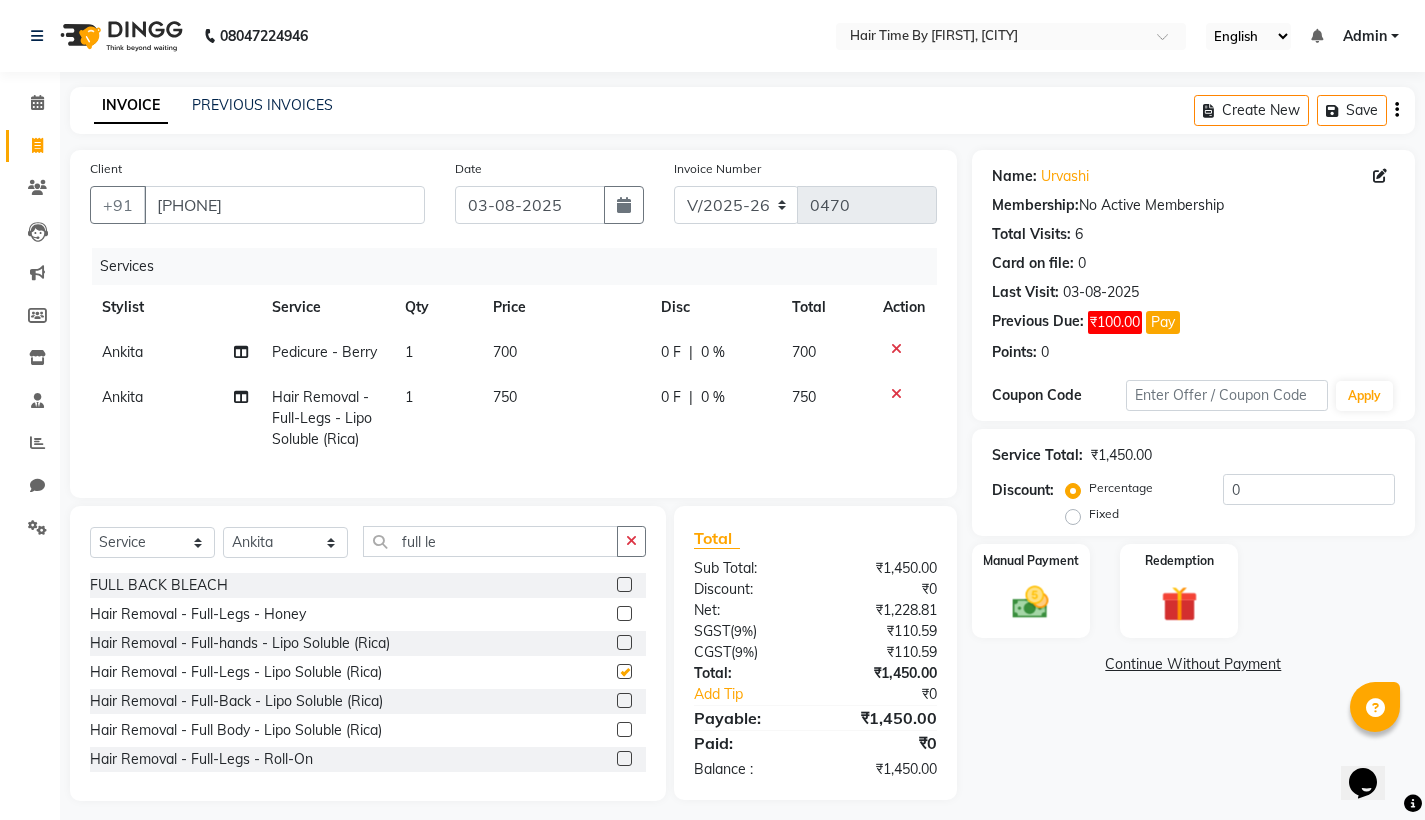 checkbox on "false" 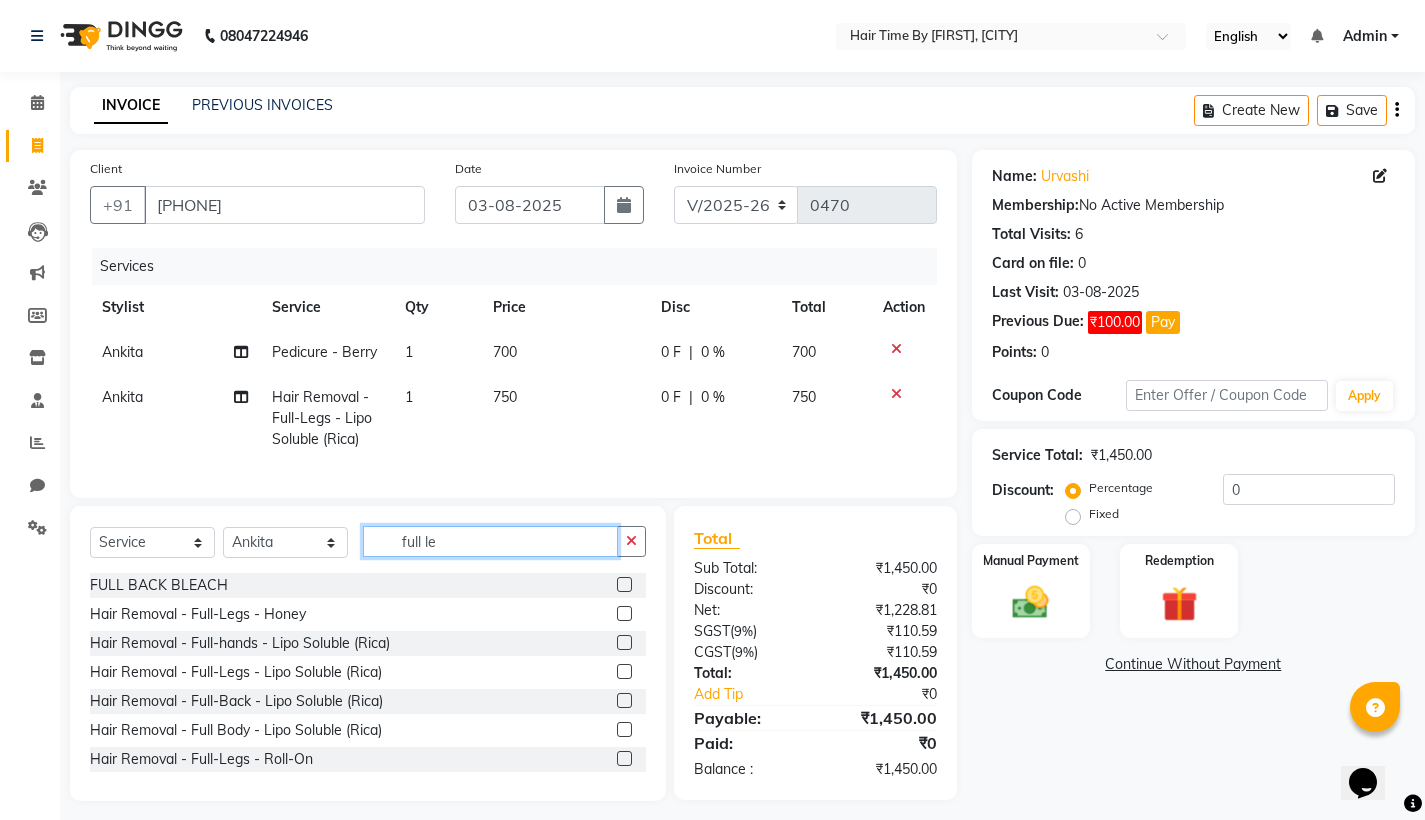 click on "full le" 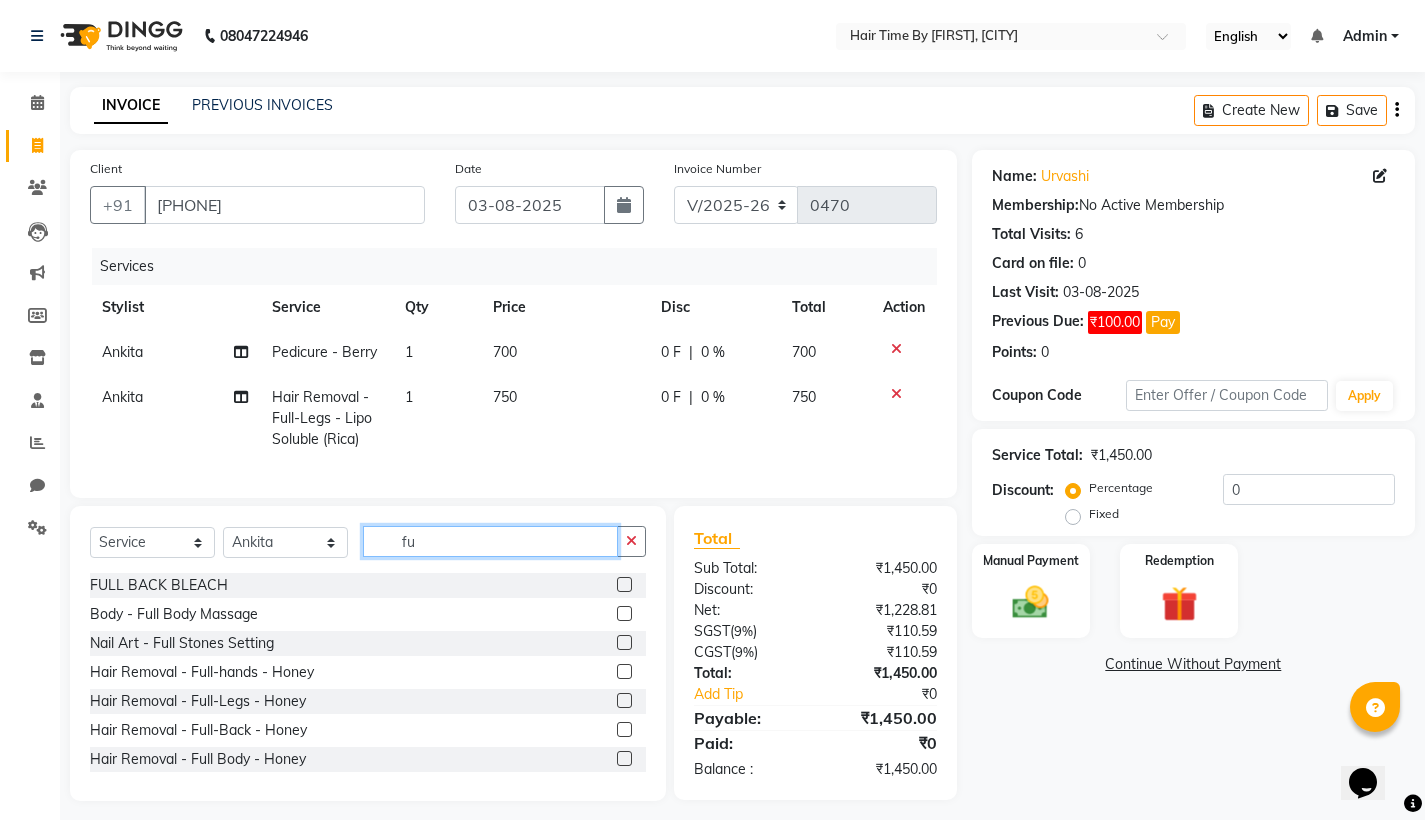 type on "f" 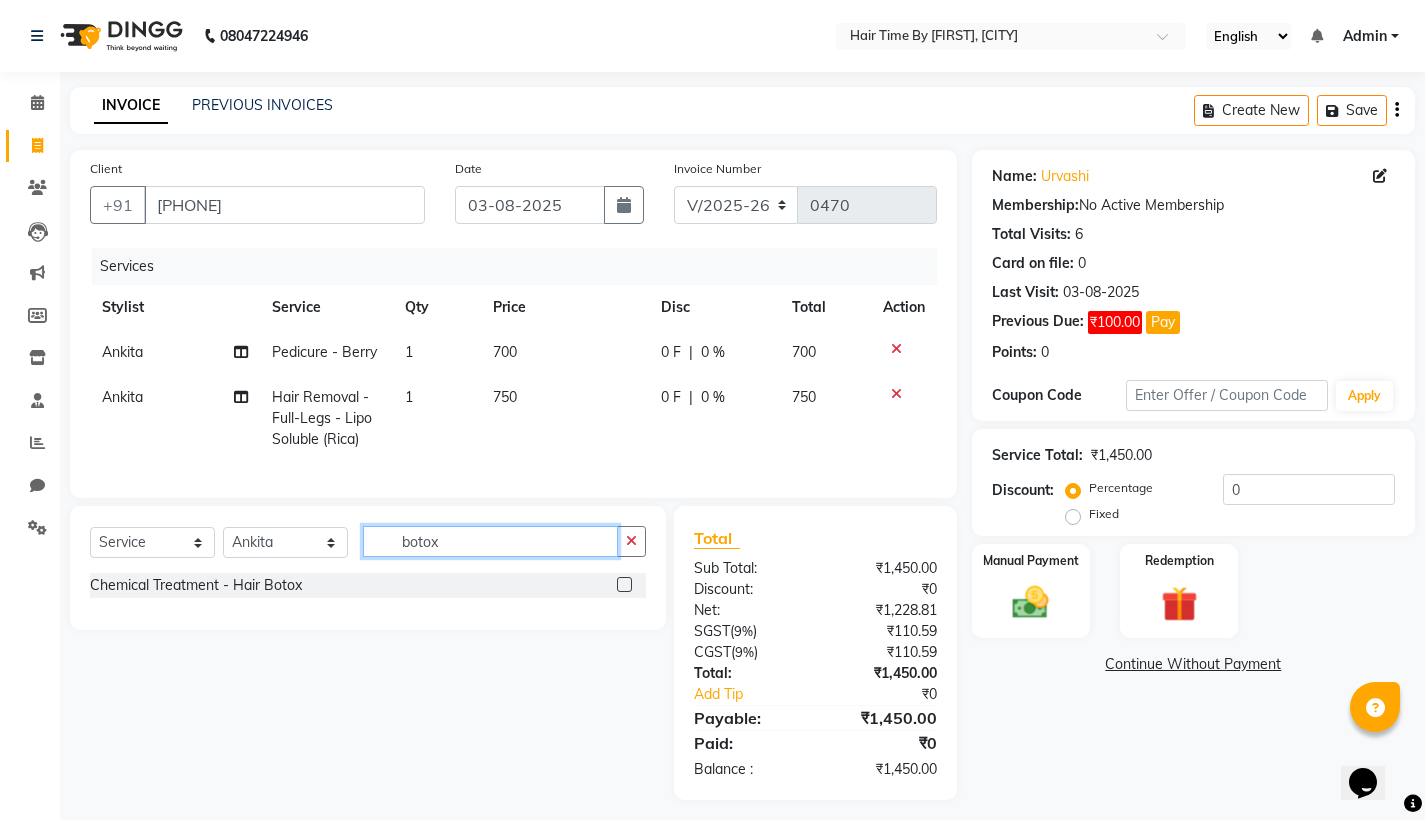 type on "botox" 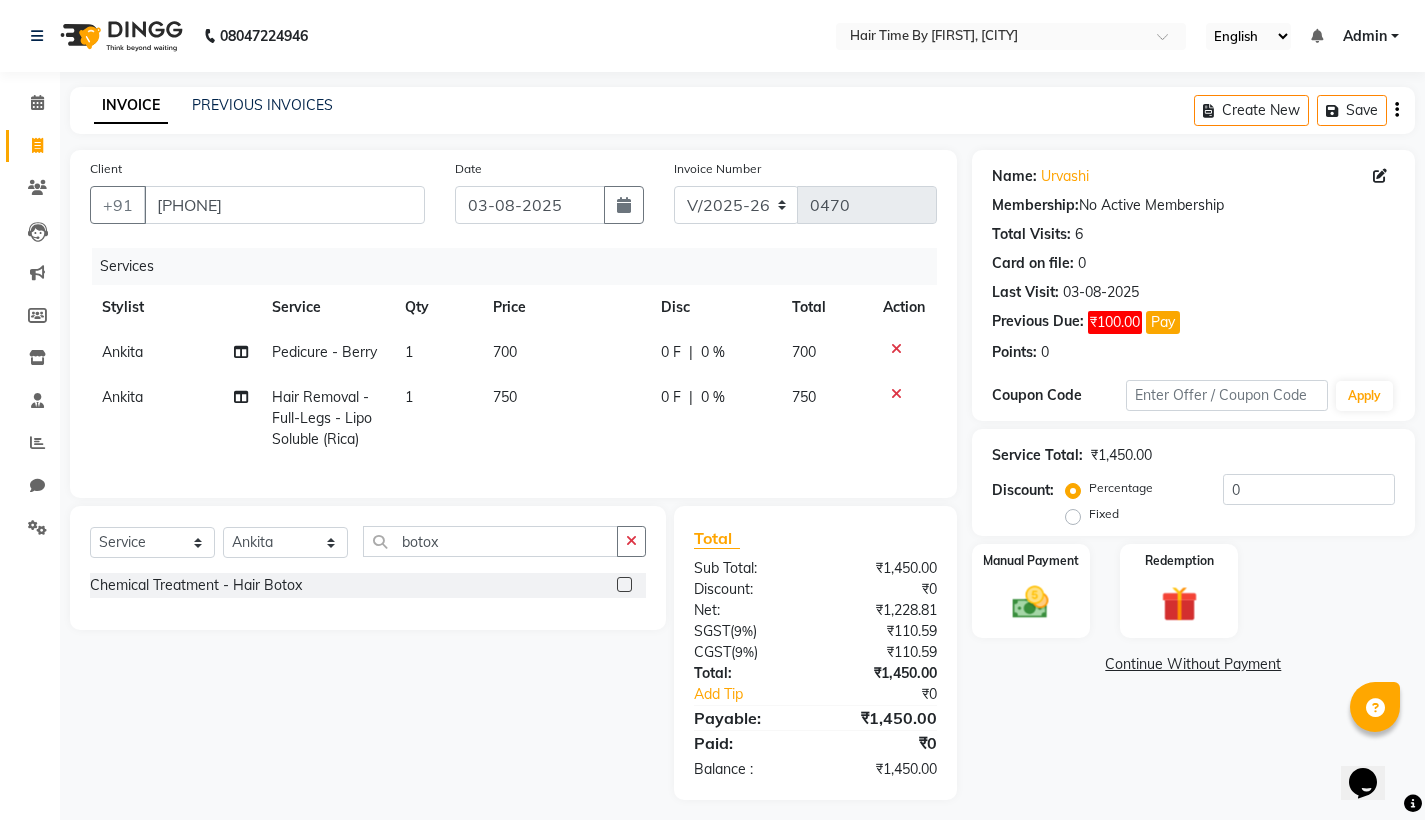 click 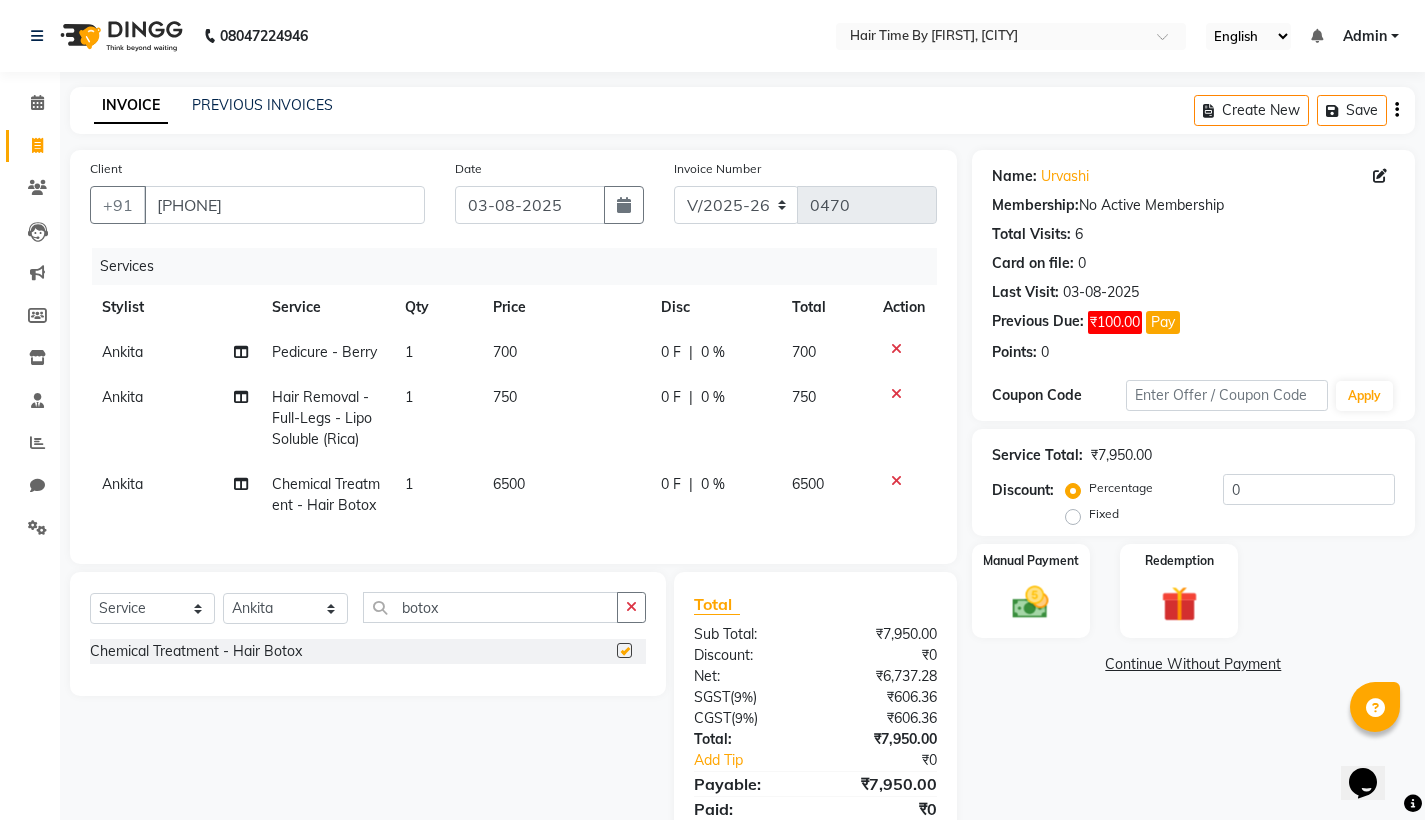 checkbox on "false" 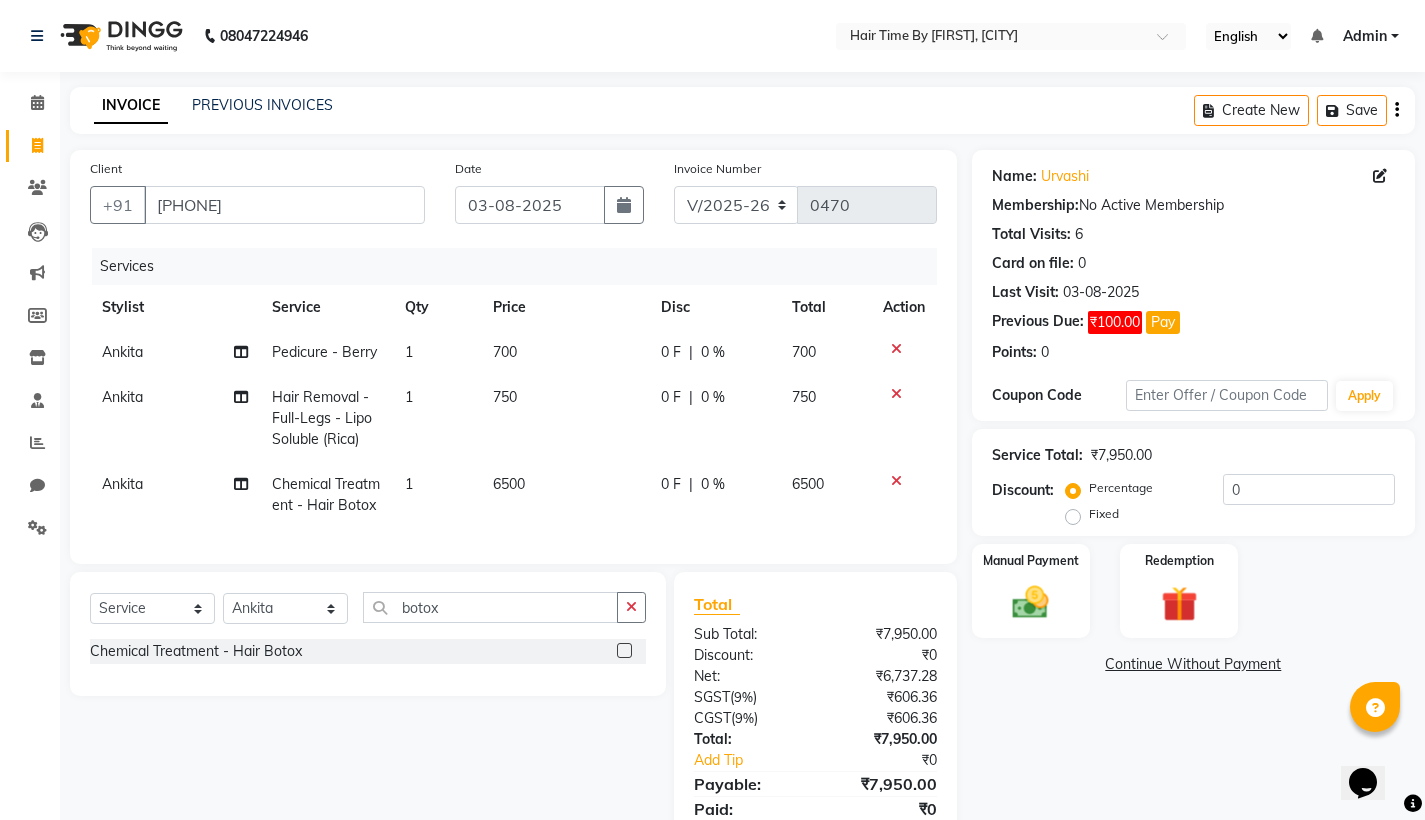 click on "6500" 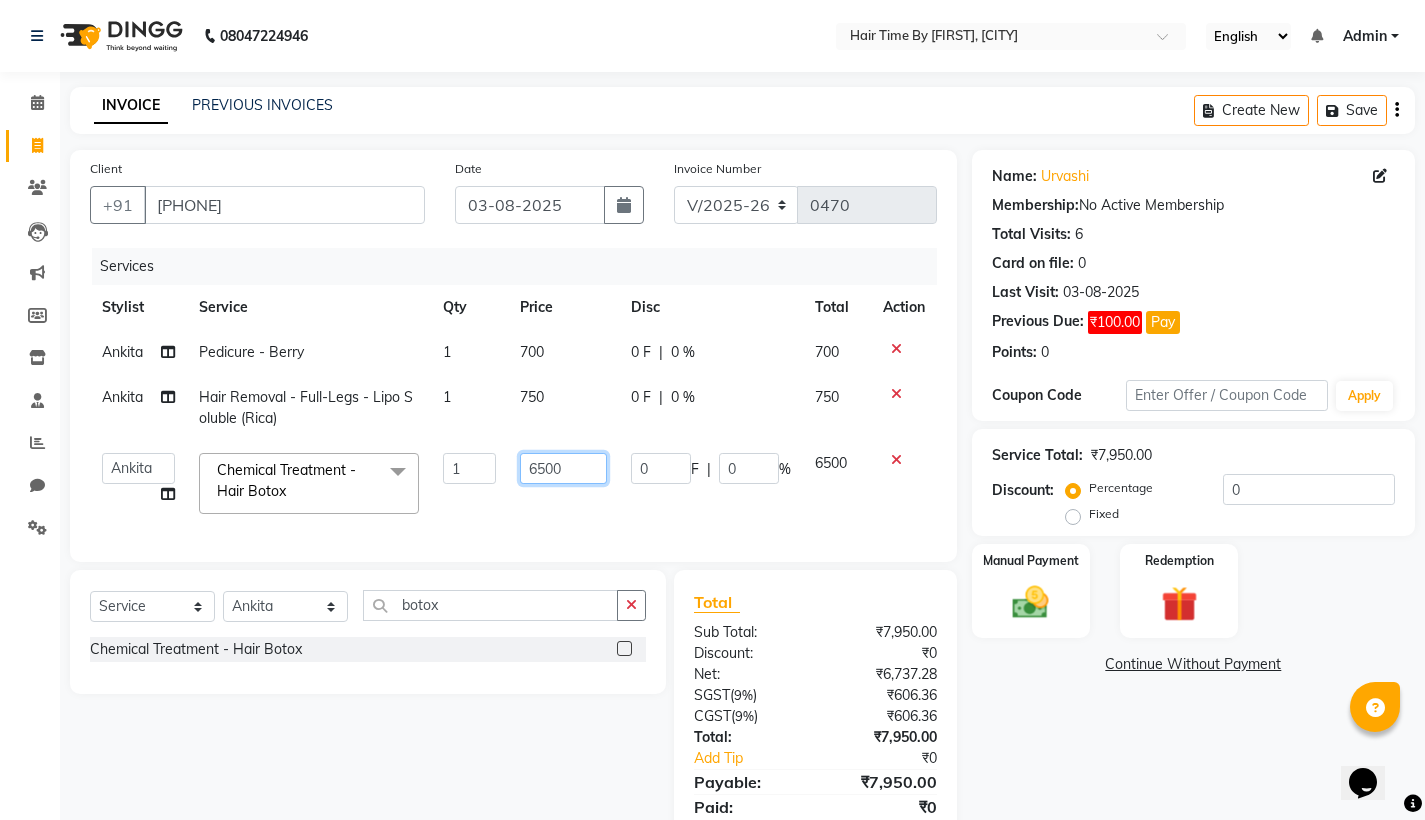 click on "6500" 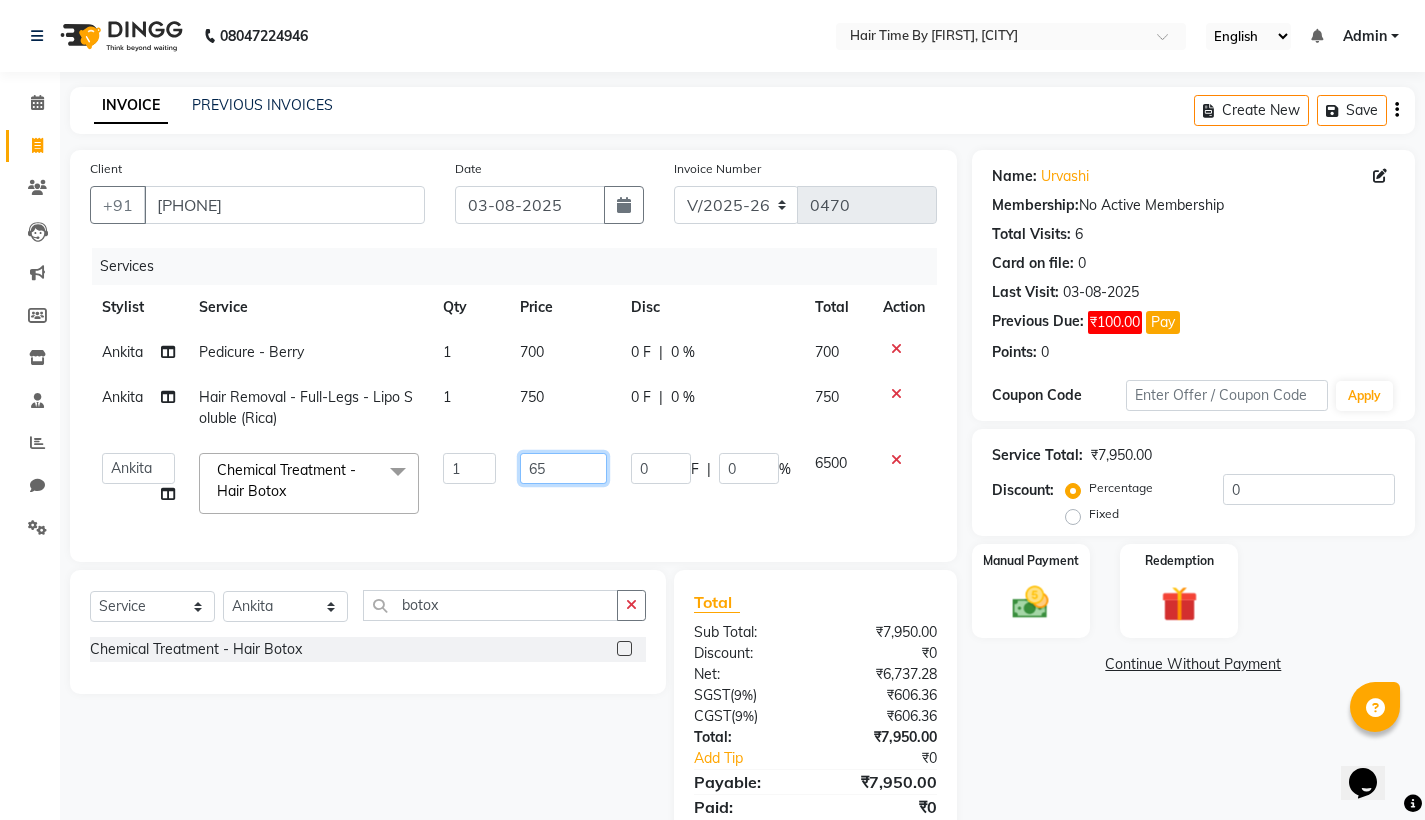 type on "6" 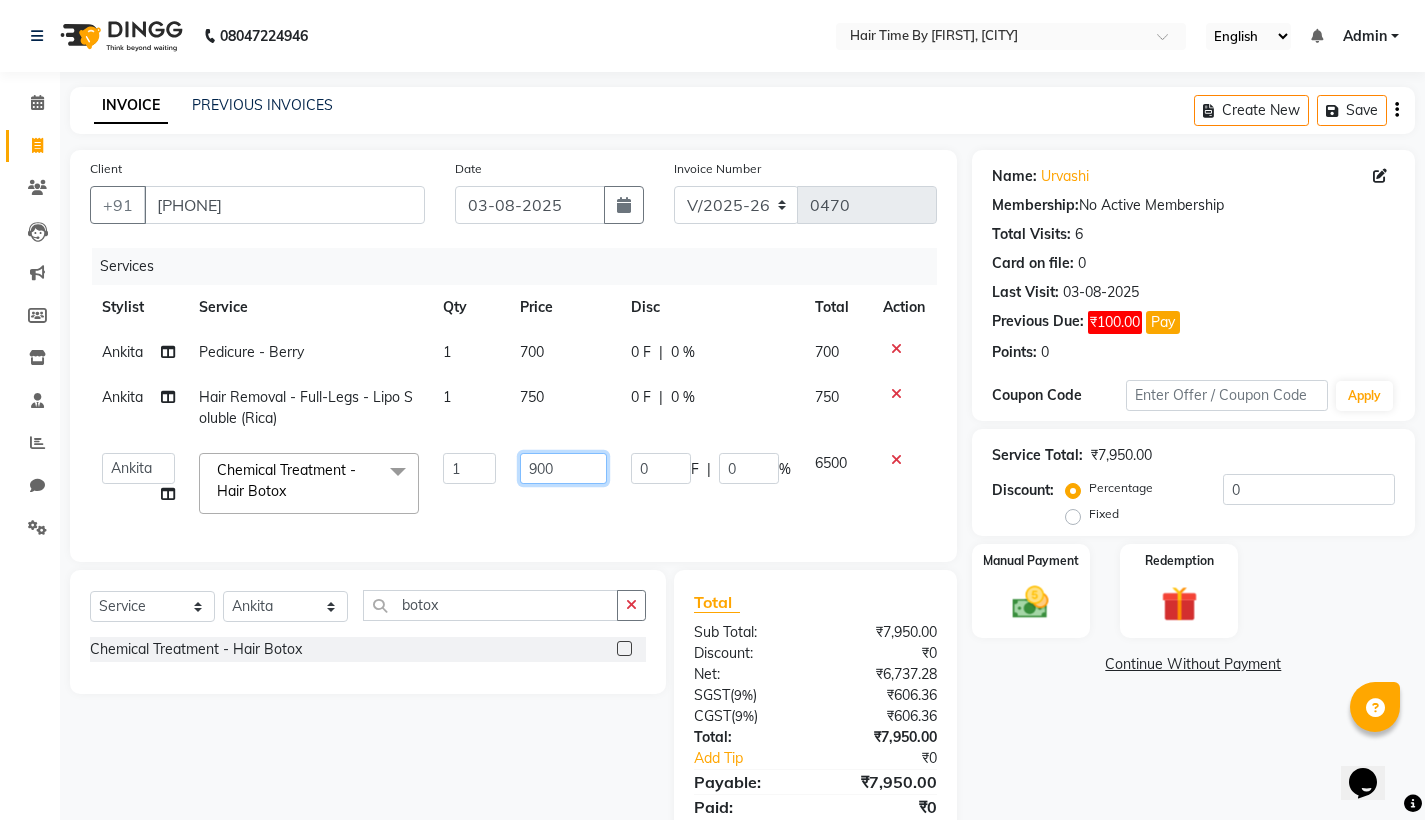 type on "9000" 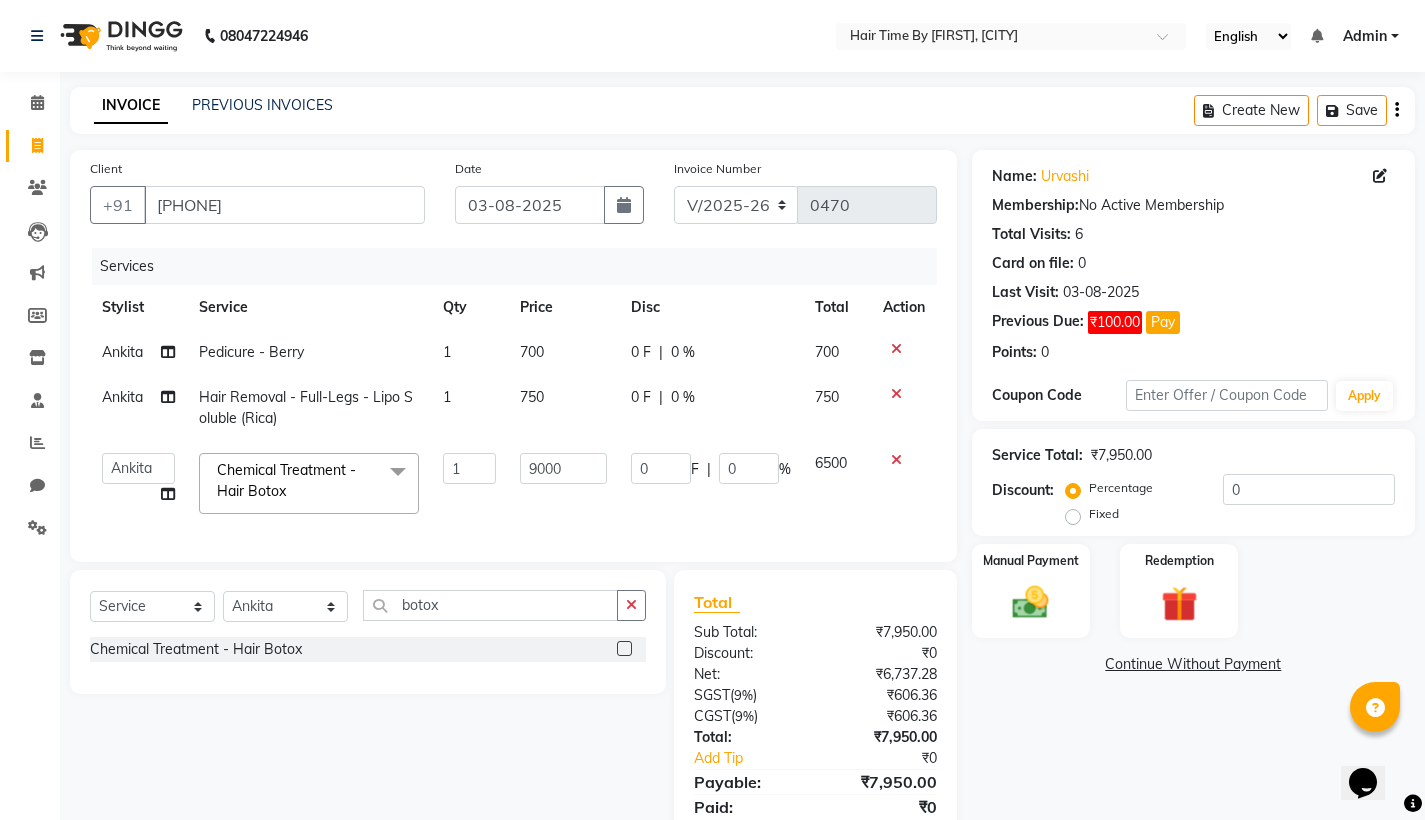 click on "9000" 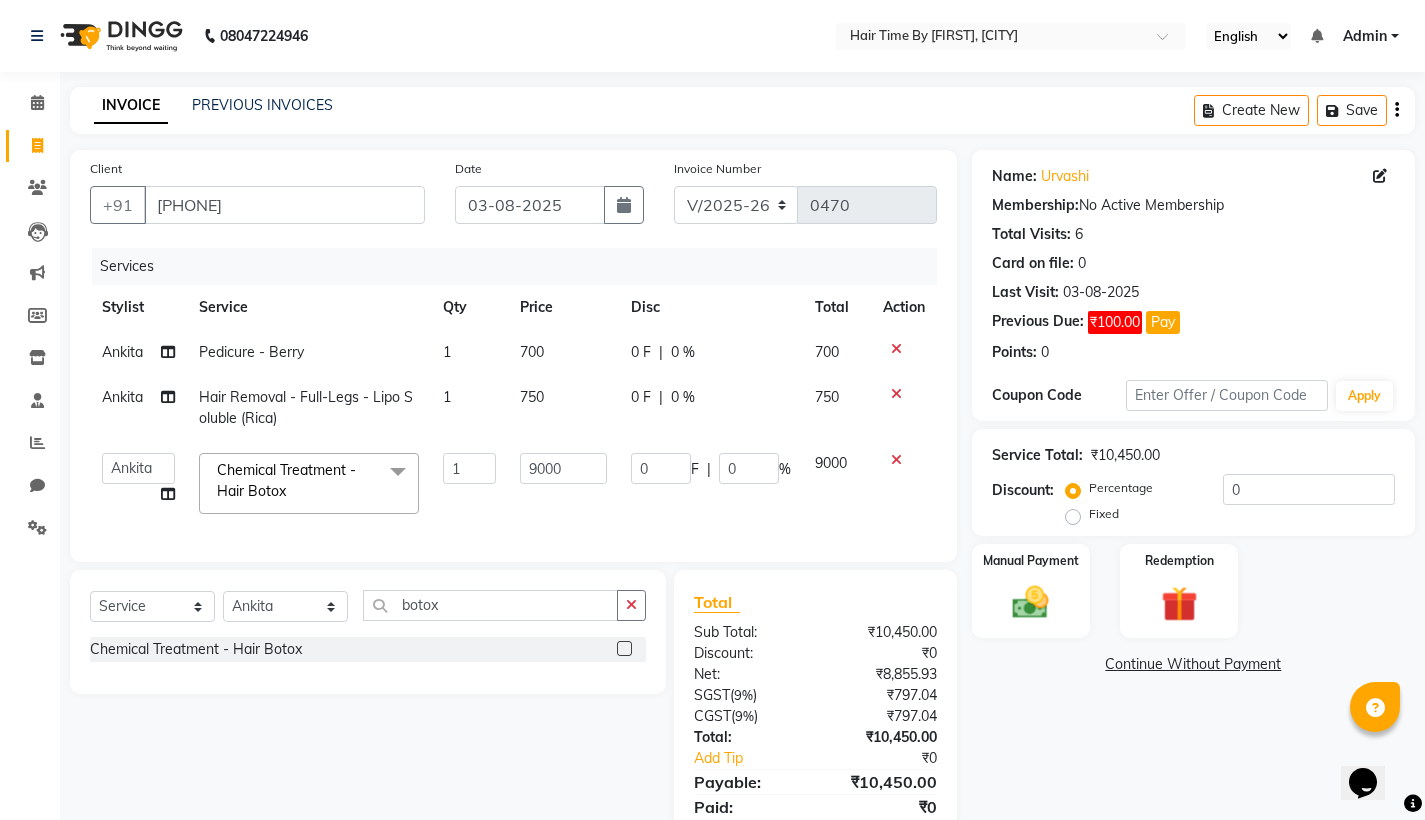 click on "9000" 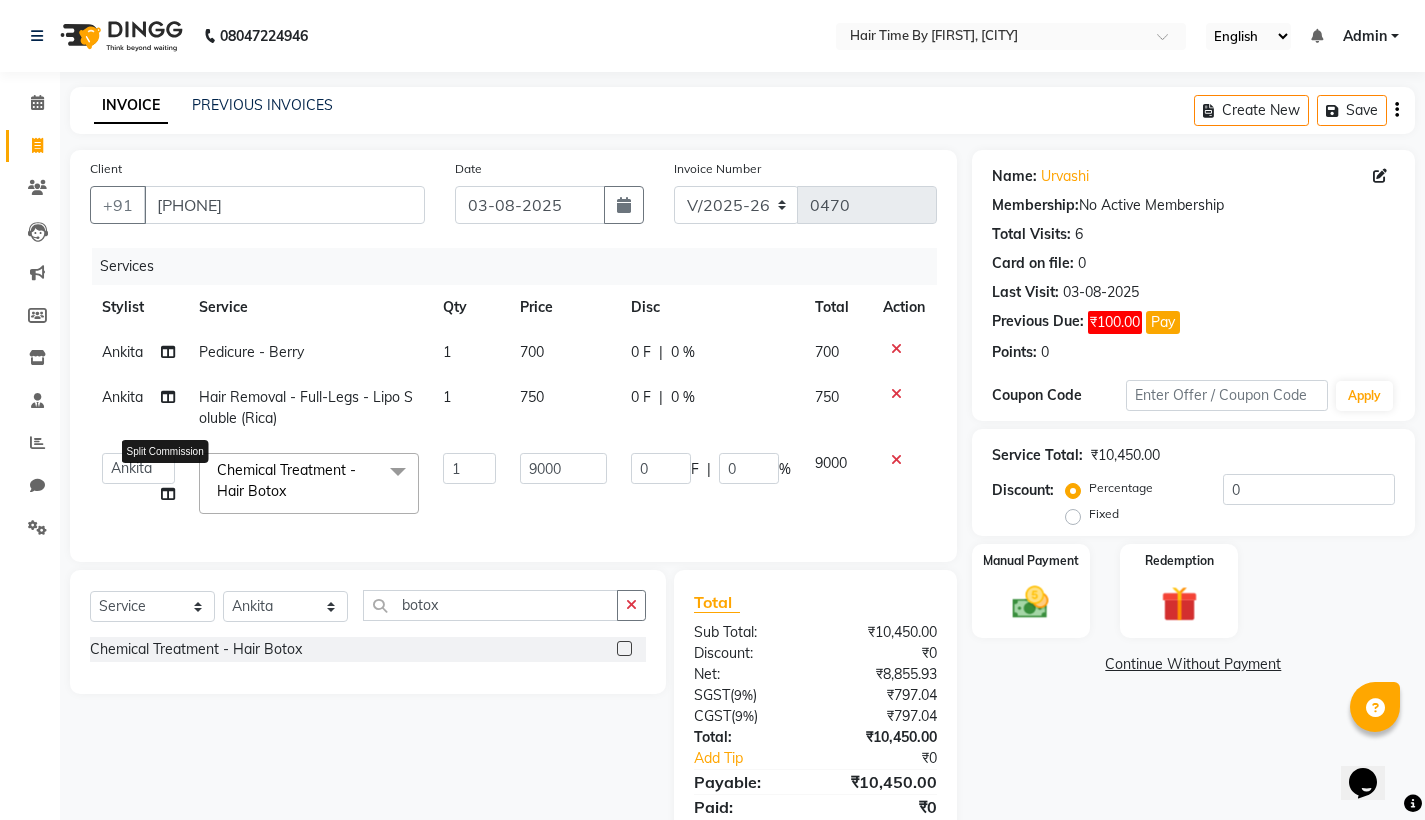 click 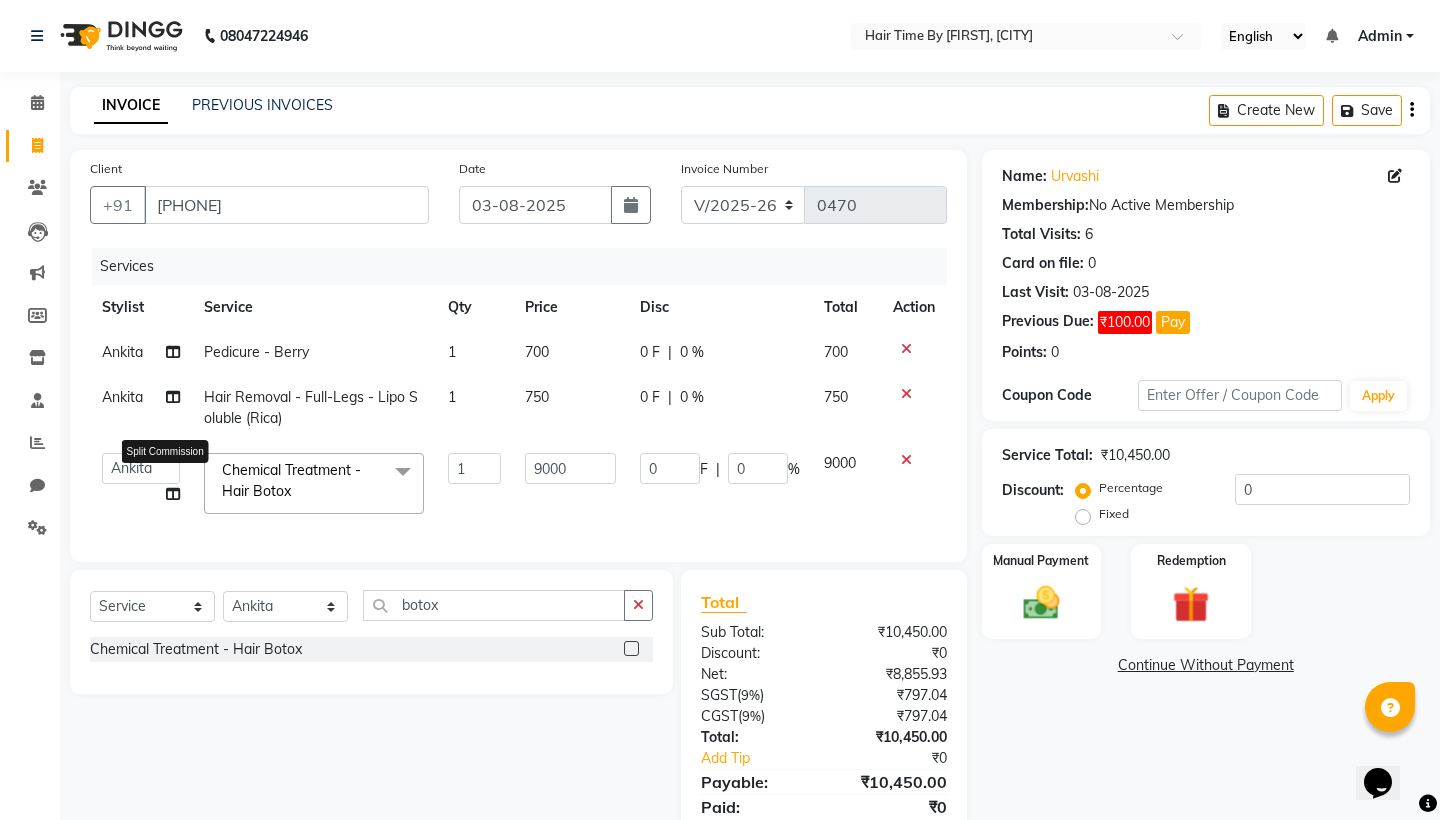 select on "75791" 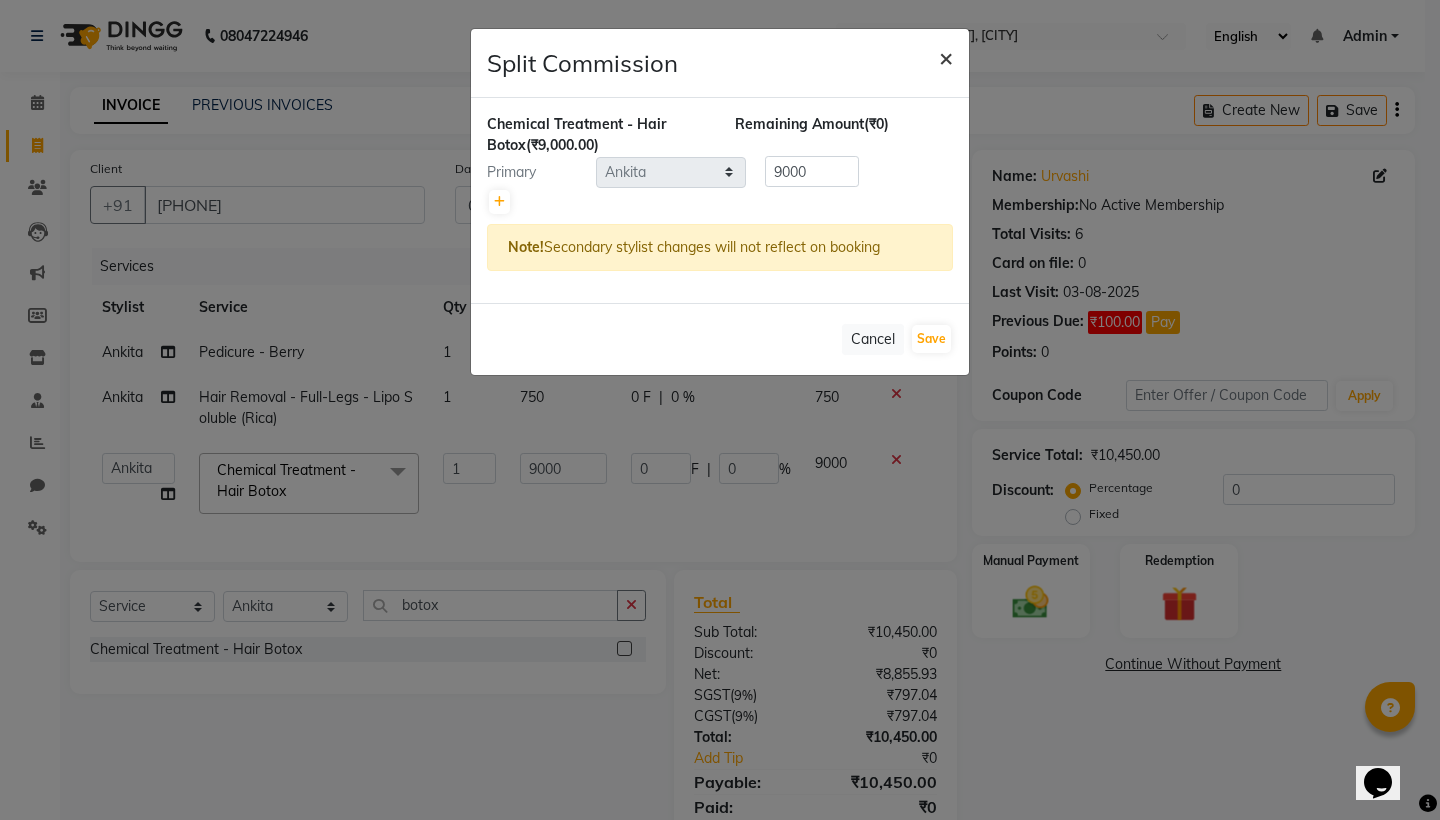 click on "×" 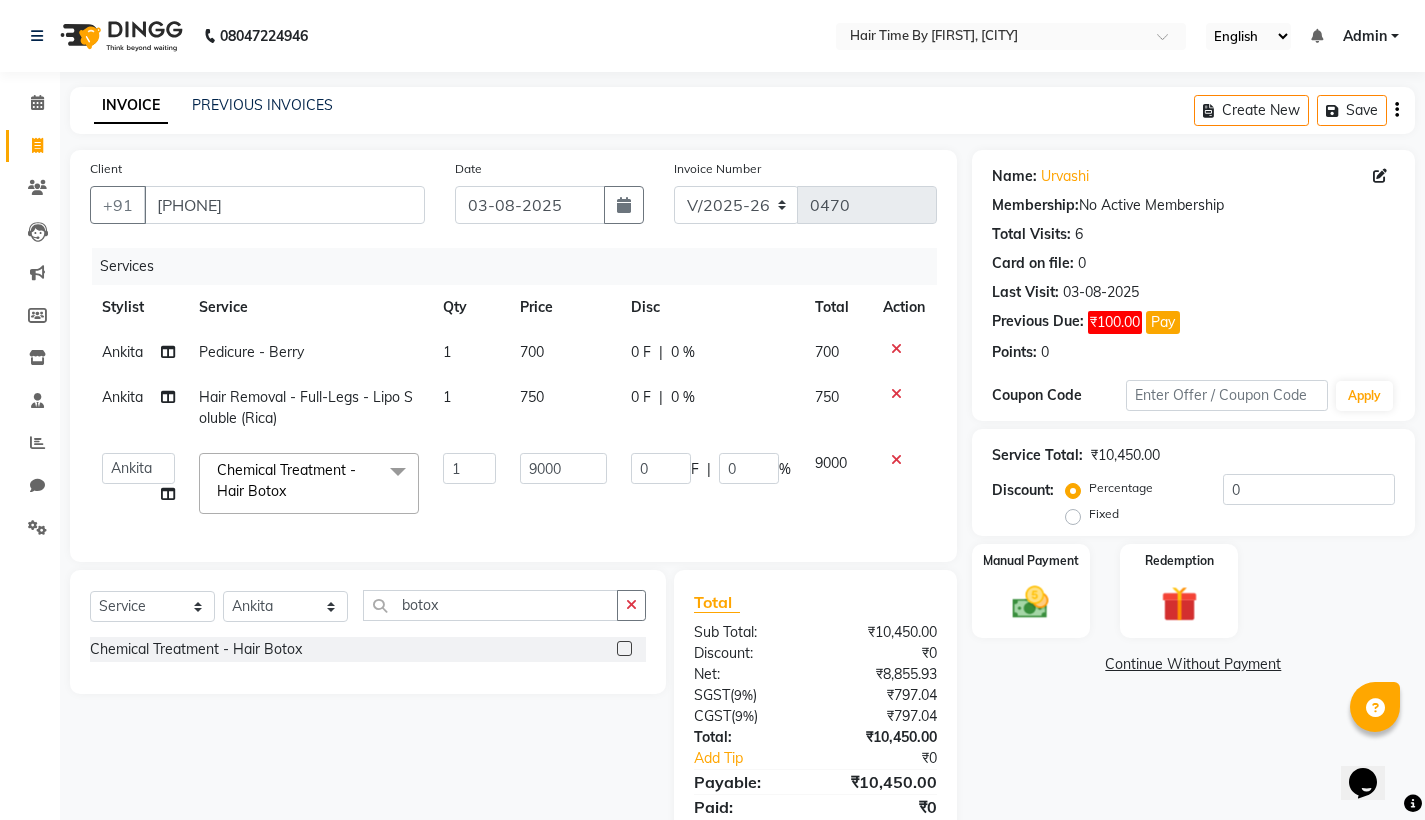 click 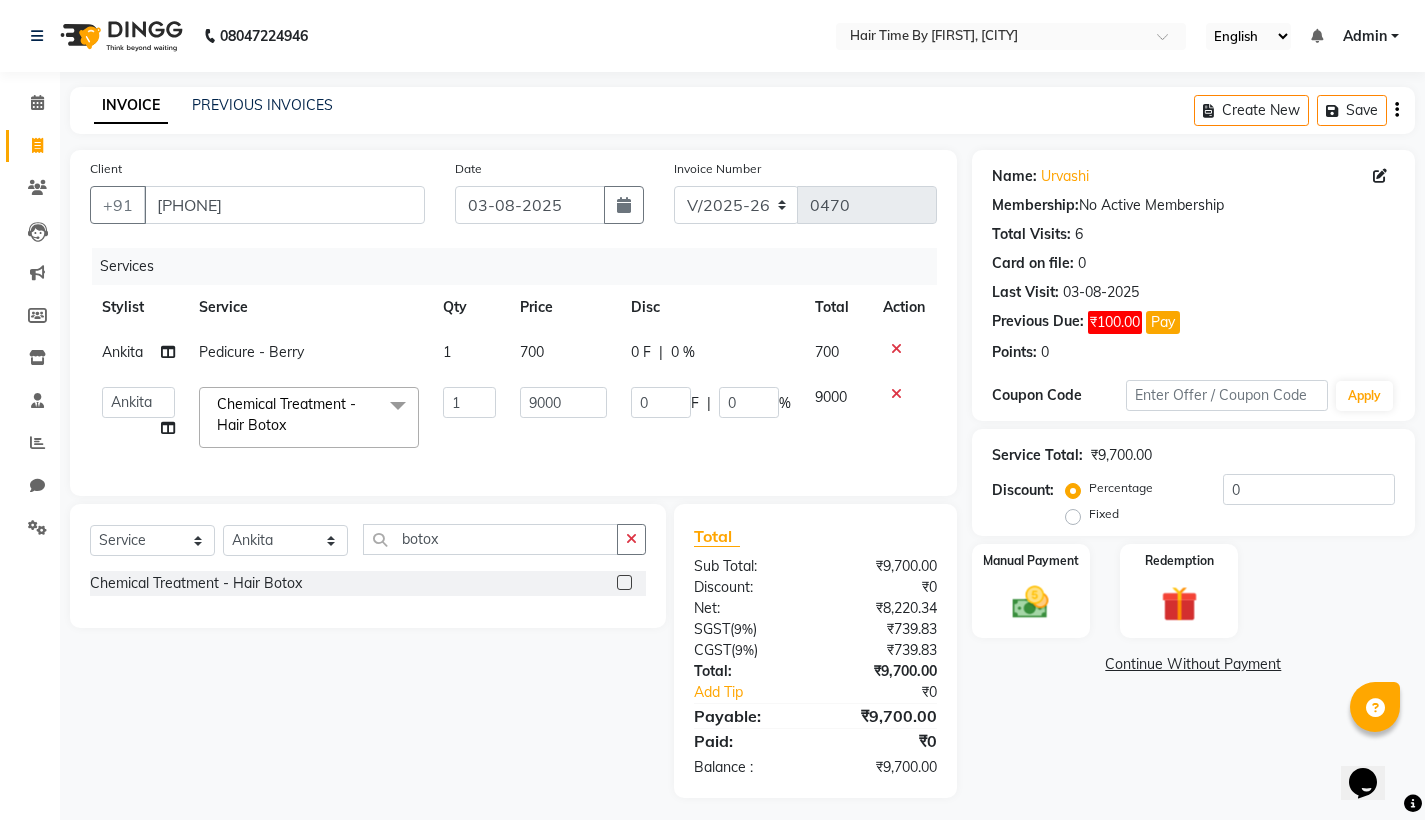 click 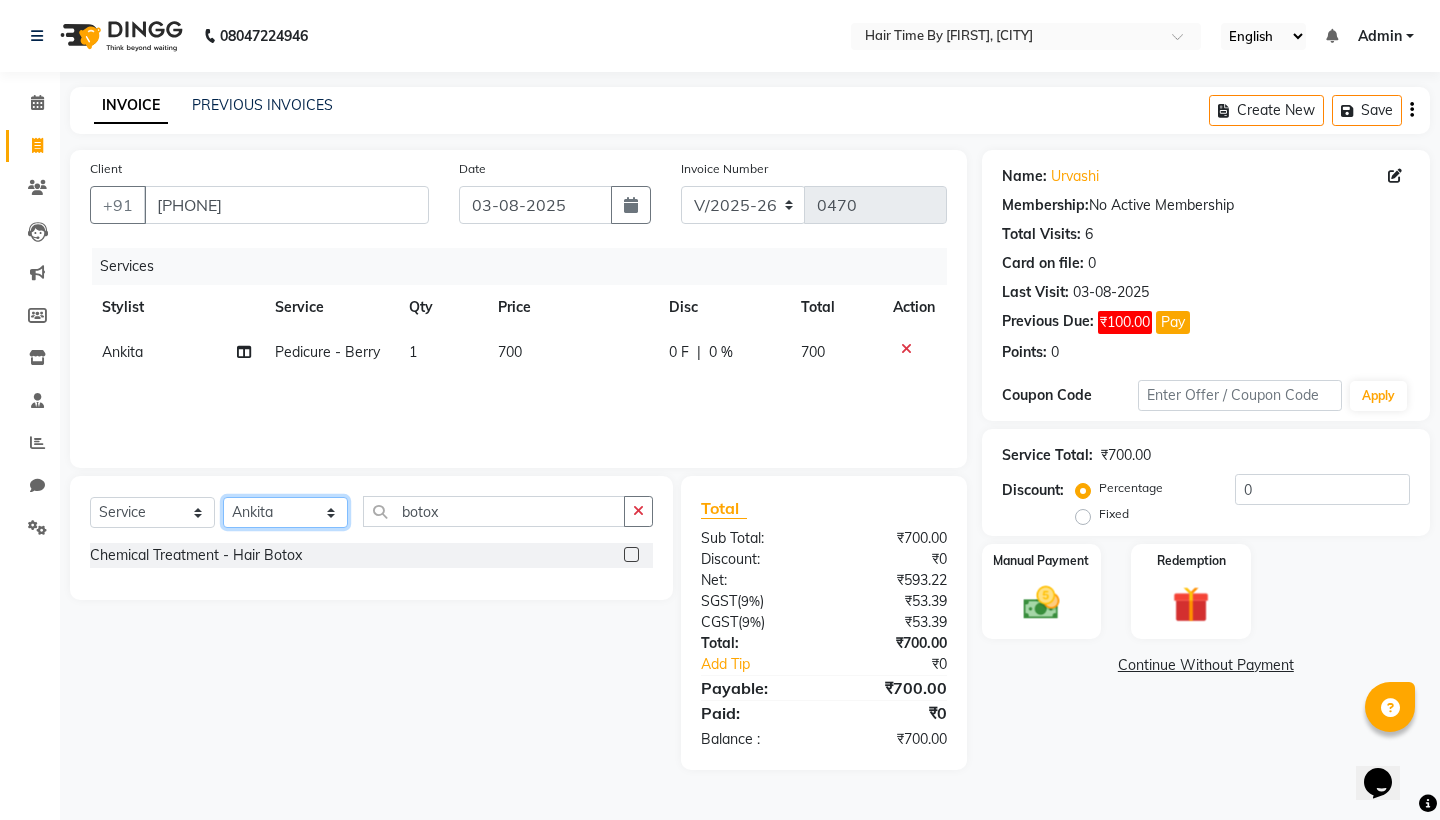select on "75790" 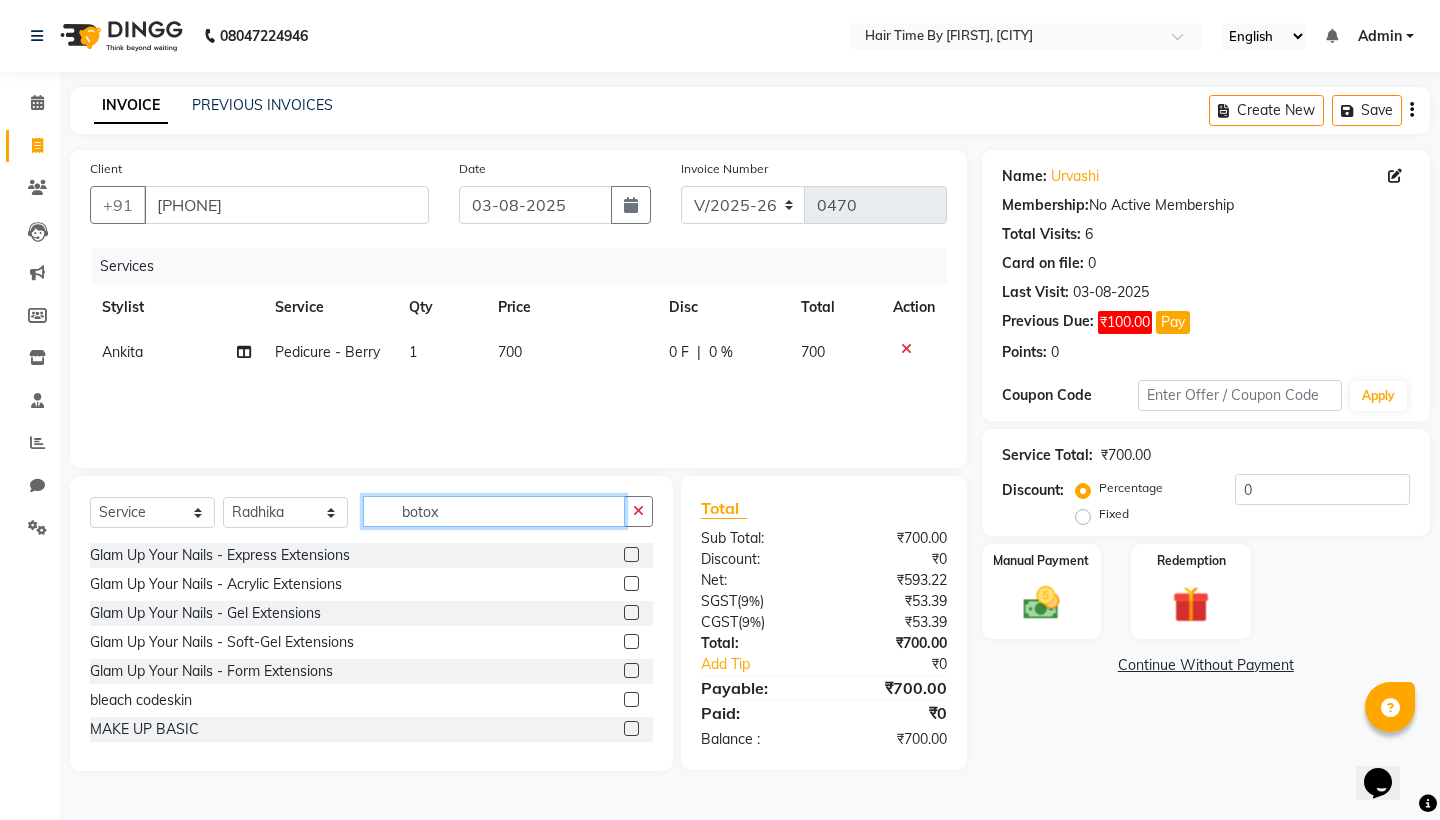 click on "botox" 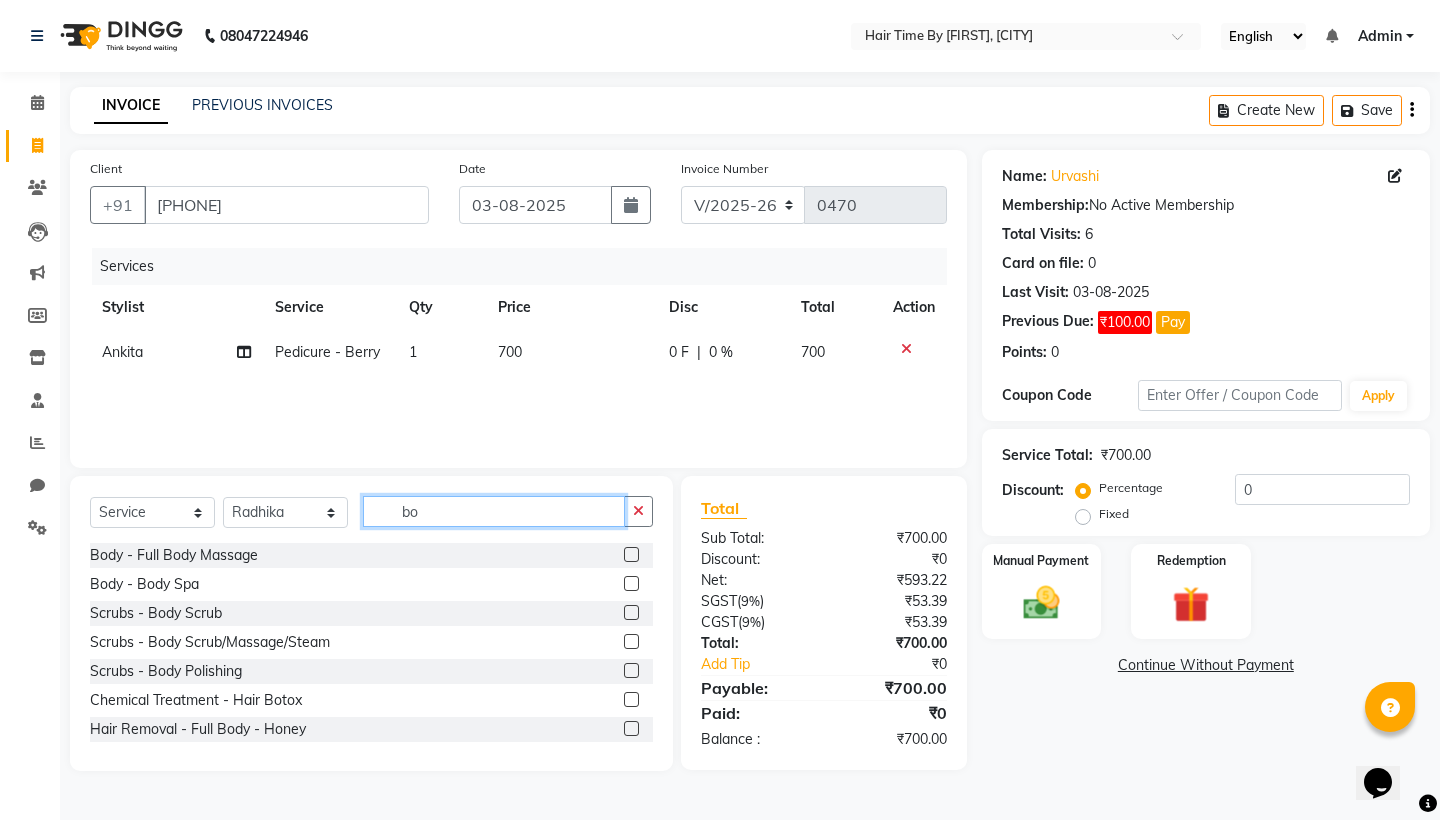 type on "b" 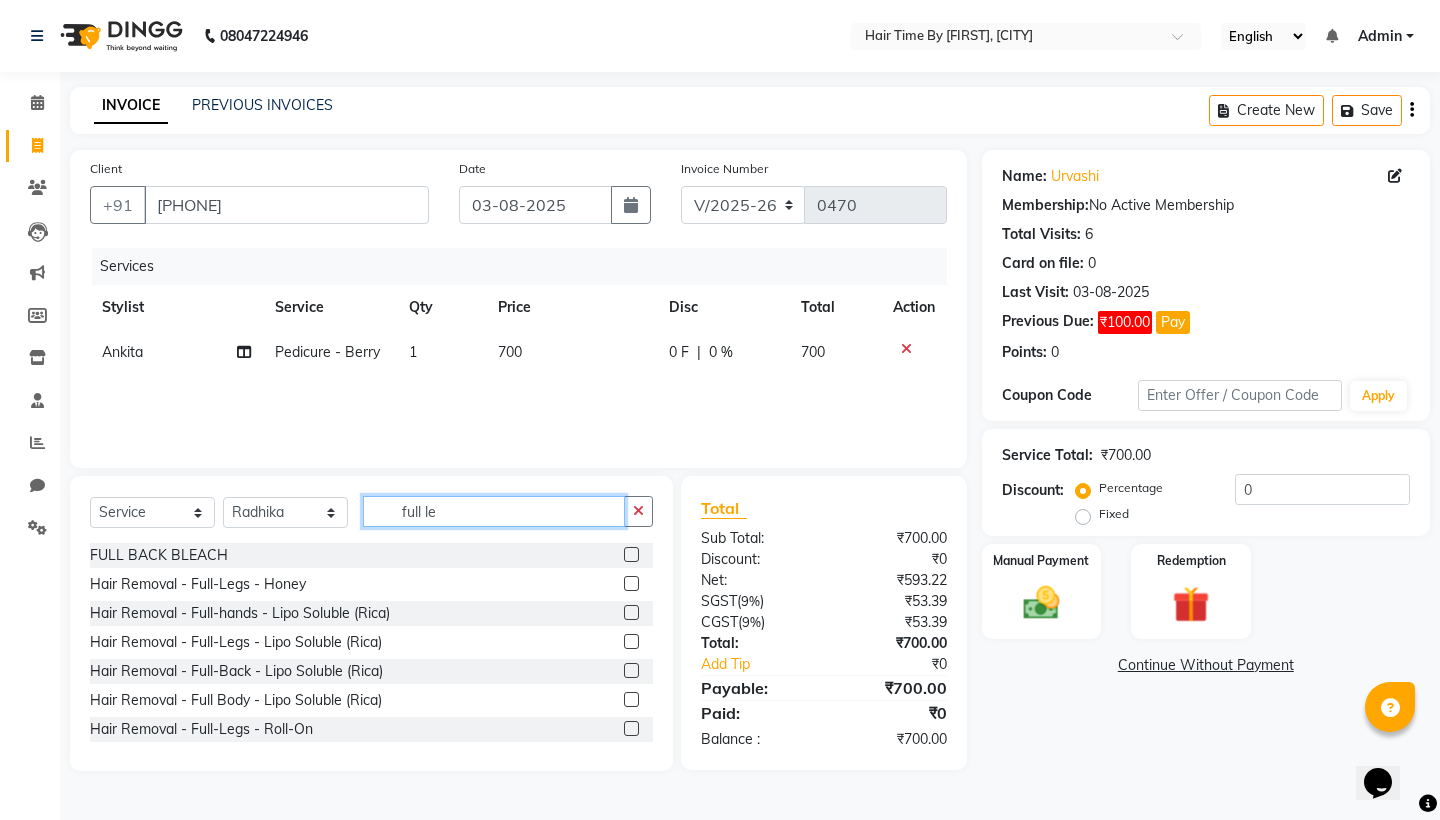 type on "full le" 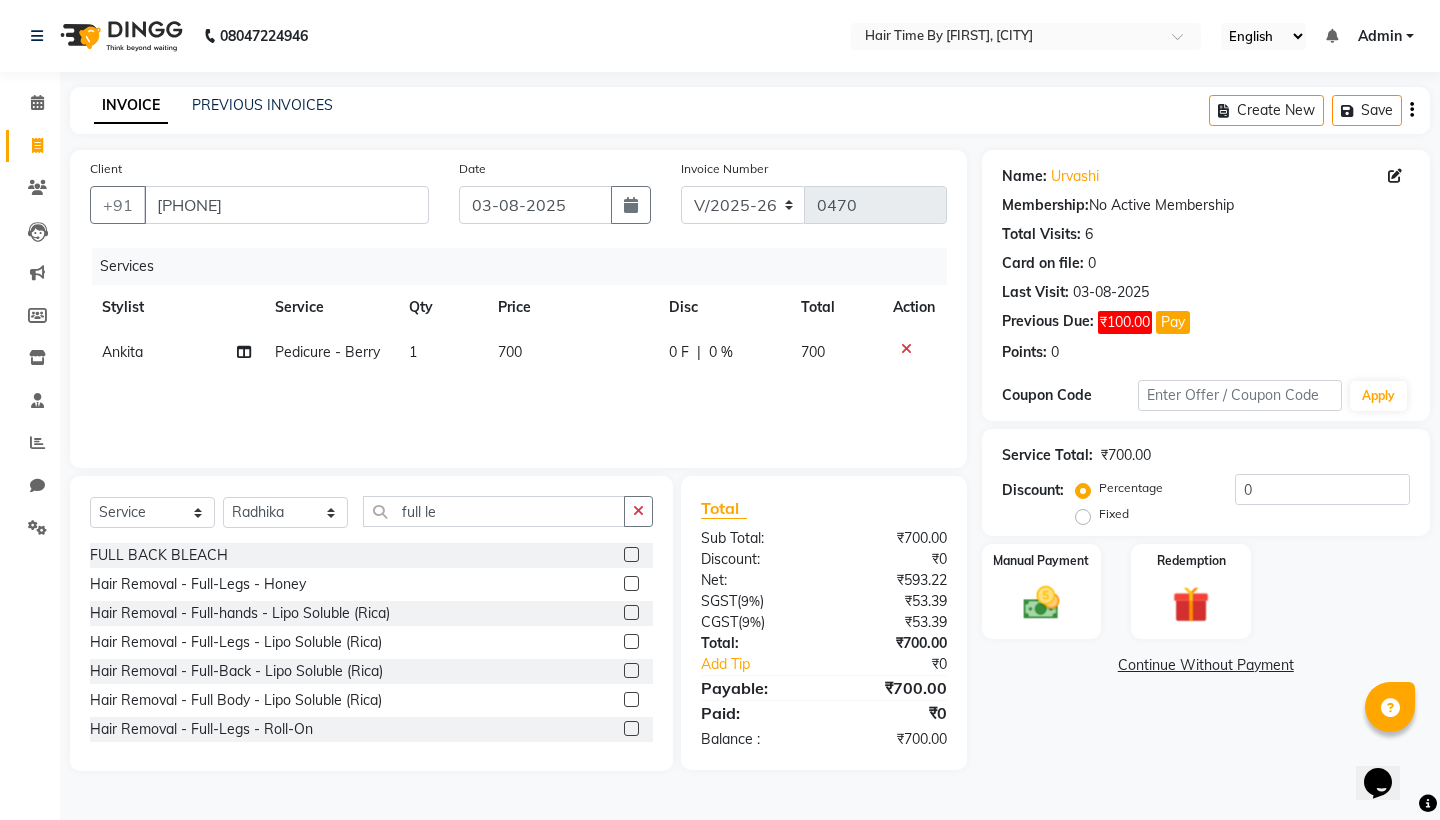click 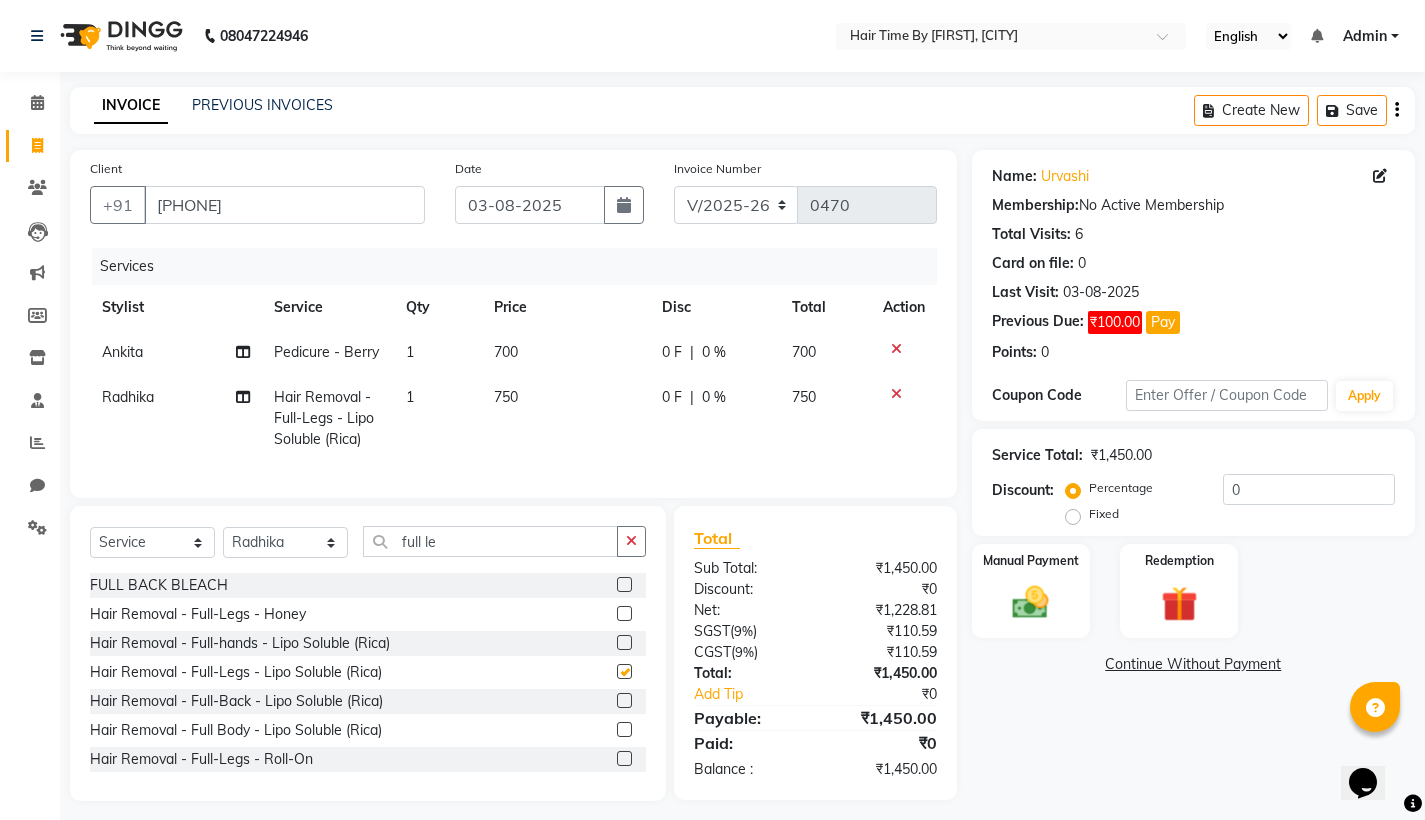 checkbox on "false" 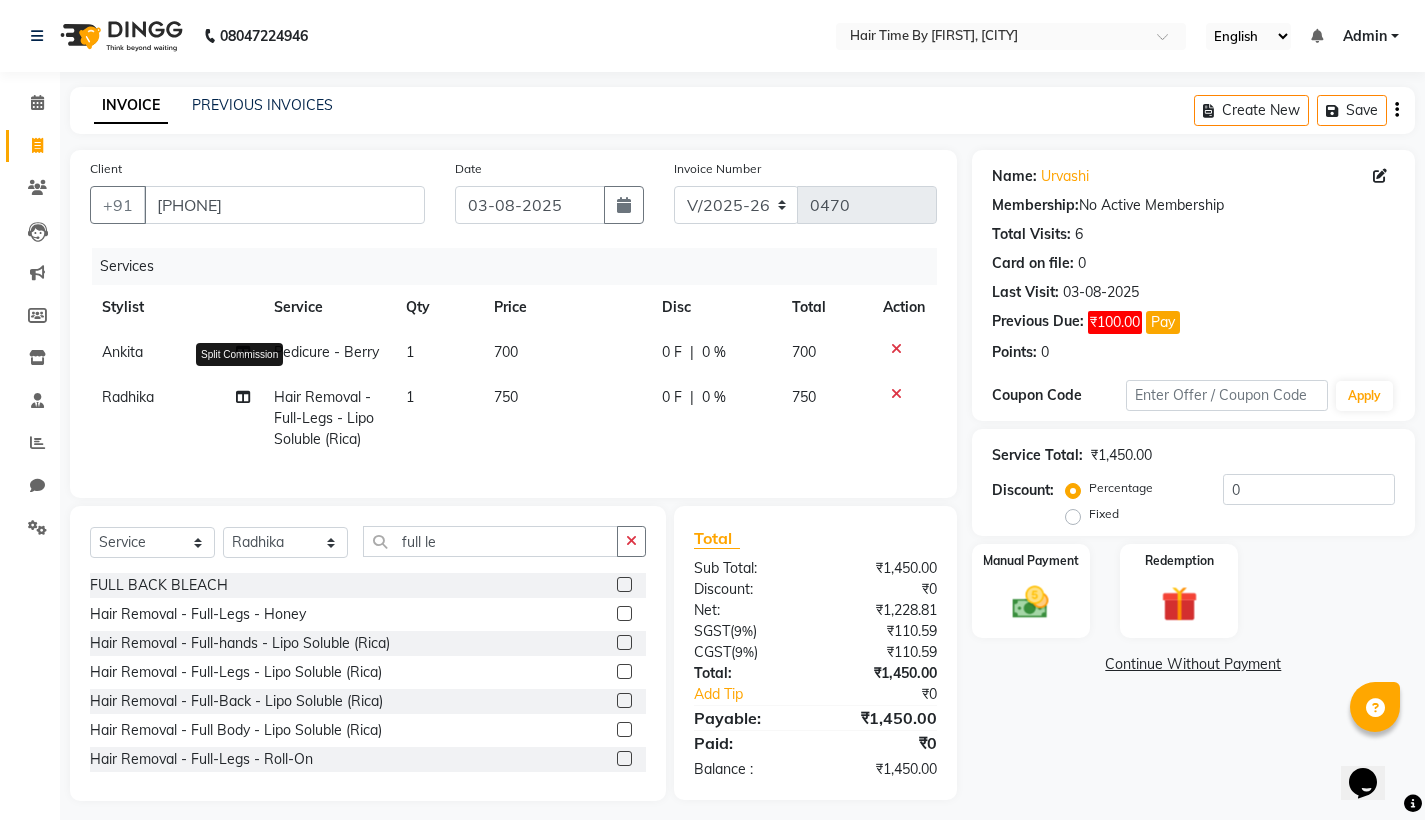 click 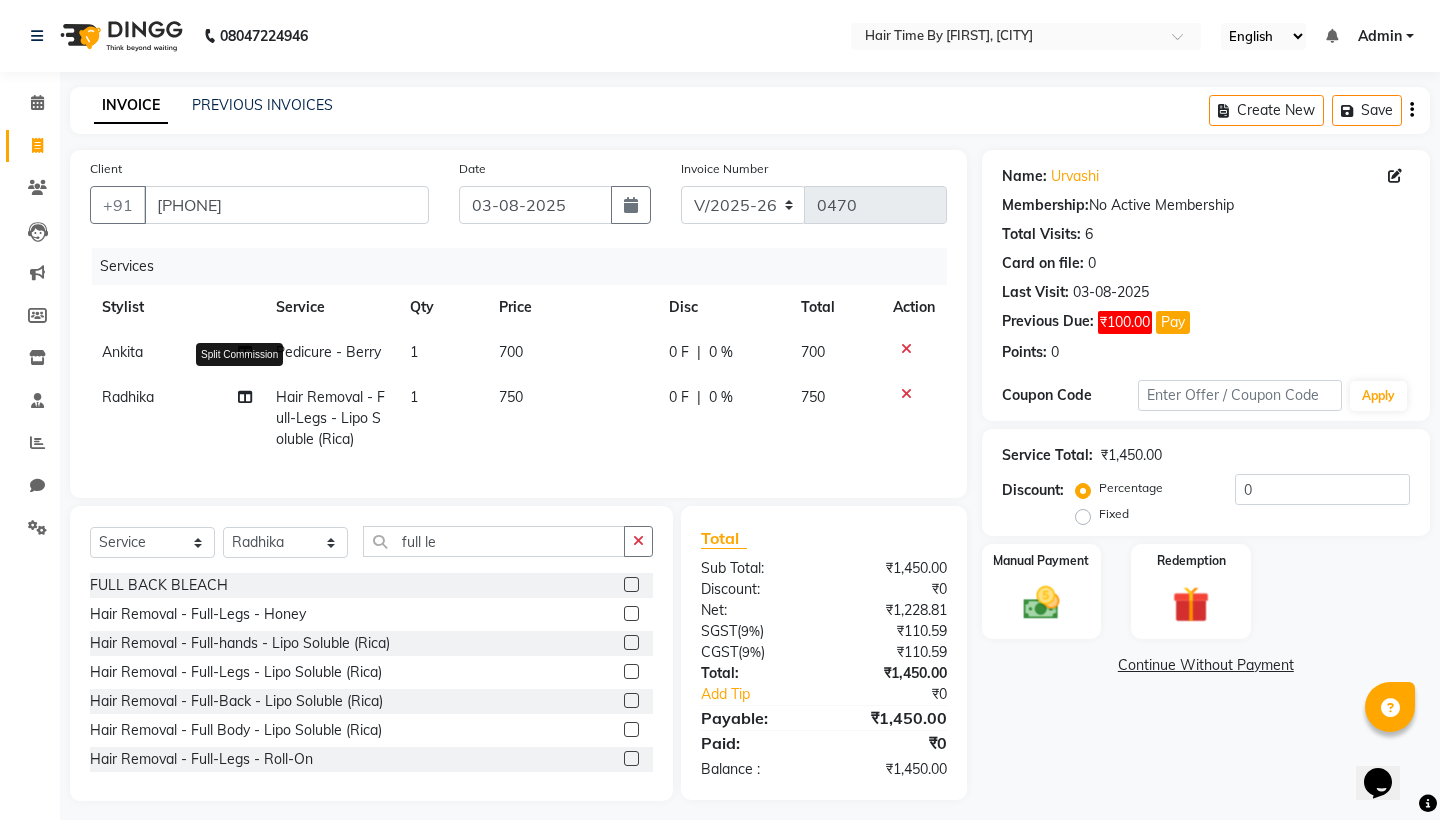 select on "75790" 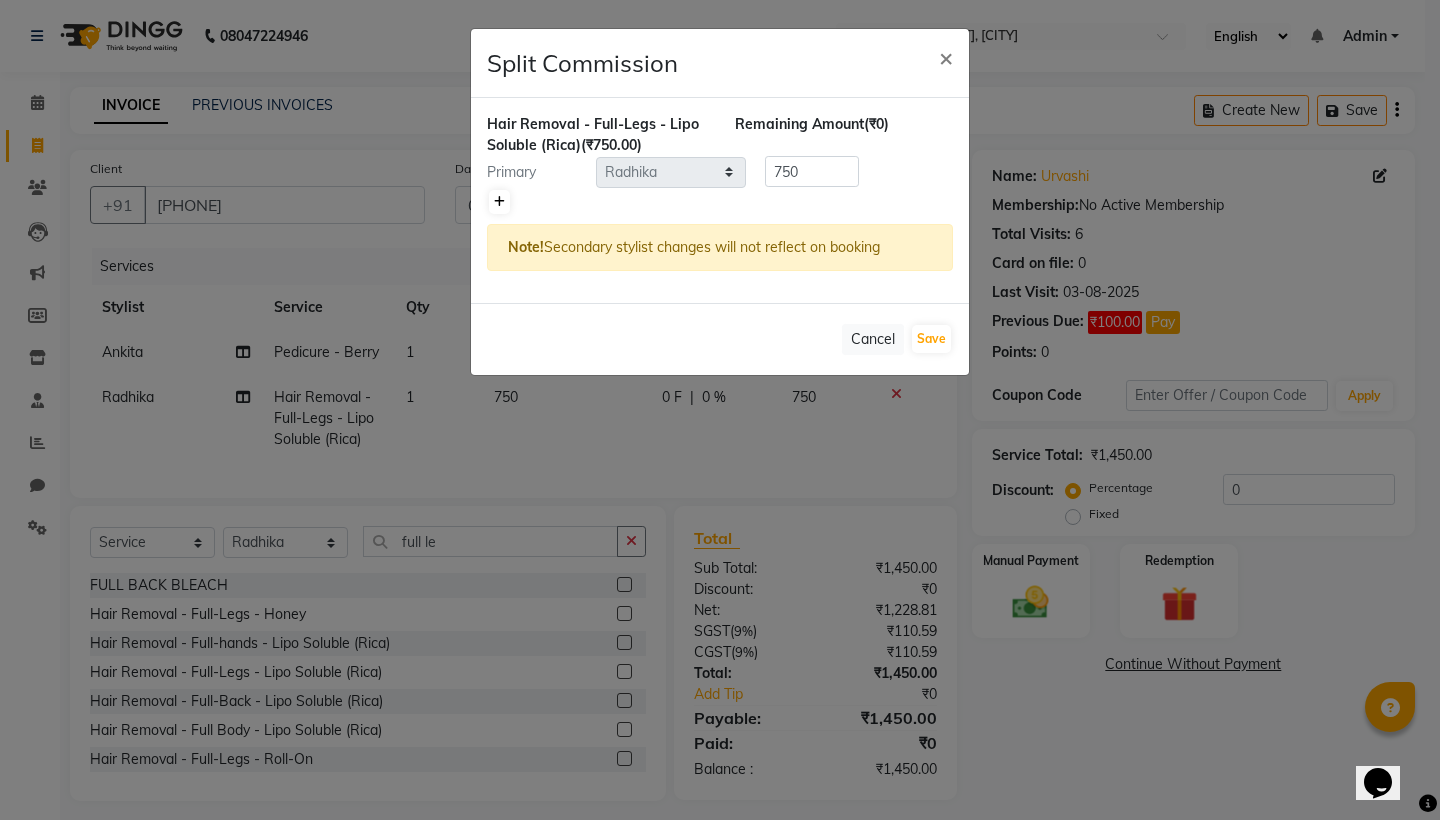 click 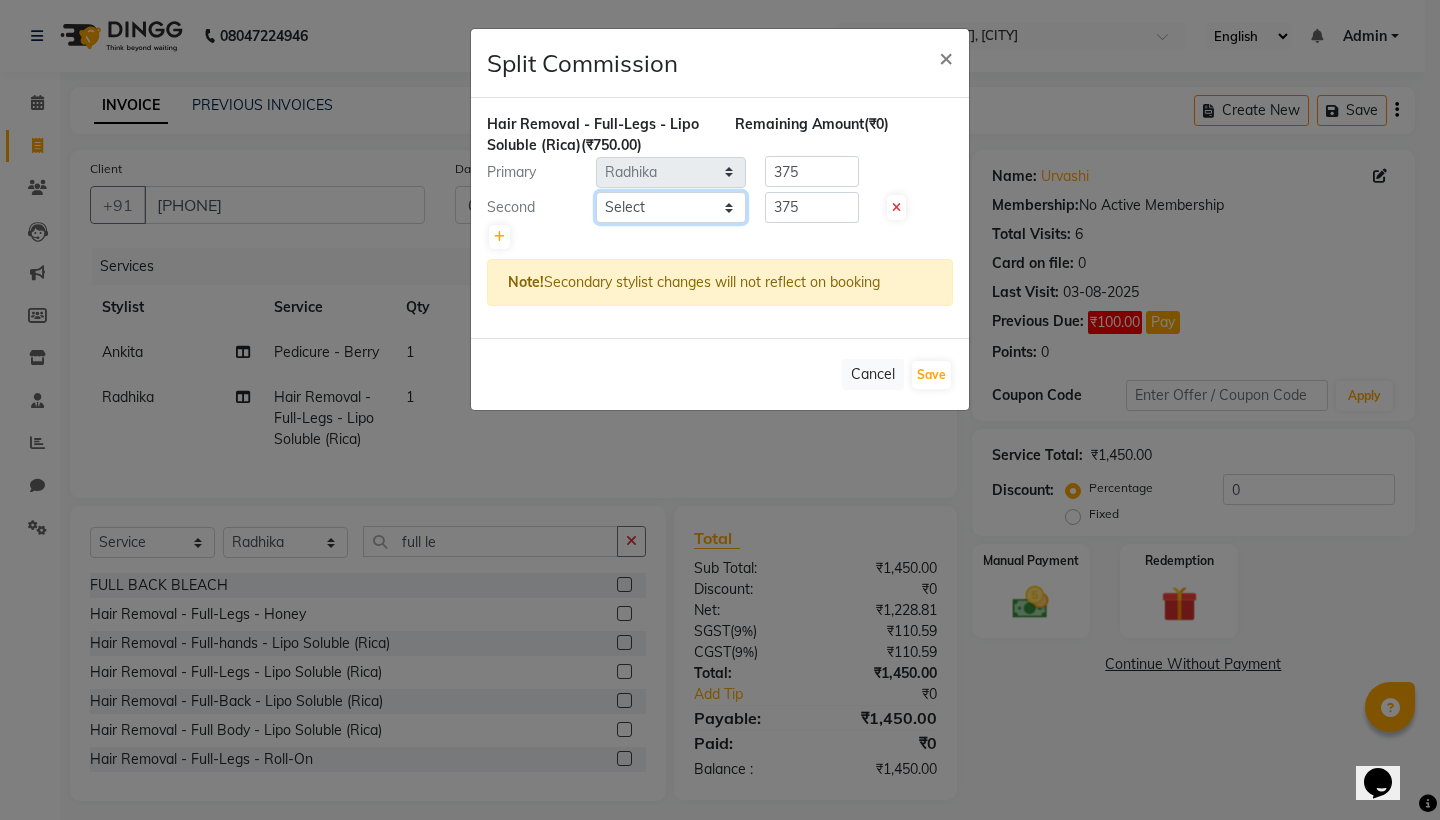 click on "Select  [FIRST]   [FIRST]    [FIRST]   [FIRST]   [FIRST]   [FIRST]   [FIRST]   [FIRST]" 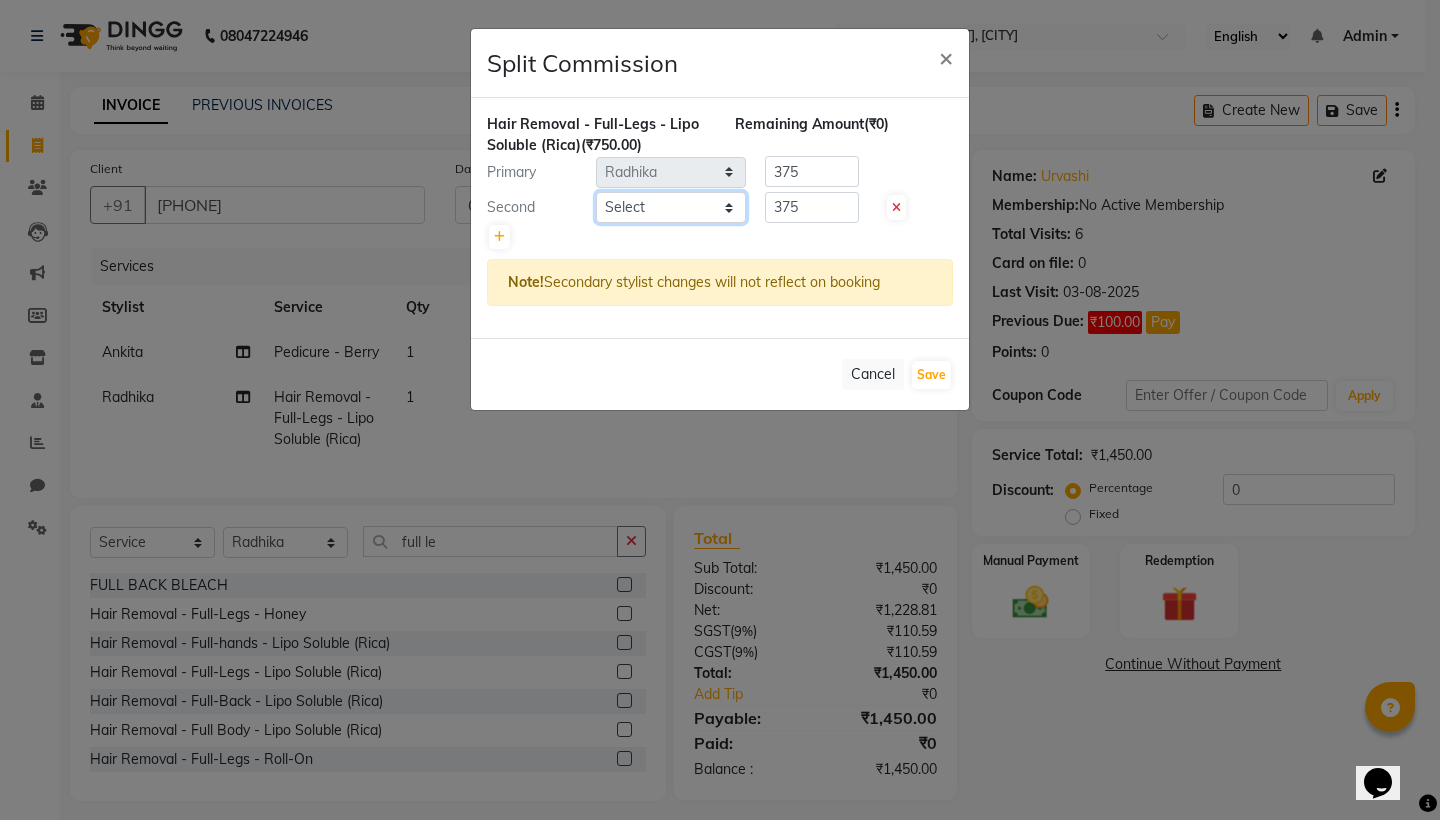 select on "75792" 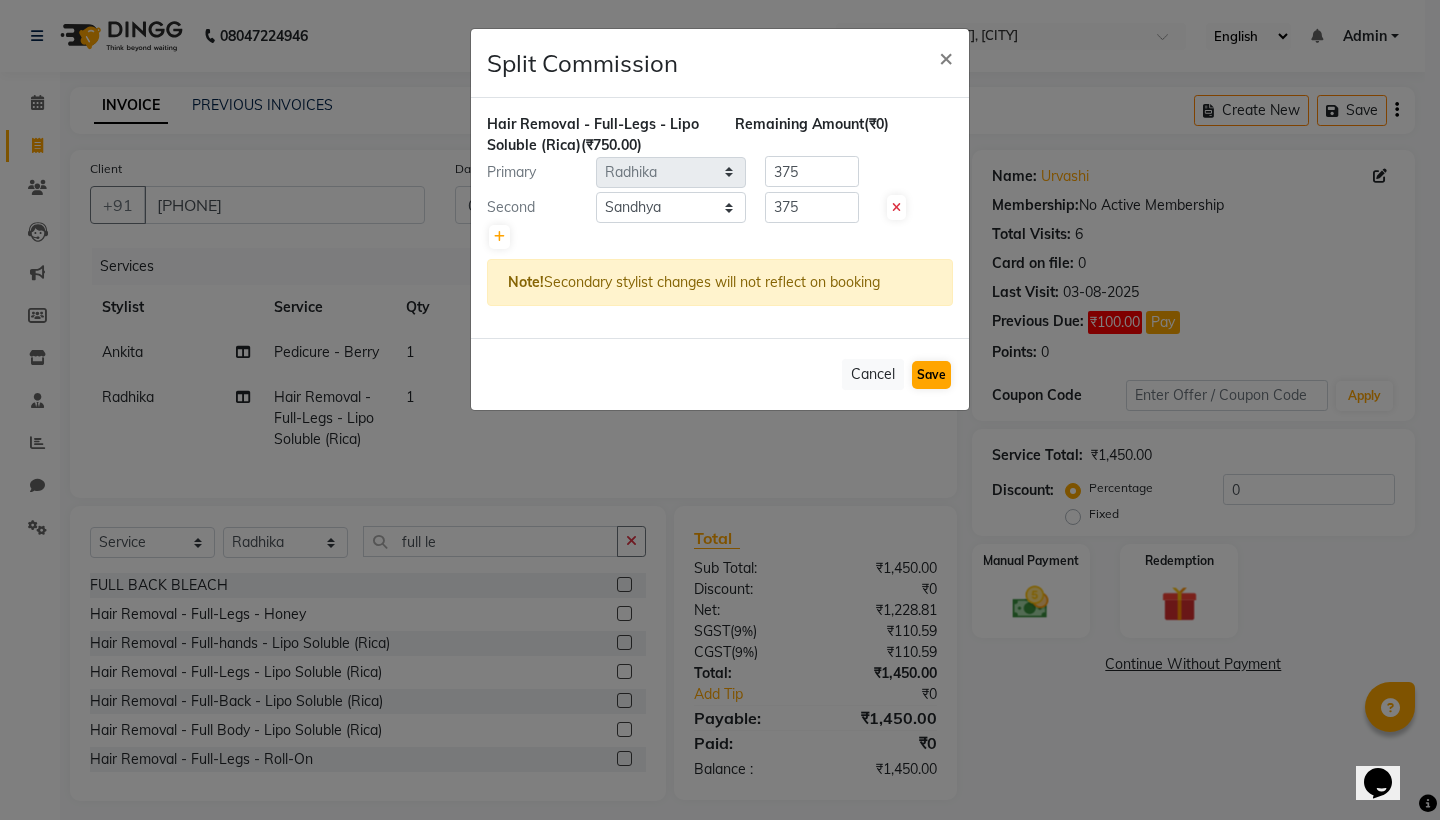 click on "Save" 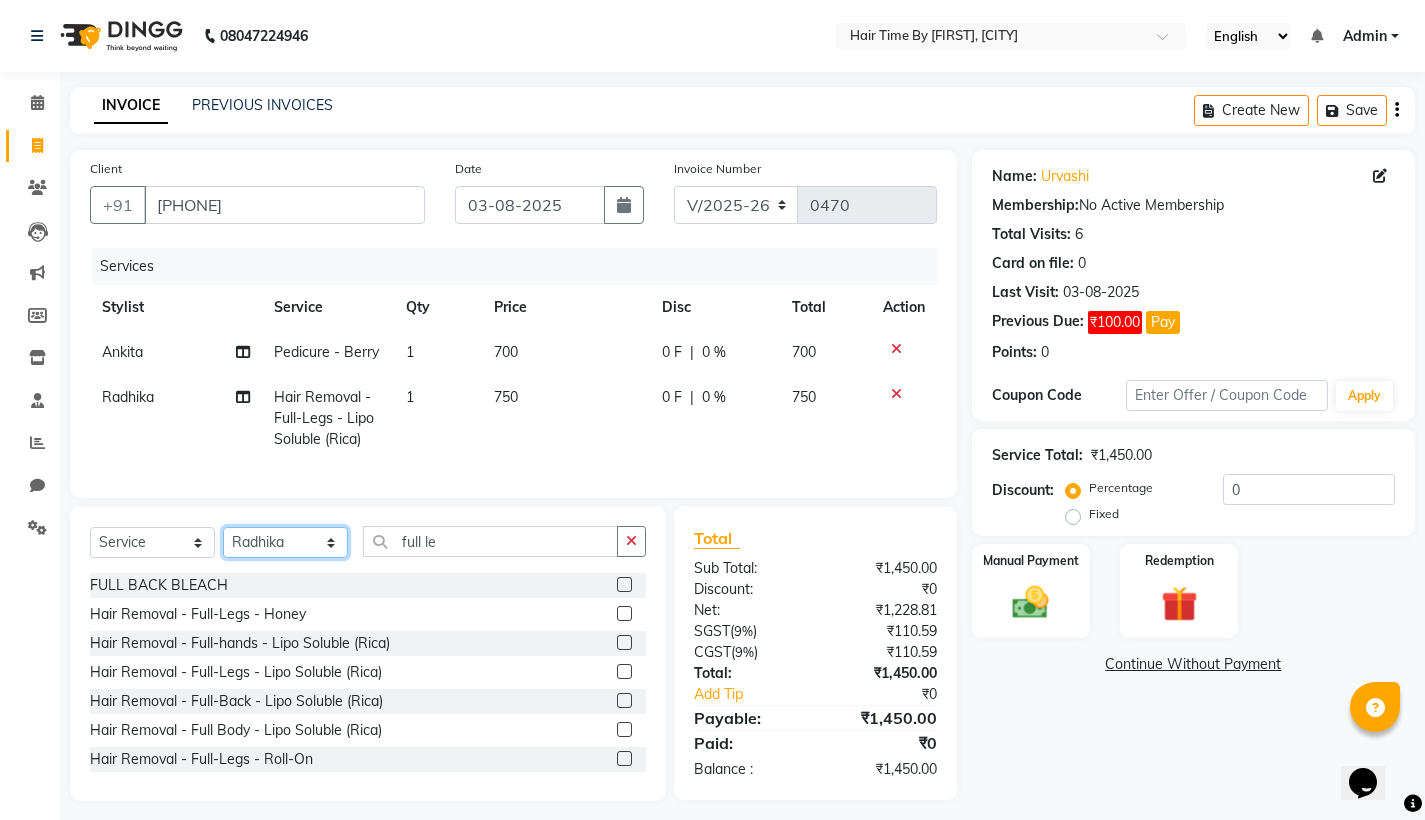 select on "75792" 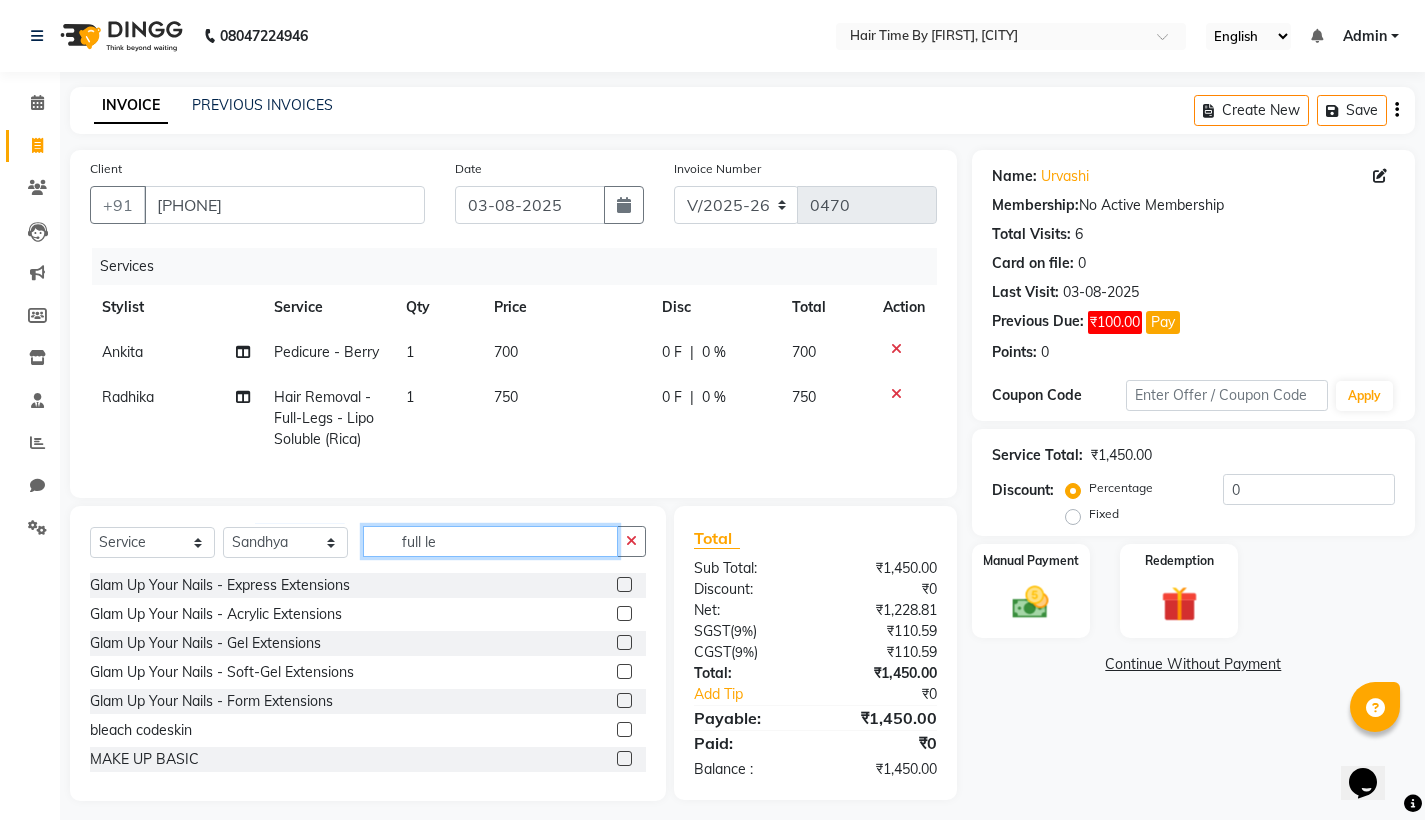 click on "full le" 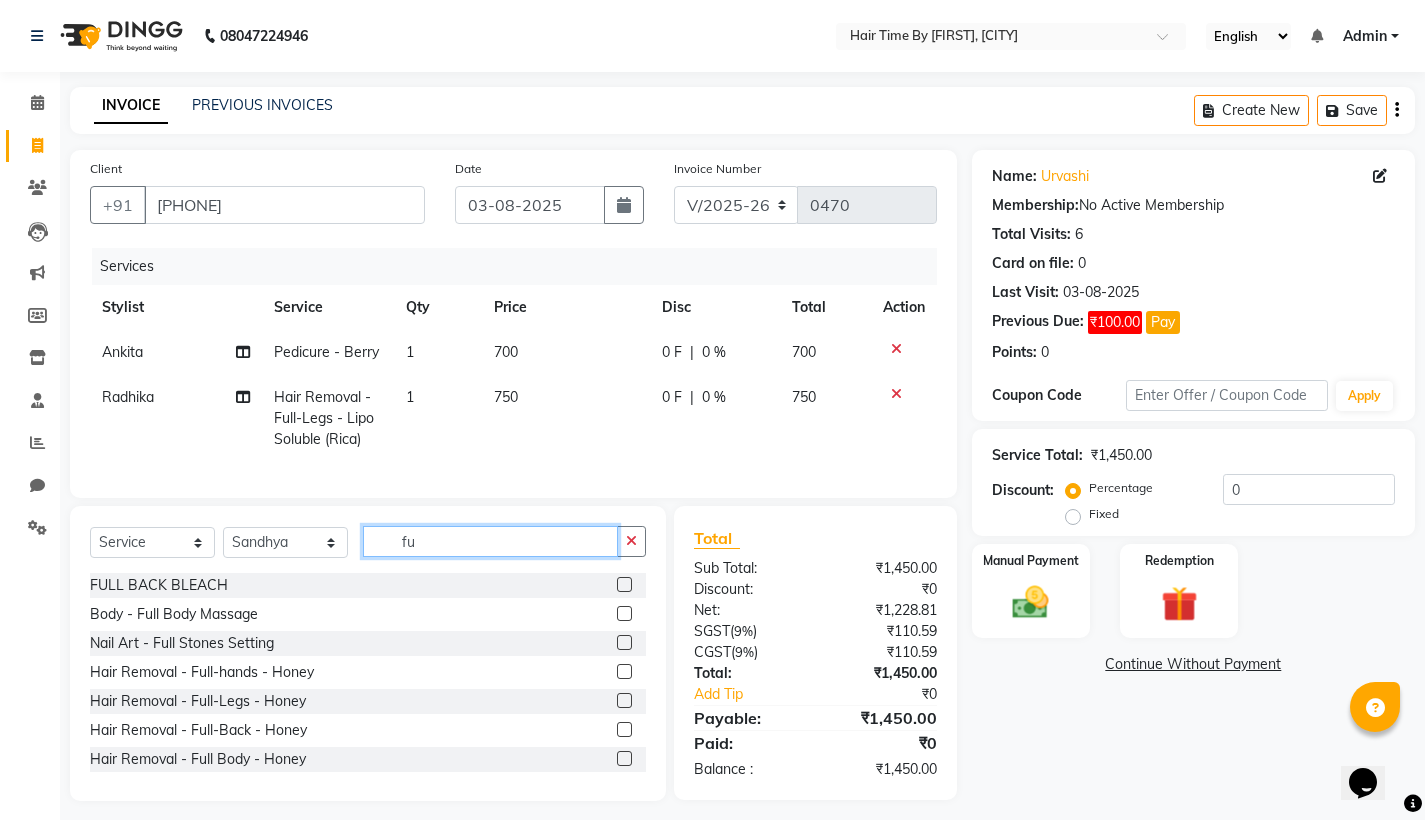 type on "f" 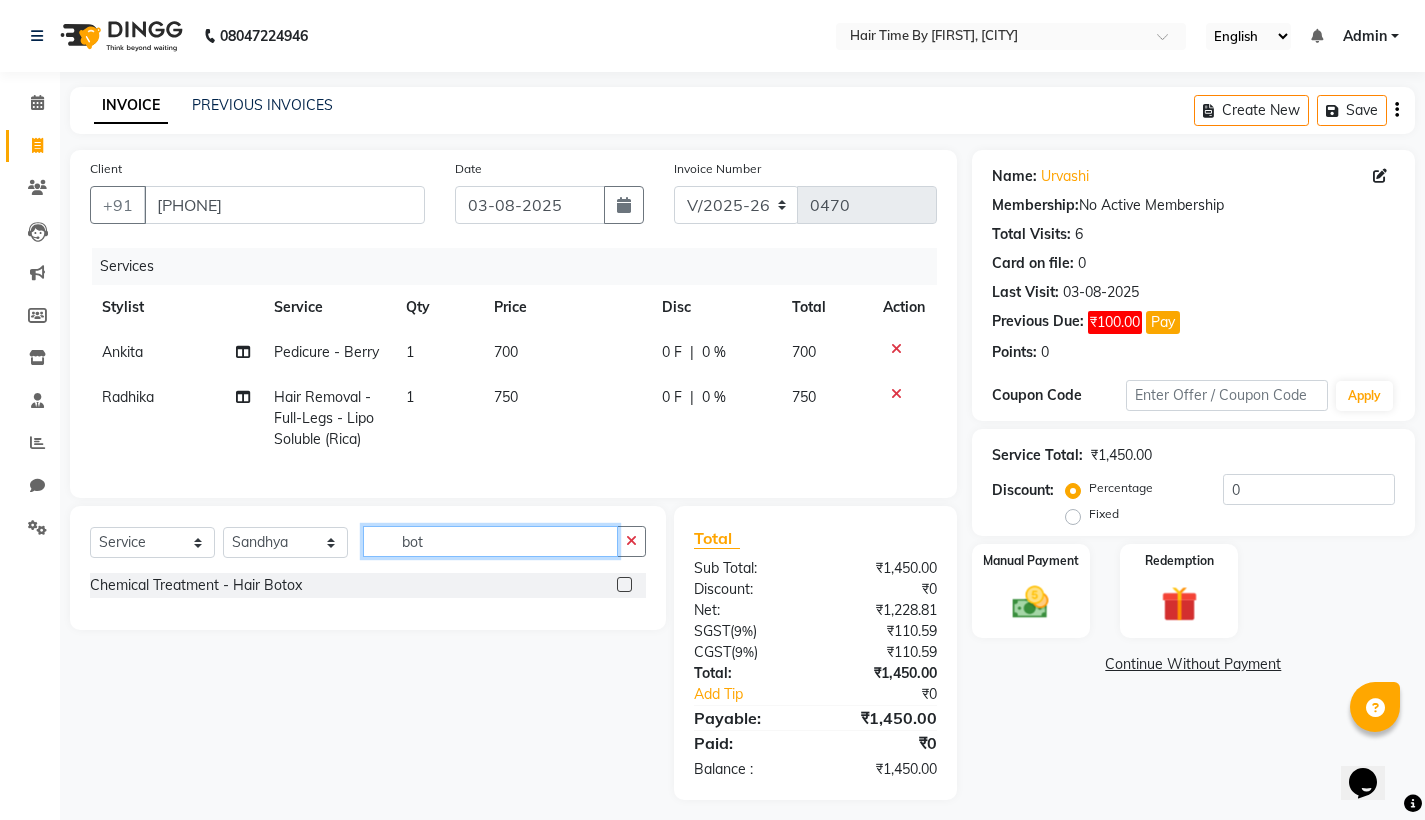 type on "bot" 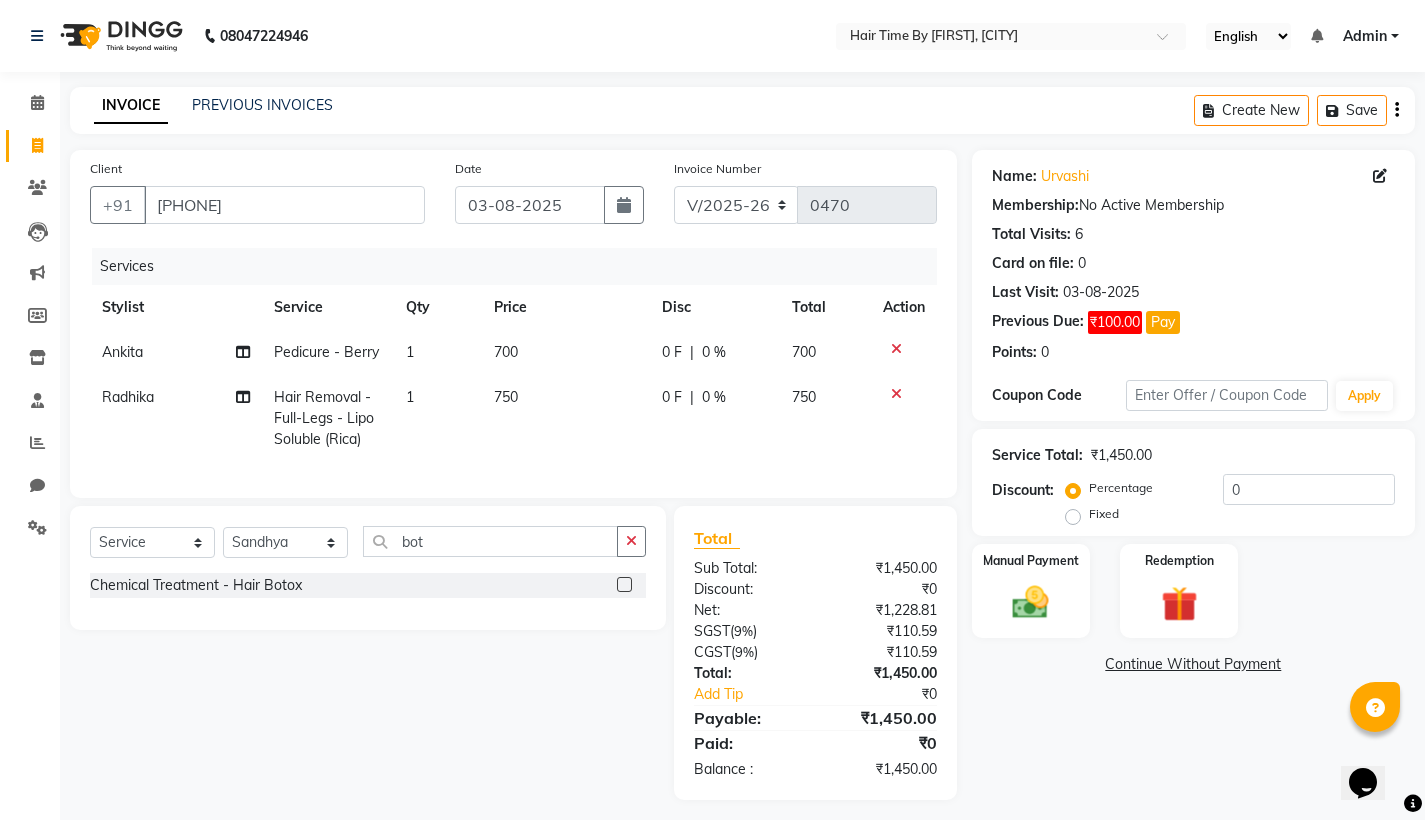 click 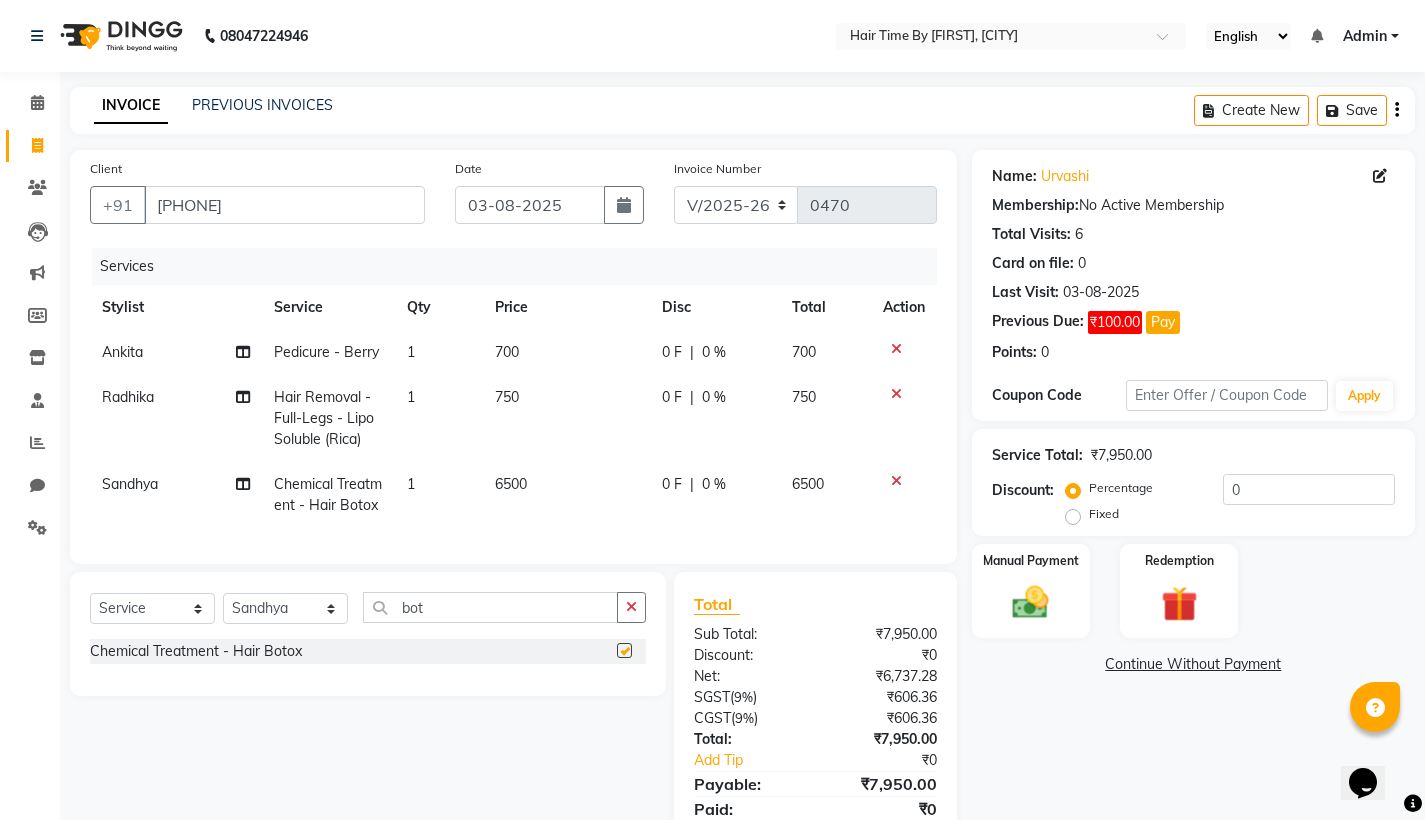 checkbox on "false" 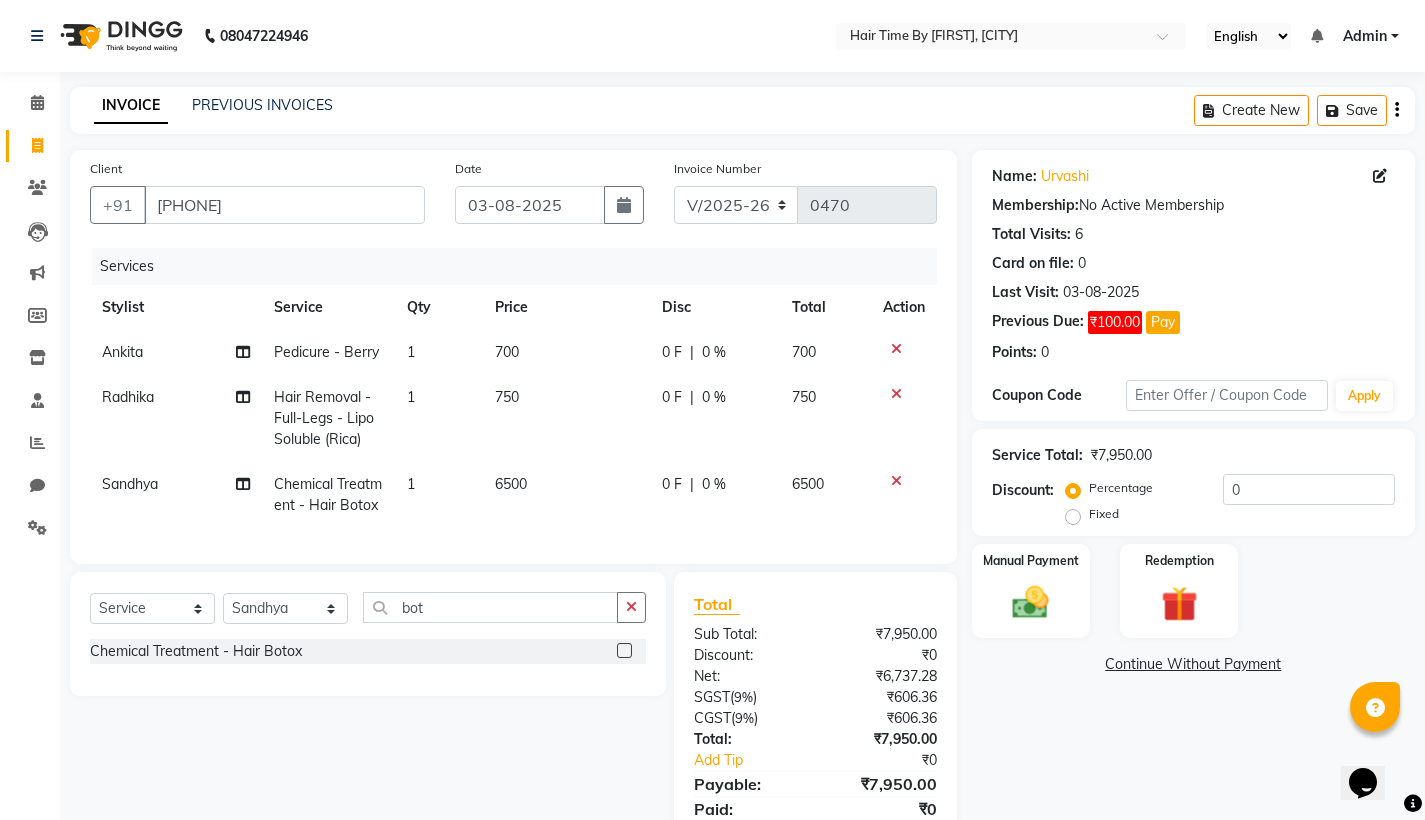 click on "6500" 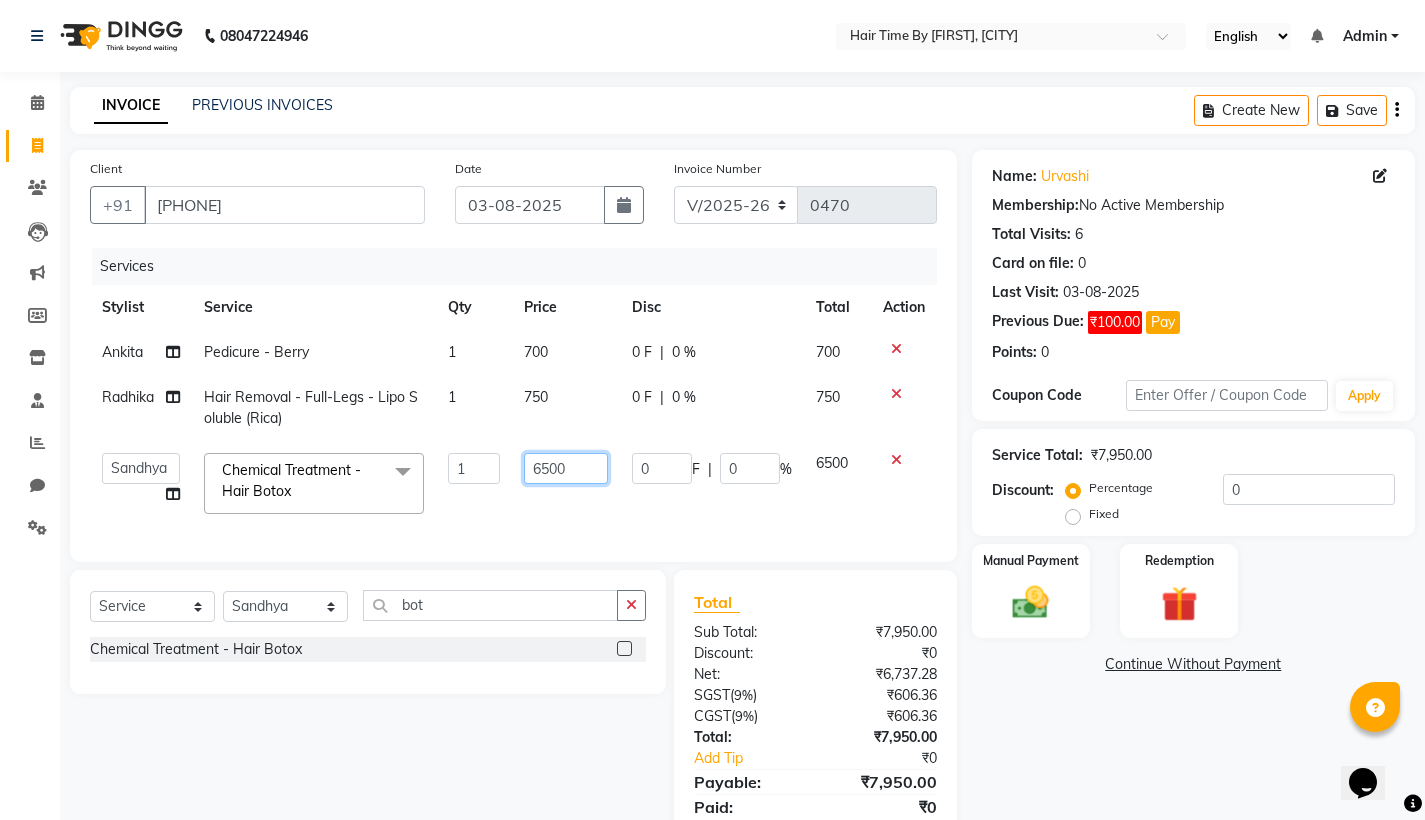 click on "6500" 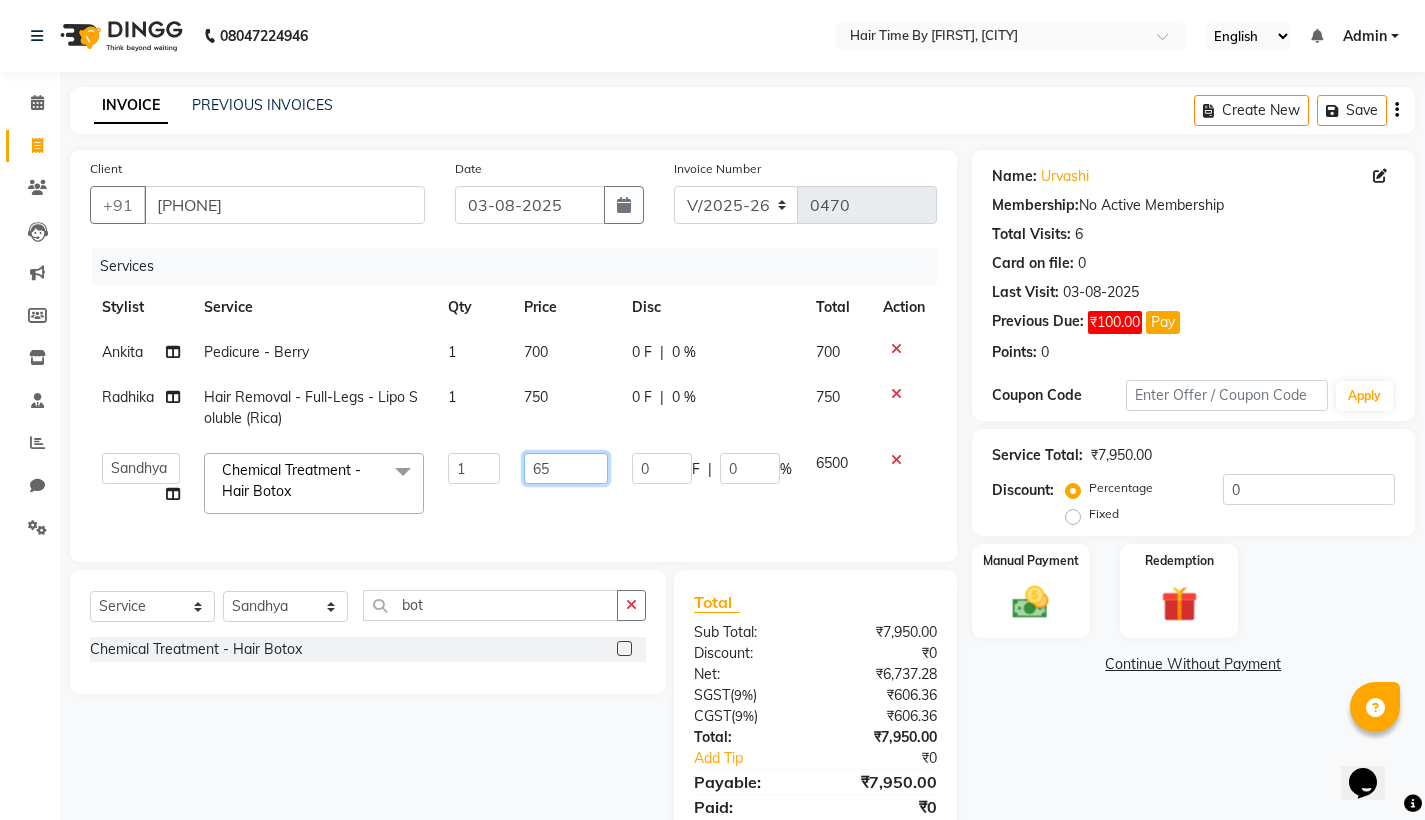 type on "6" 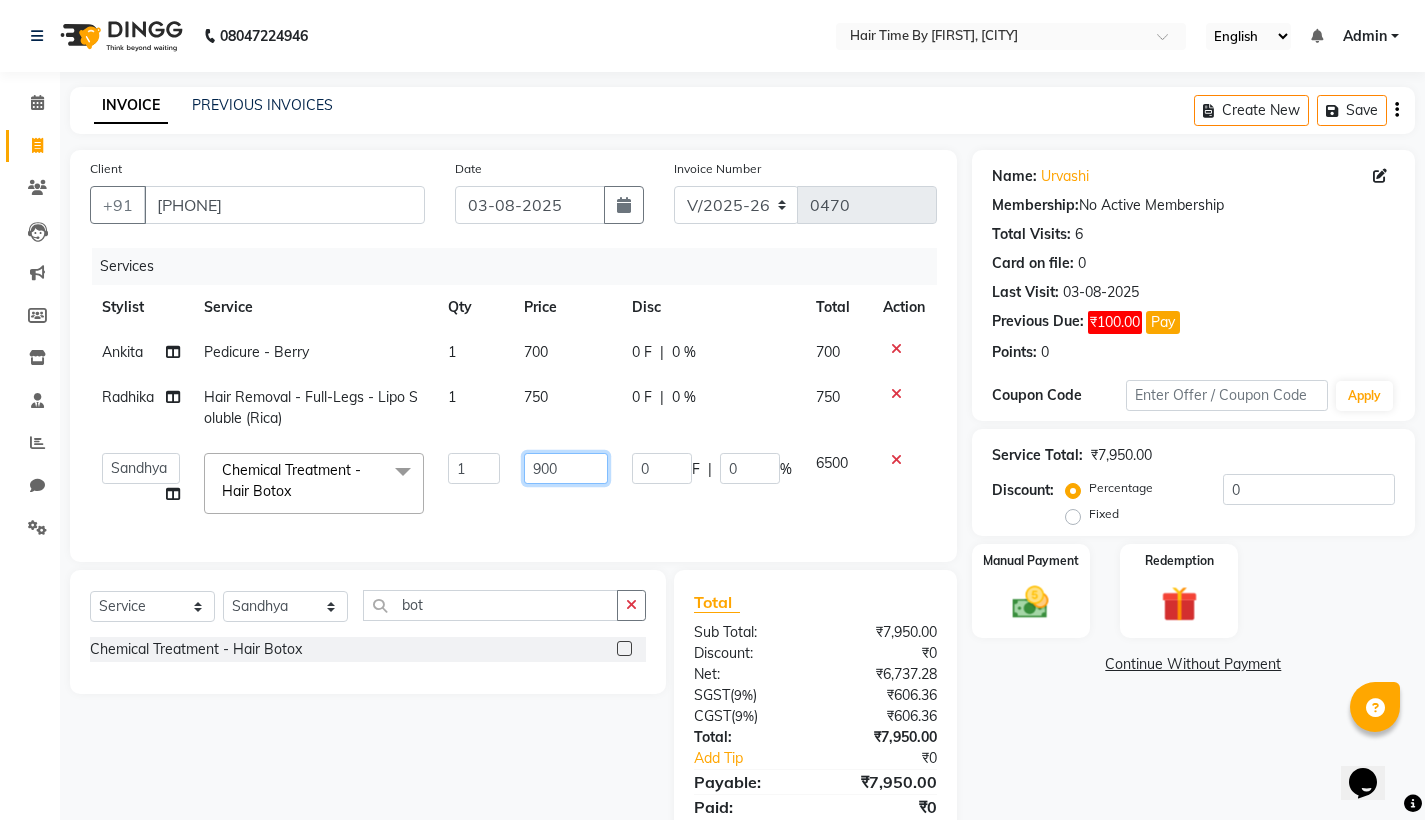 type on "9000" 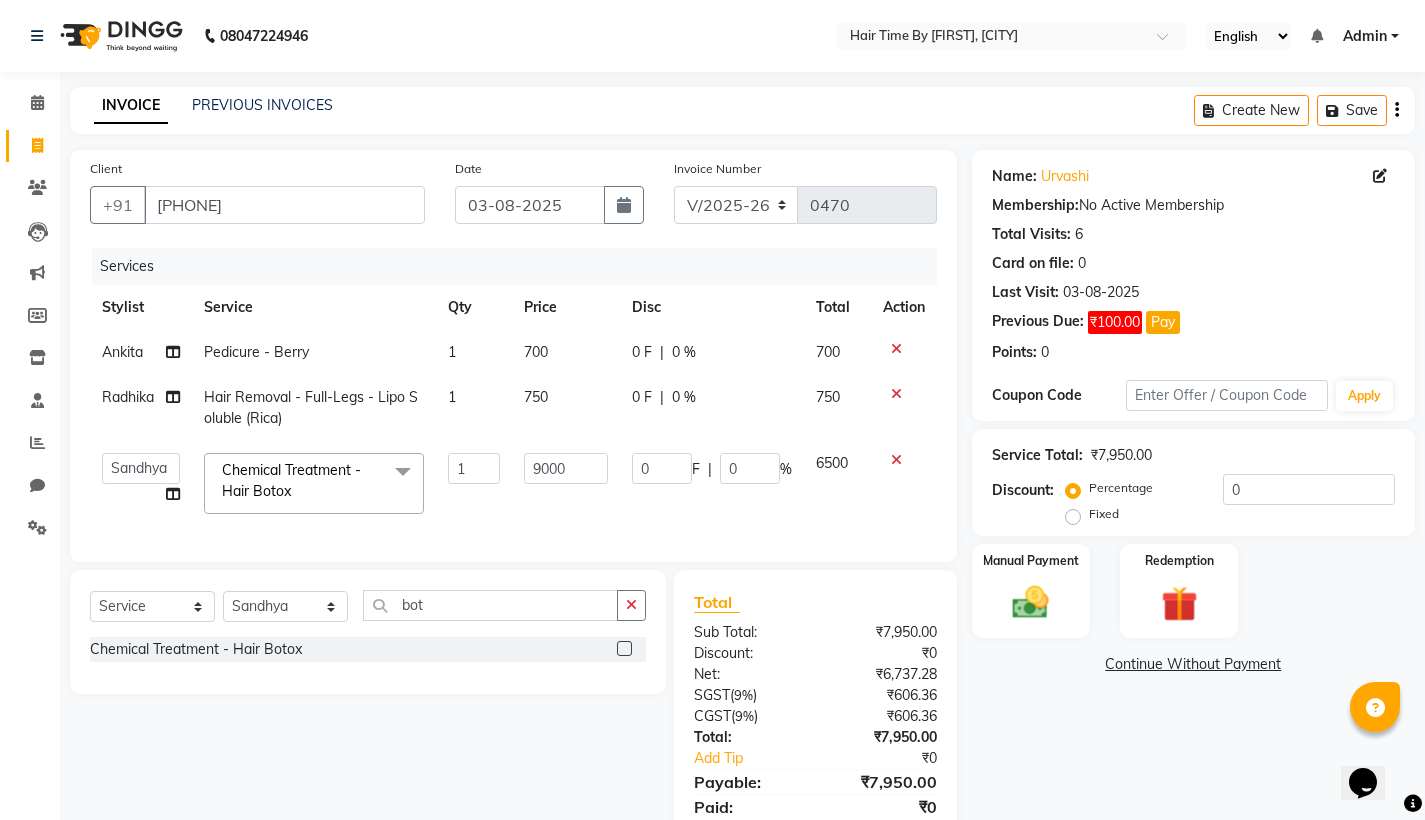 click on "9000" 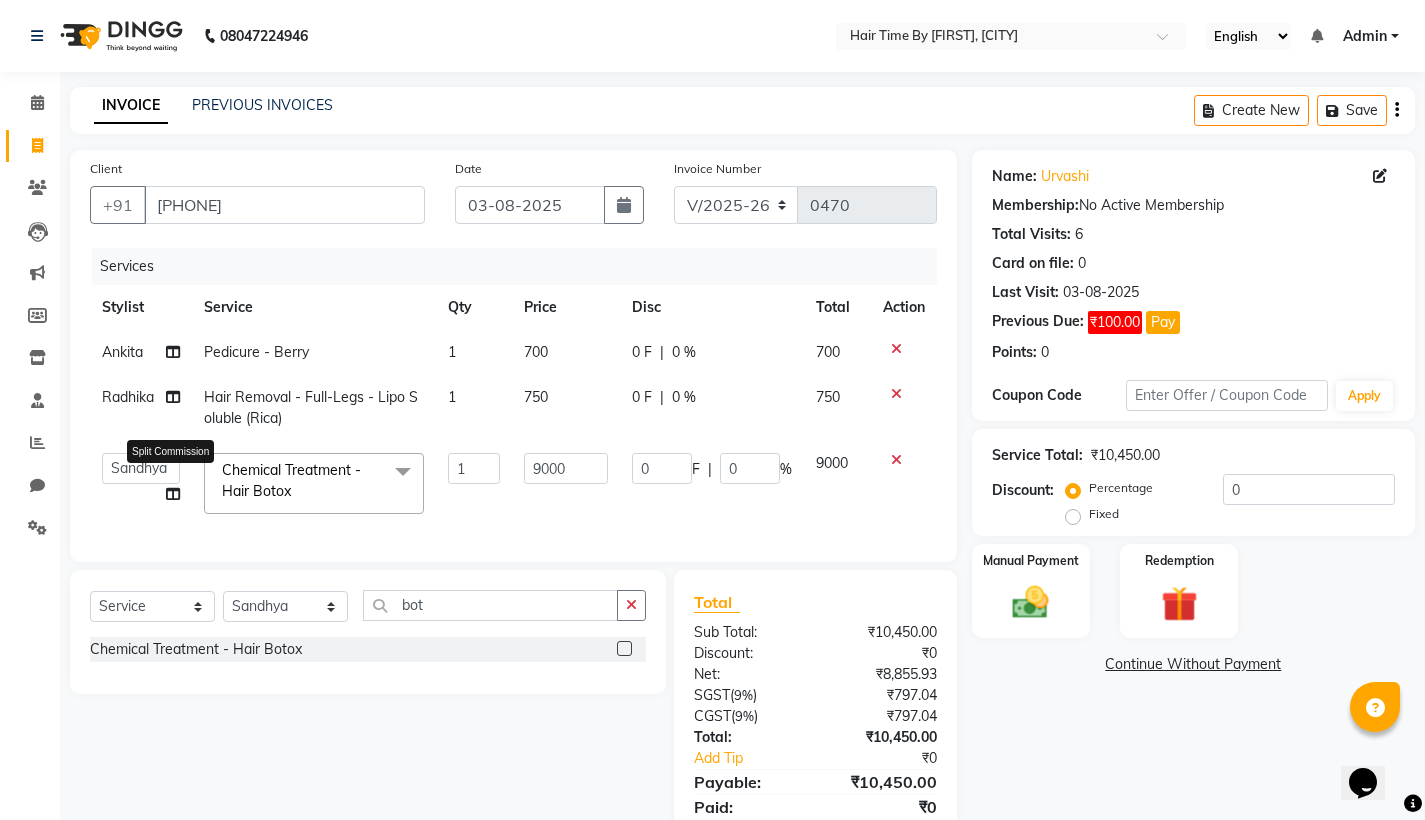 click 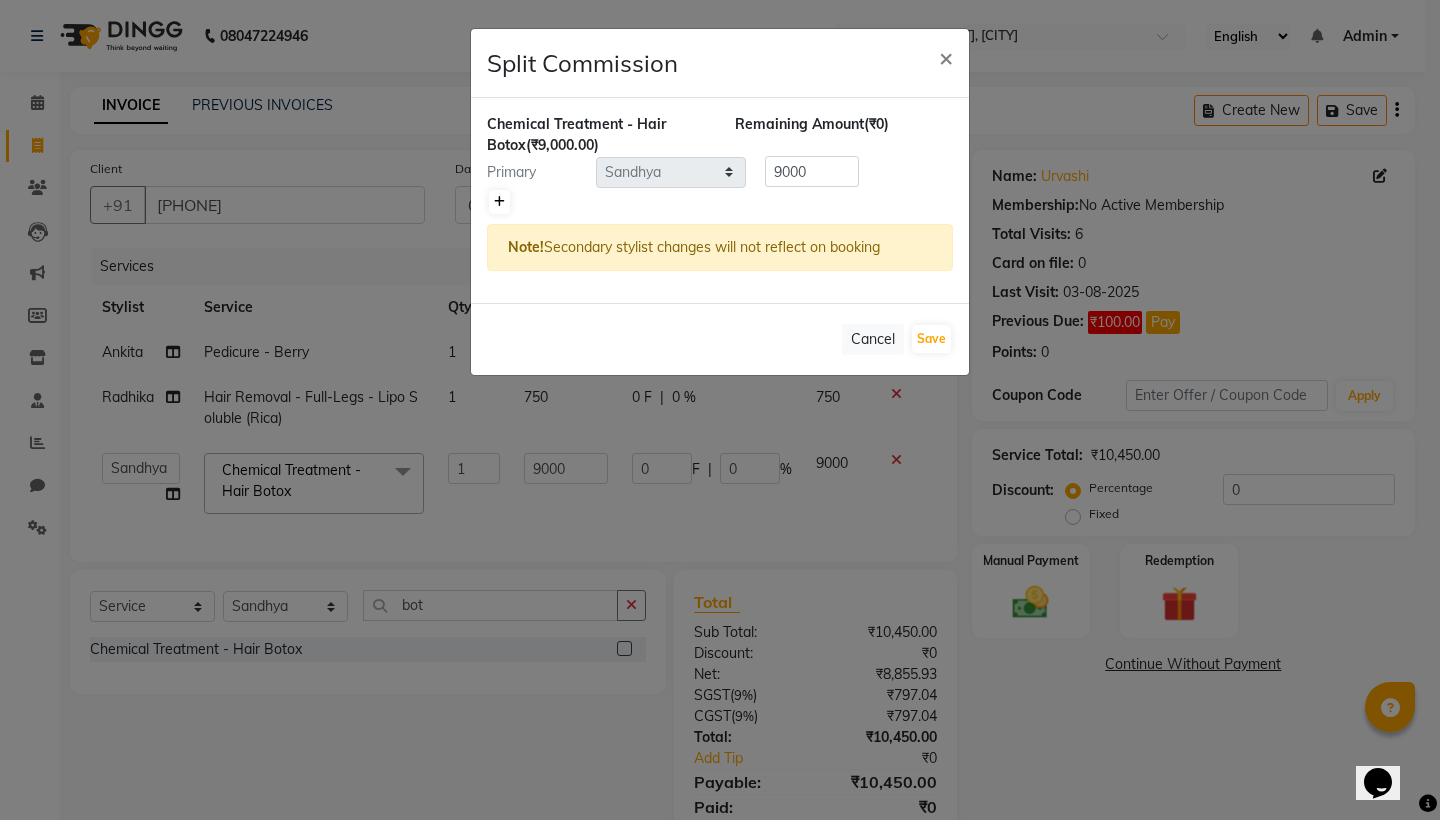 click 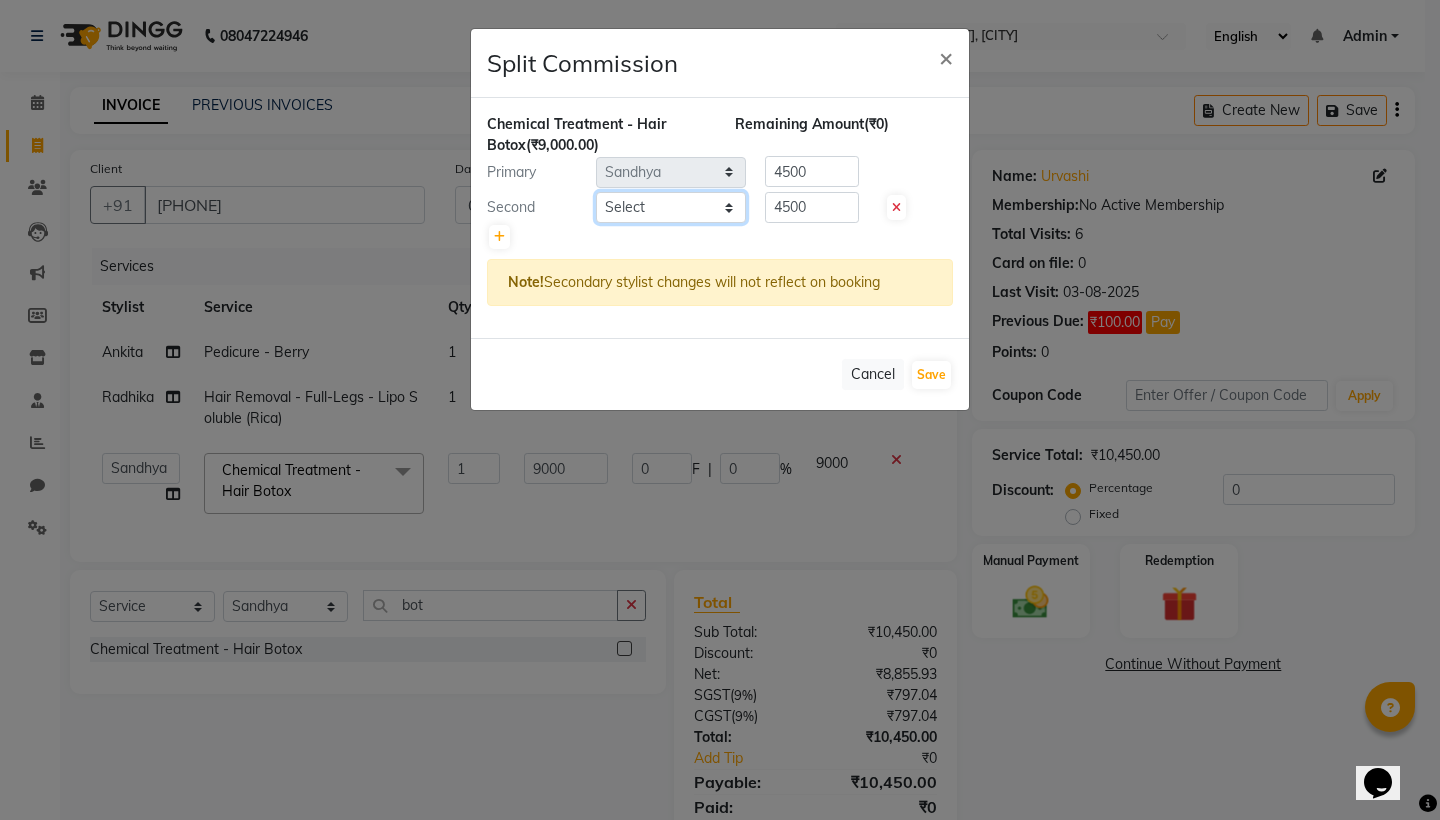 select on "75790" 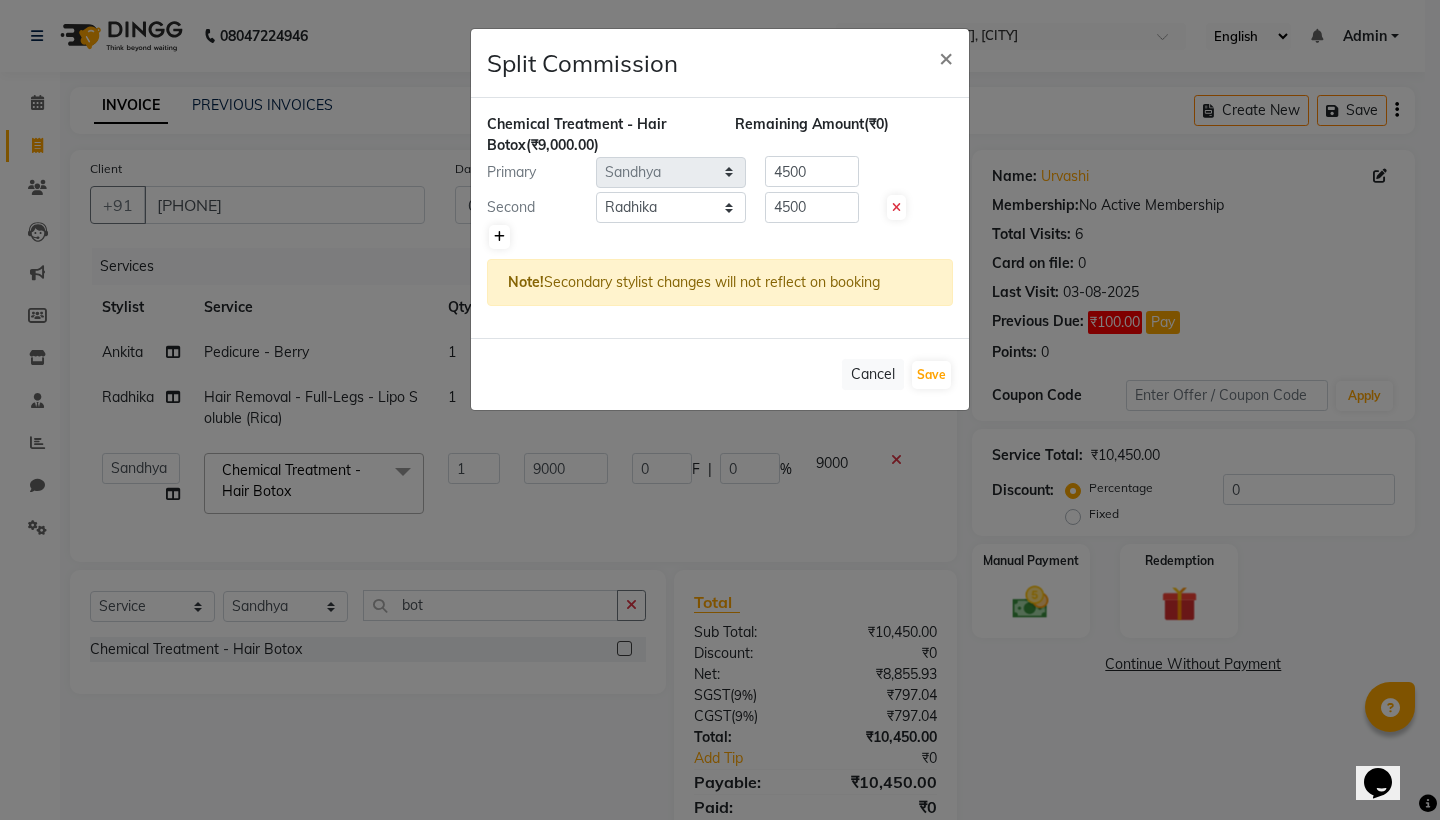 click 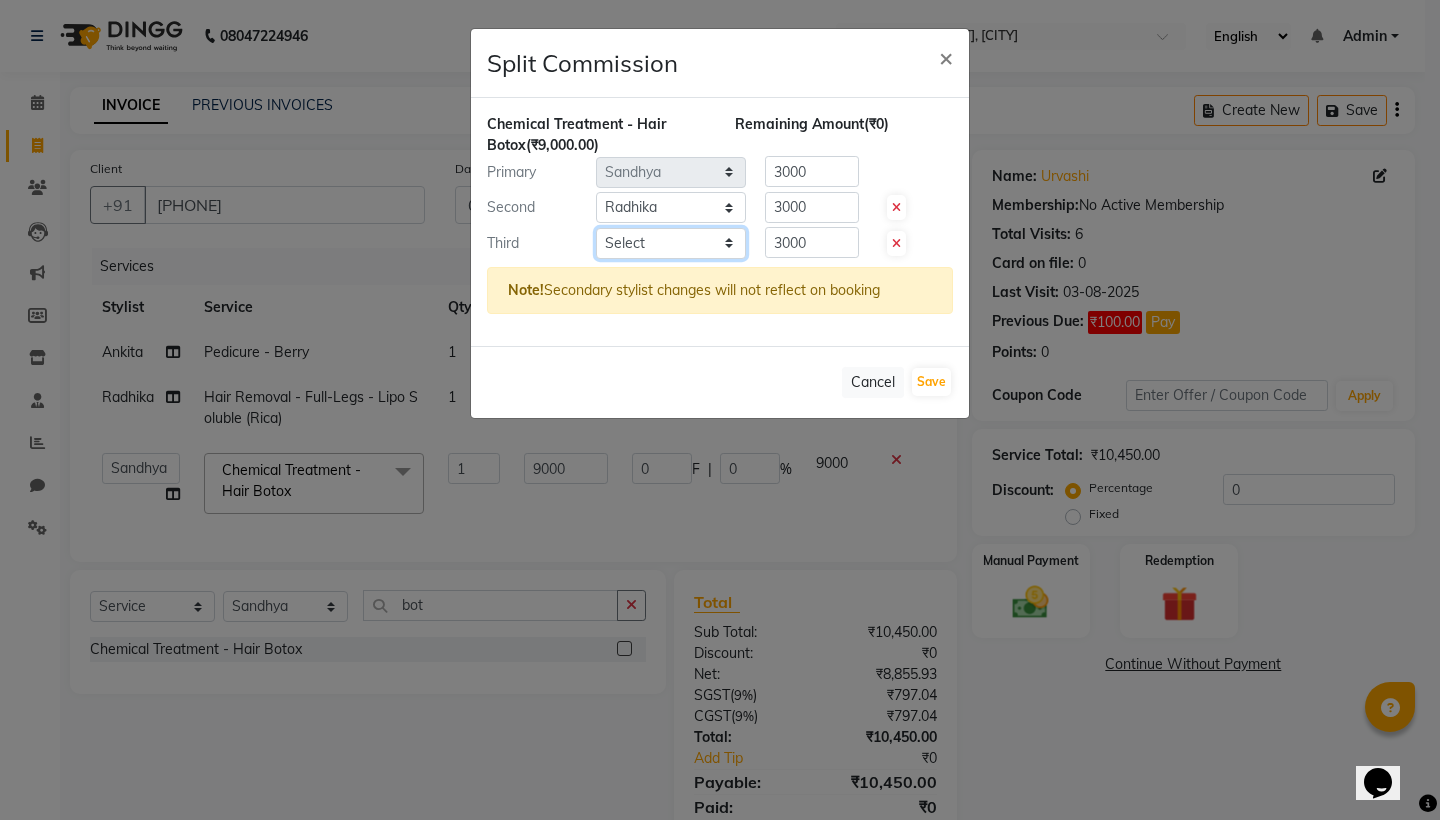 select on "78803" 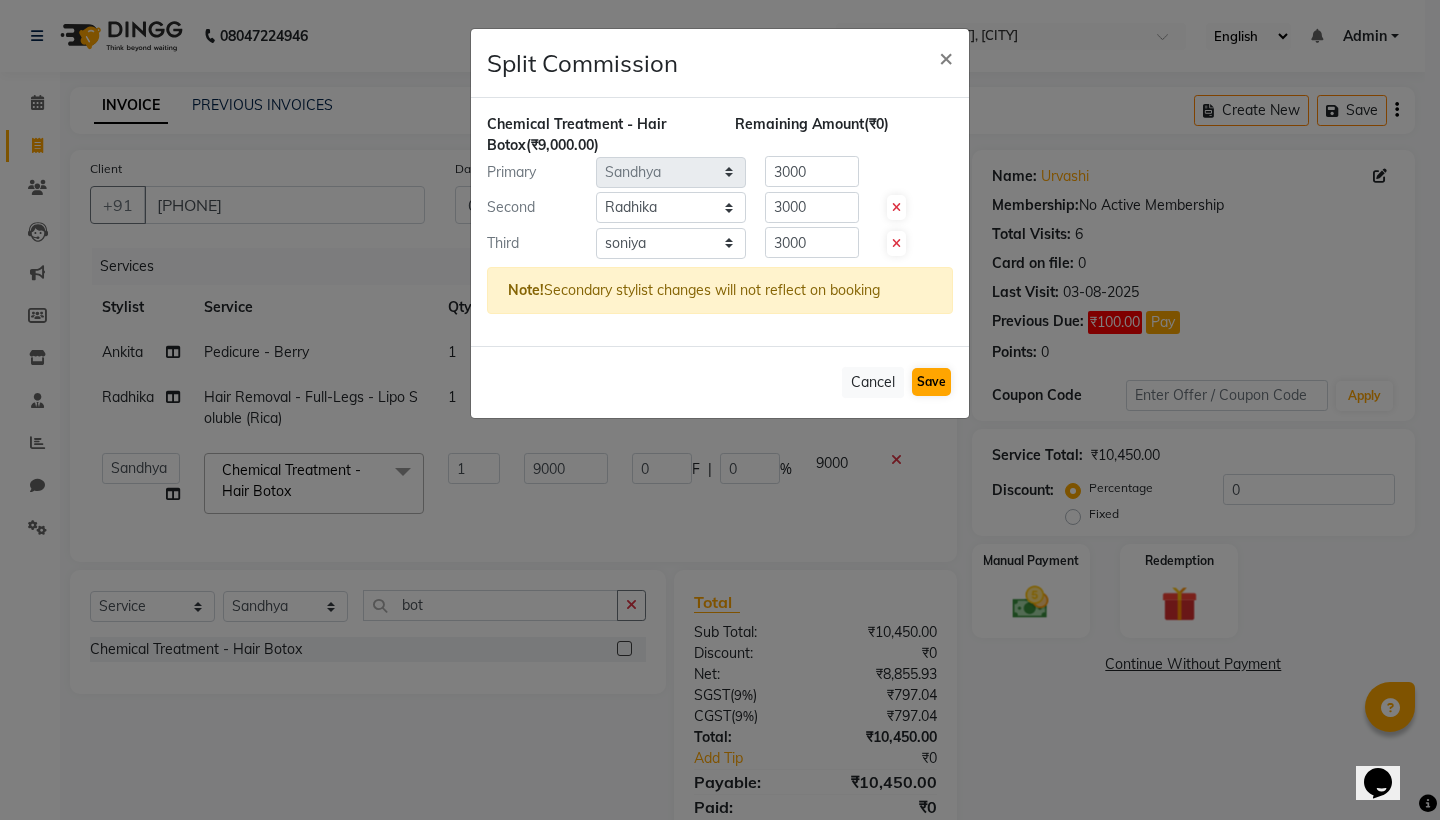 click on "Save" 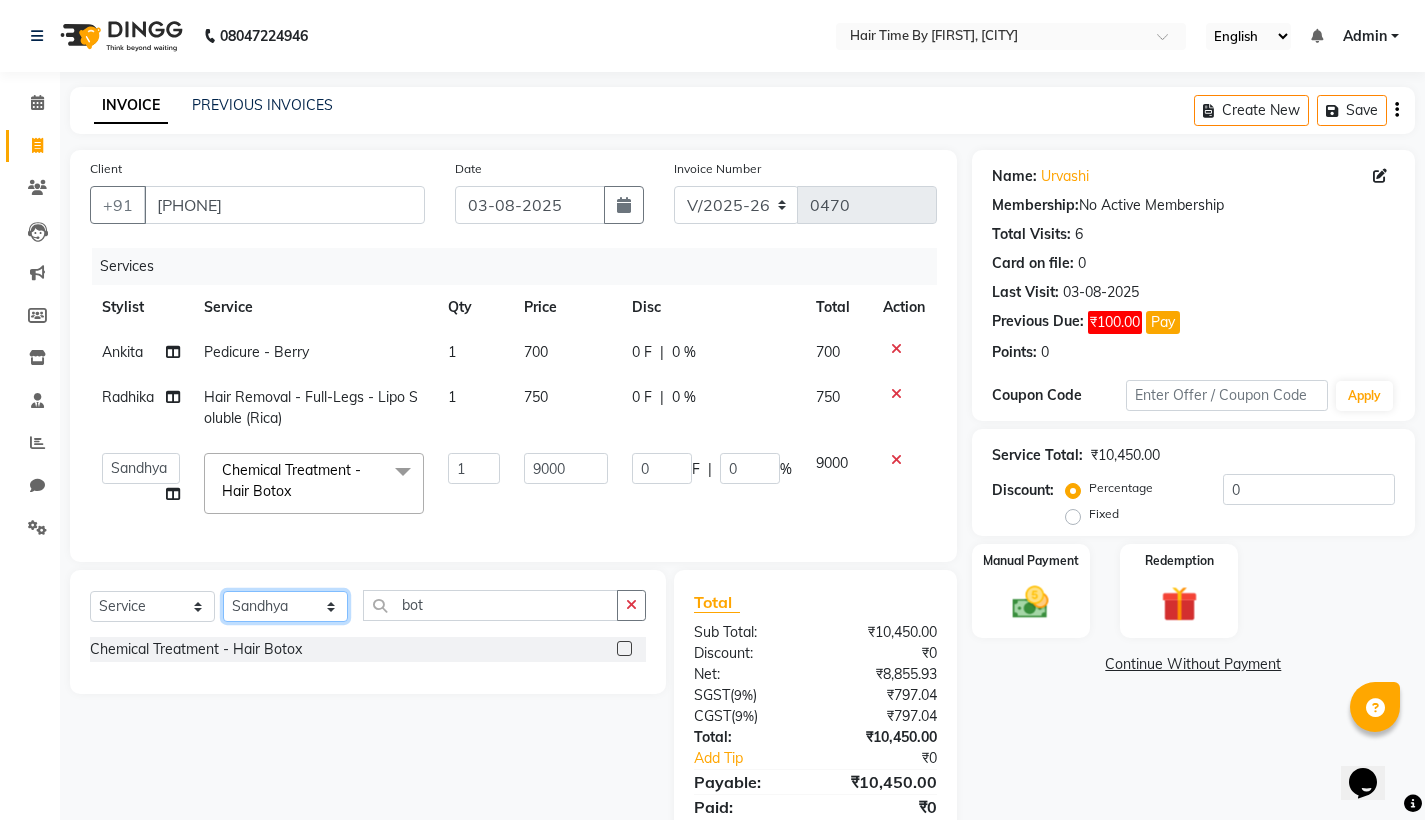 select on "77142" 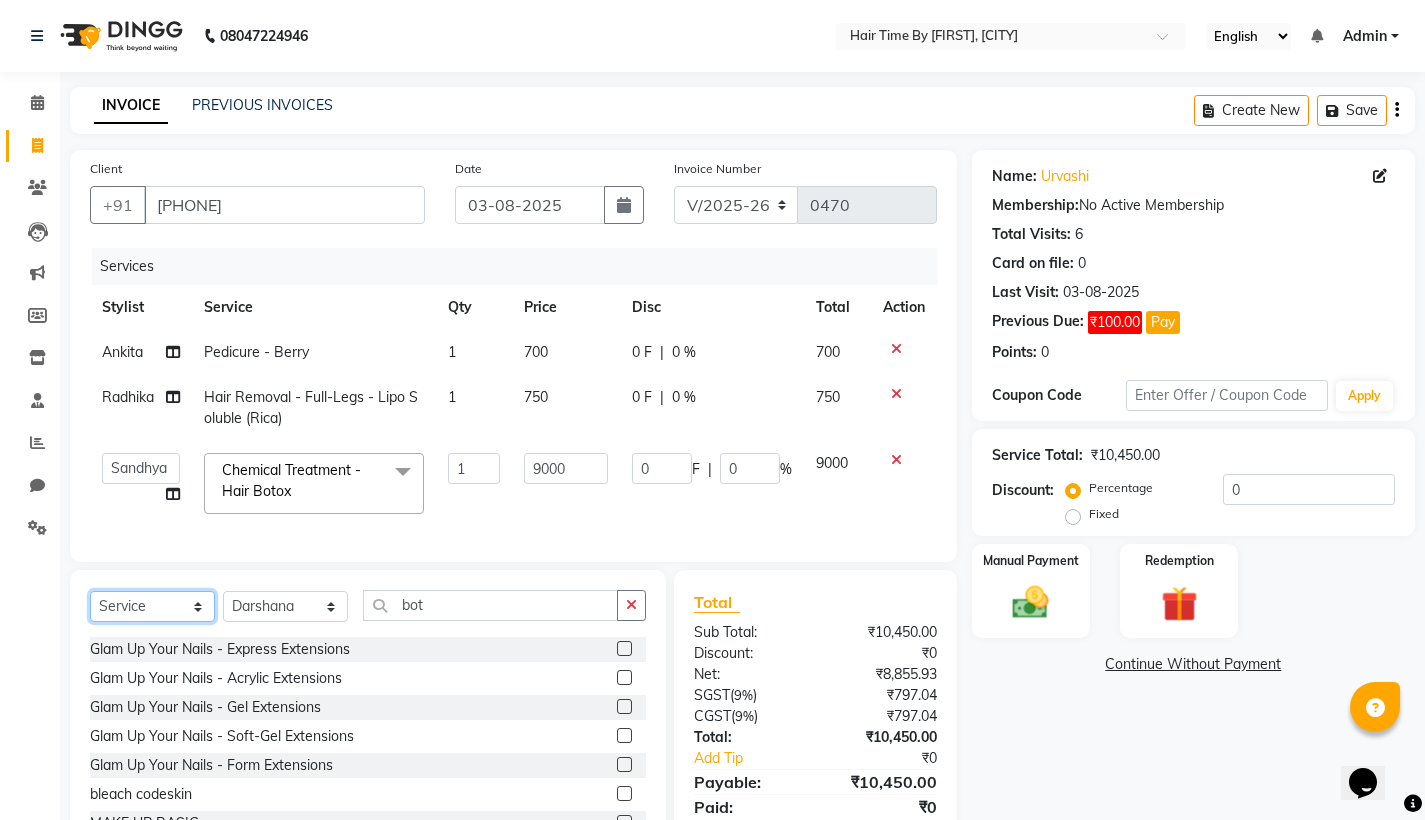 select on "product" 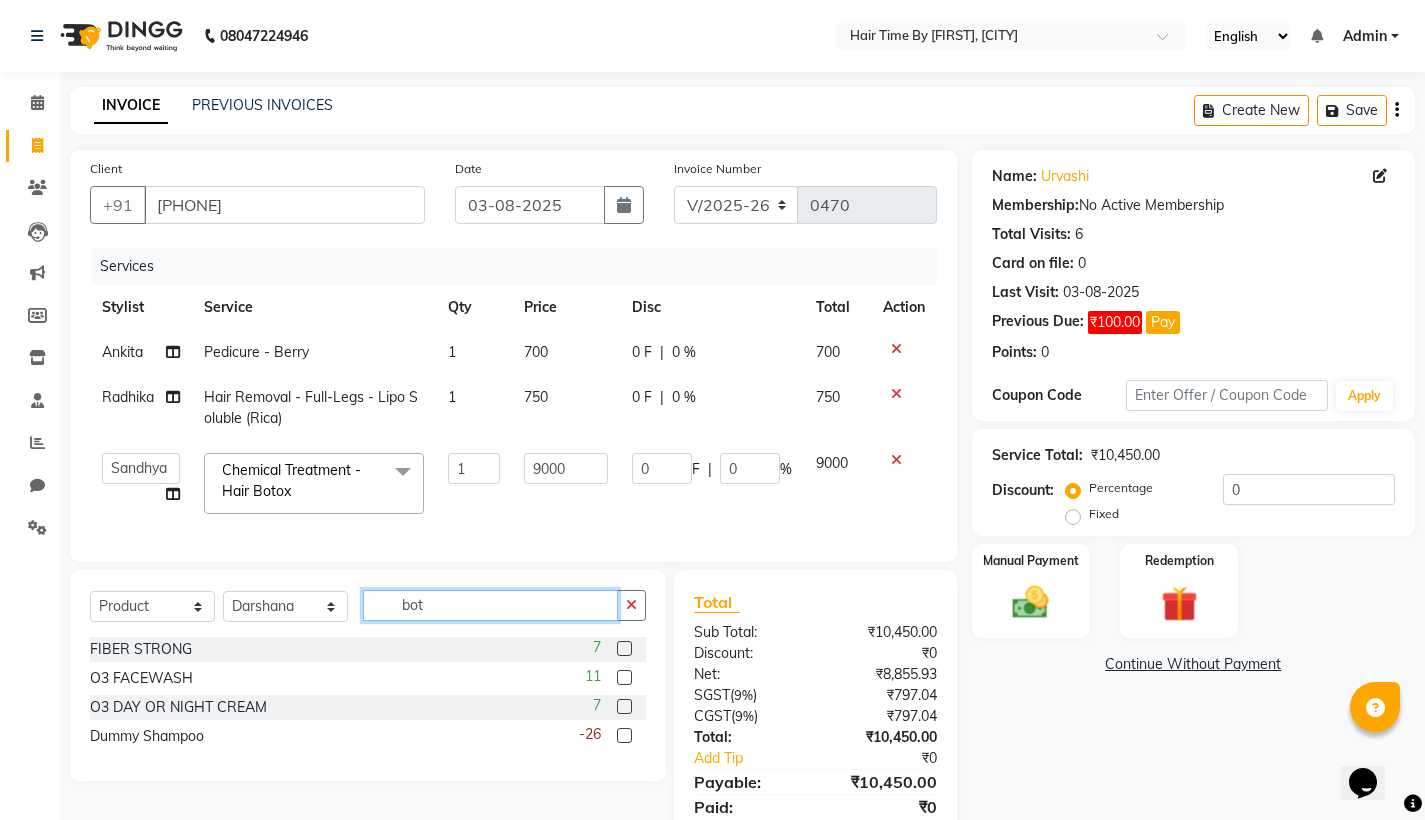 click on "bot" 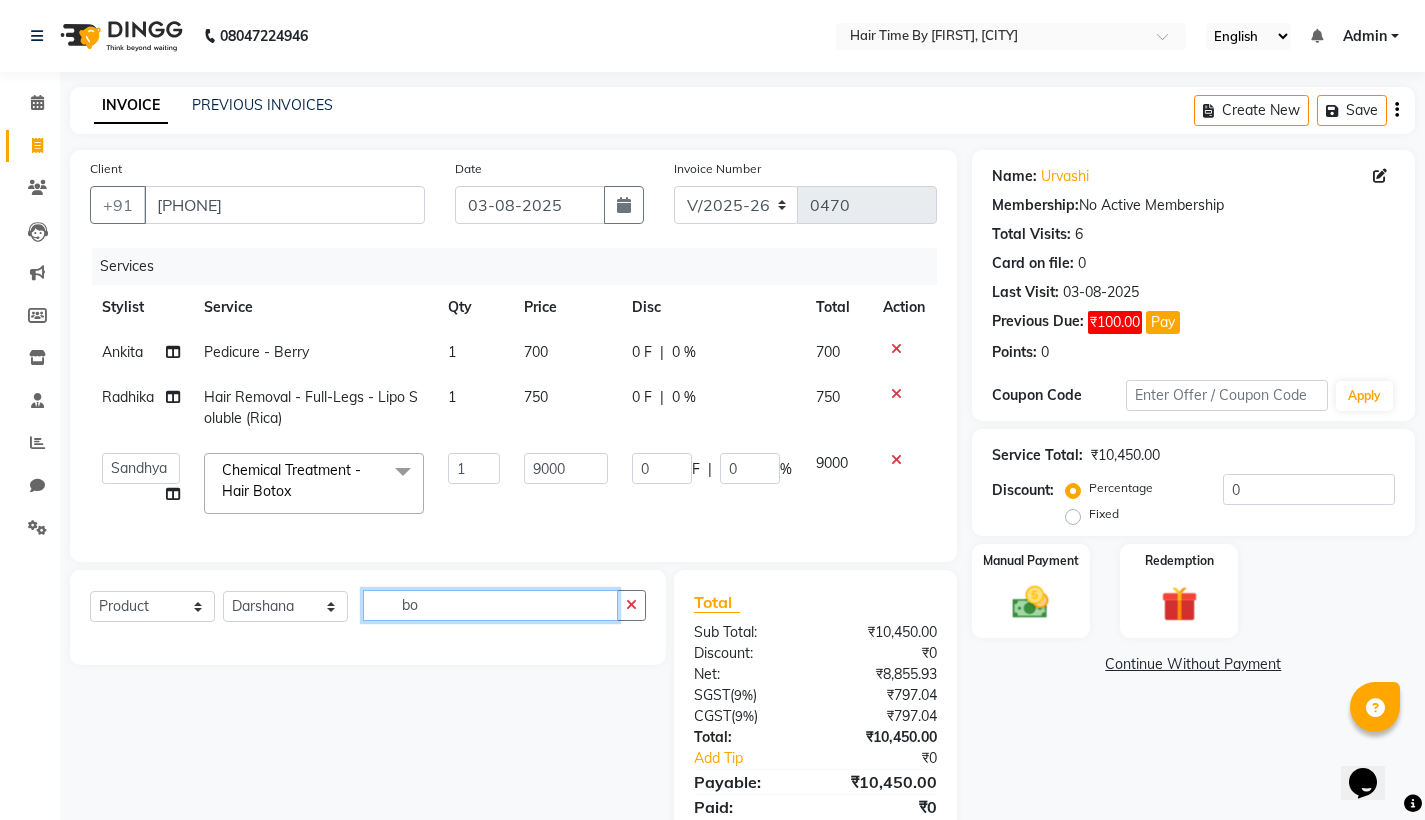 type on "b" 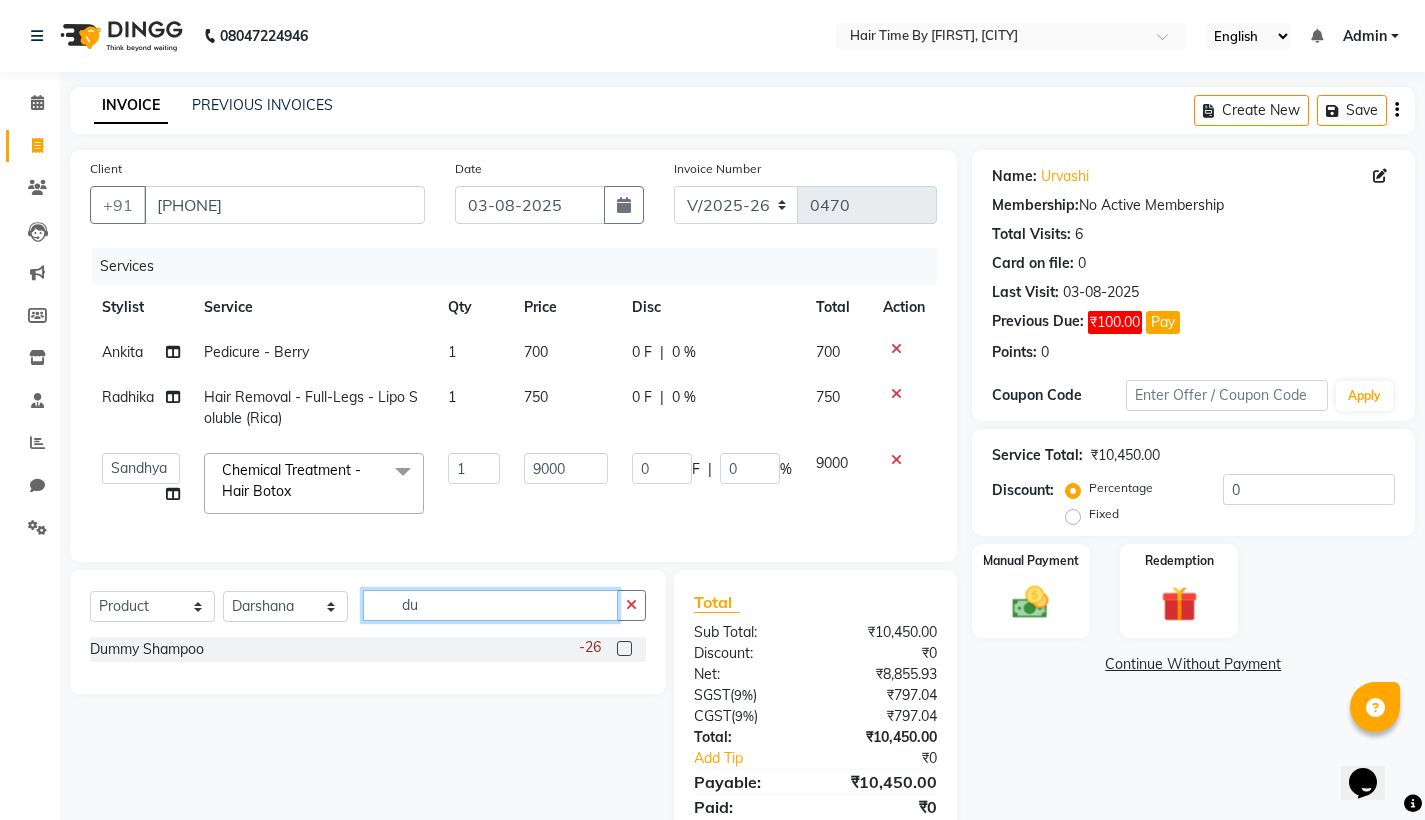 type on "du" 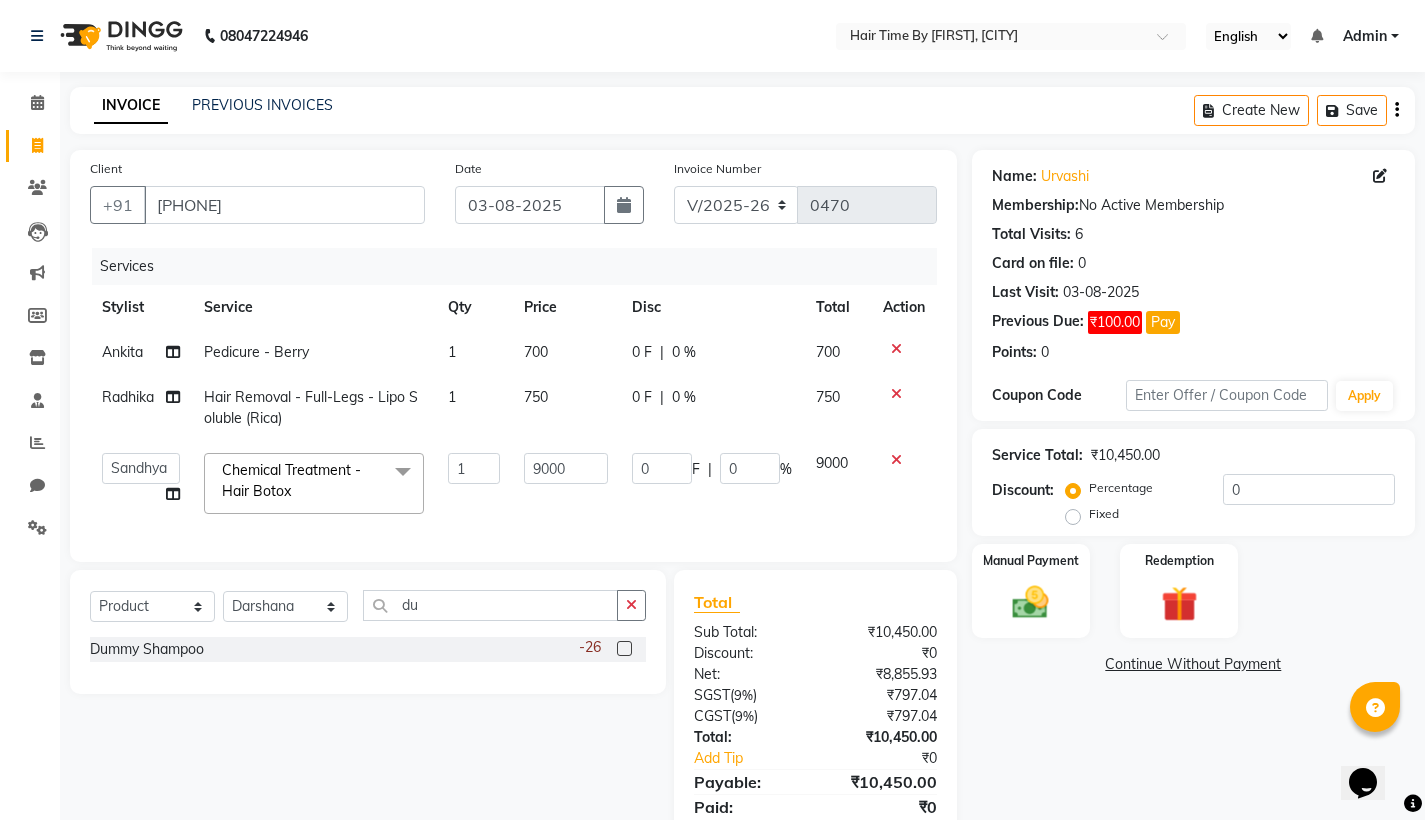 click 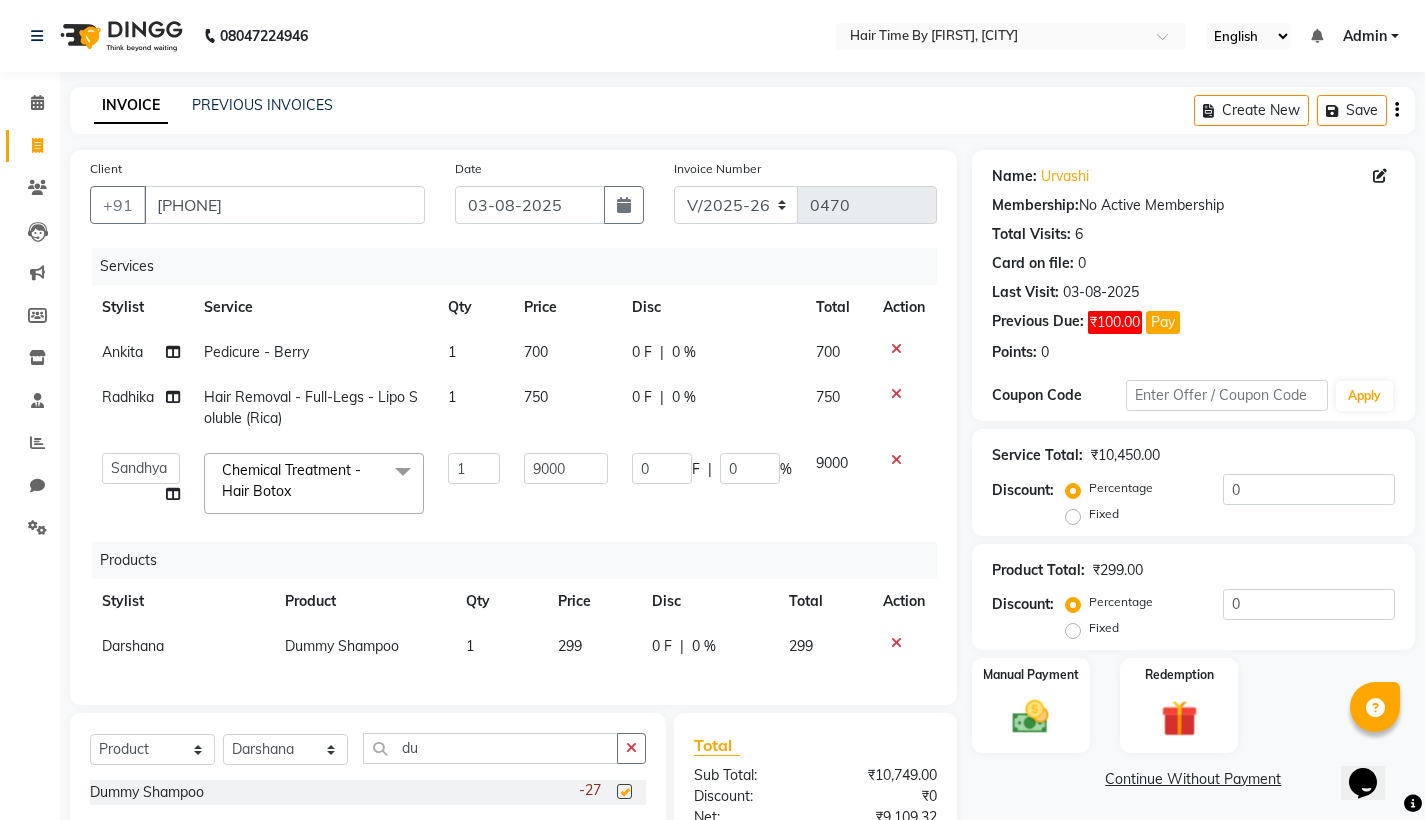 checkbox on "false" 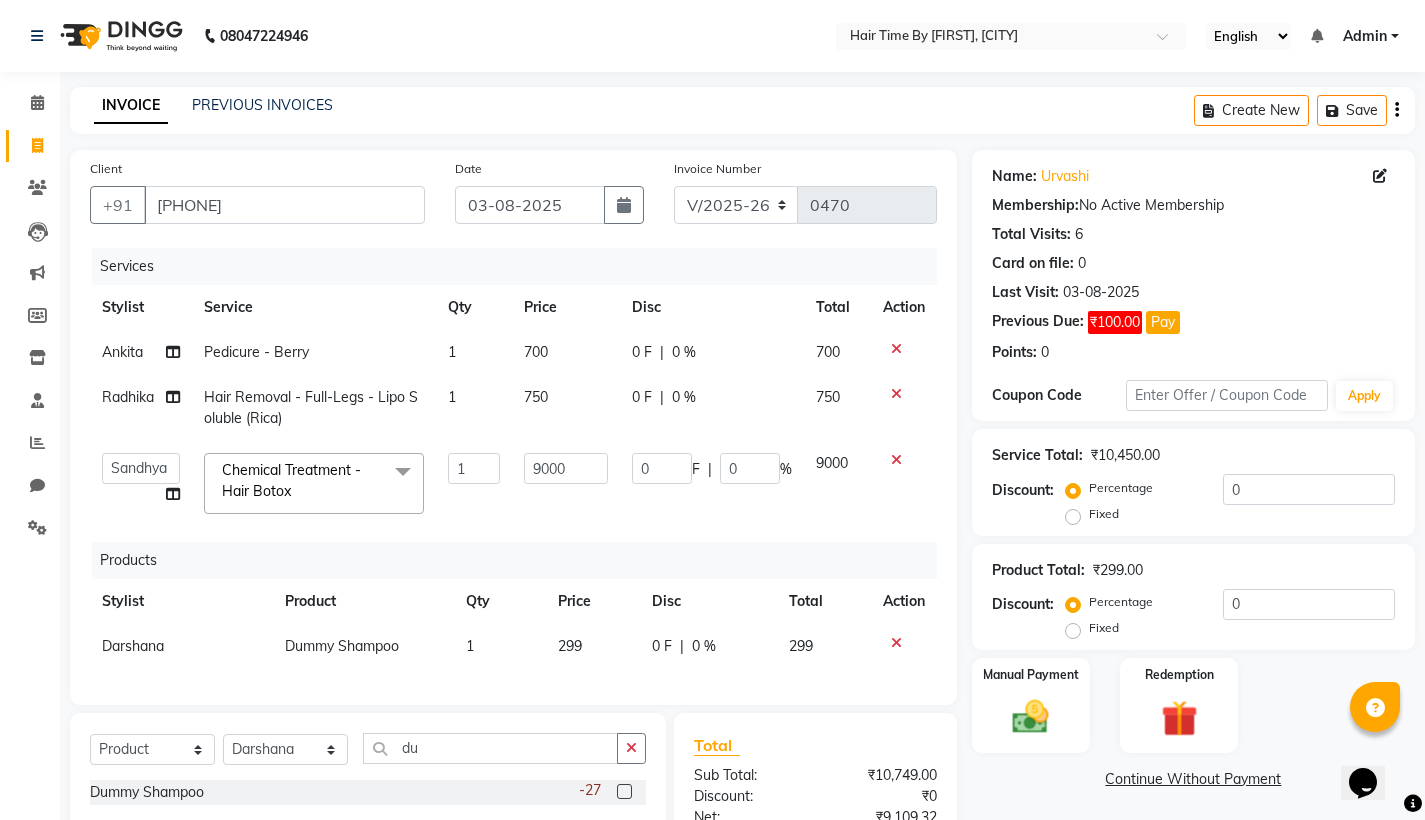 click on "299" 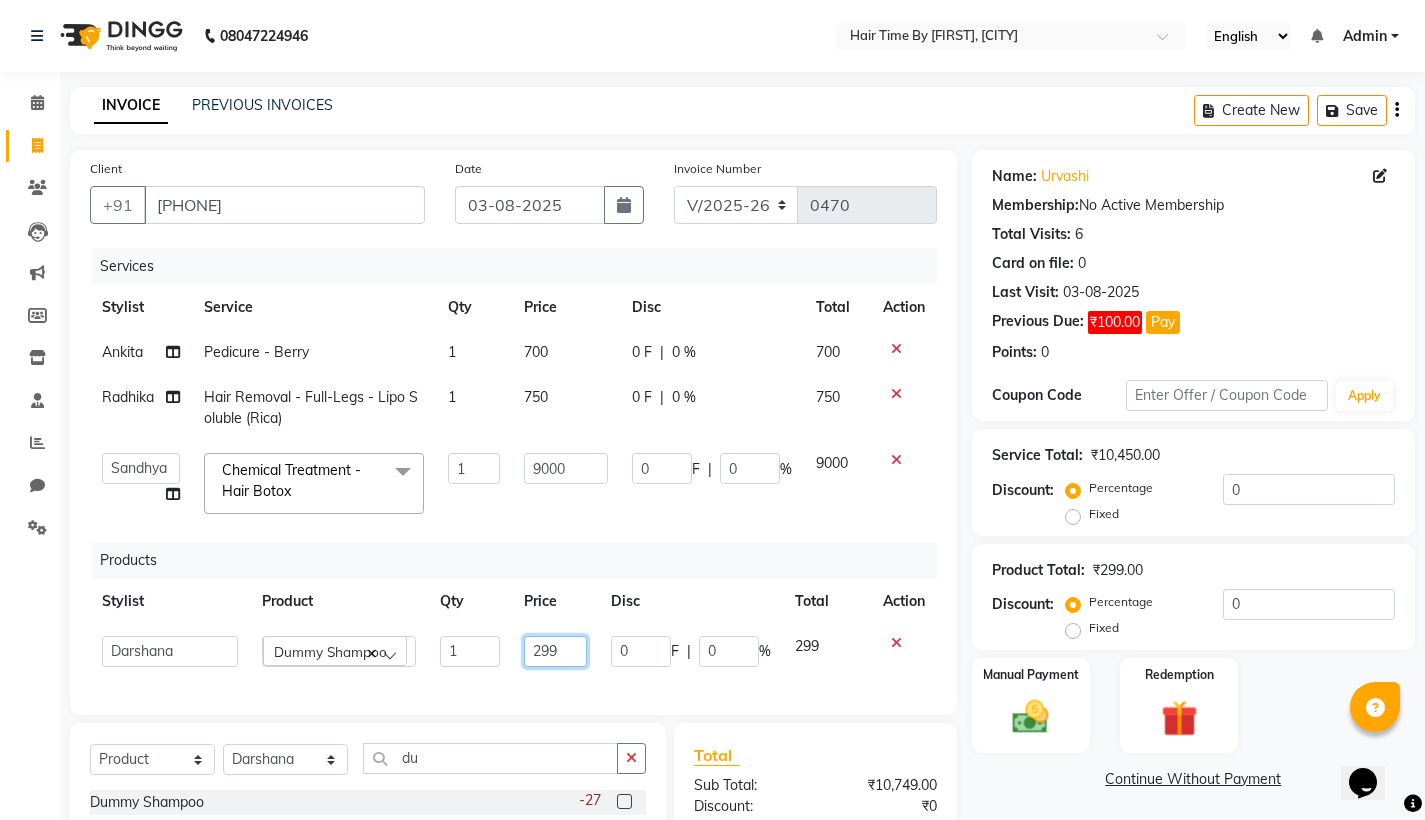 click on "299" 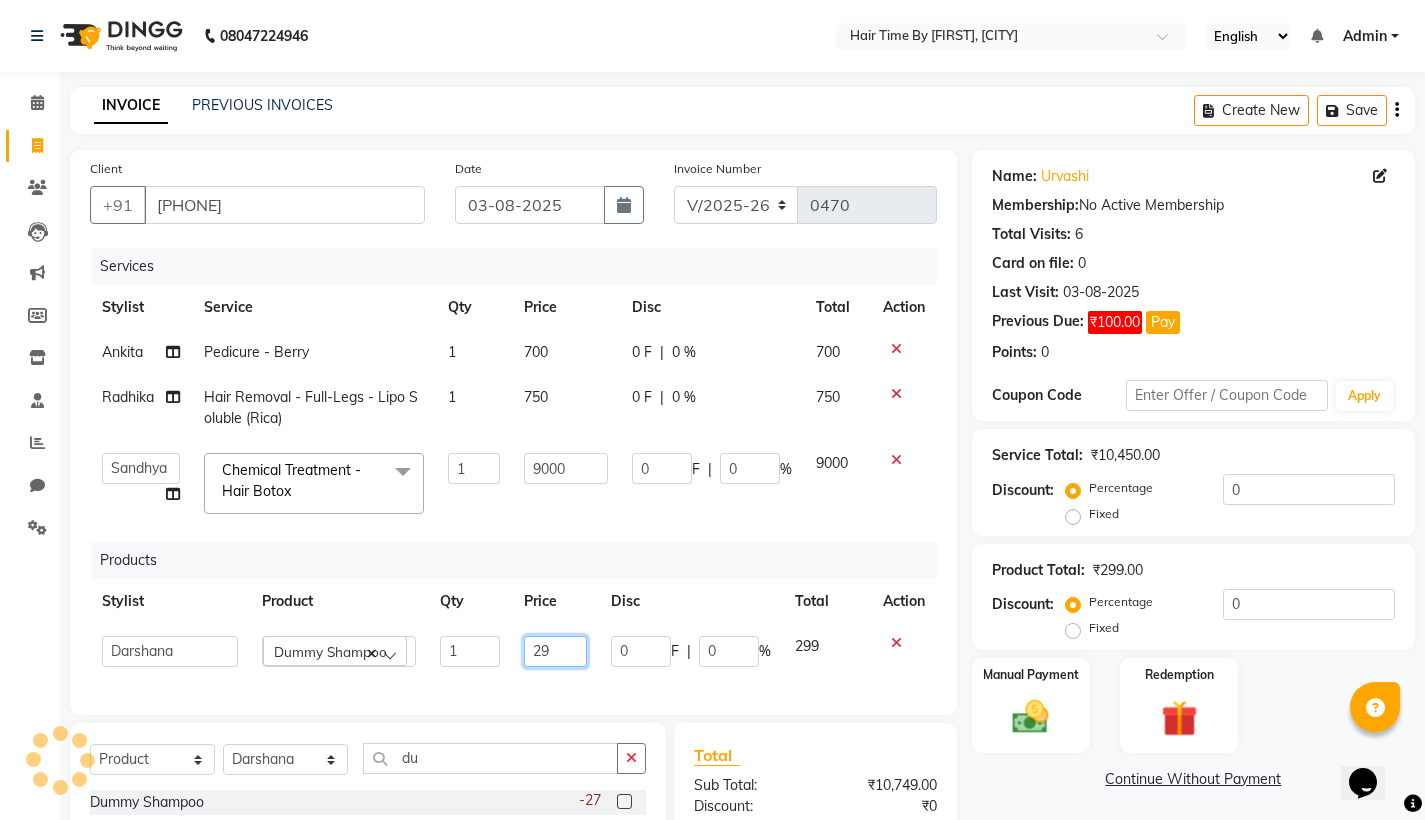 type on "2" 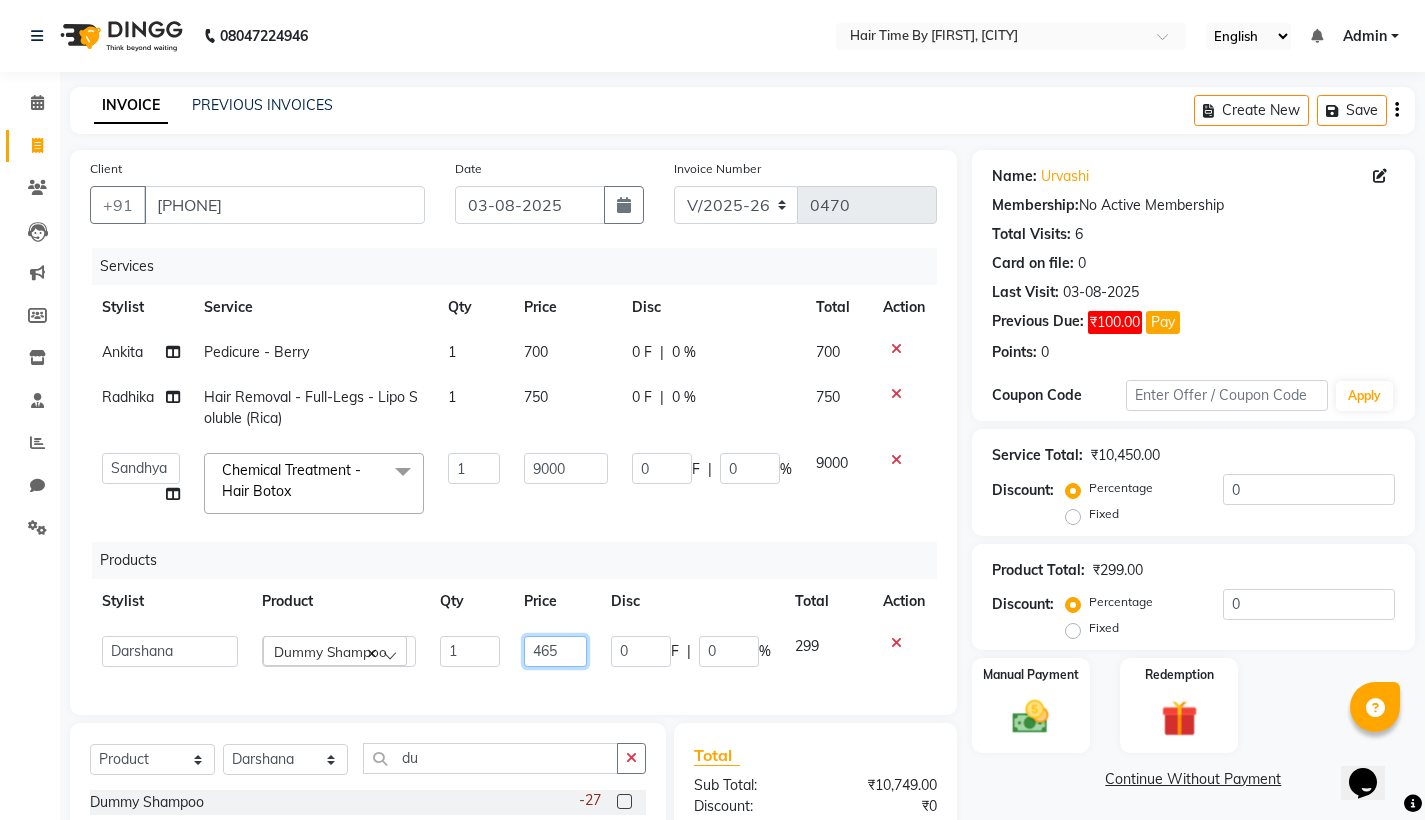 type on "4650" 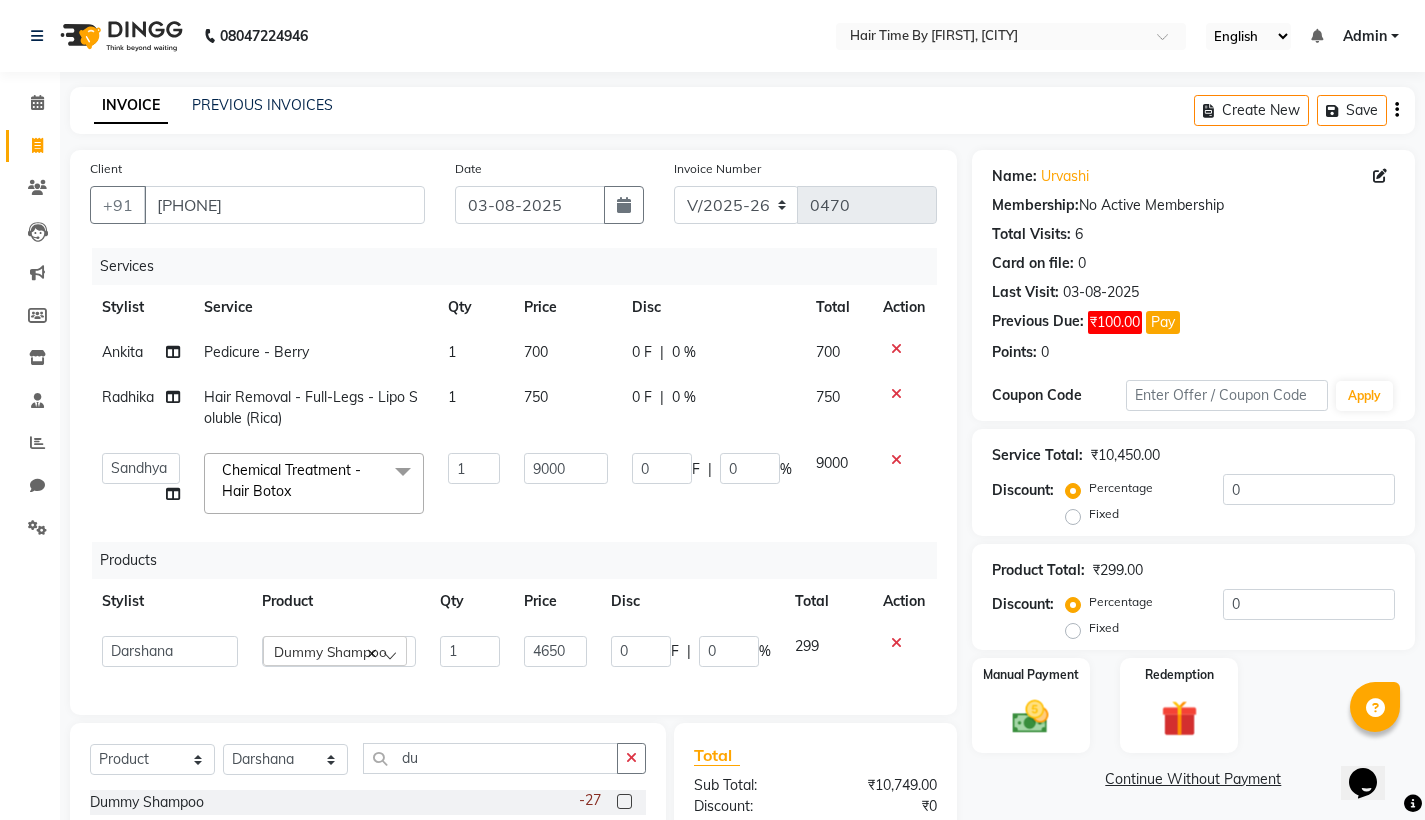 click on "299" 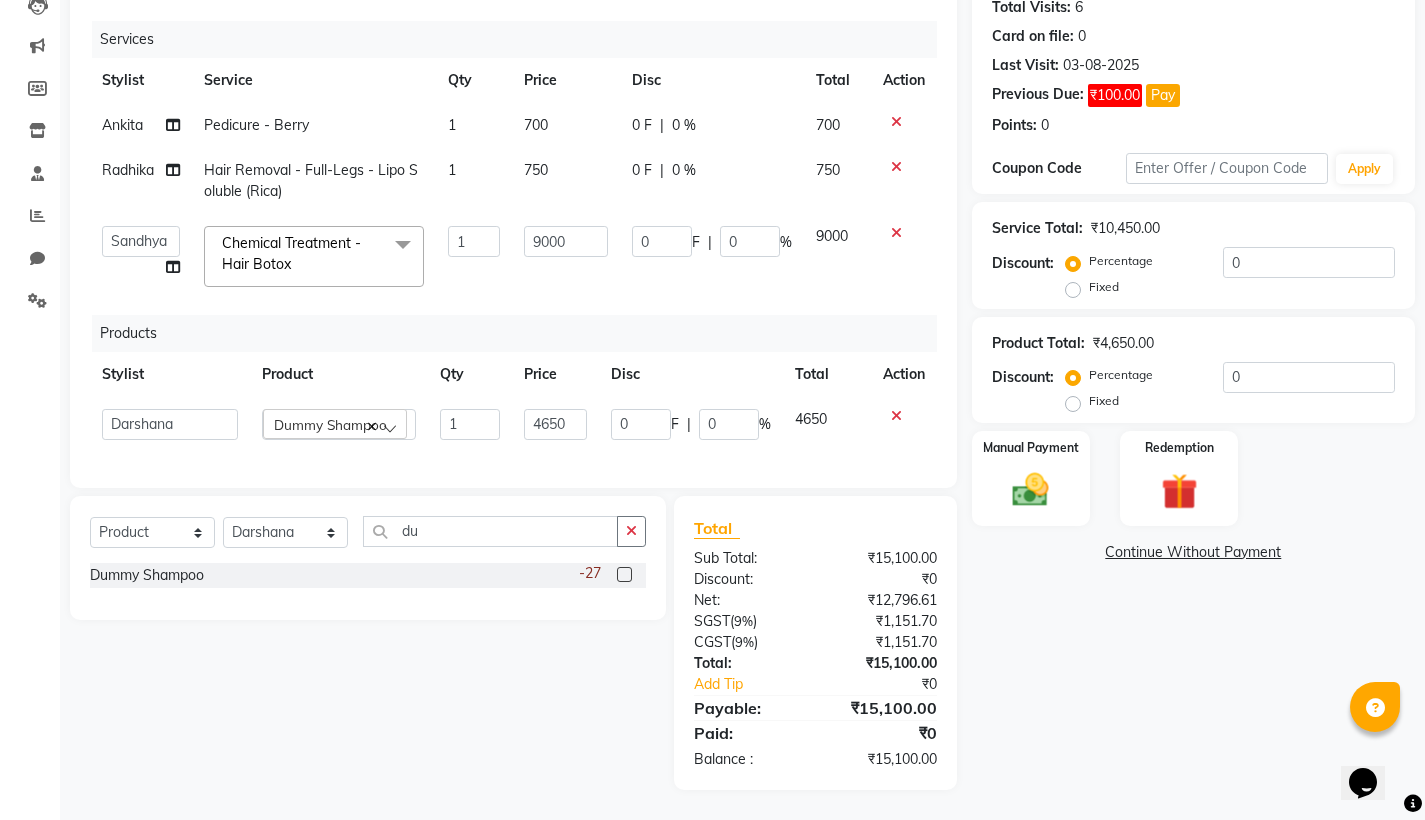 scroll, scrollTop: 241, scrollLeft: 0, axis: vertical 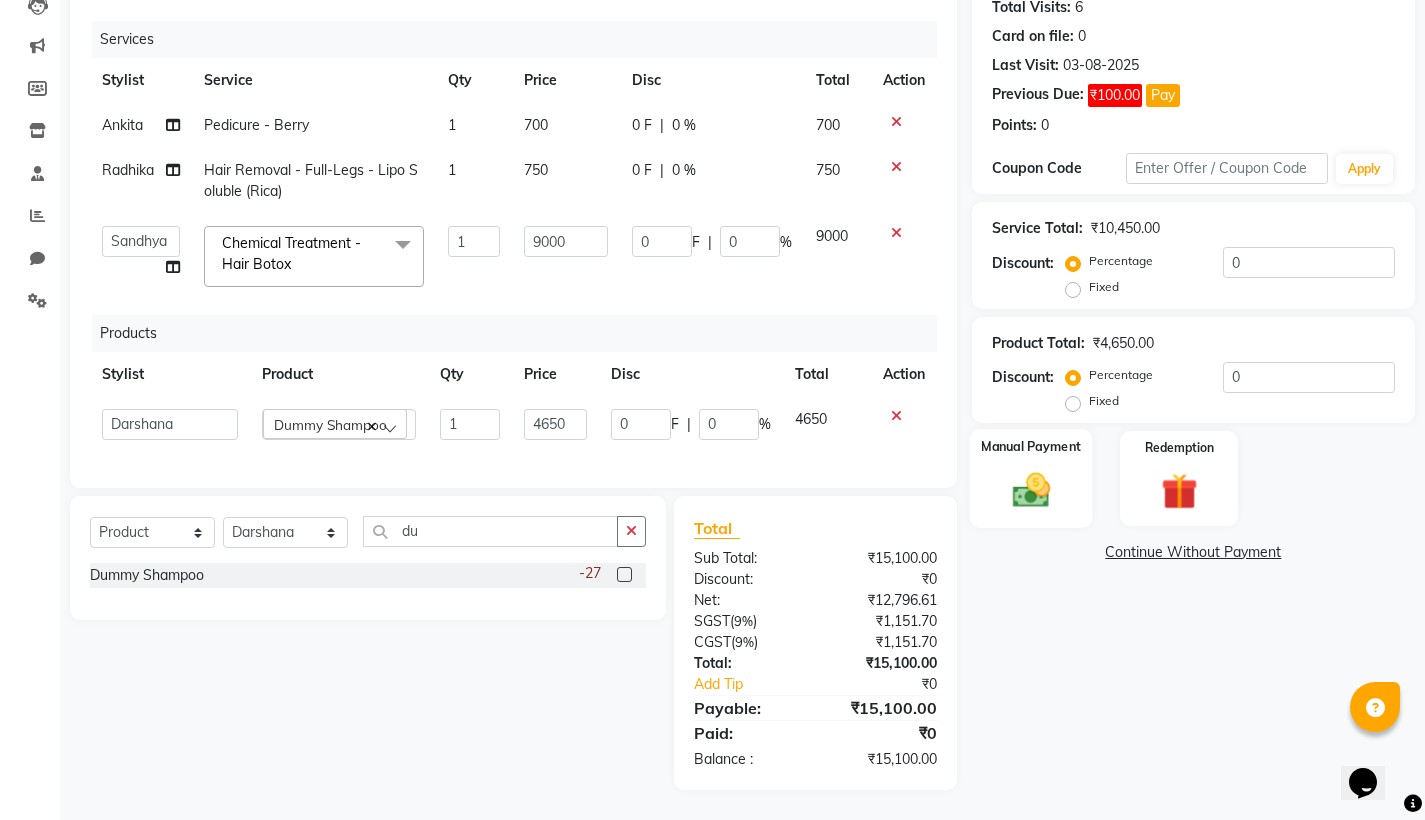 click 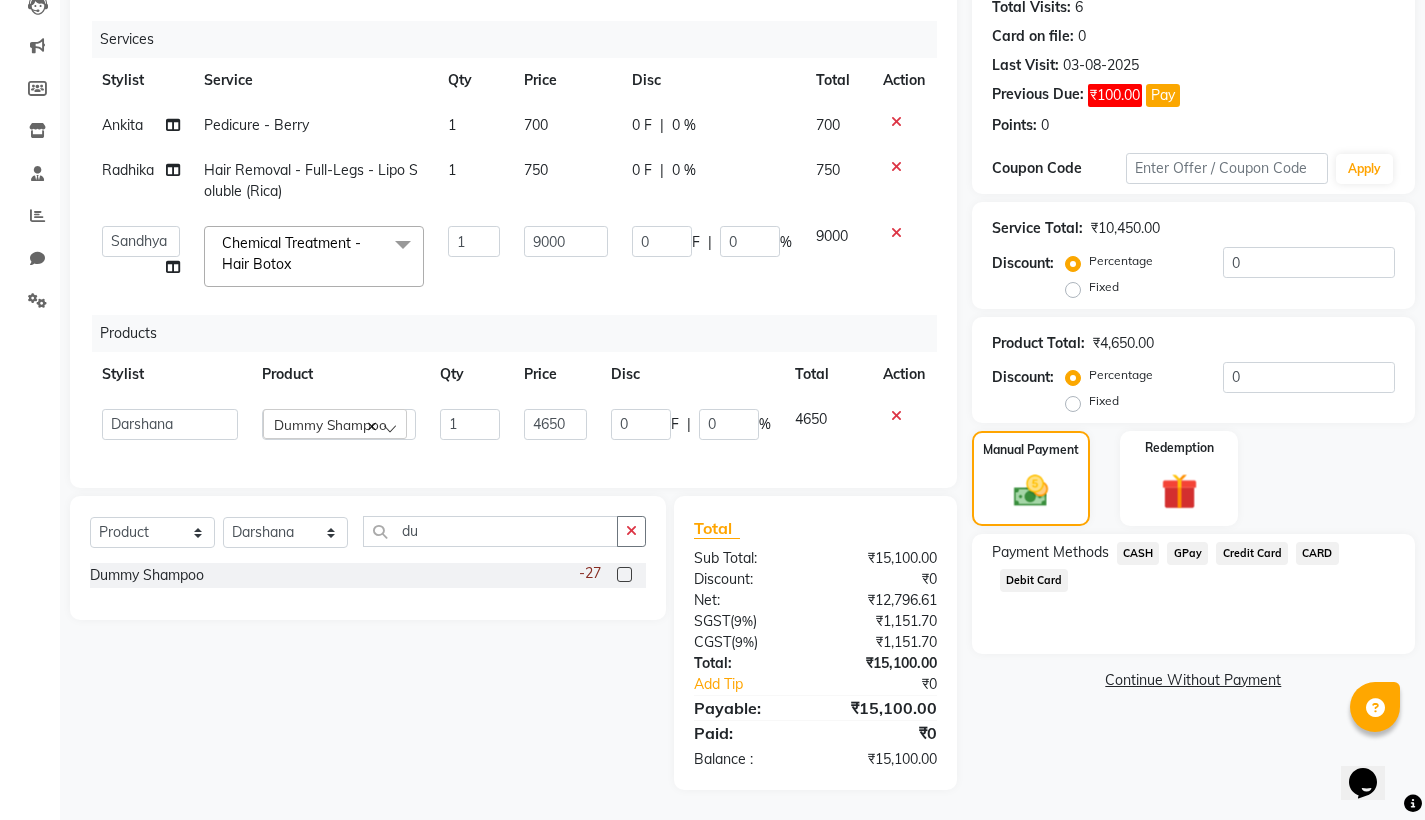 click on "GPay" 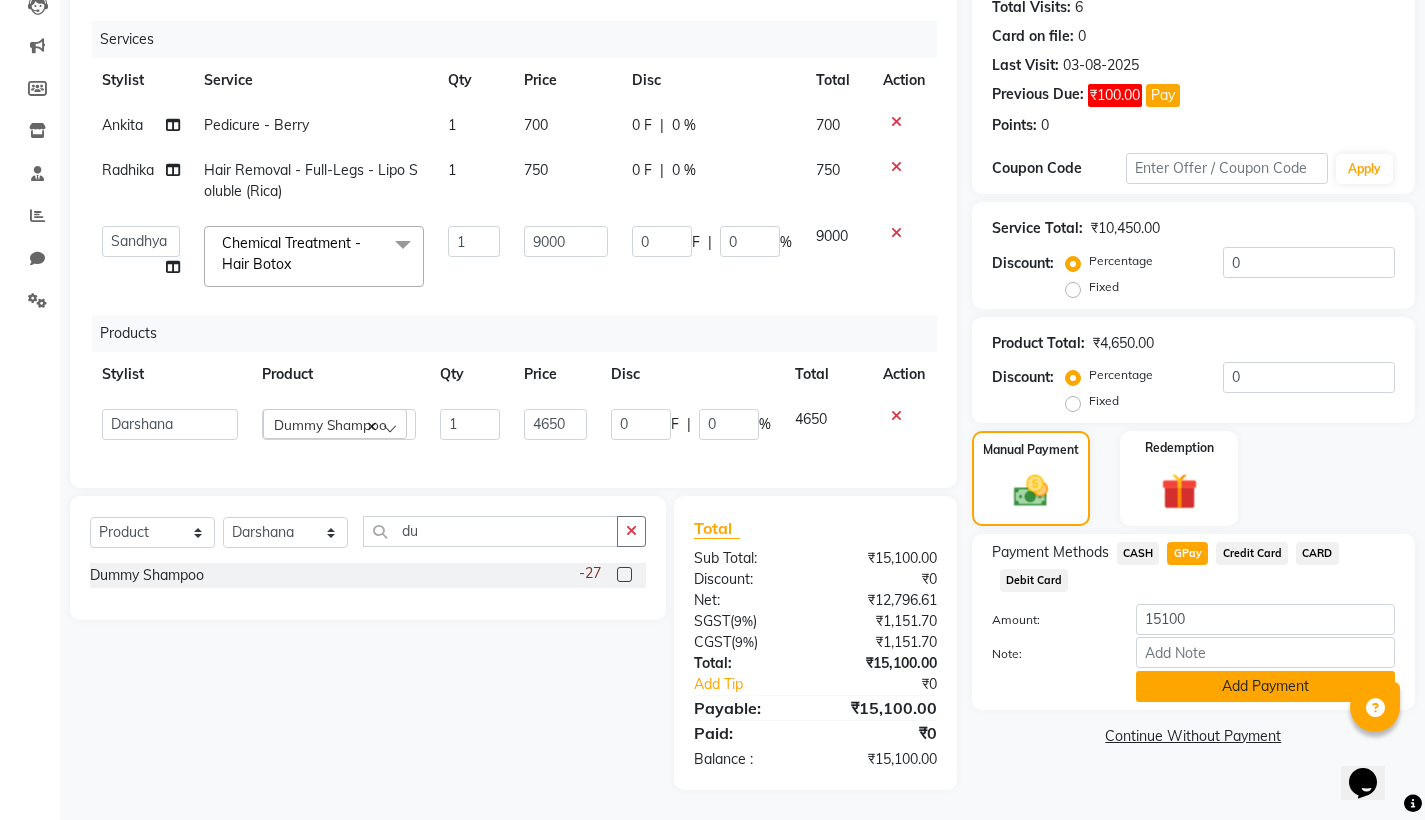 click on "Add Payment" 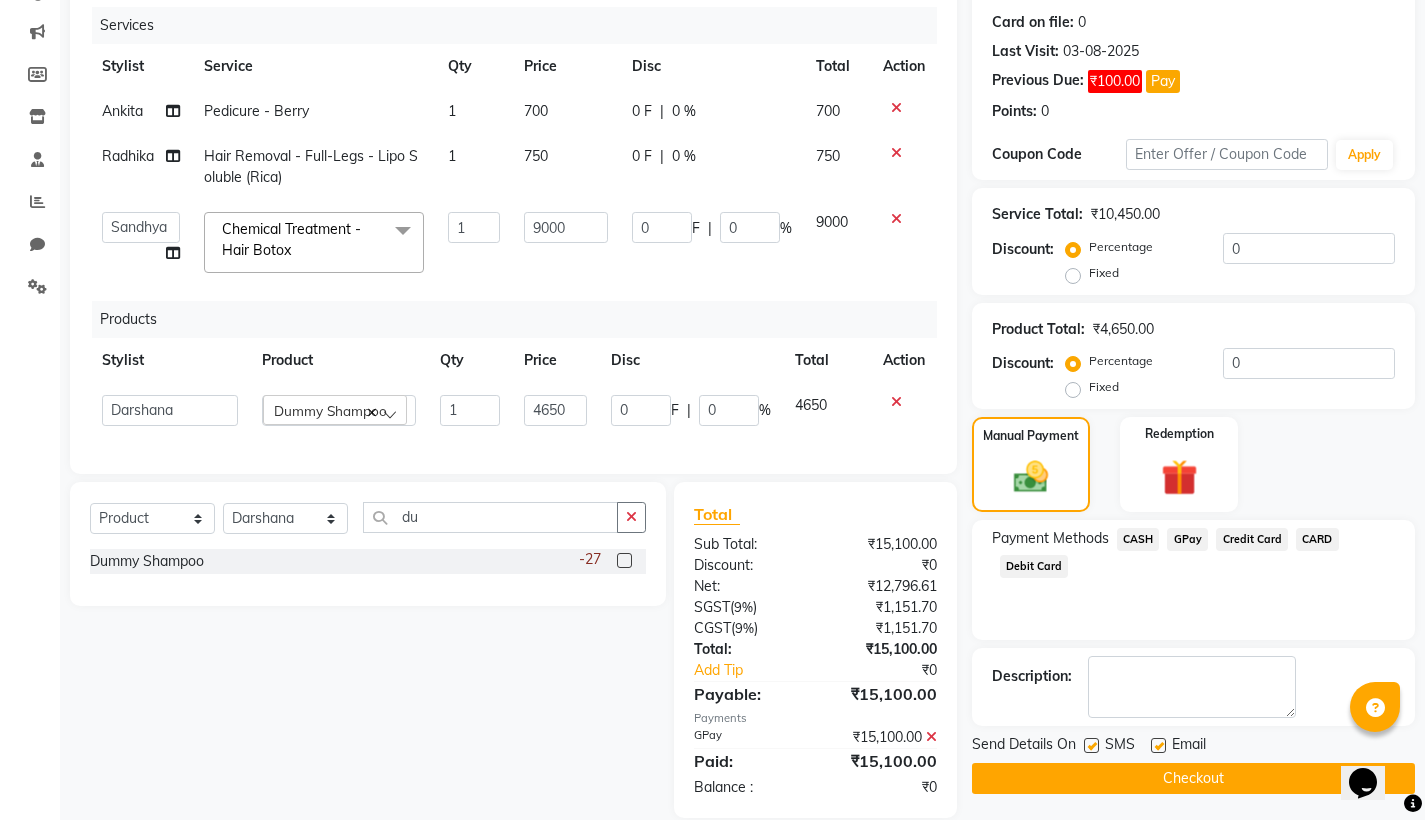 click on "Checkout" 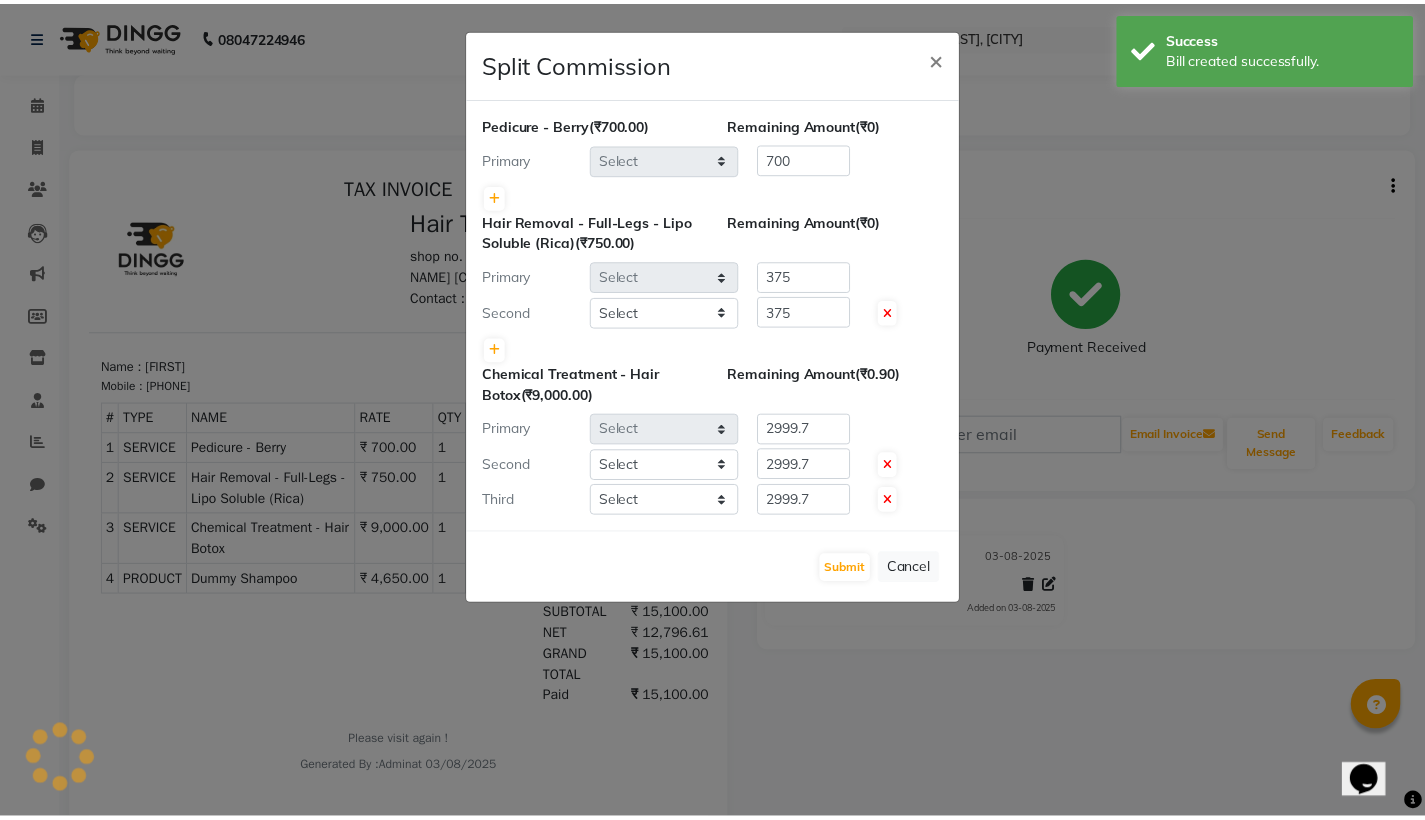 scroll, scrollTop: 0, scrollLeft: 0, axis: both 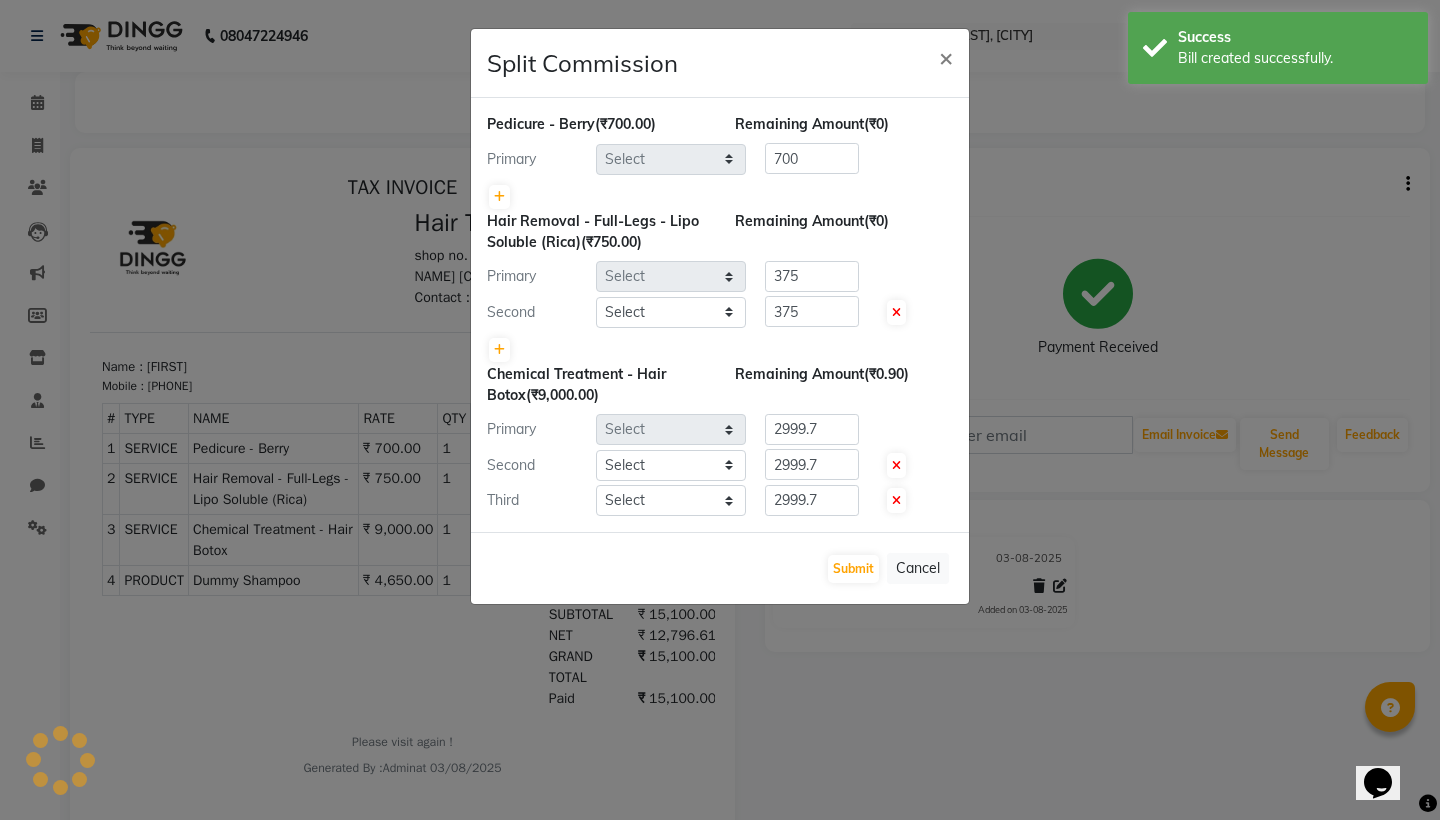 select on "75791" 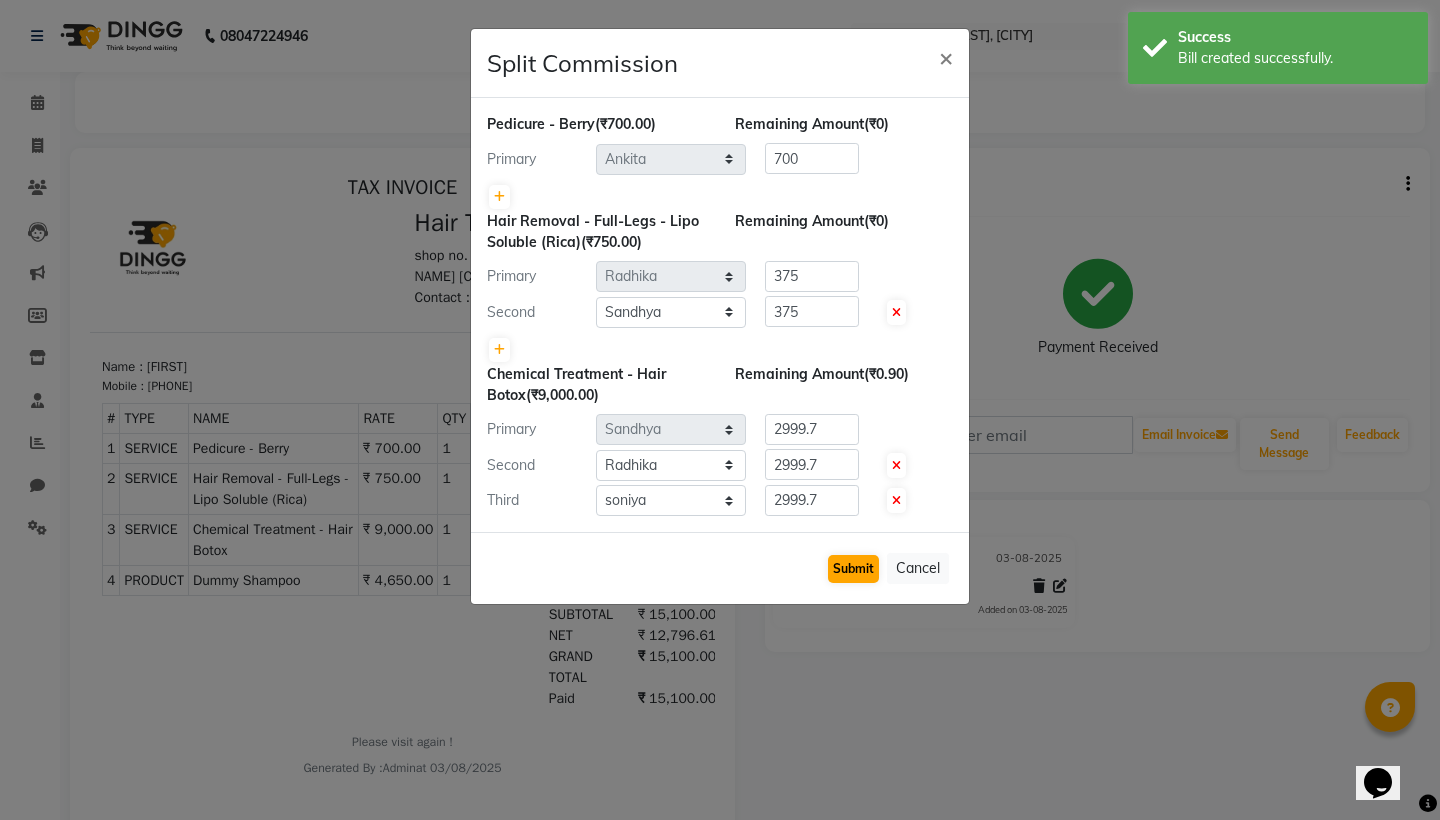 click on "Submit" 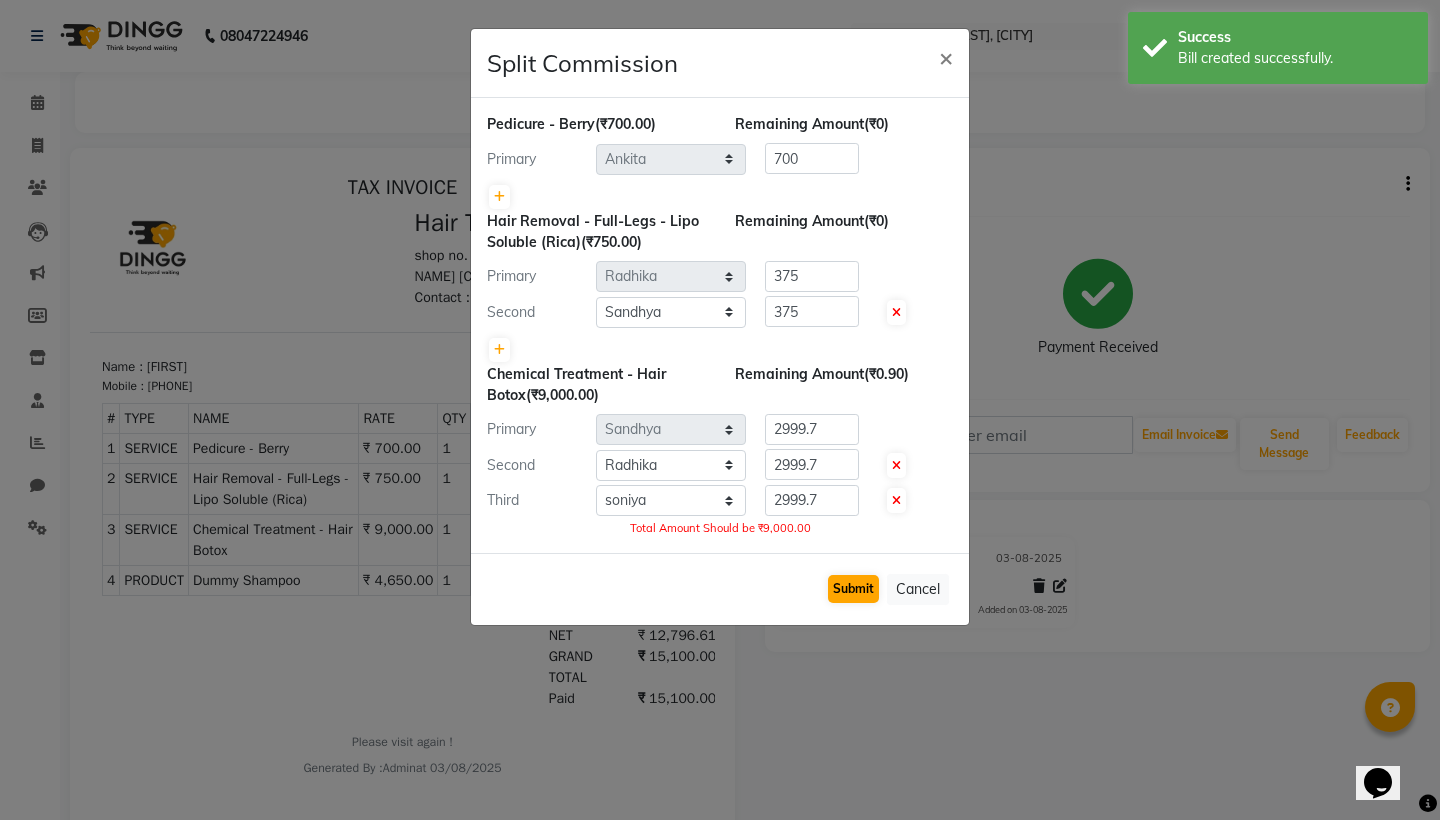 click on "Submit" 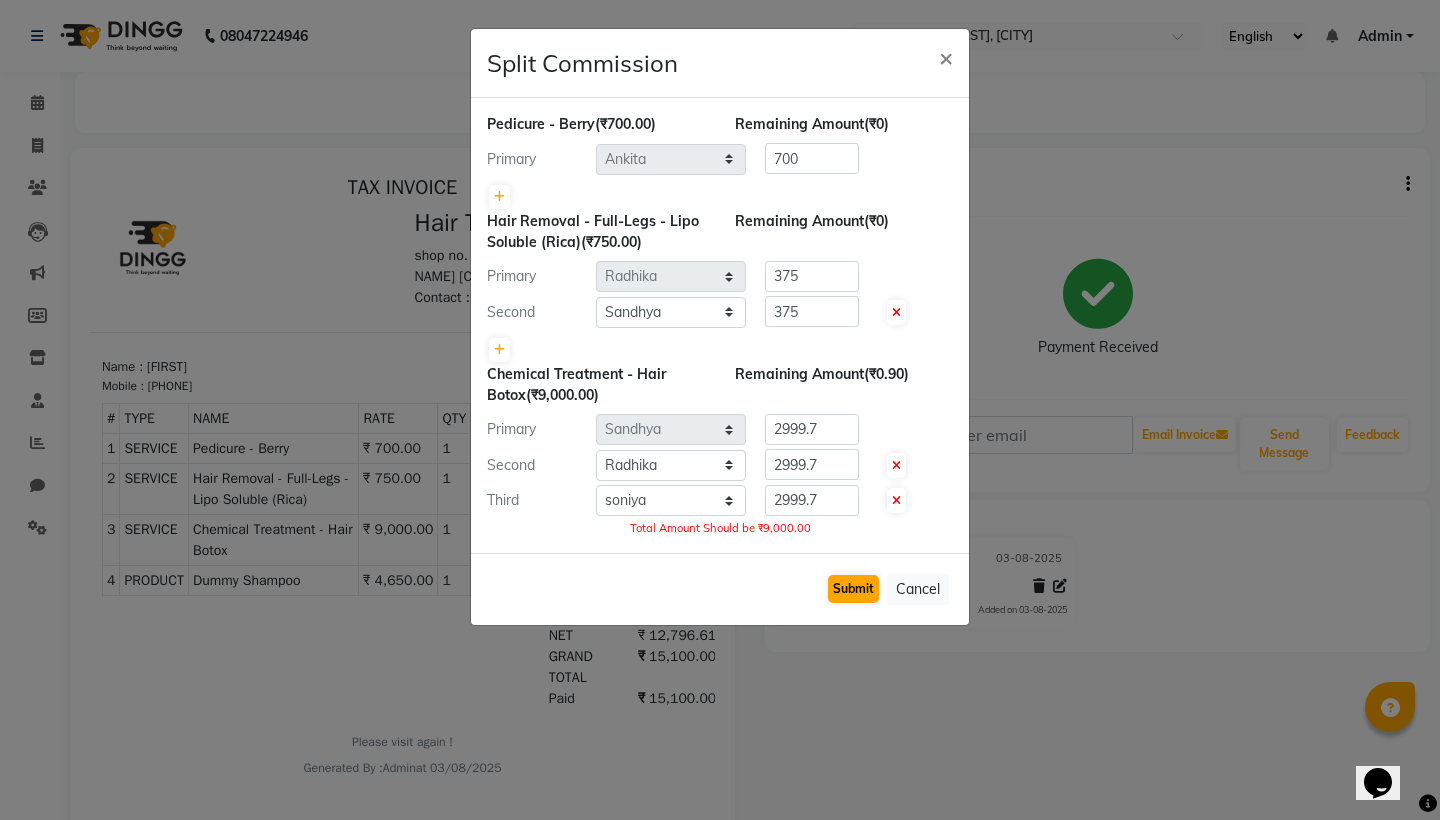 click on "Submit" 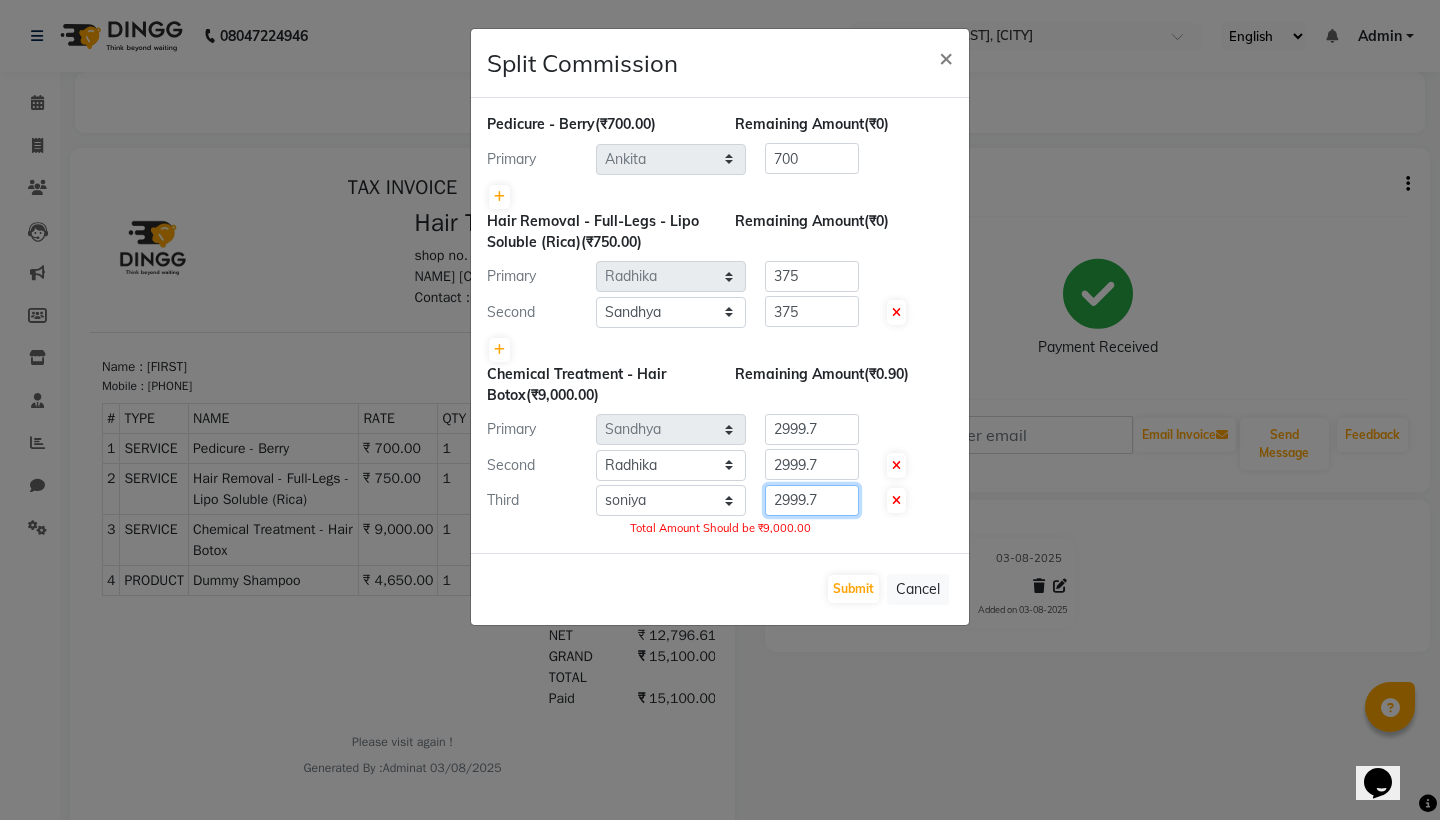 click on "2999.7" 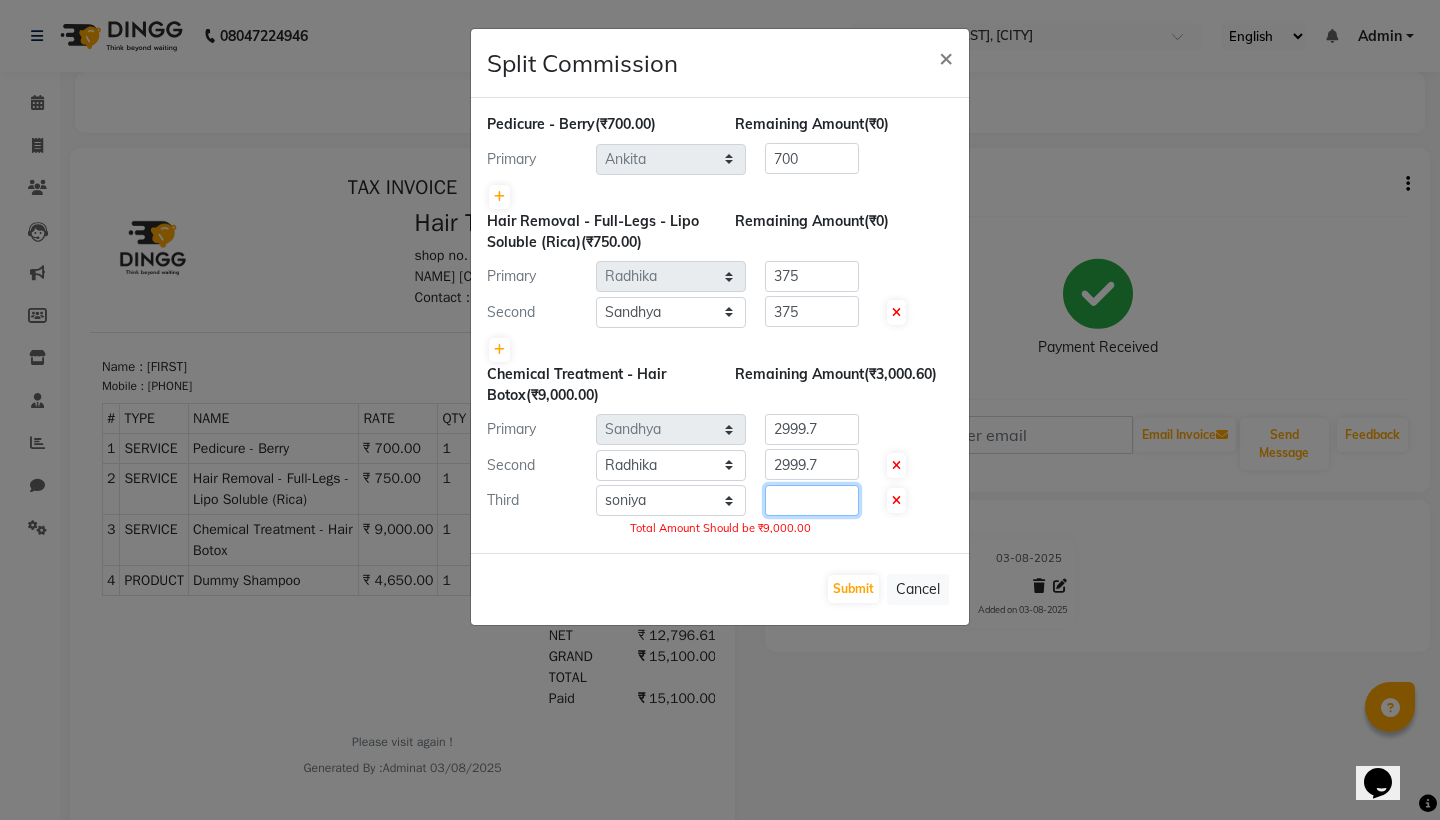 click 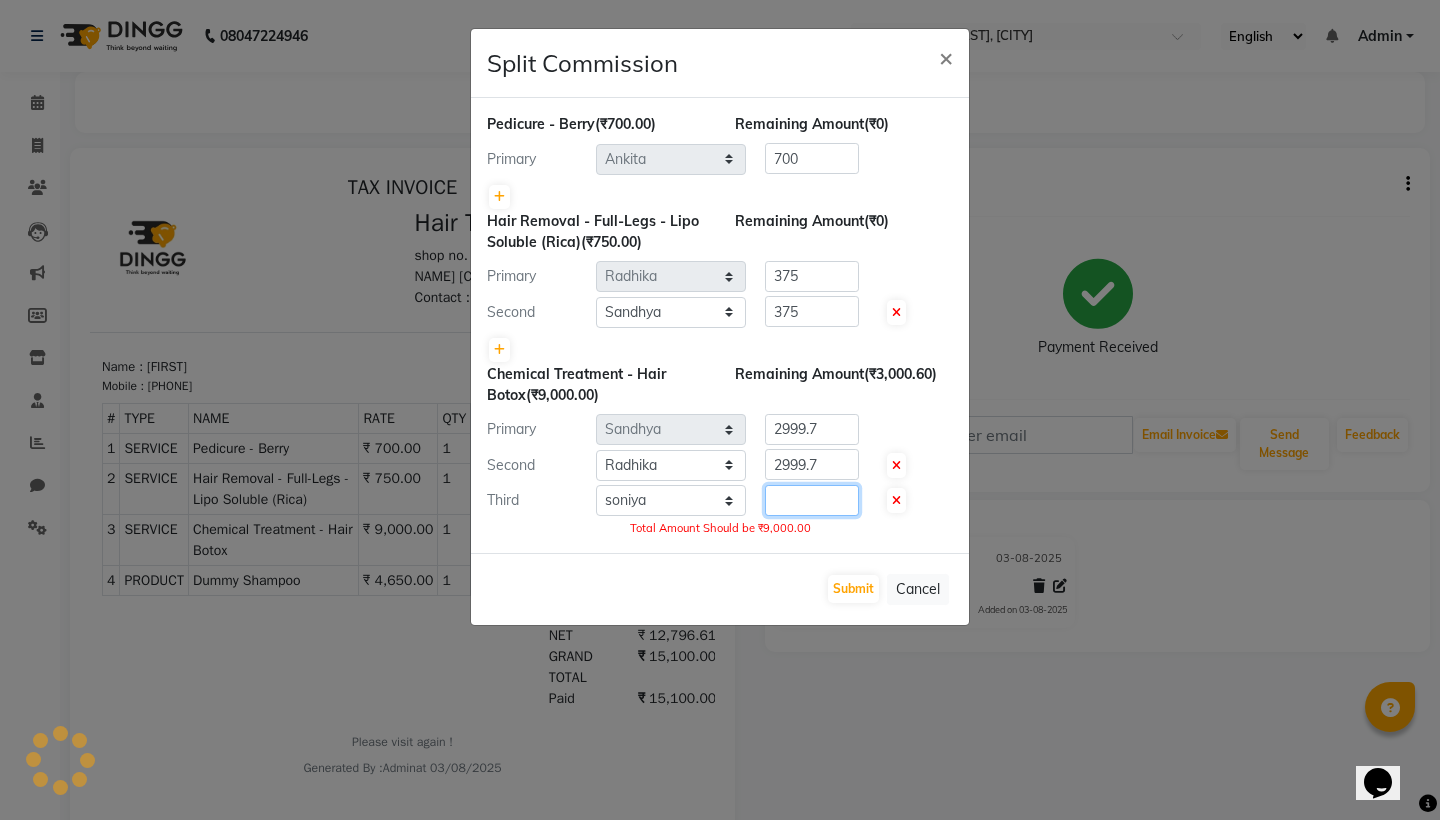 click 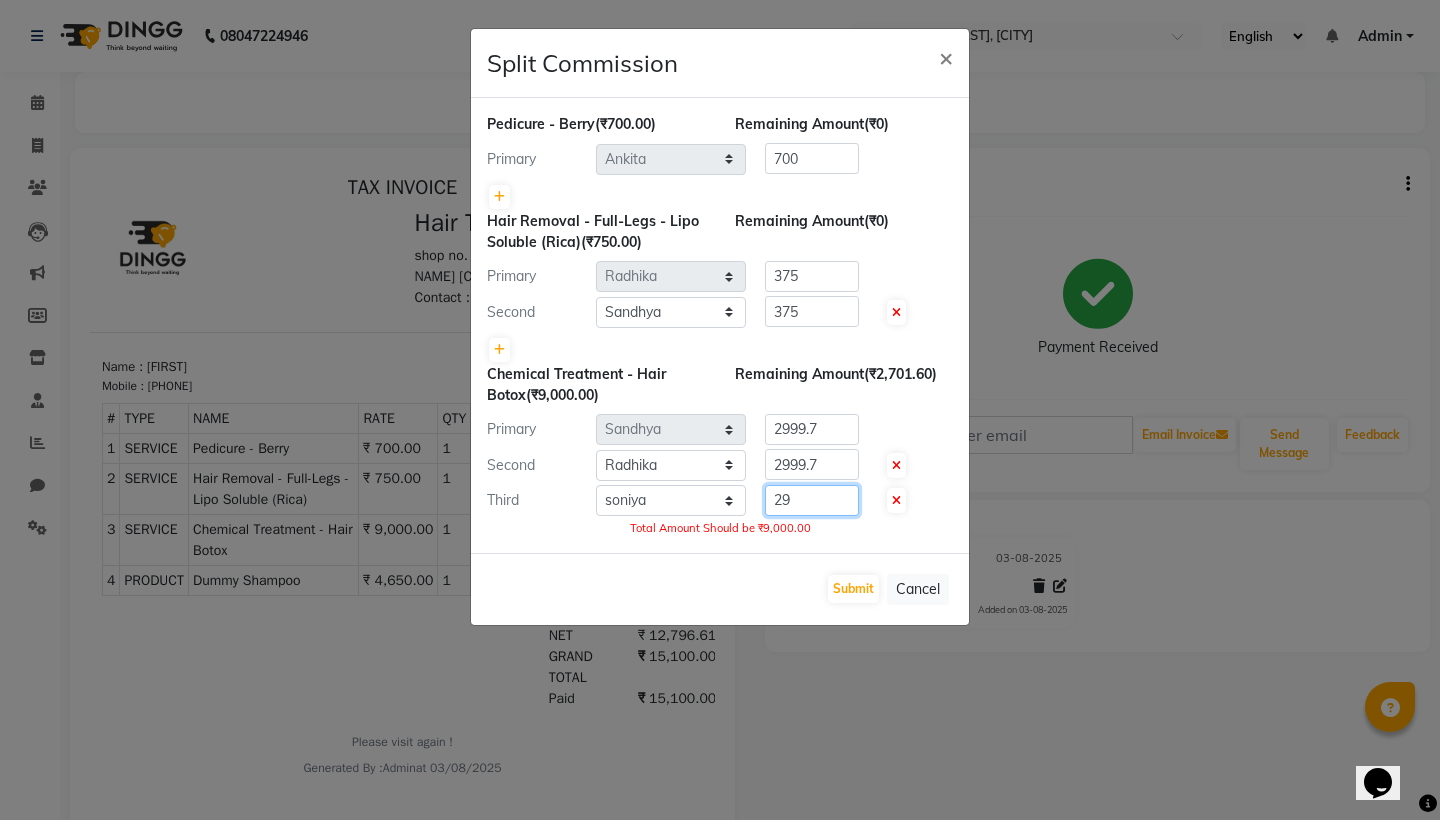 type on "2" 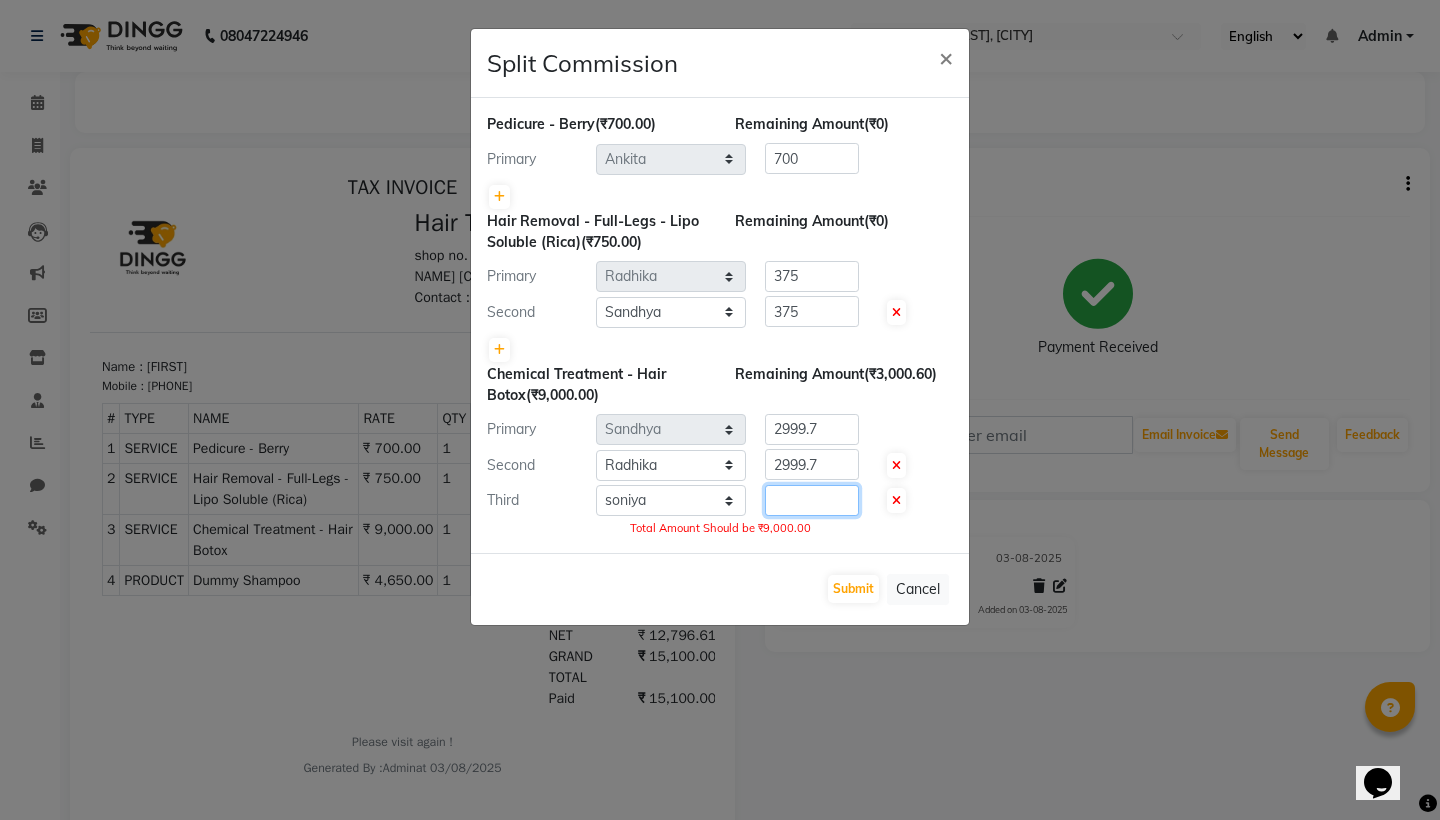 type on "4" 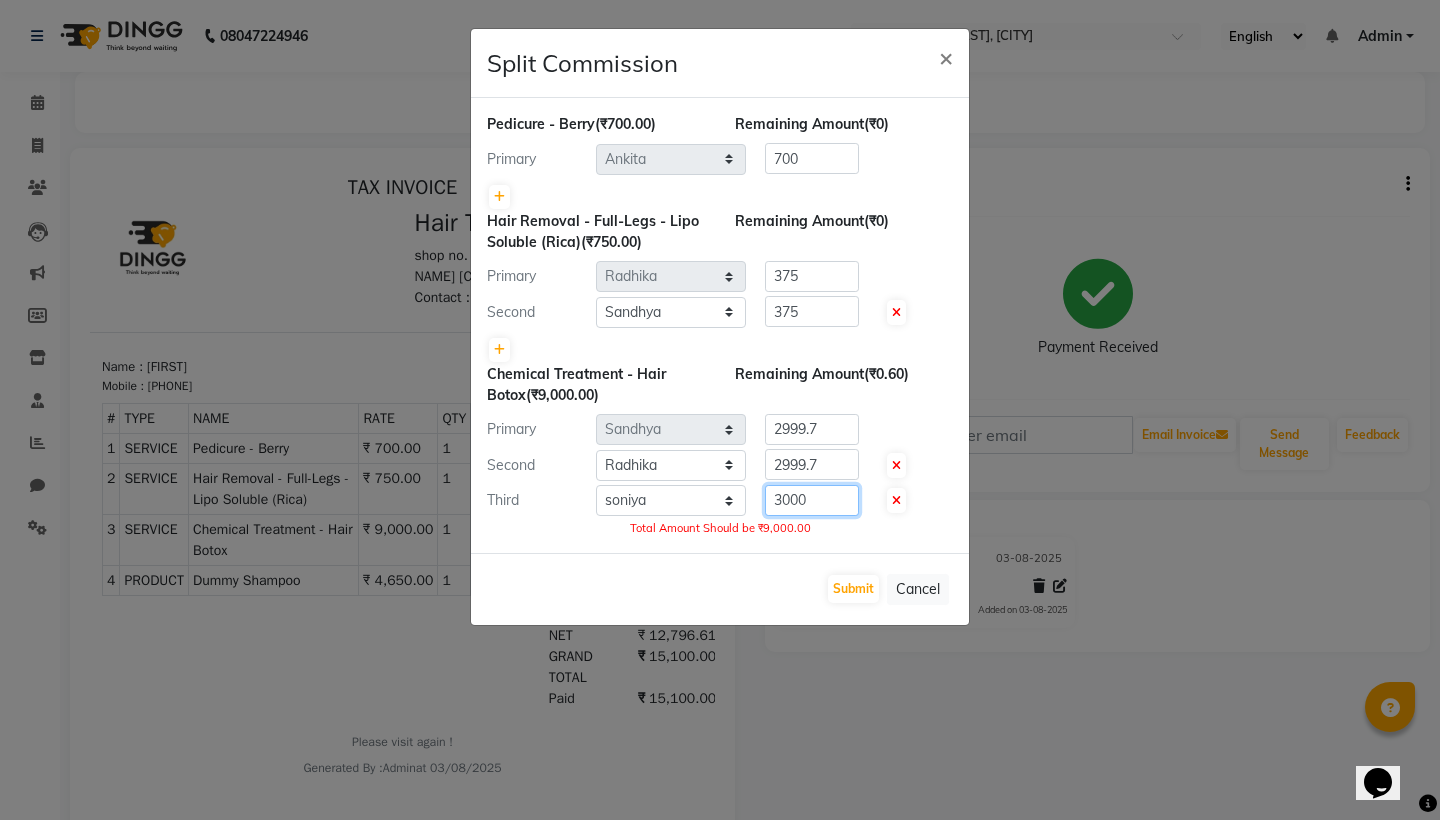 type on "3000" 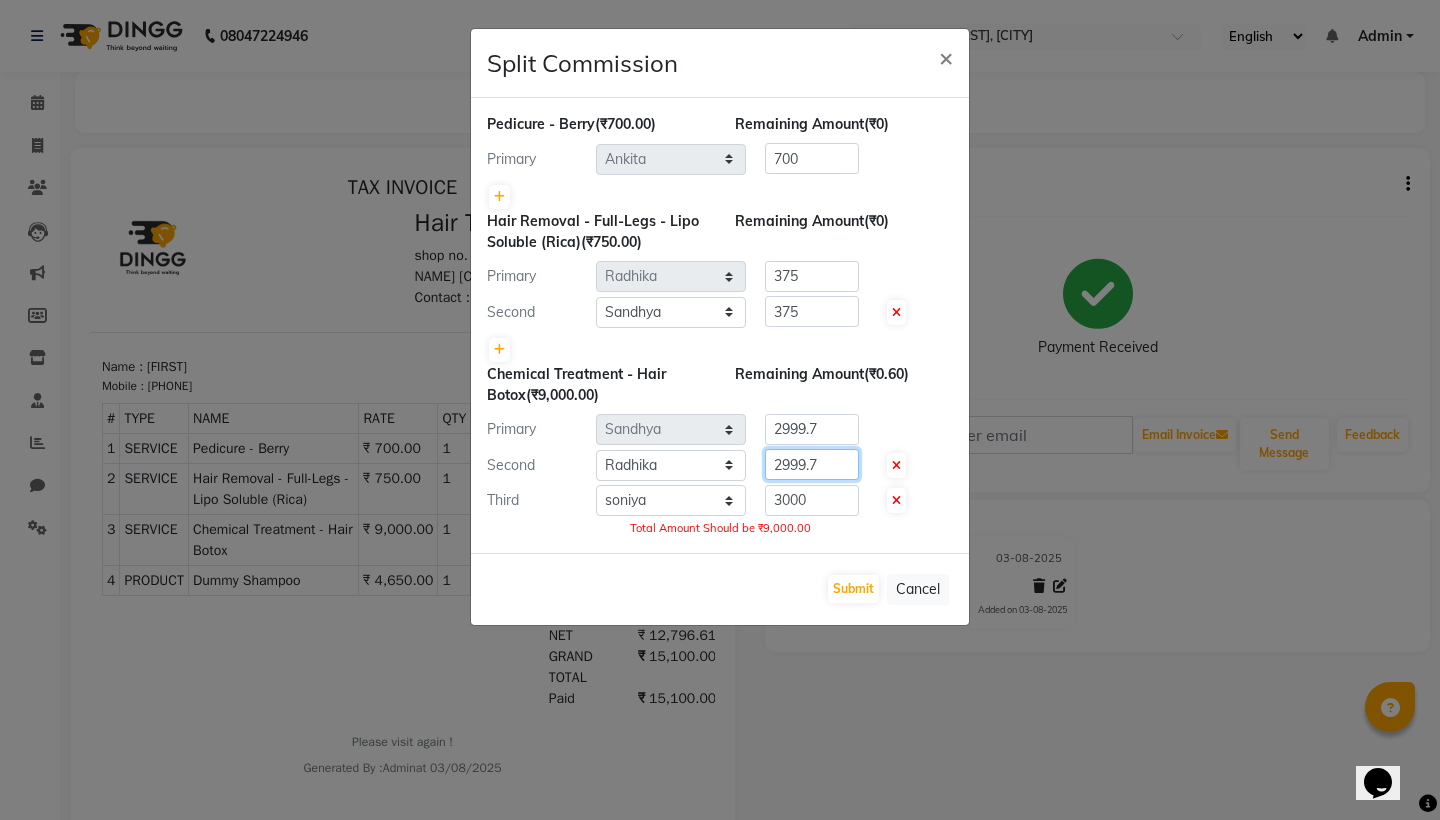 click on "2999.7" 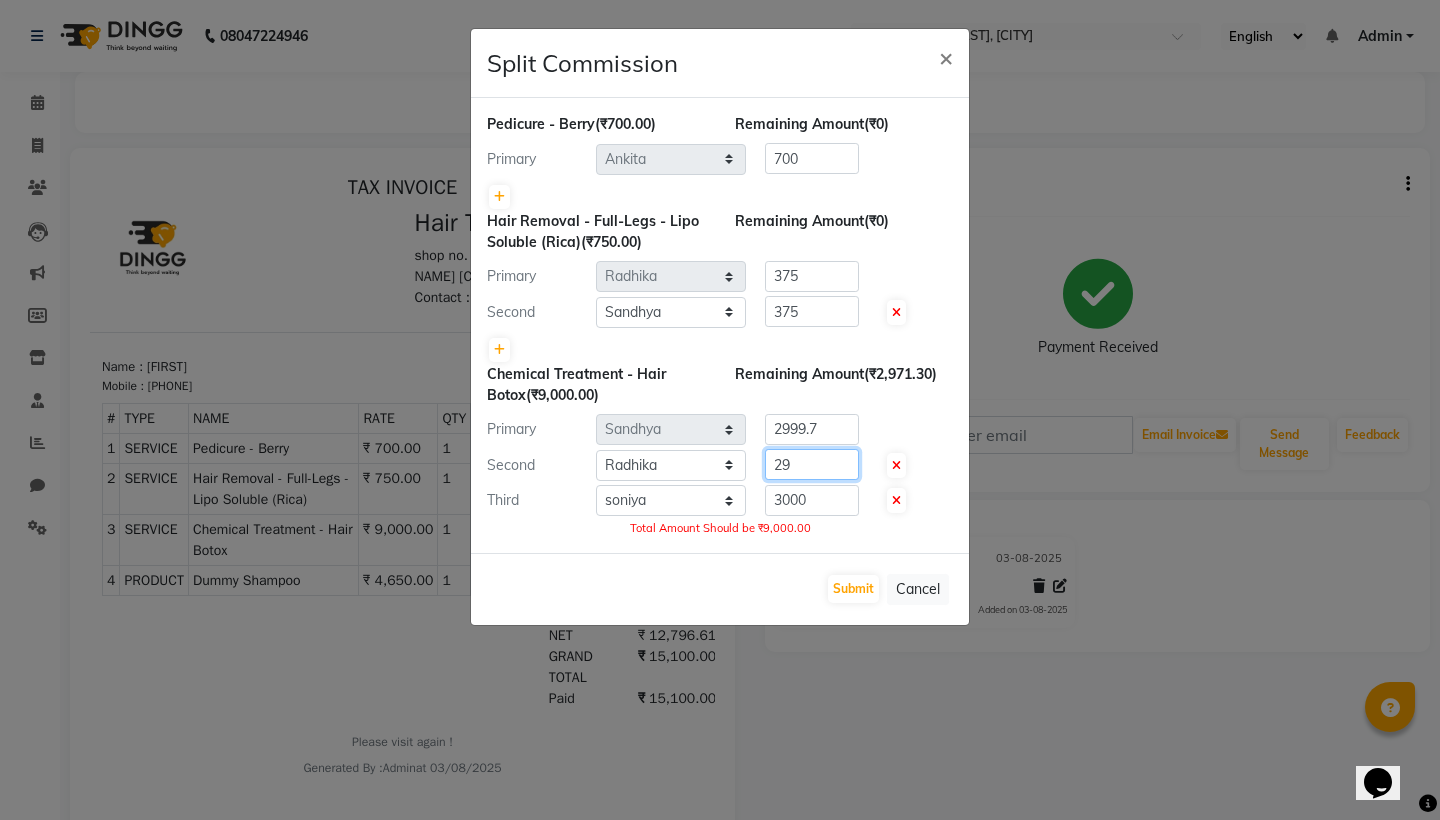 type on "2" 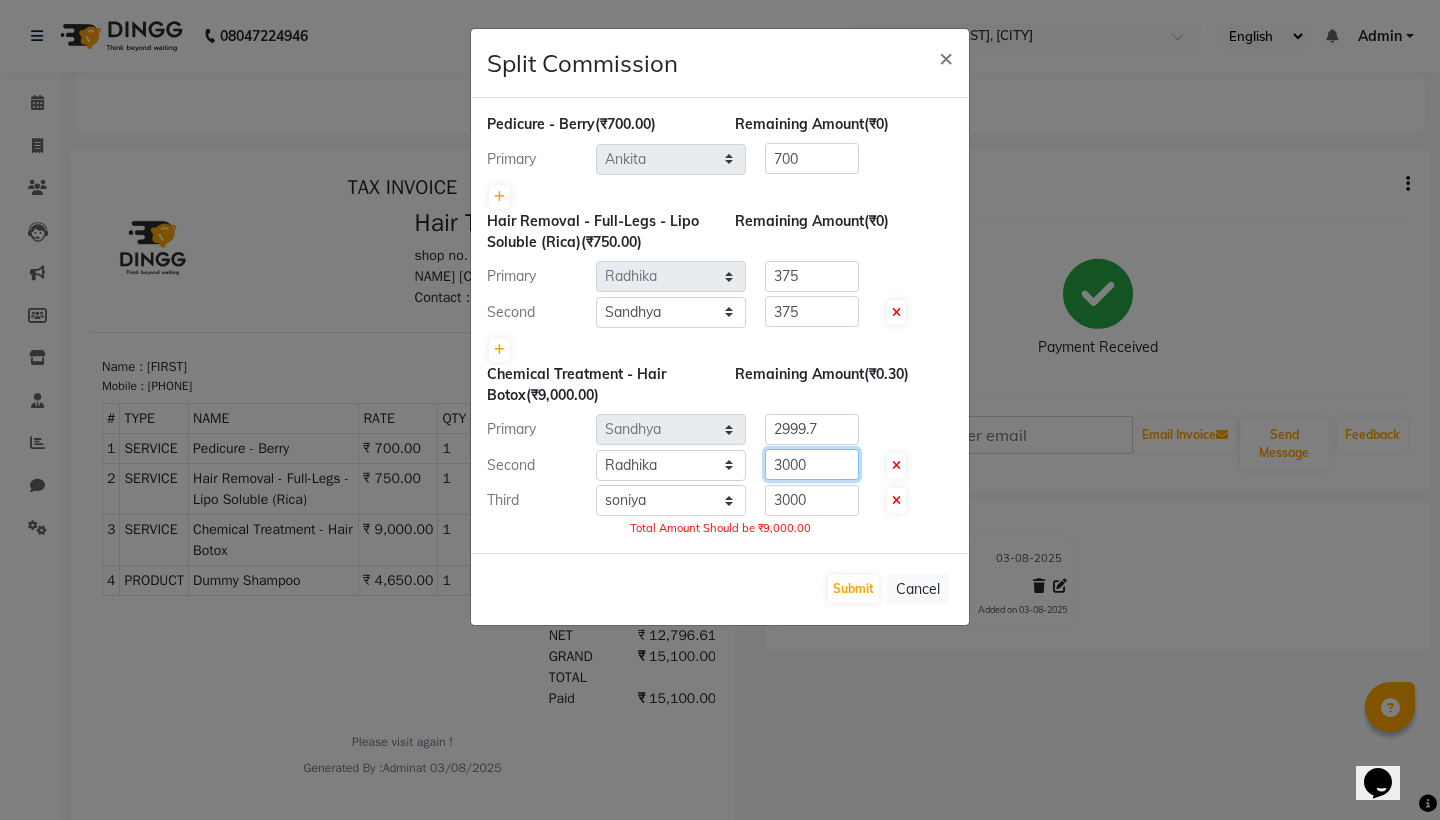 type on "3000" 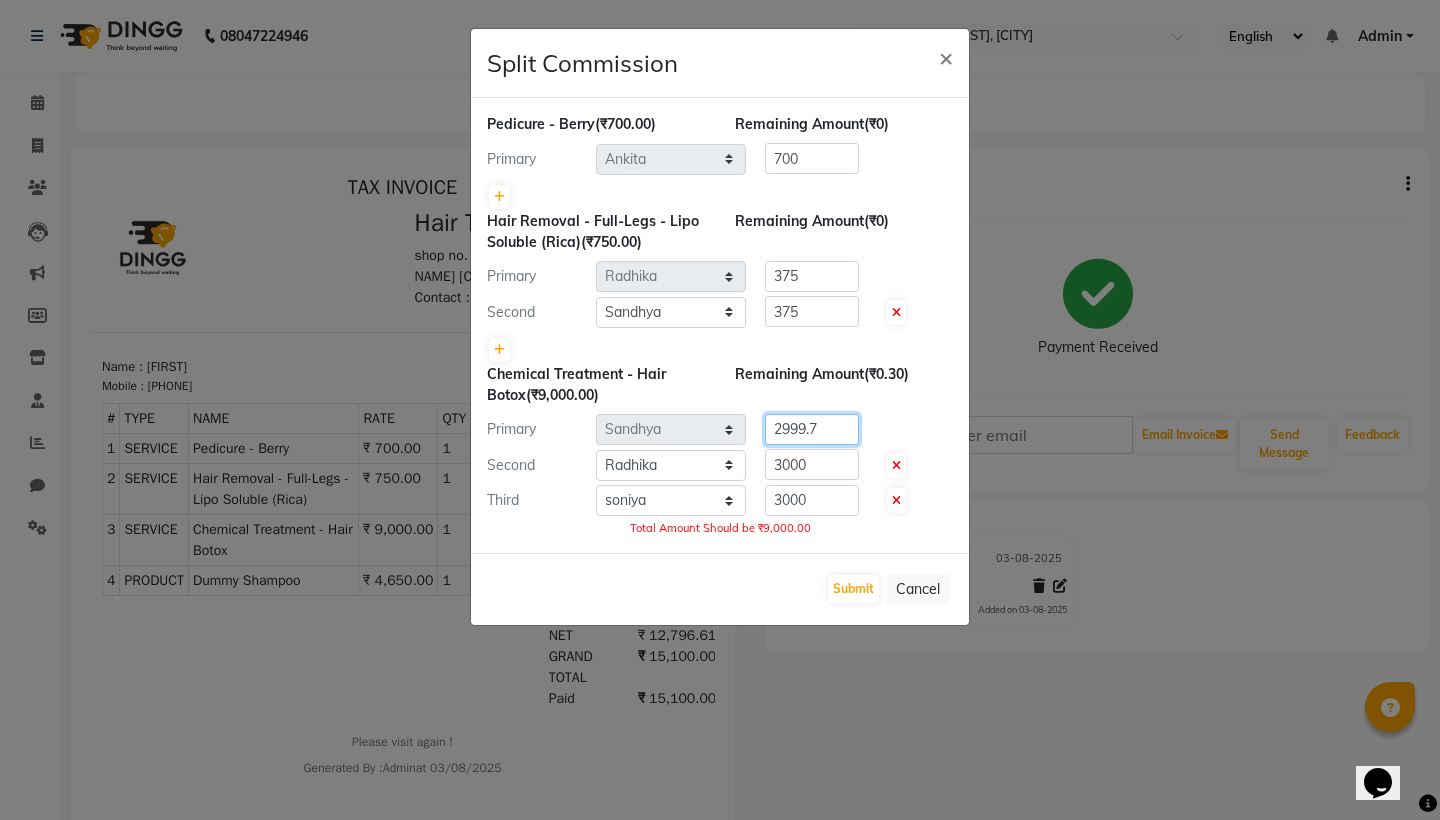 click on "2999.7" 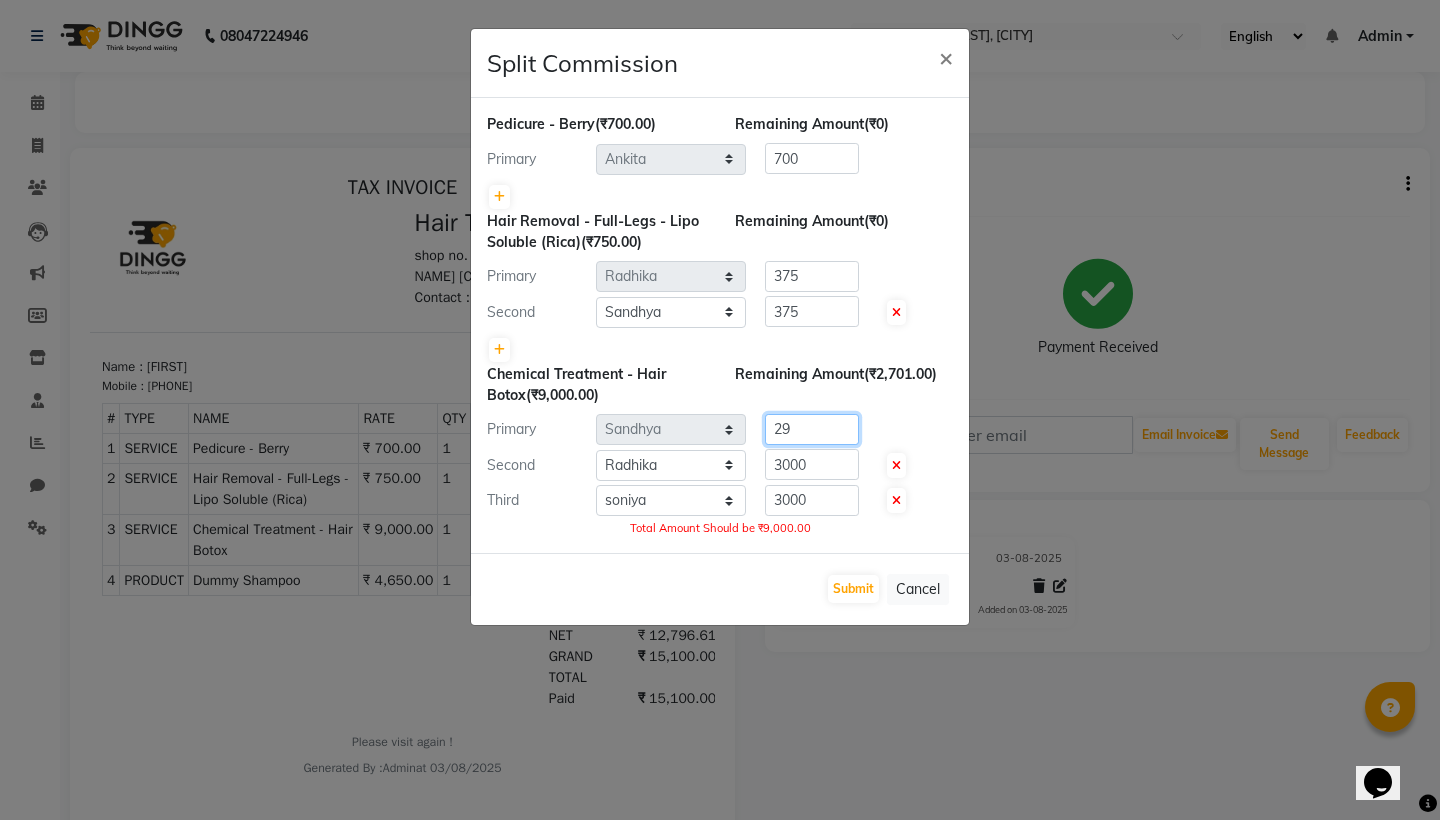 type on "2" 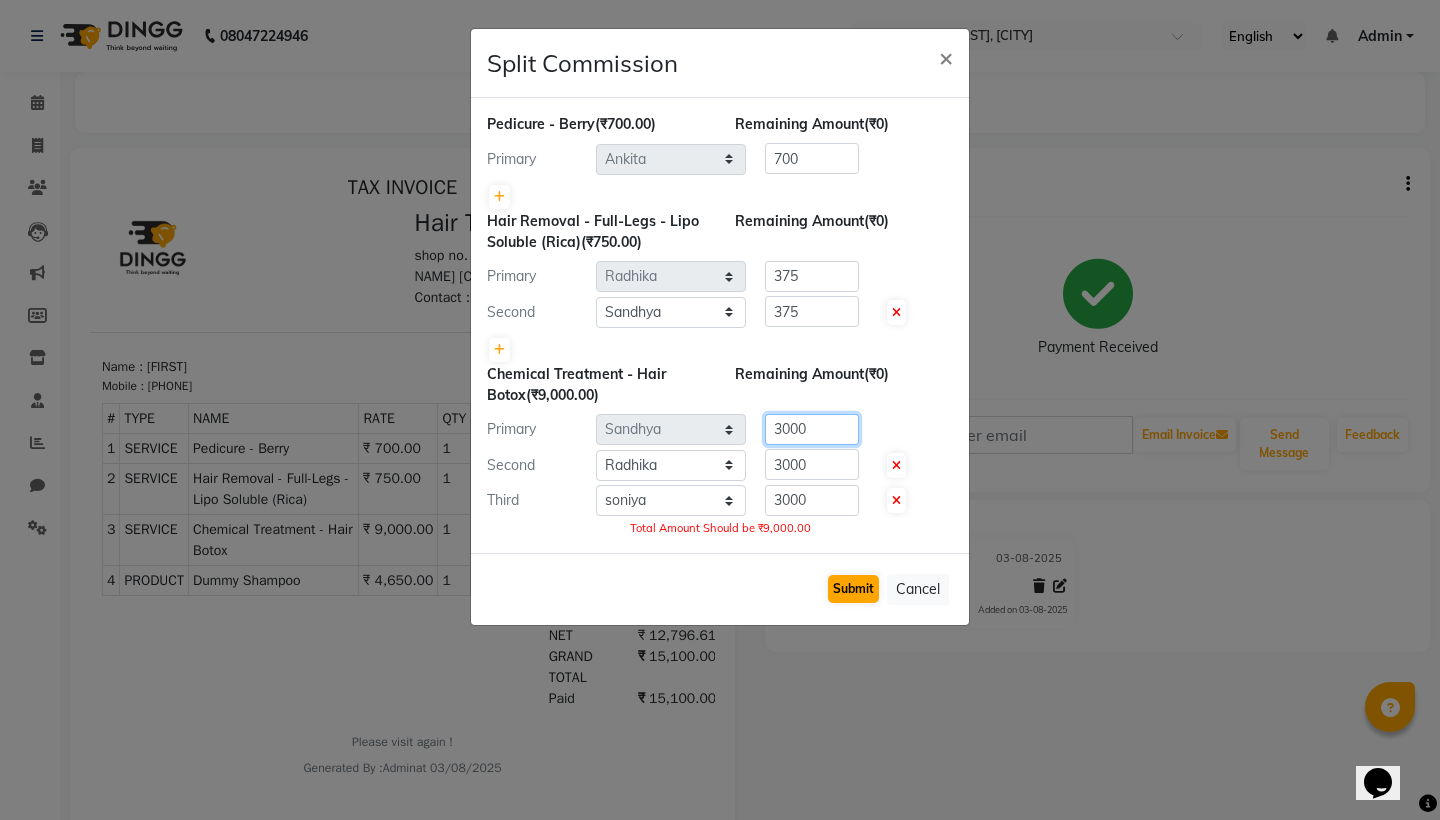 type on "3000" 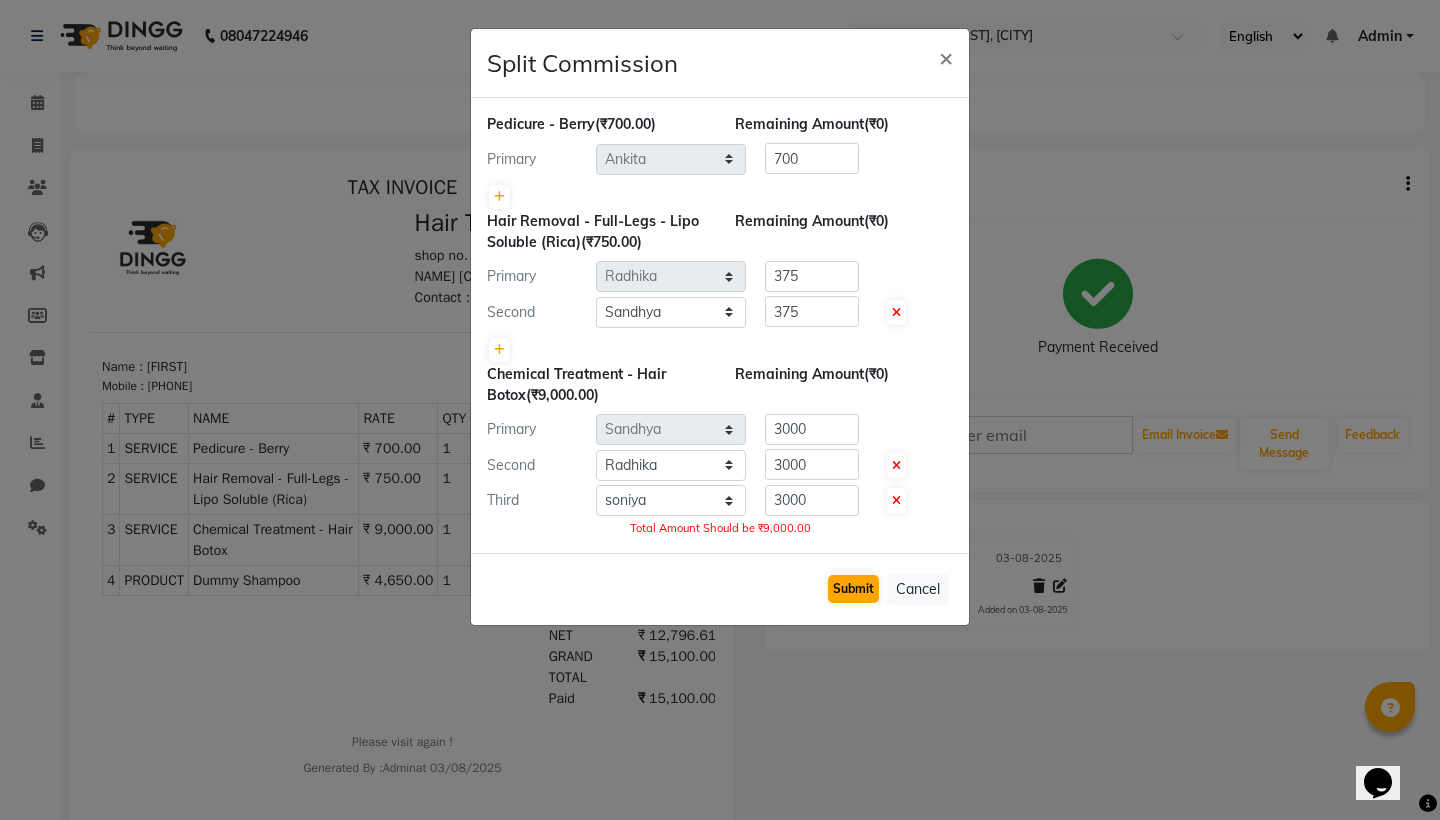 click on "Submit" 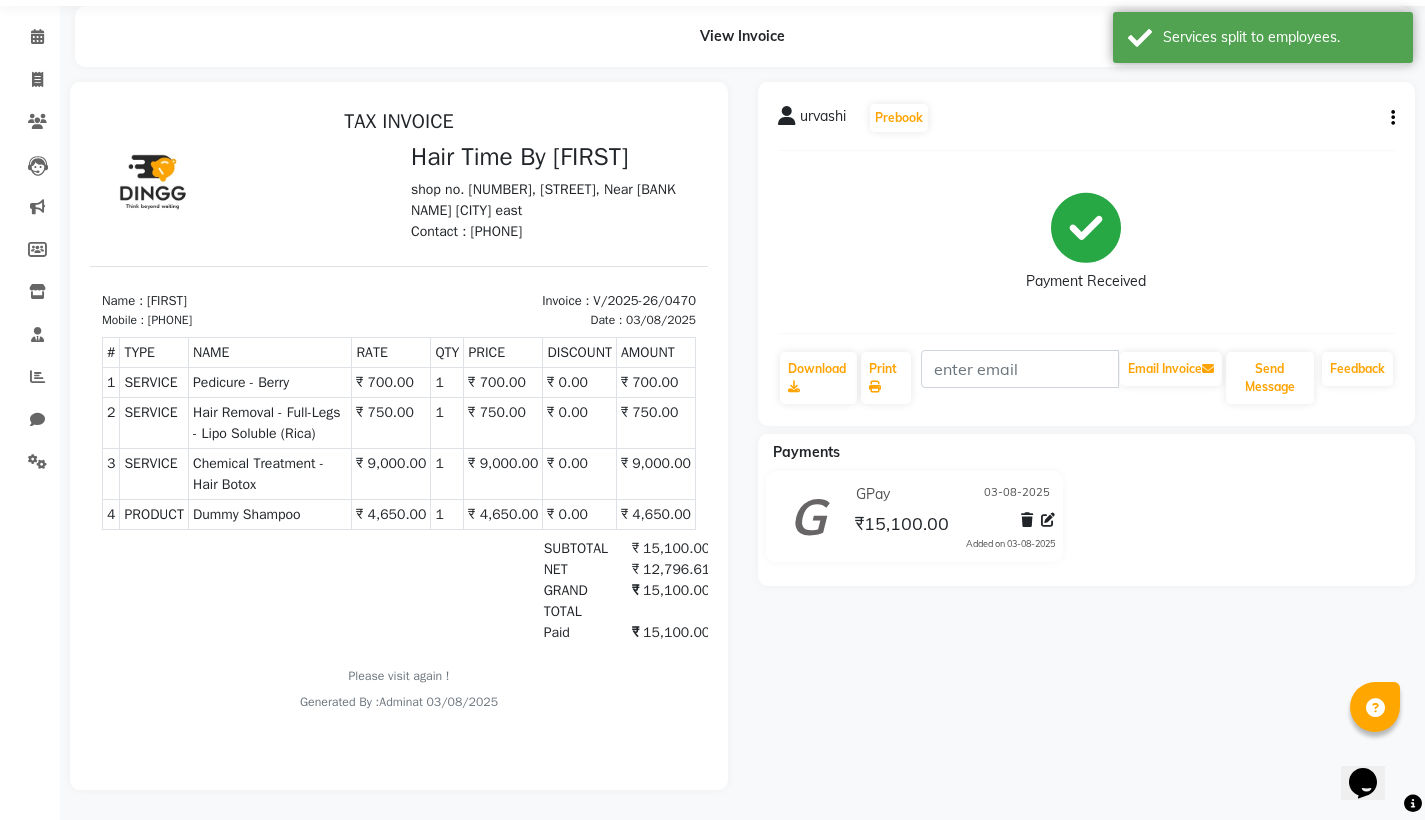 scroll, scrollTop: 0, scrollLeft: 0, axis: both 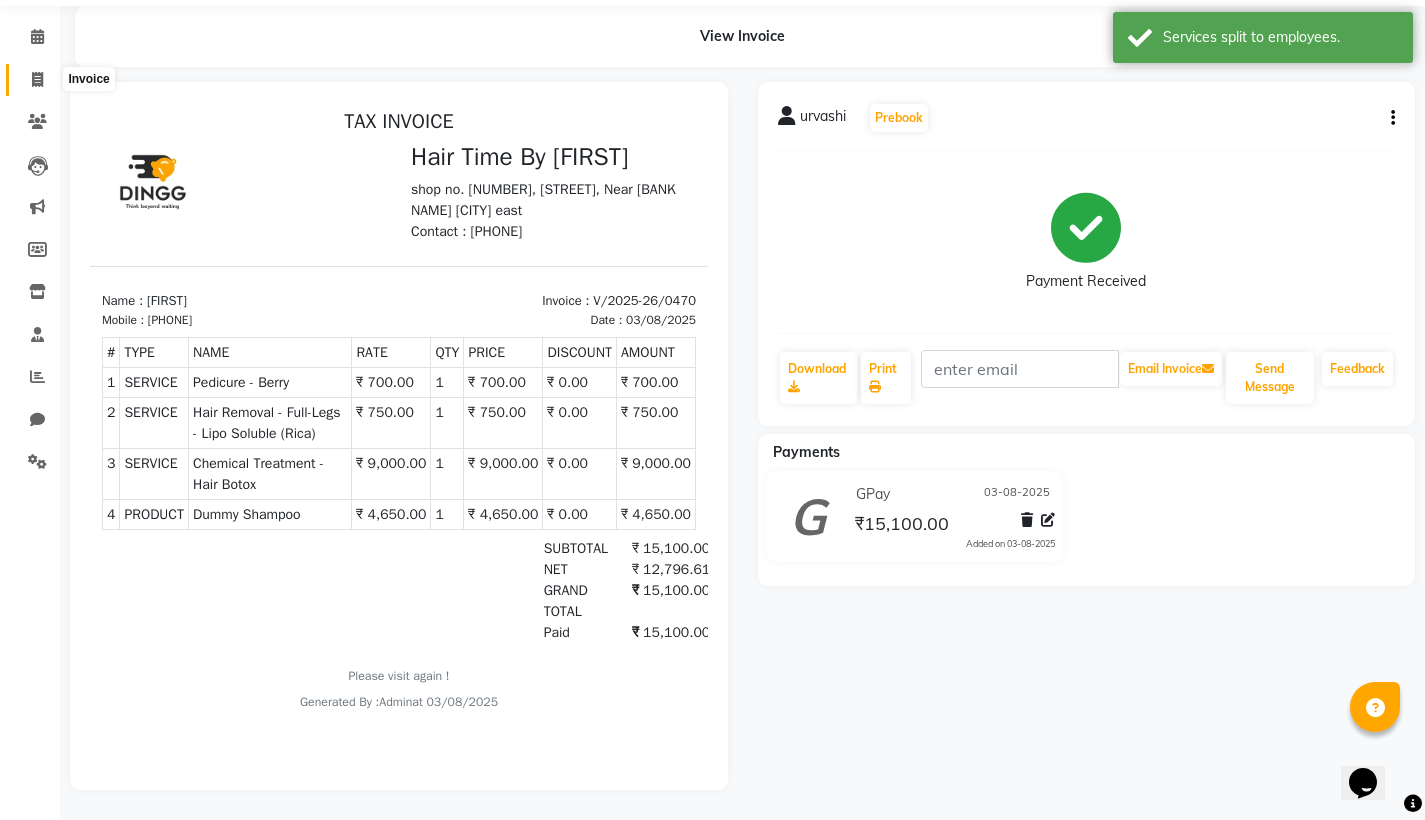 click 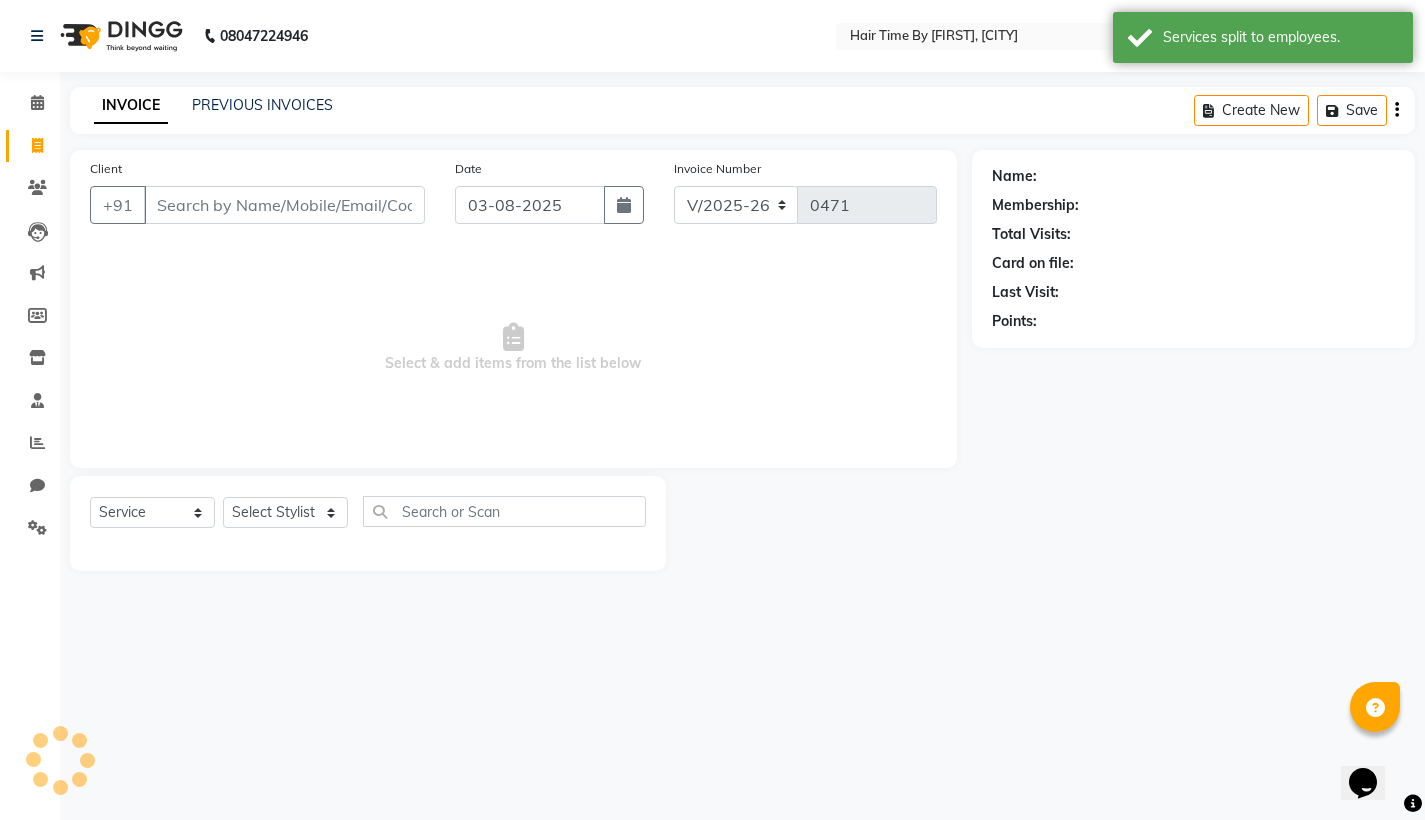 scroll, scrollTop: 0, scrollLeft: 0, axis: both 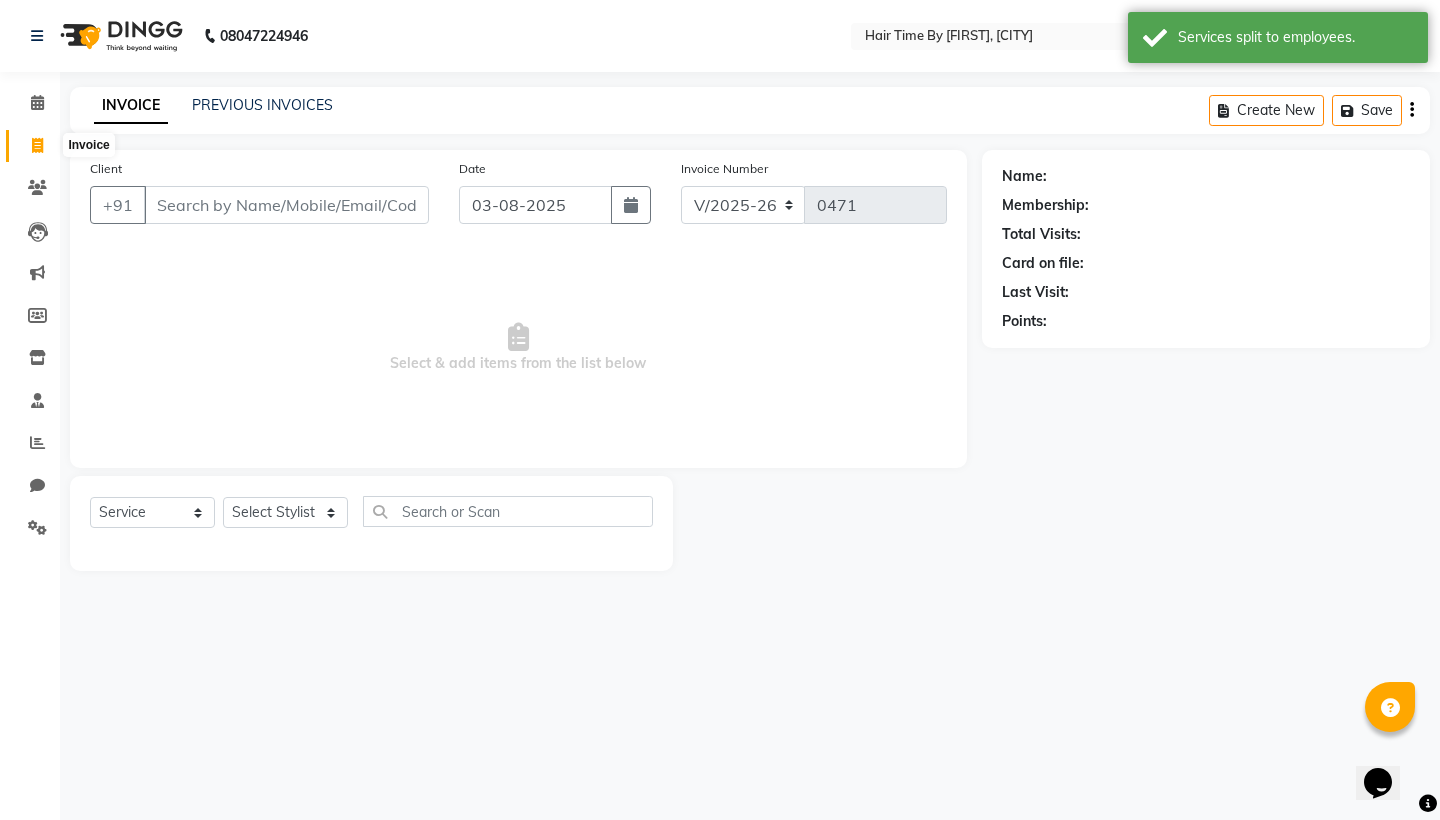 click 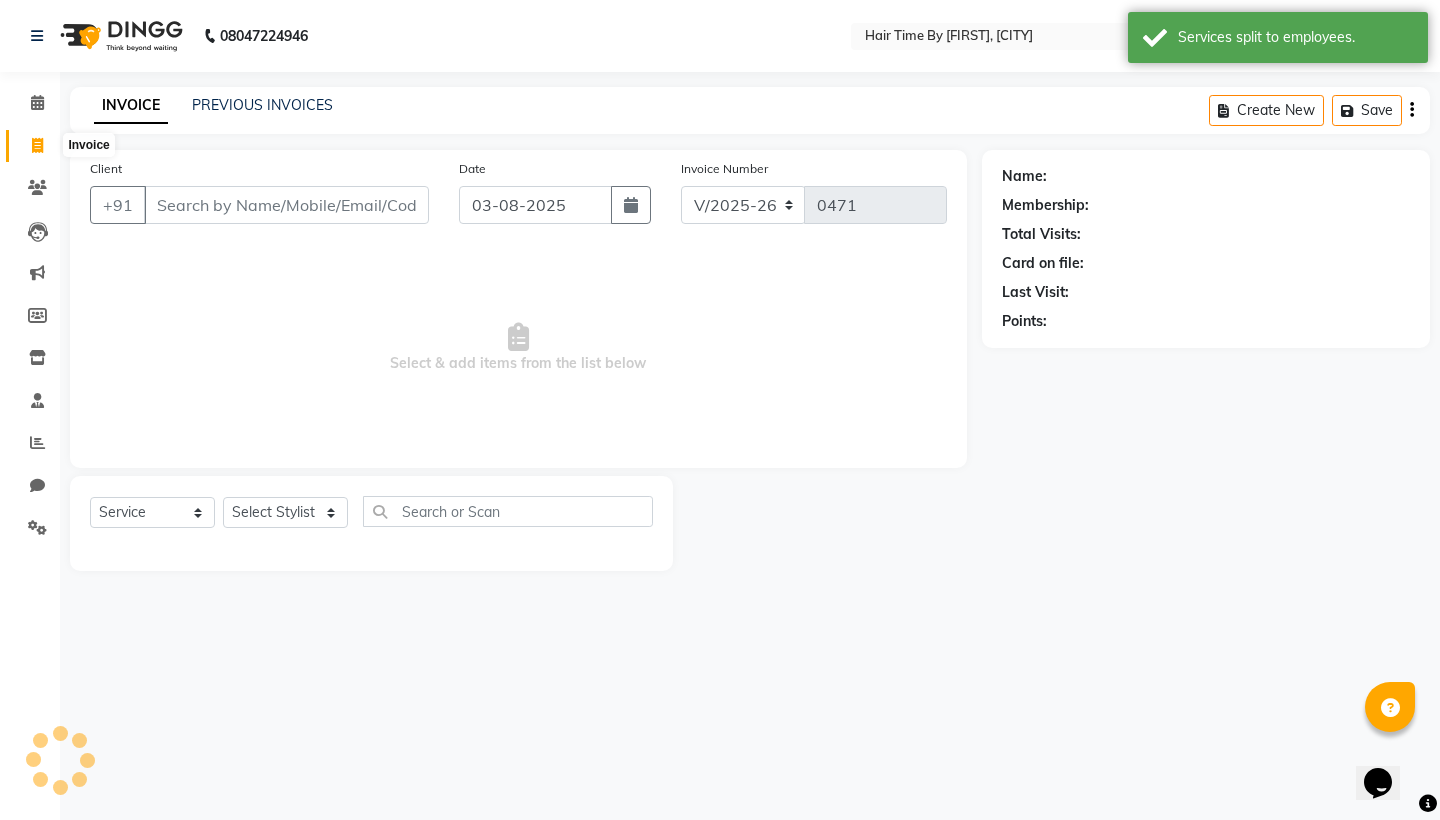 click 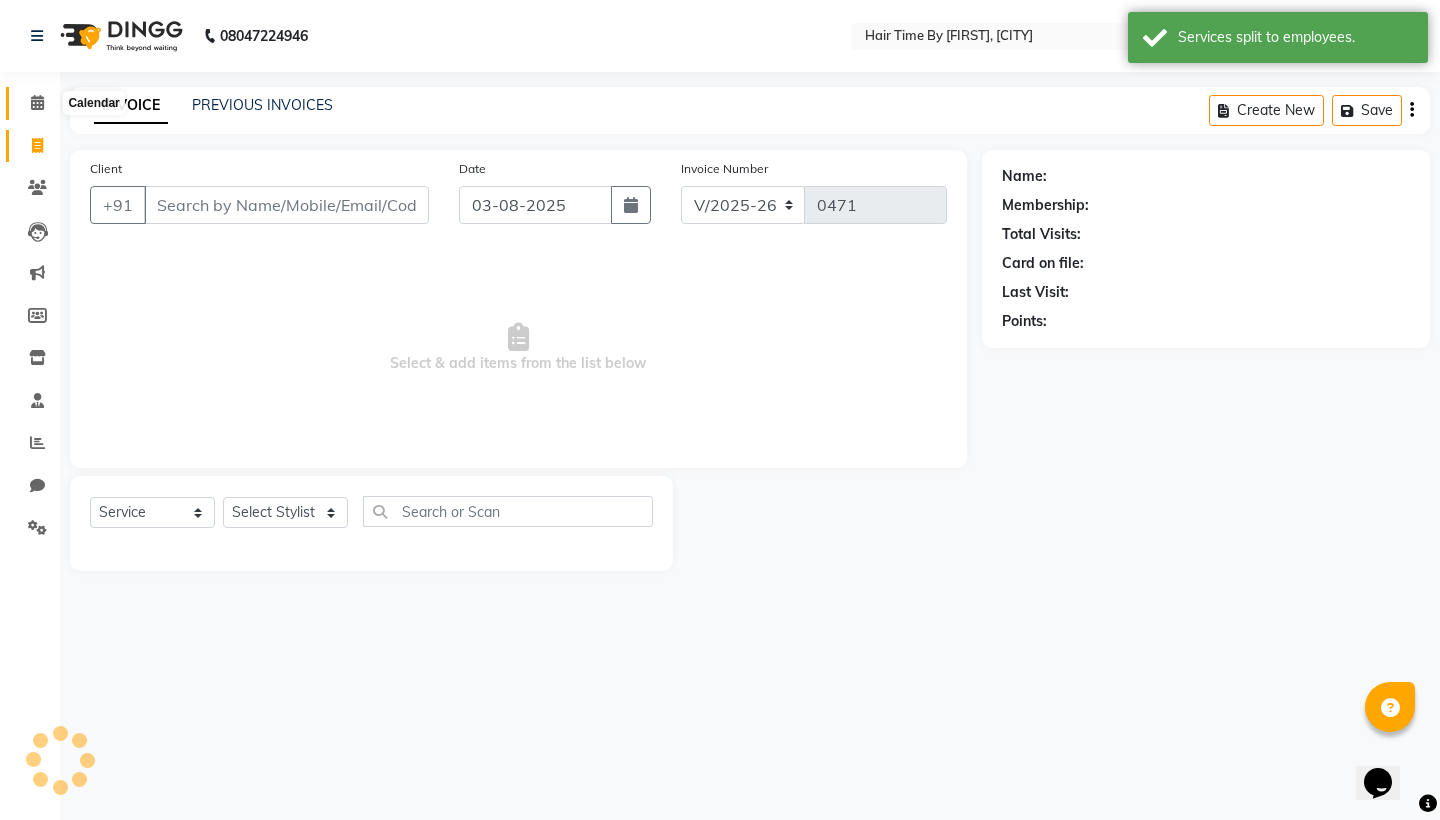 click 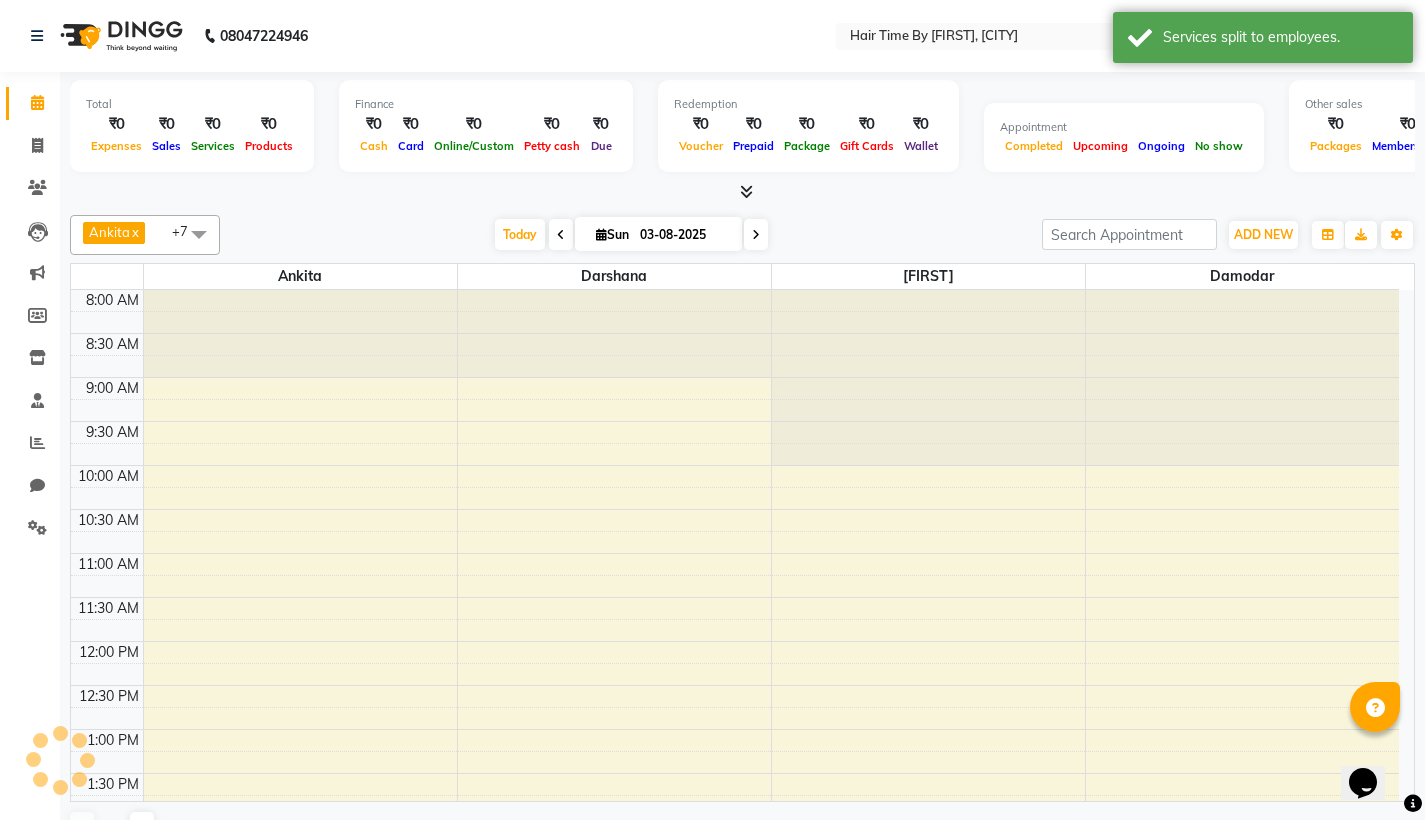 scroll, scrollTop: 0, scrollLeft: 0, axis: both 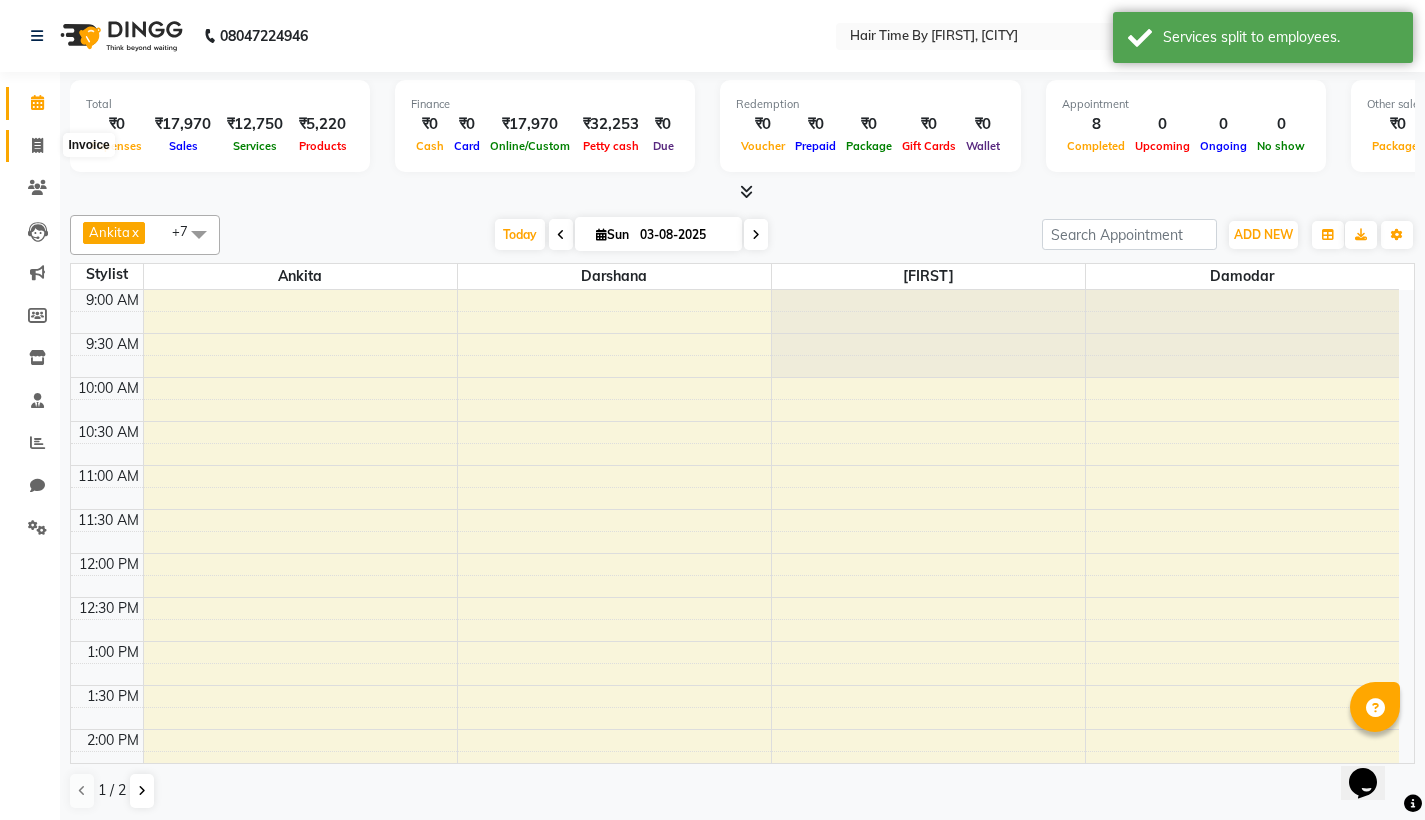 click 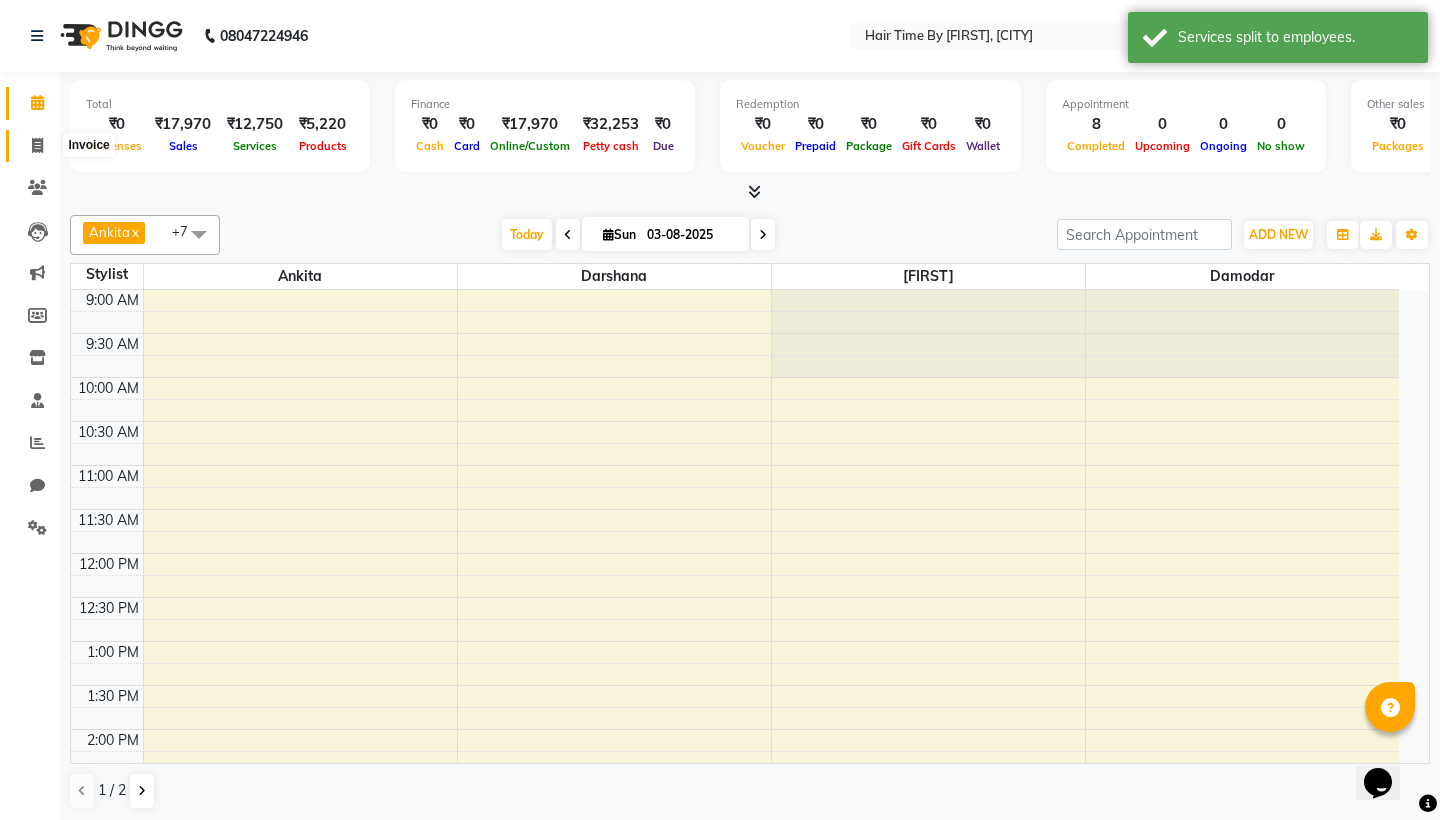 select on "service" 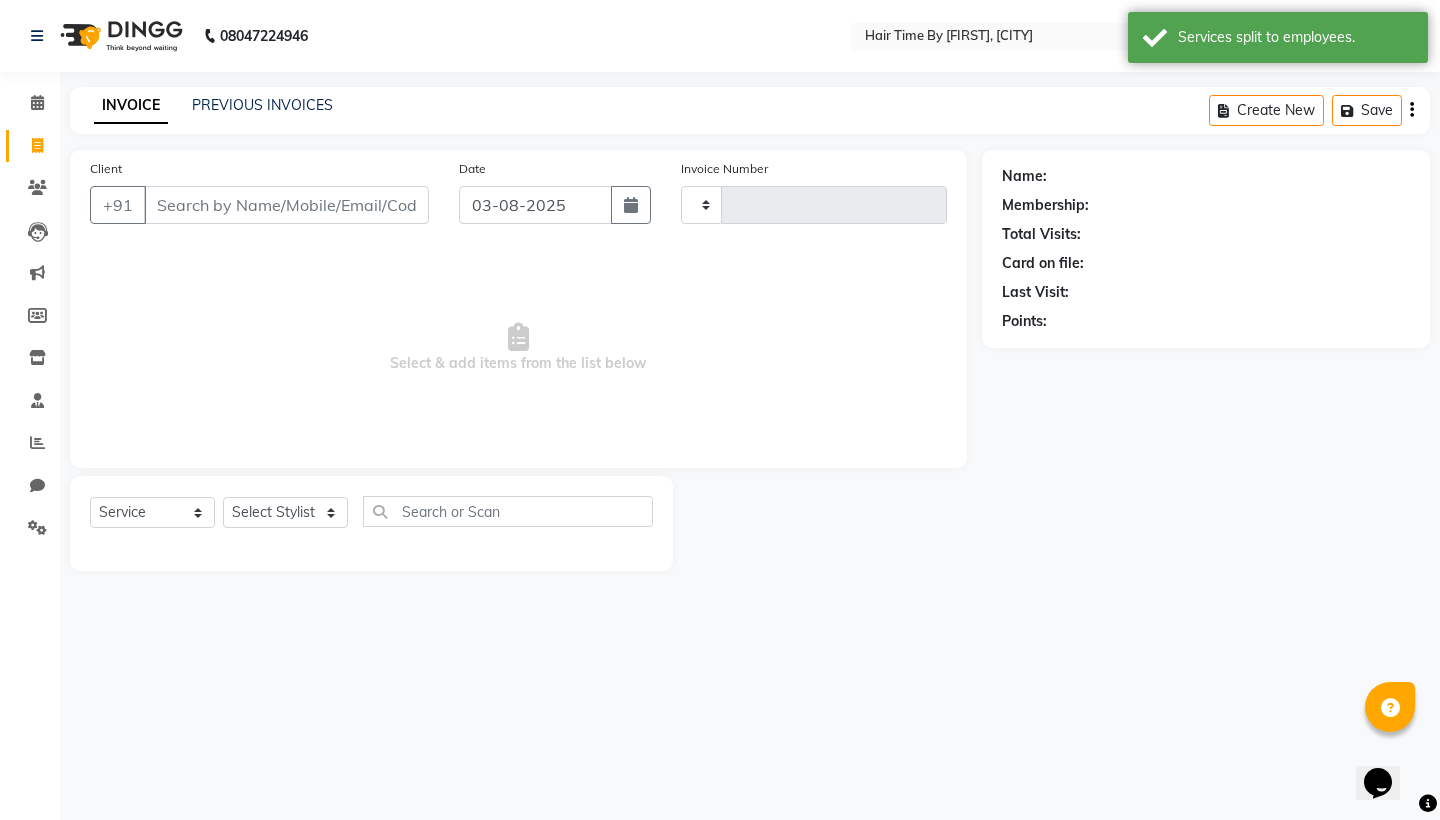 type on "0471" 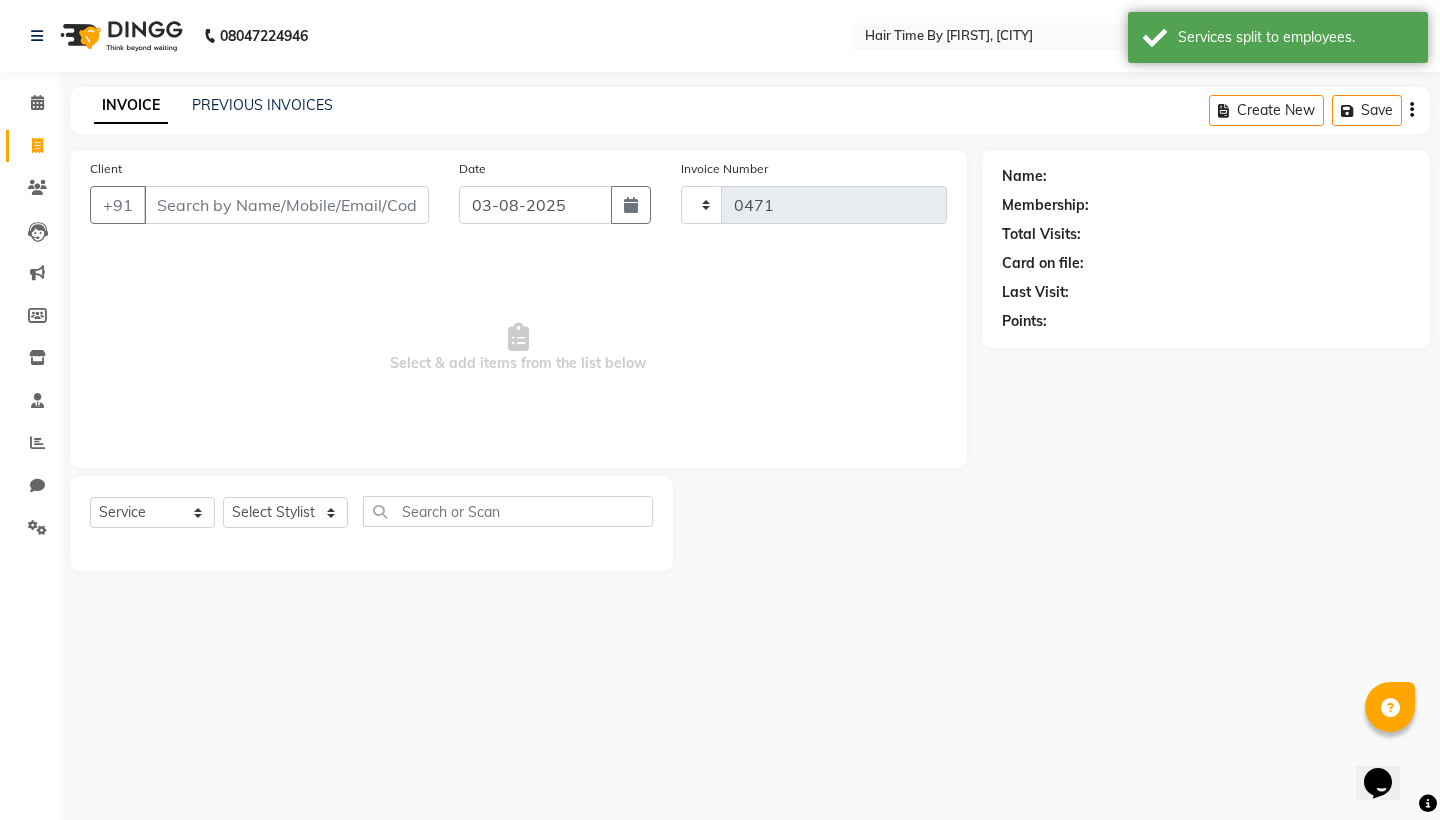 select on "8131" 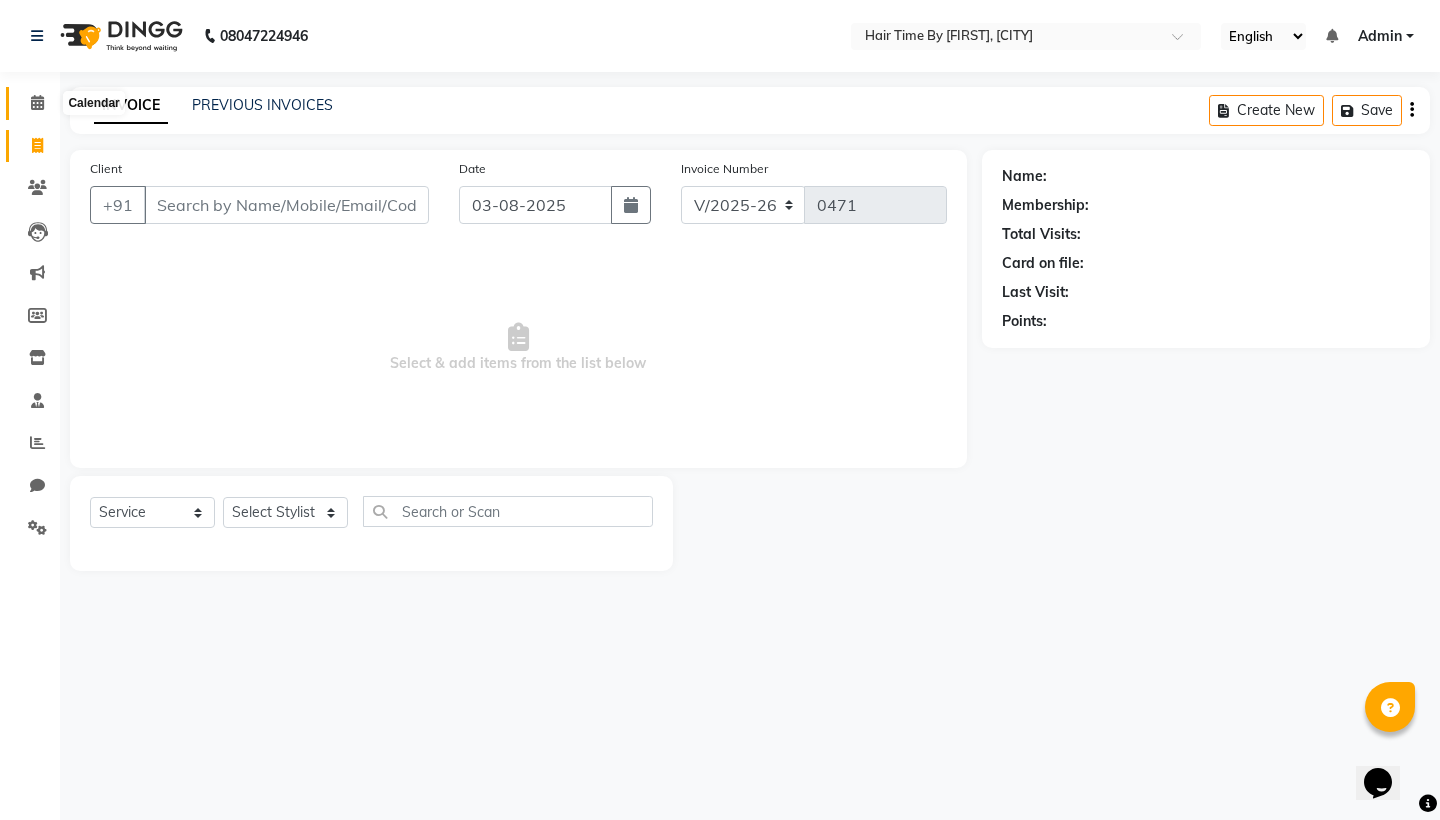 click 